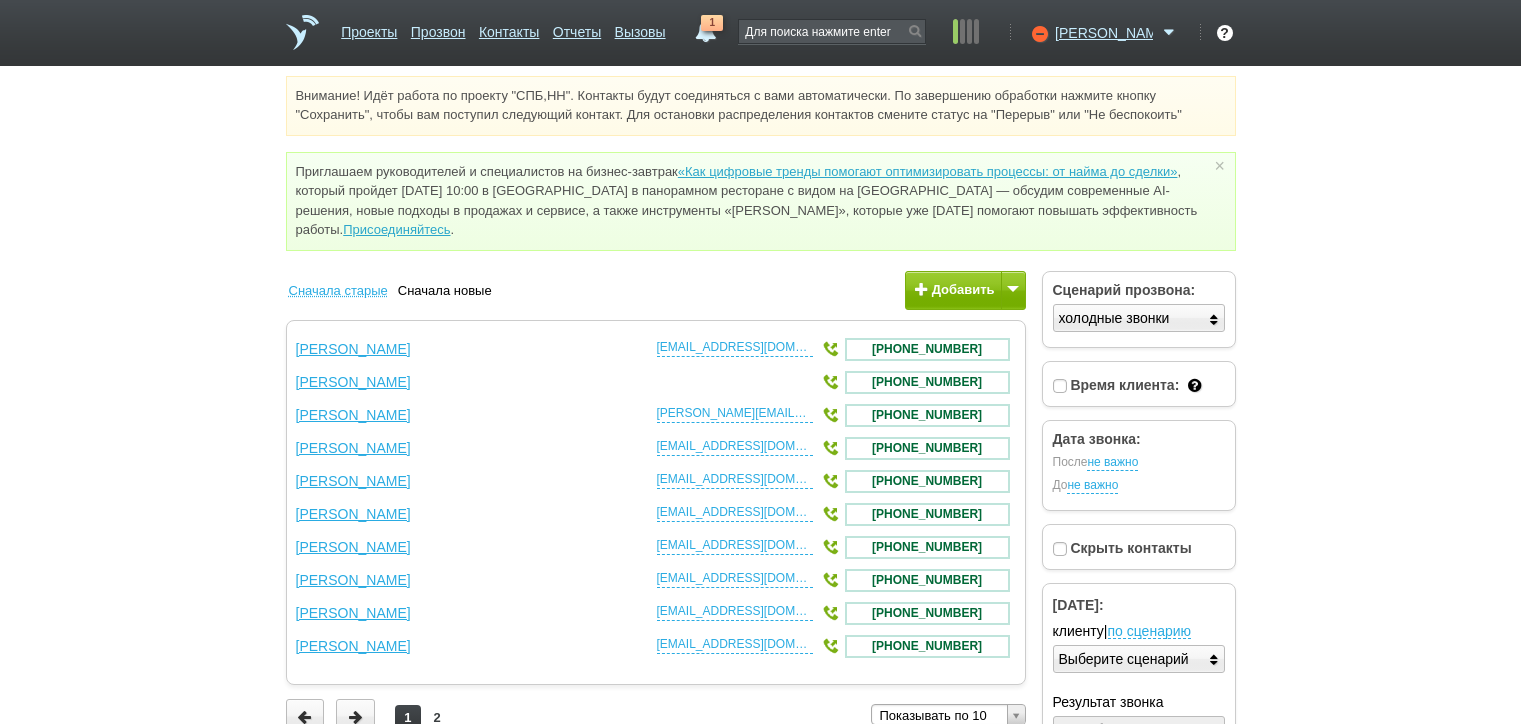 scroll, scrollTop: 0, scrollLeft: 0, axis: both 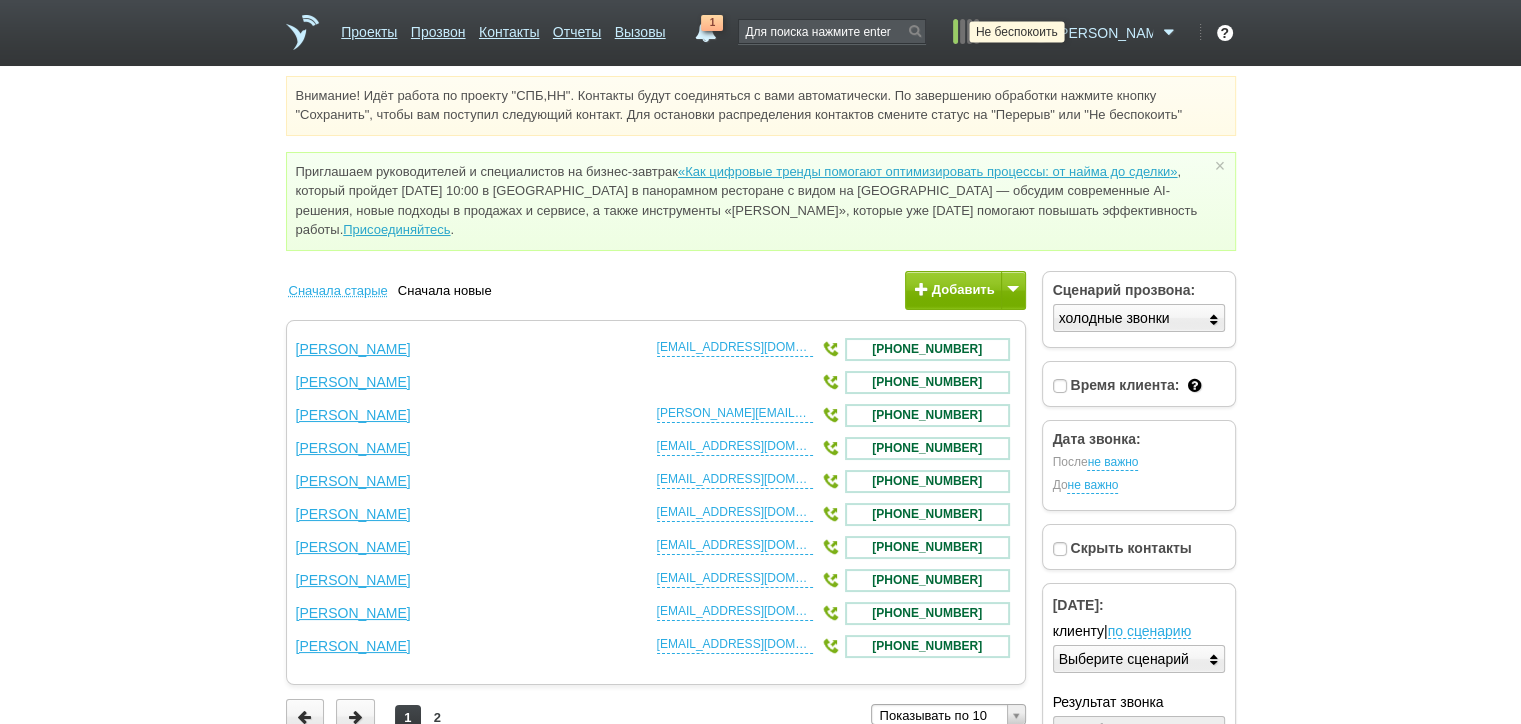 click at bounding box center [1037, 33] 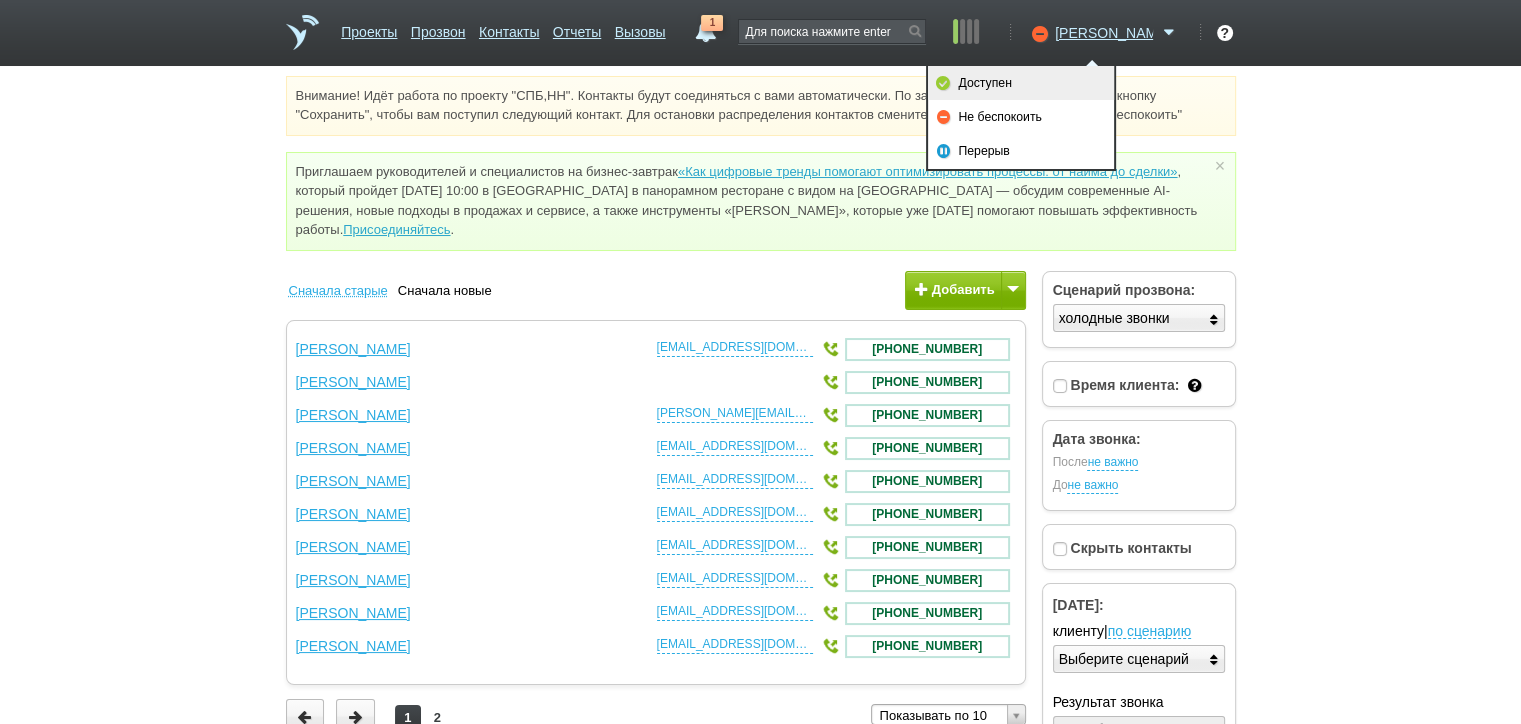 click on "Доступен" at bounding box center (1021, 83) 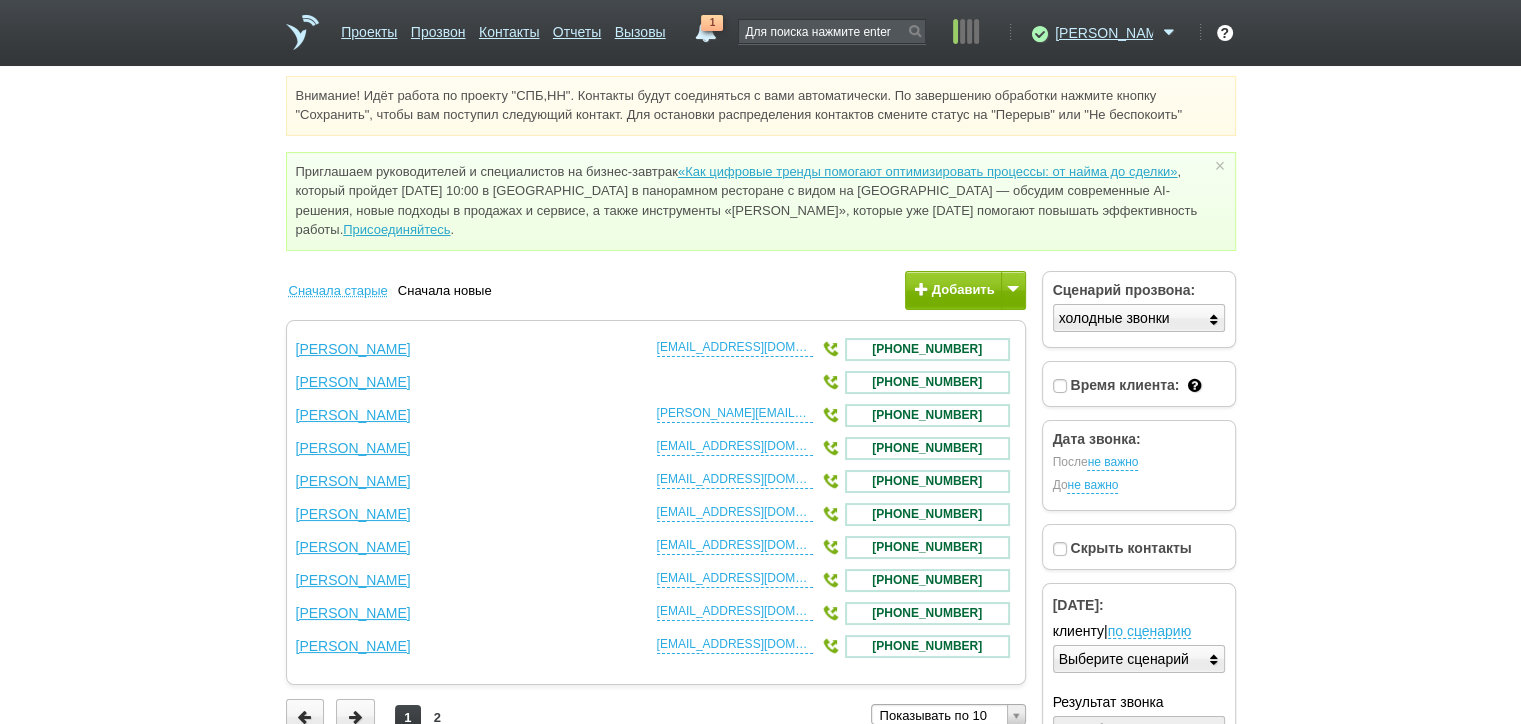 drag, startPoint x: 1305, startPoint y: 350, endPoint x: 1281, endPoint y: 337, distance: 27.294687 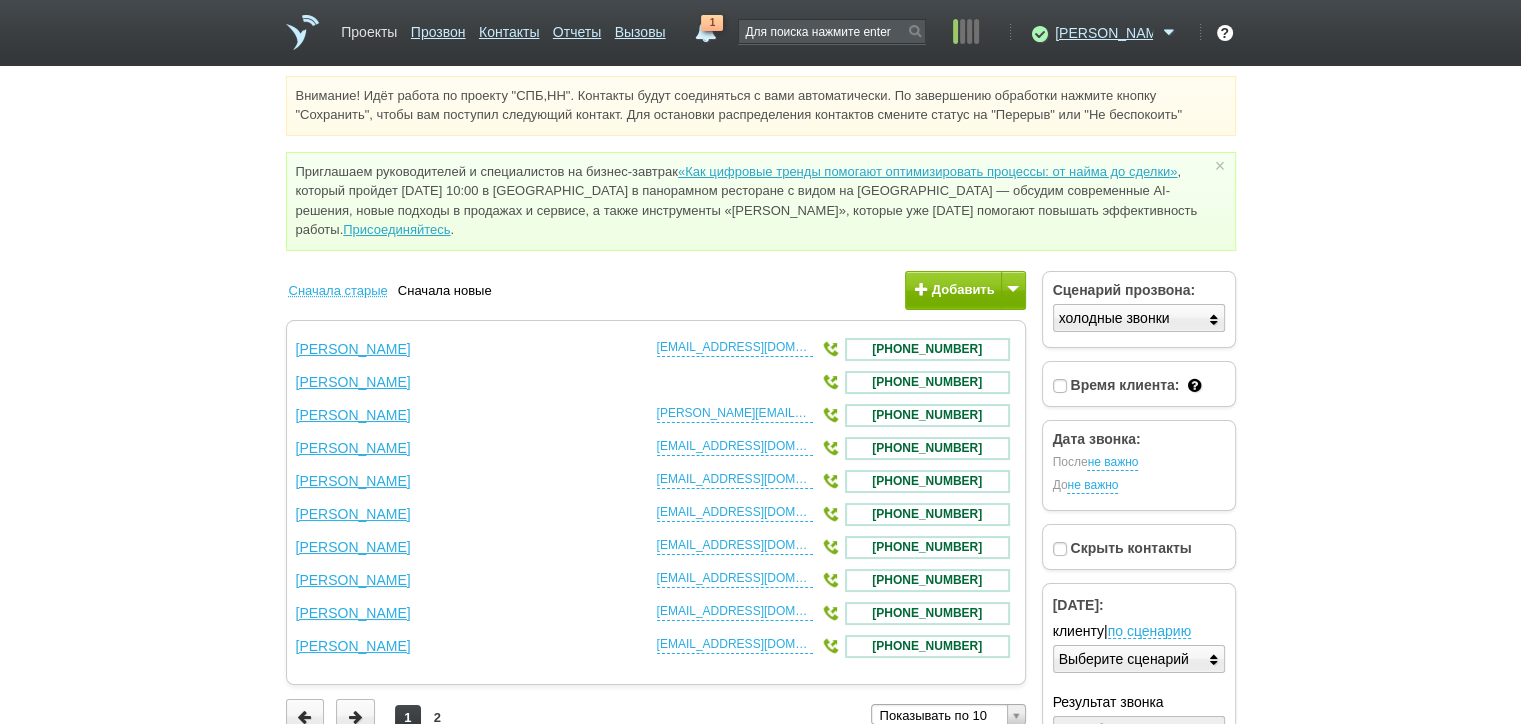 click on "Проекты" at bounding box center (369, 28) 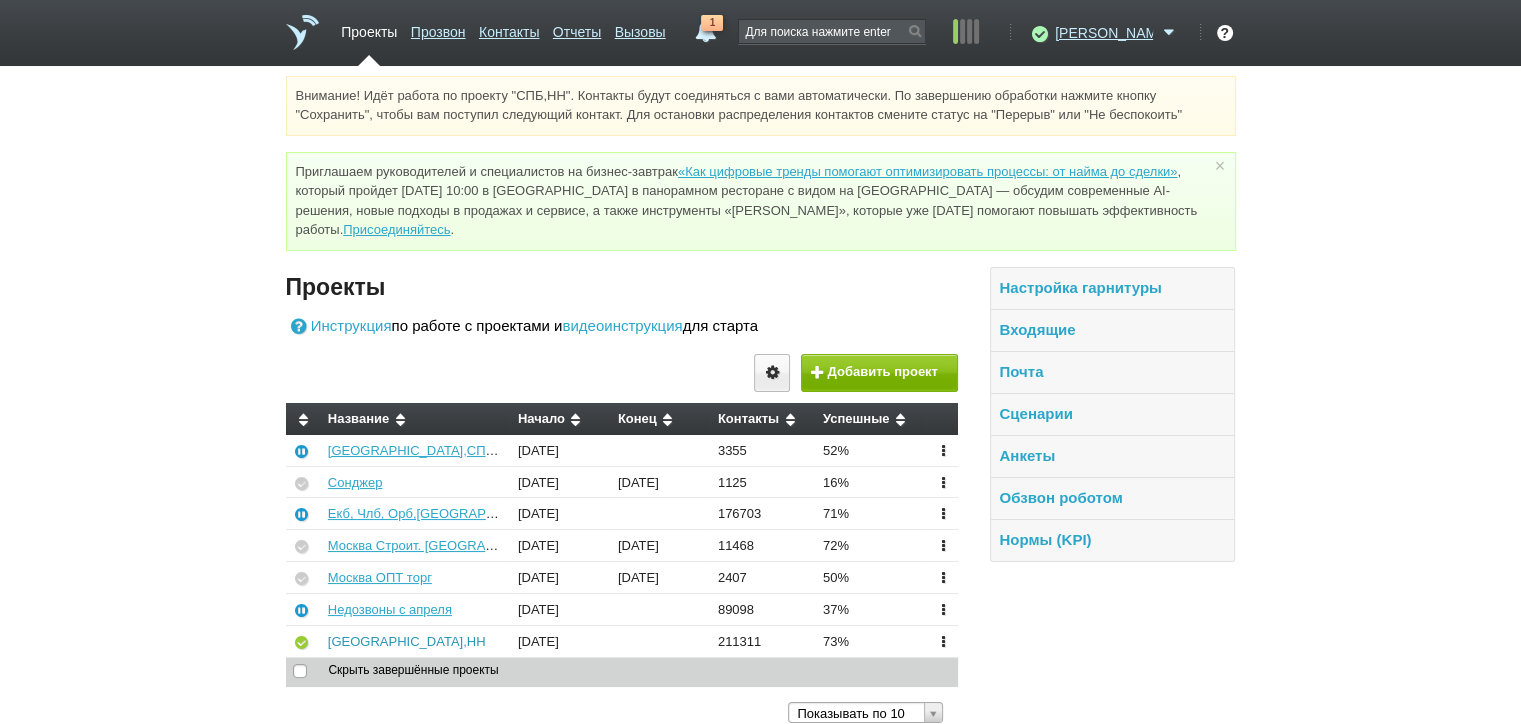 click on "[GEOGRAPHIC_DATA],НН" at bounding box center [407, 641] 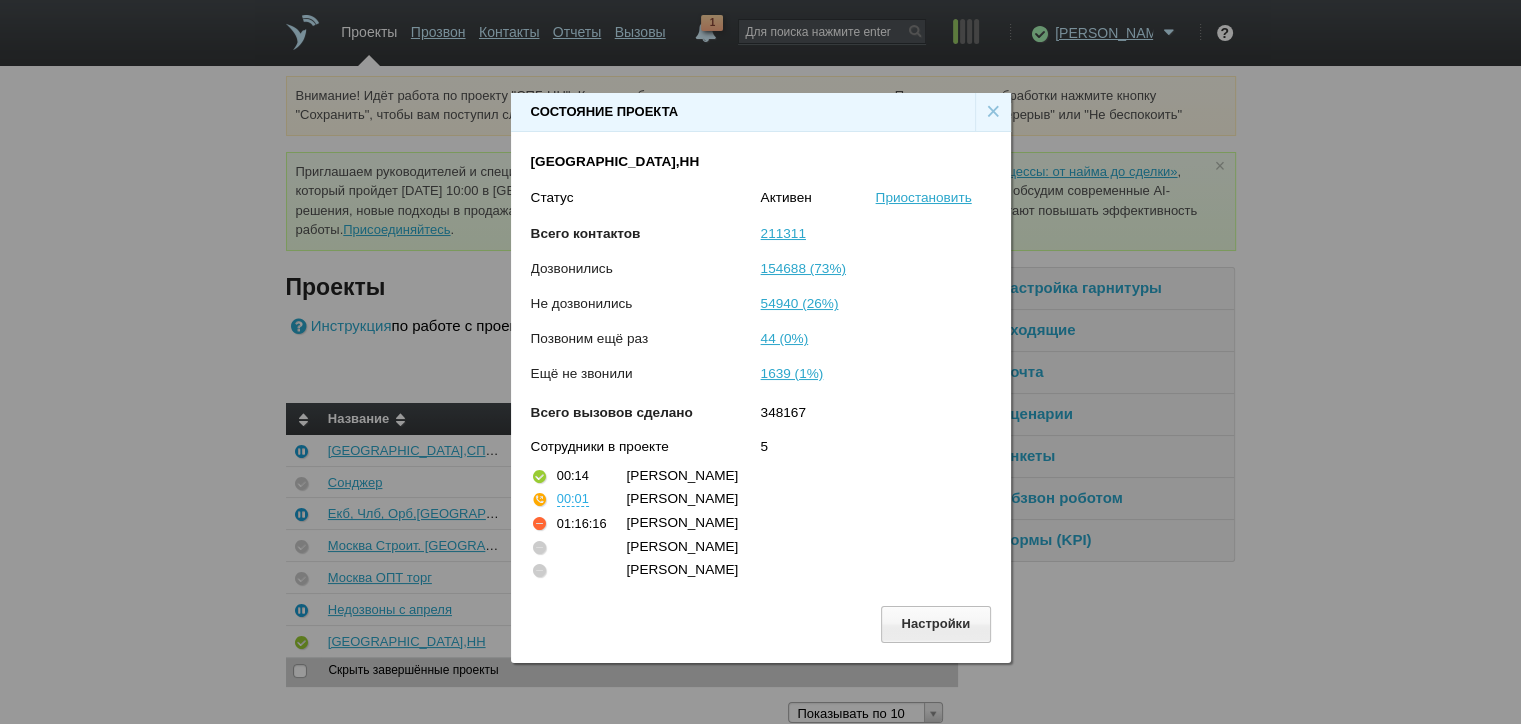 click on "×" at bounding box center (993, 112) 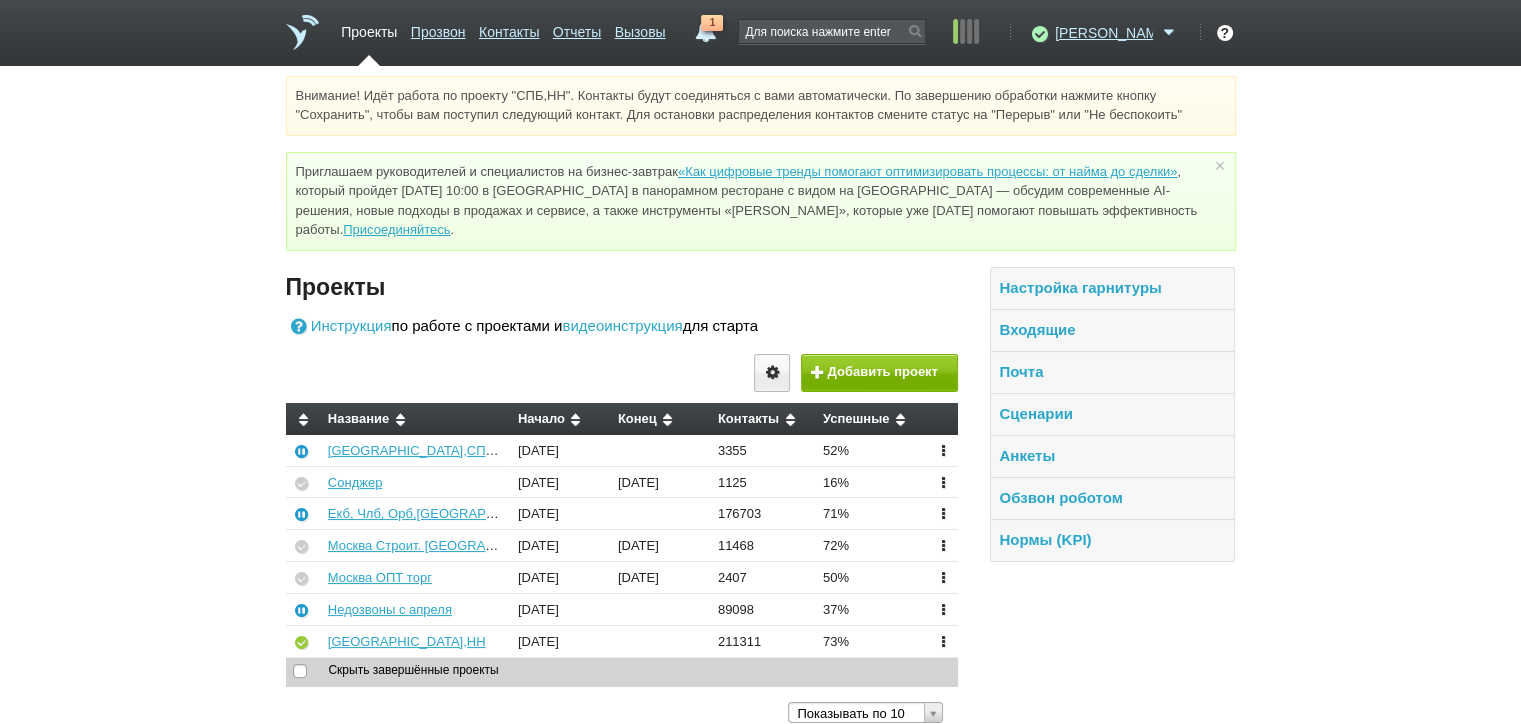 click on "Проекты
Инструкция  по работе с проектами и  видеоинструкция  для старта
Добавить проект
Название
Начало
Конец
Контакты
Успешные" at bounding box center (622, 507) 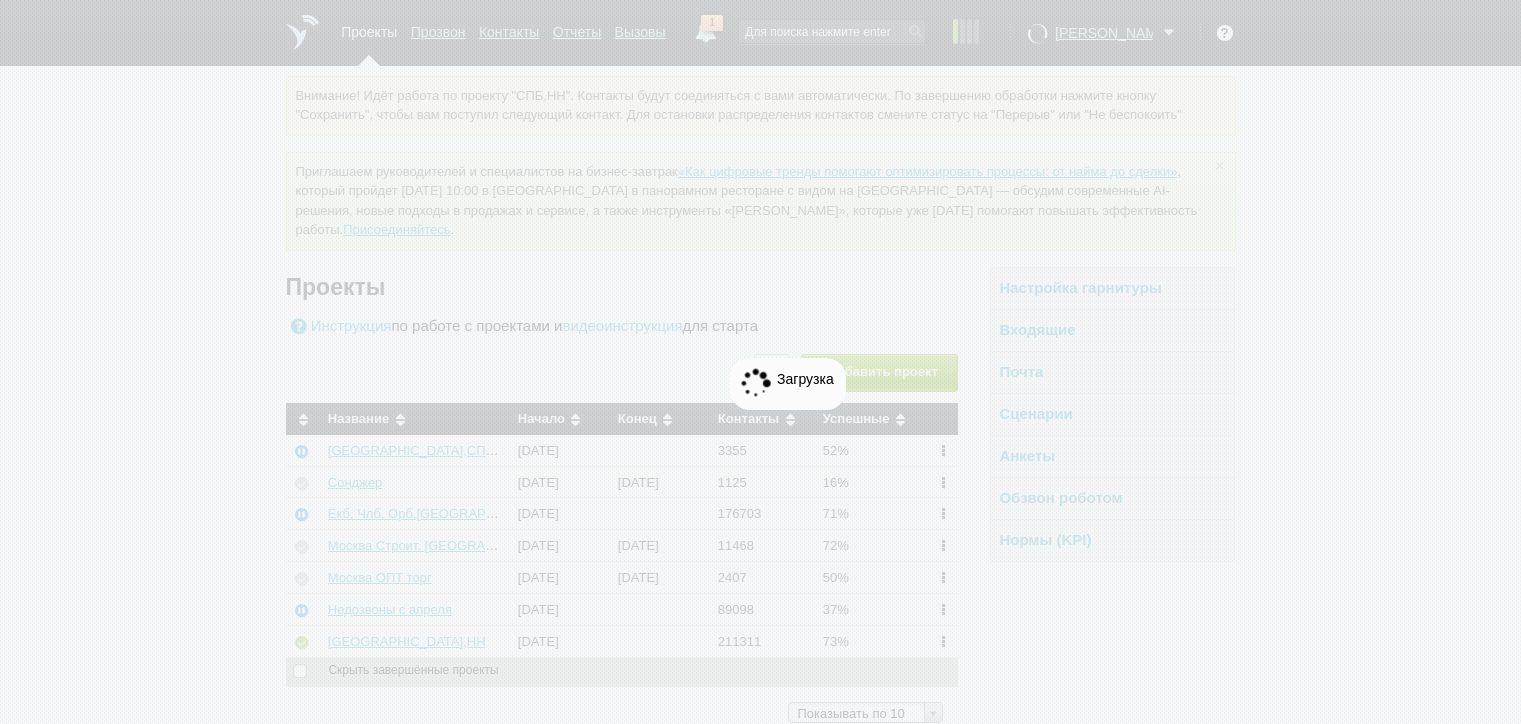 scroll, scrollTop: 0, scrollLeft: 0, axis: both 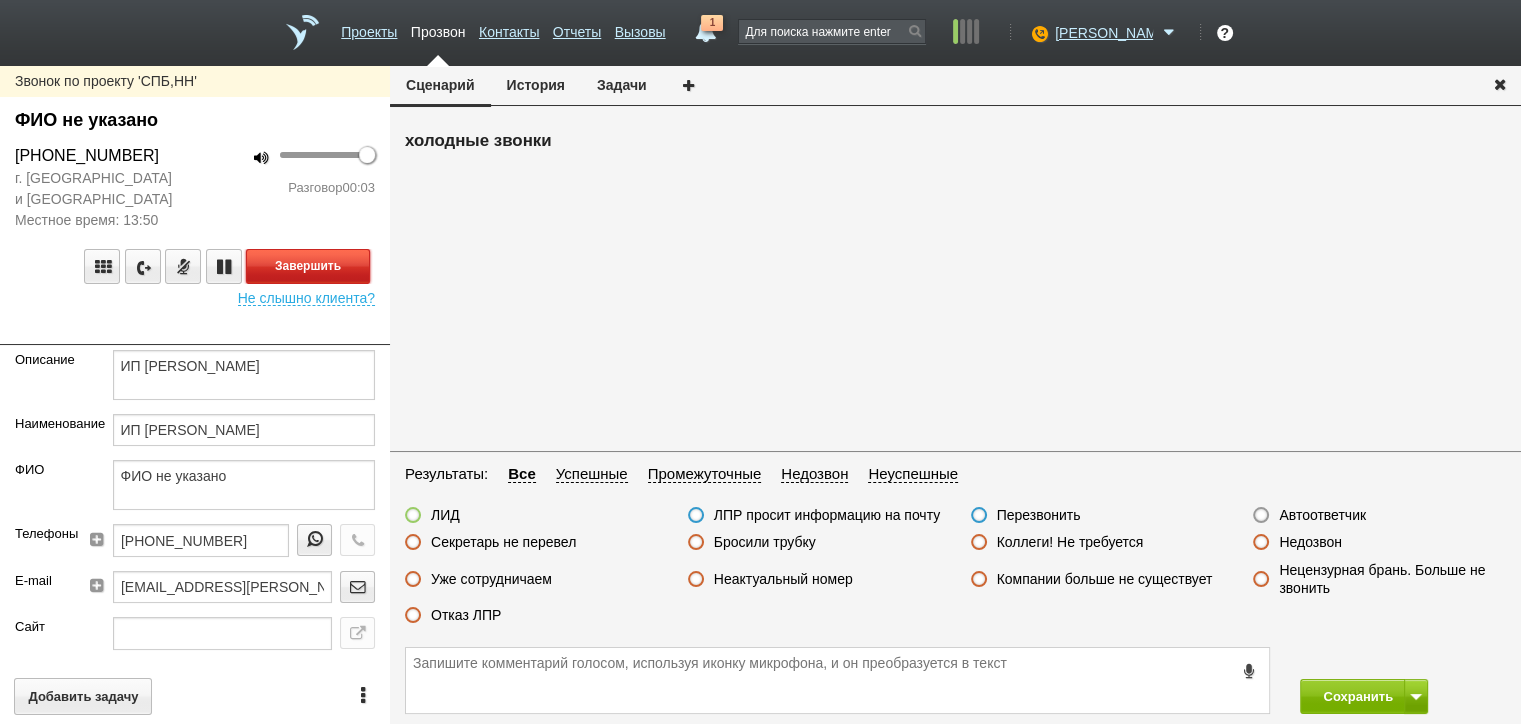 click on "Завершить" at bounding box center [308, 266] 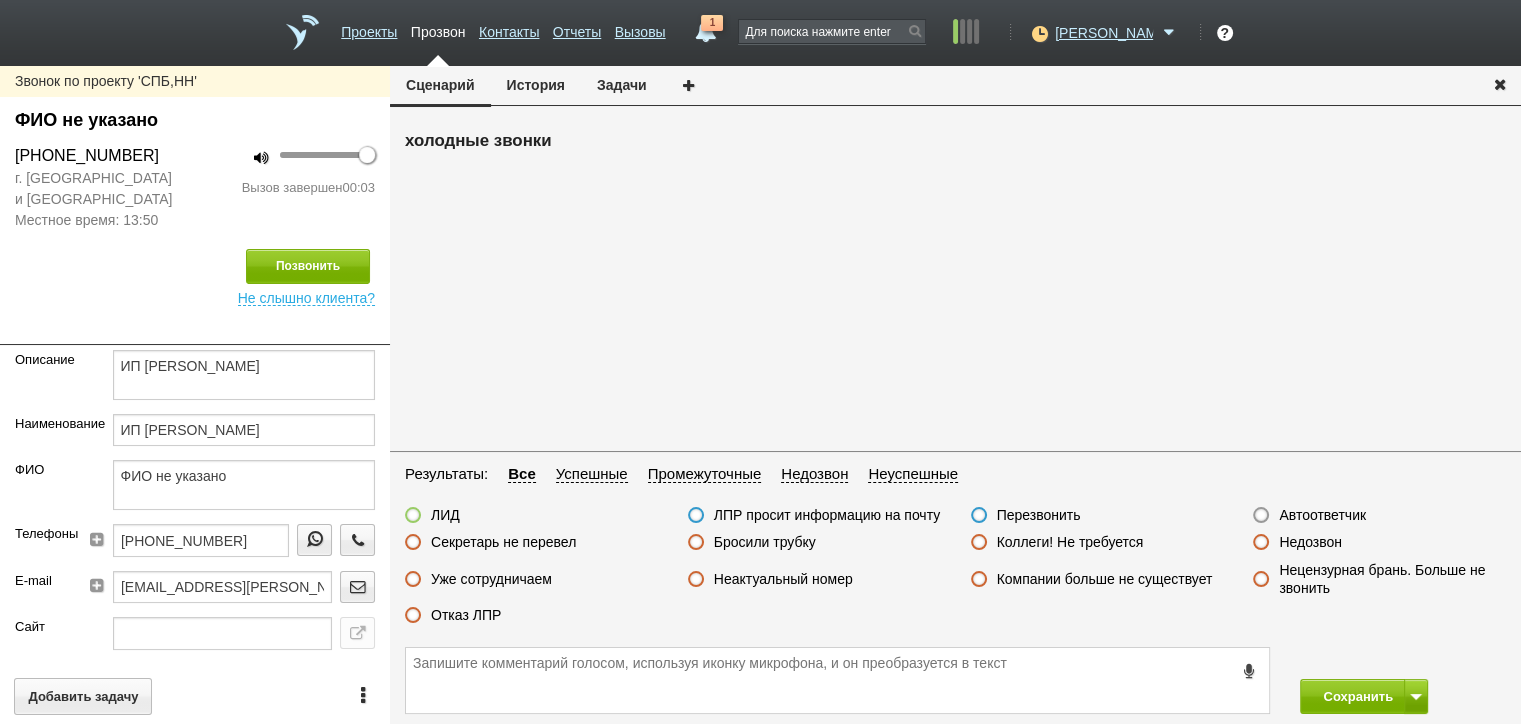 click on "Недозвон" at bounding box center [1310, 542] 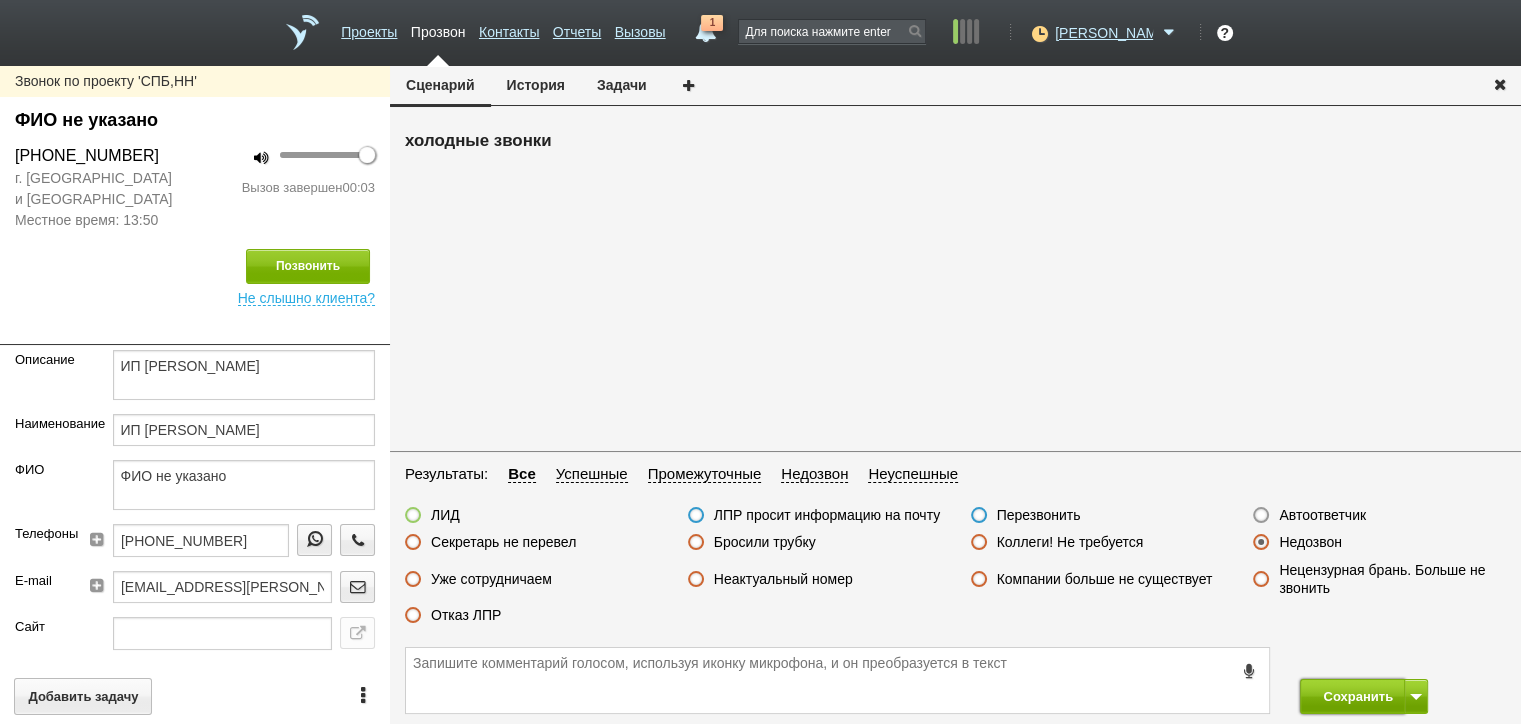 click on "Сохранить" at bounding box center [1352, 696] 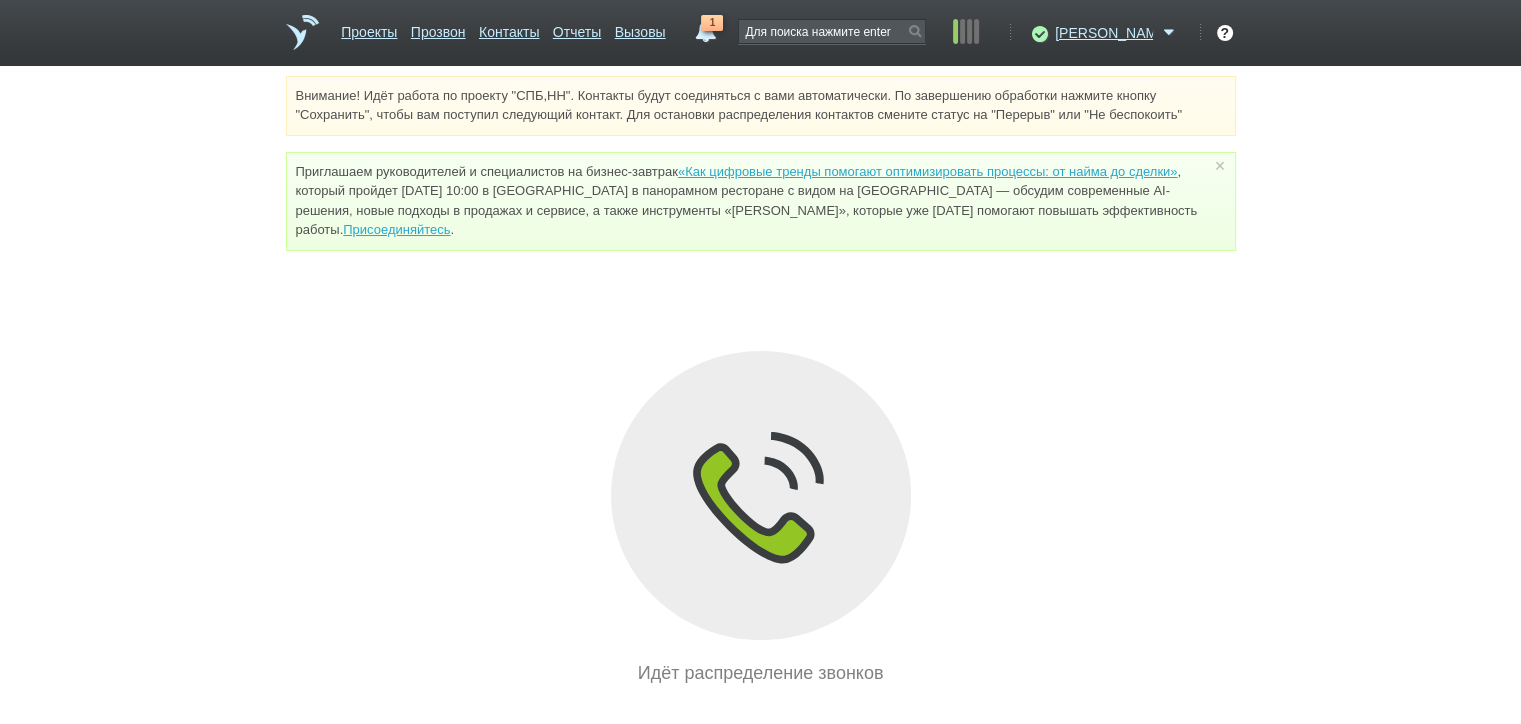 drag, startPoint x: 1411, startPoint y: 583, endPoint x: 1407, endPoint y: 567, distance: 16.492422 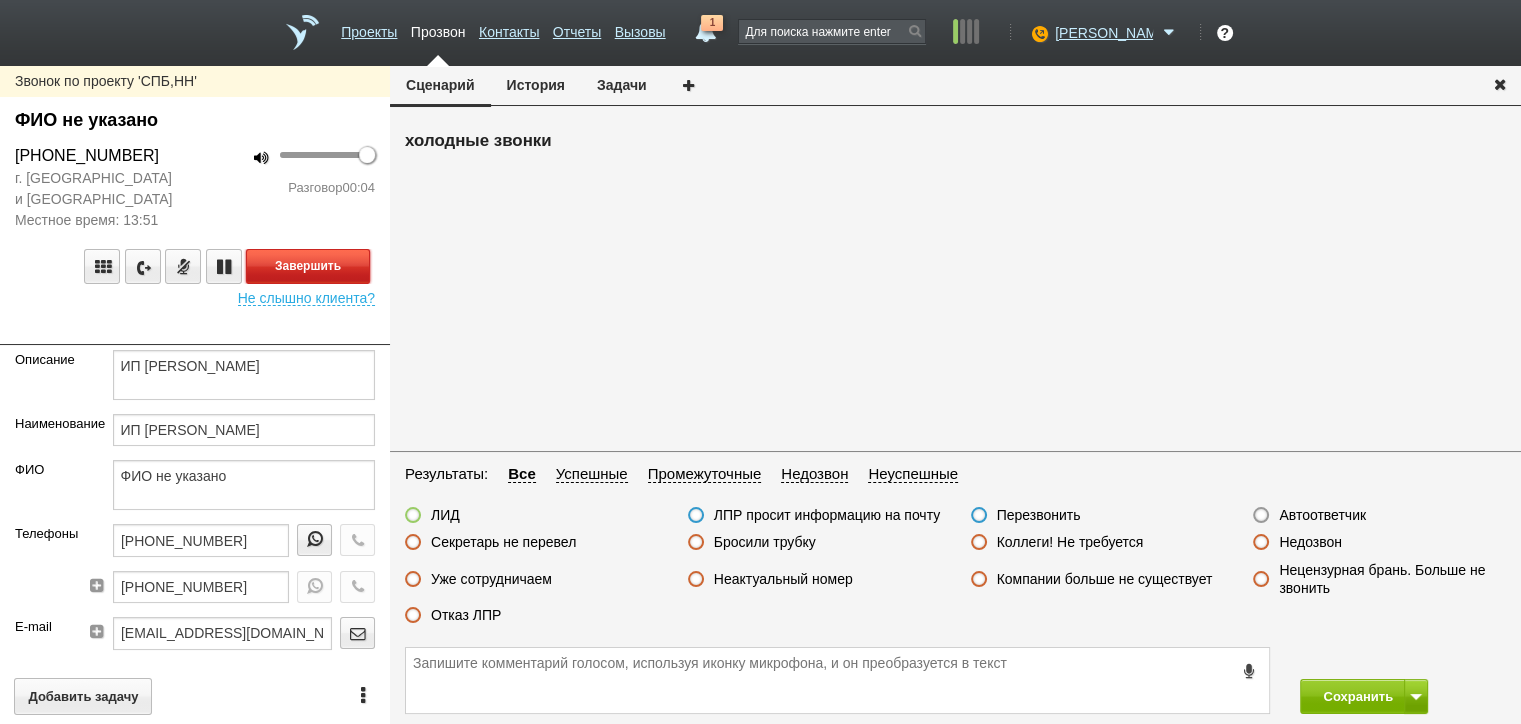 click on "Завершить" at bounding box center (308, 266) 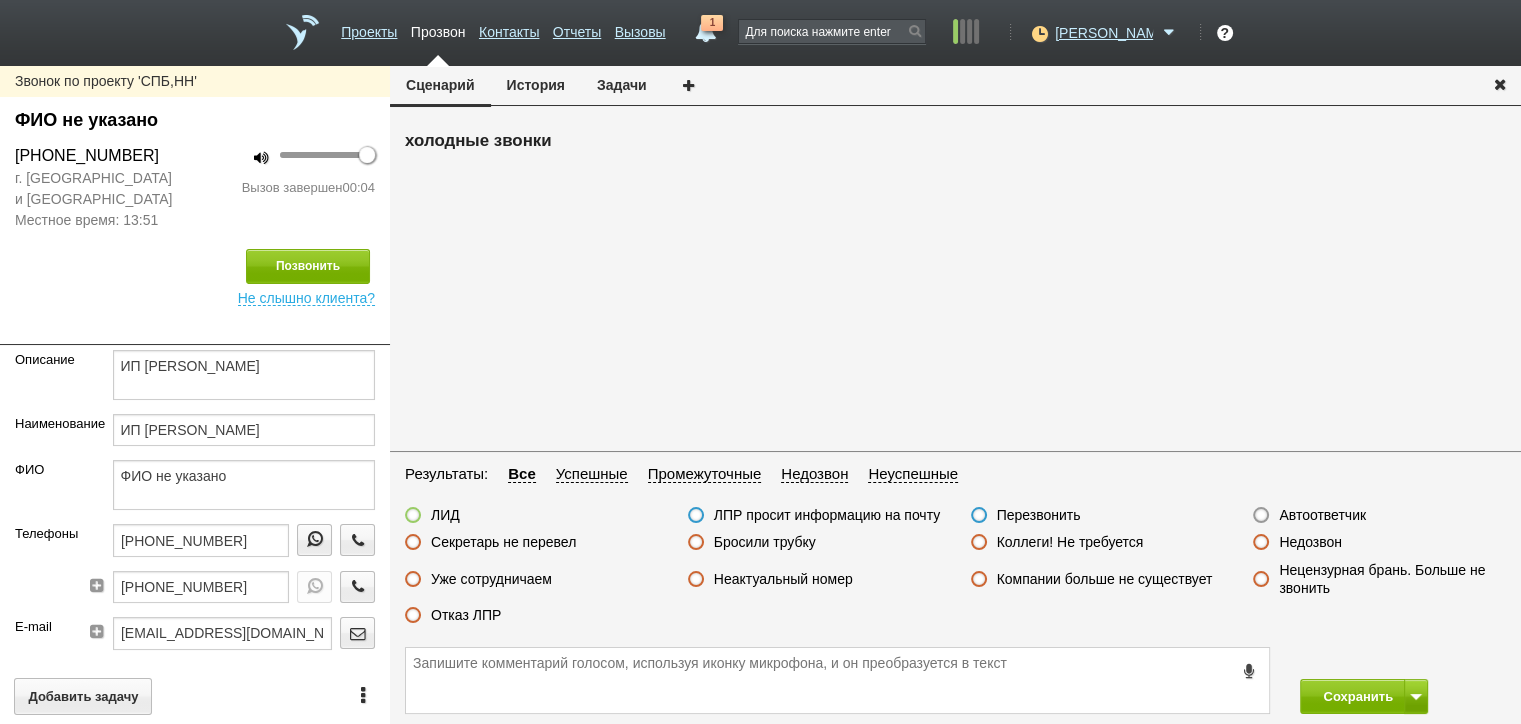 click on "Автоответчик" at bounding box center (1322, 515) 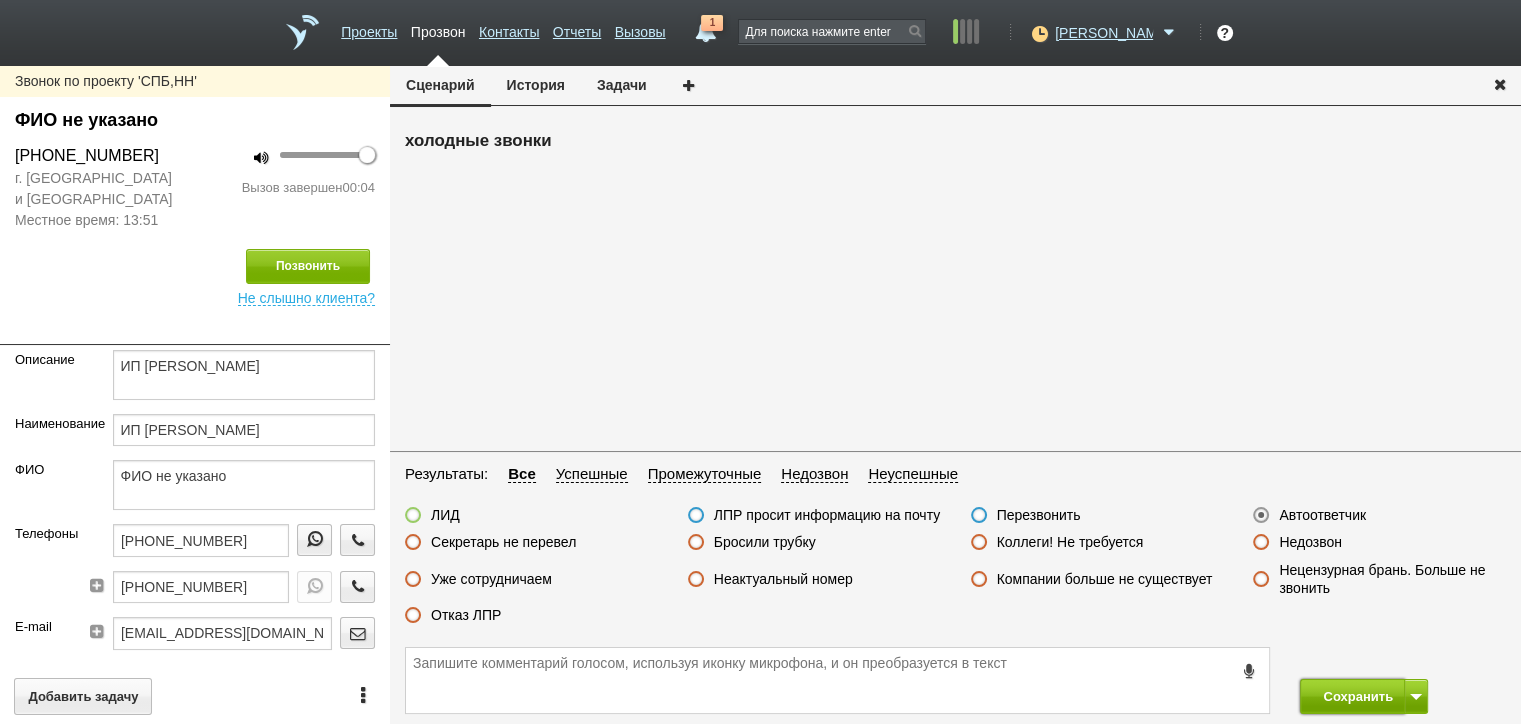 click on "Сохранить" at bounding box center (1352, 696) 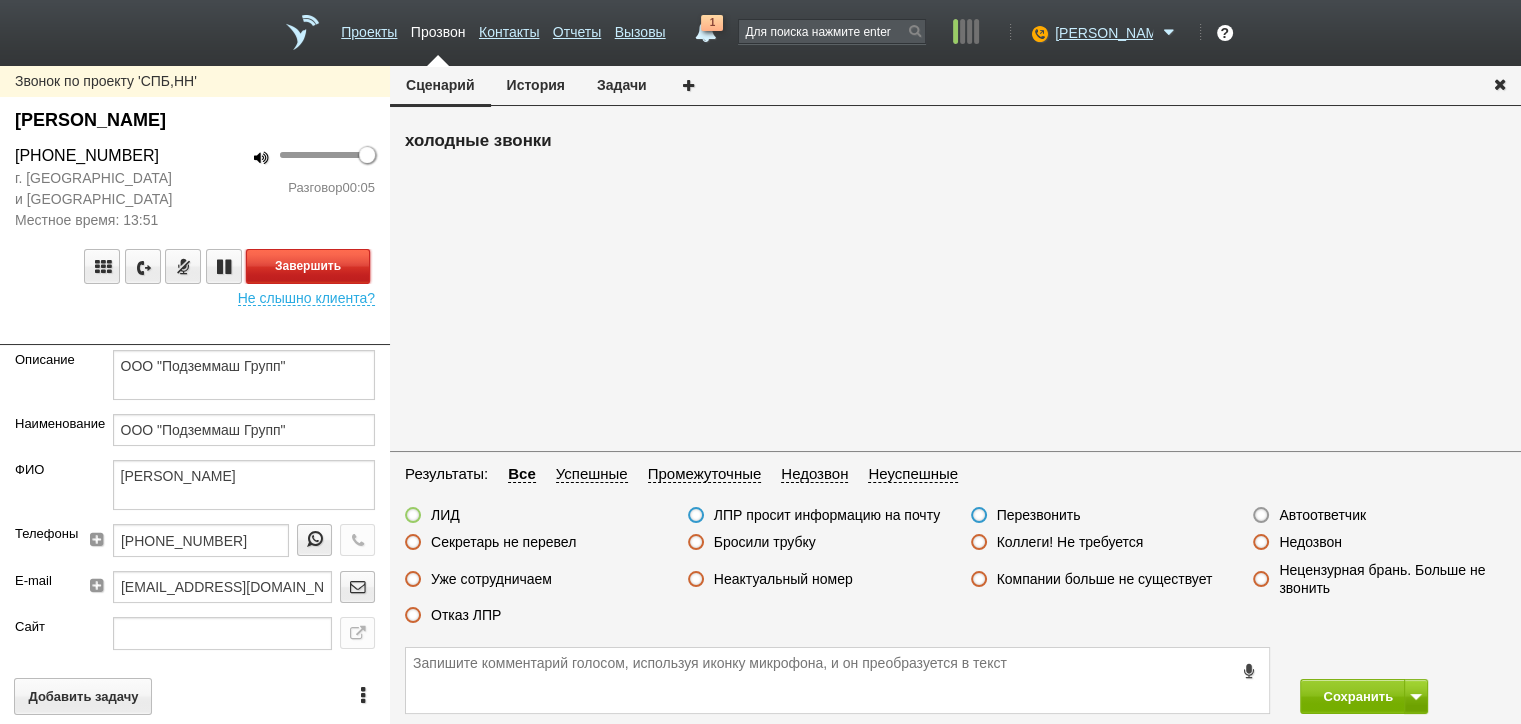 click on "Завершить" at bounding box center [308, 266] 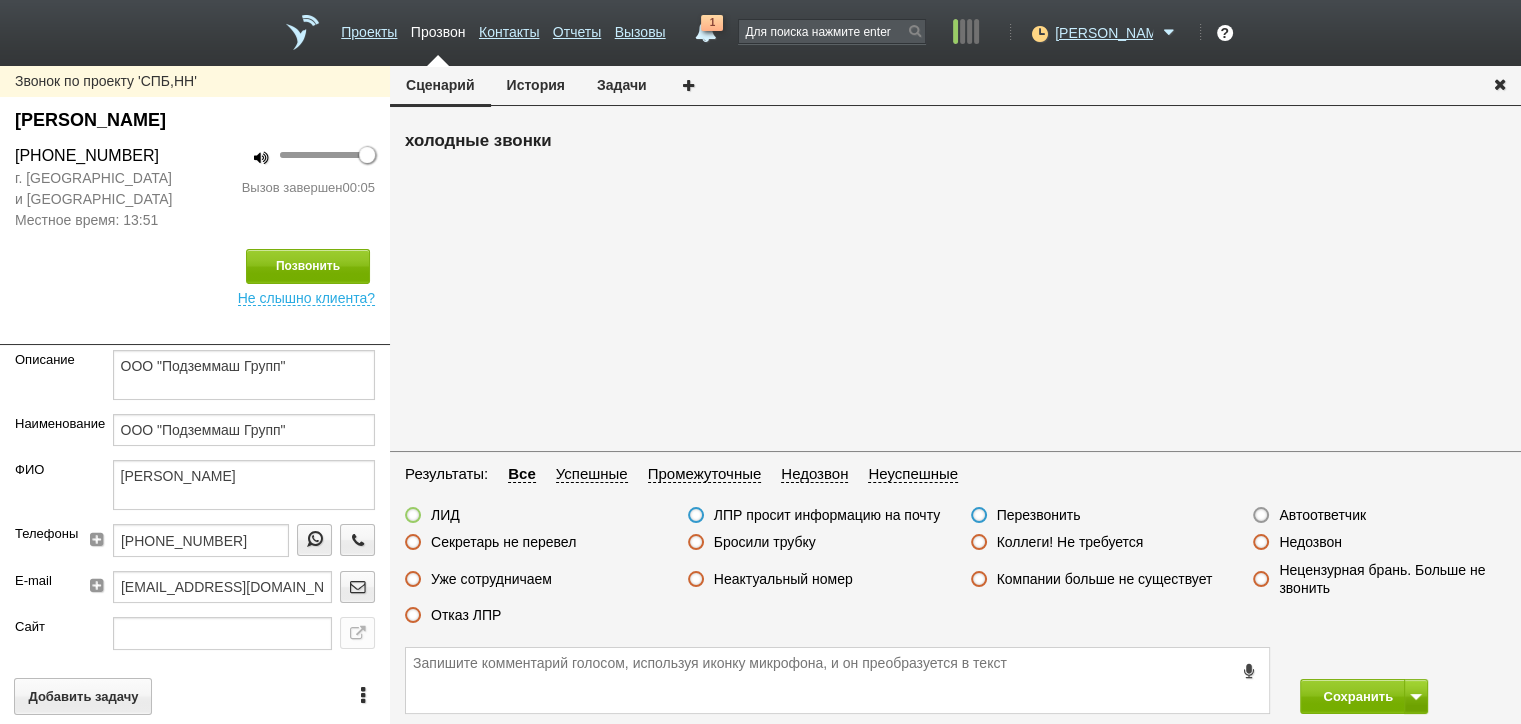 drag, startPoint x: 1328, startPoint y: 519, endPoint x: 1332, endPoint y: 553, distance: 34.234486 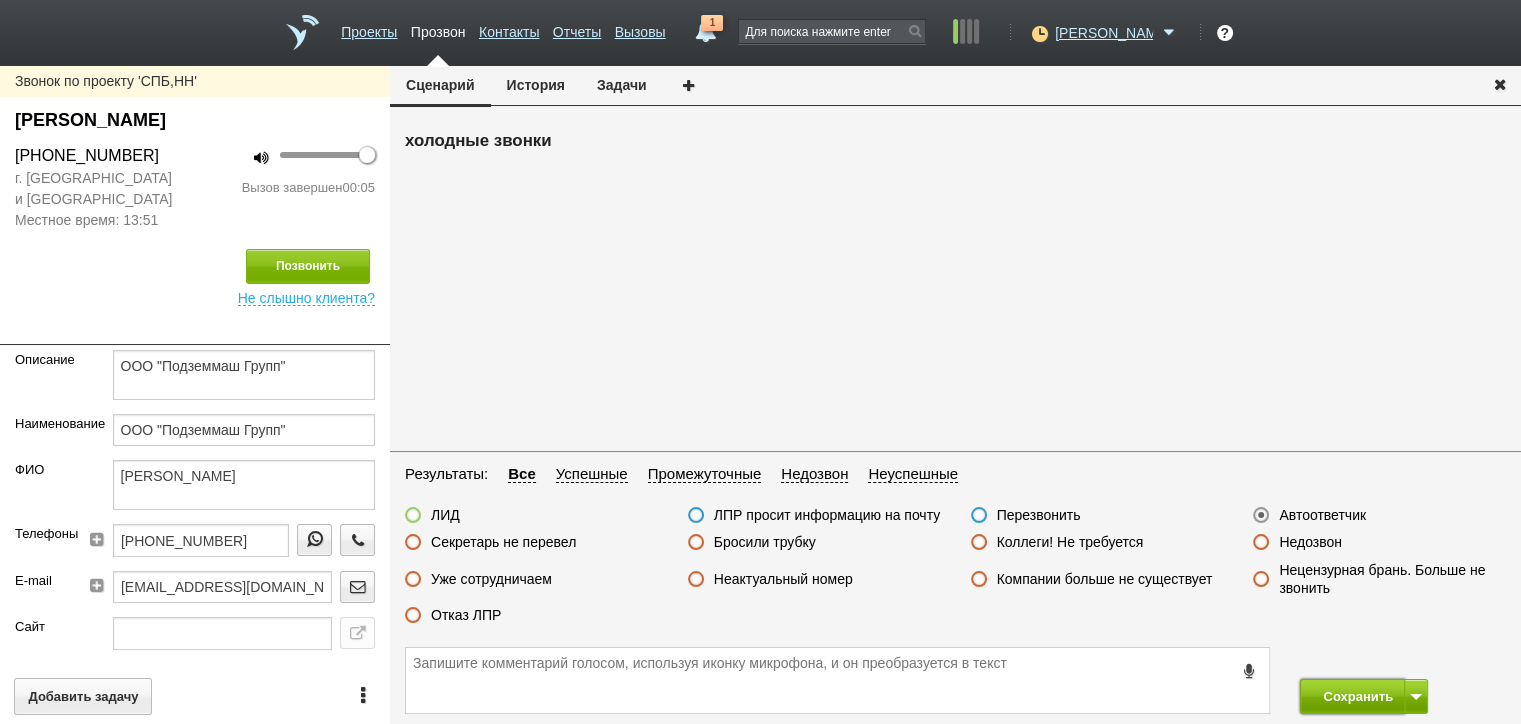 click on "Сохранить" at bounding box center [1352, 696] 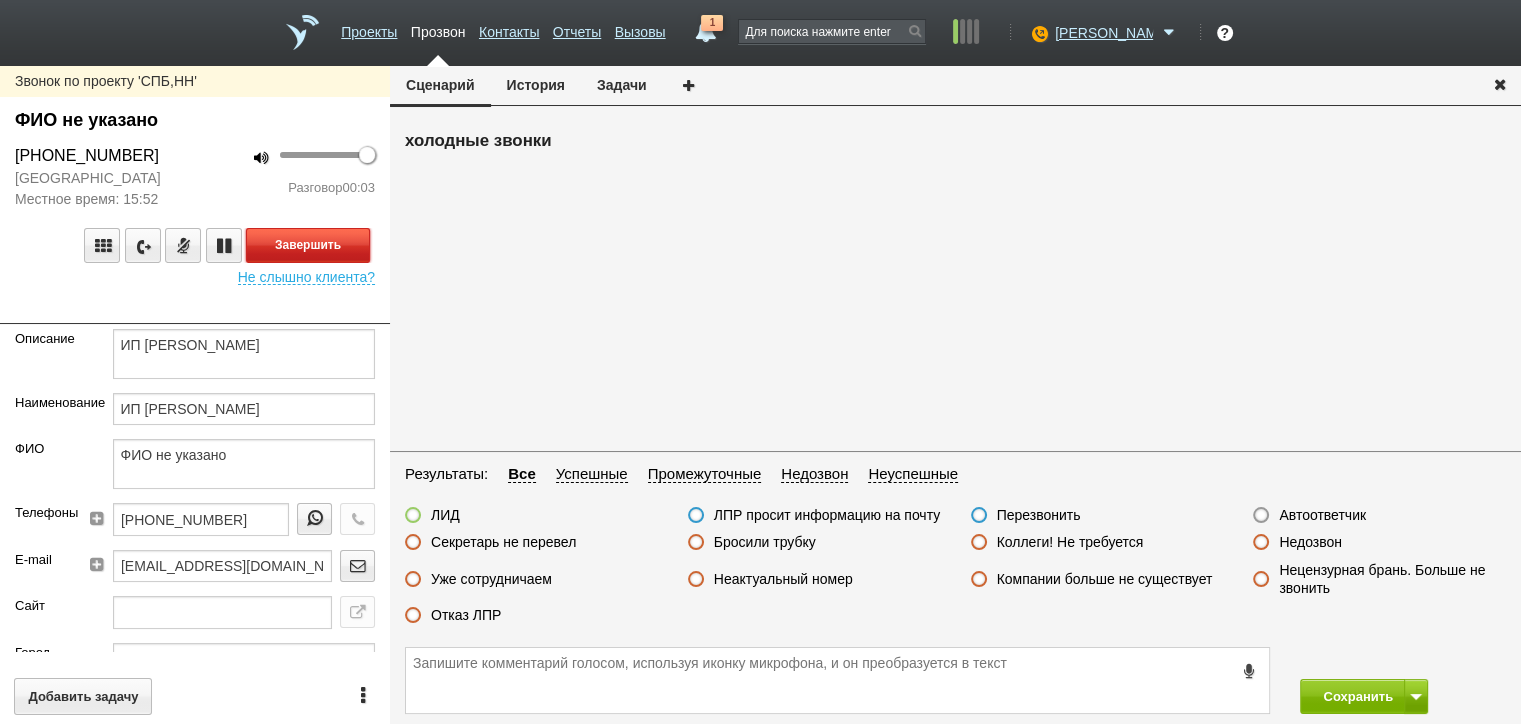 click on "Завершить" at bounding box center [308, 245] 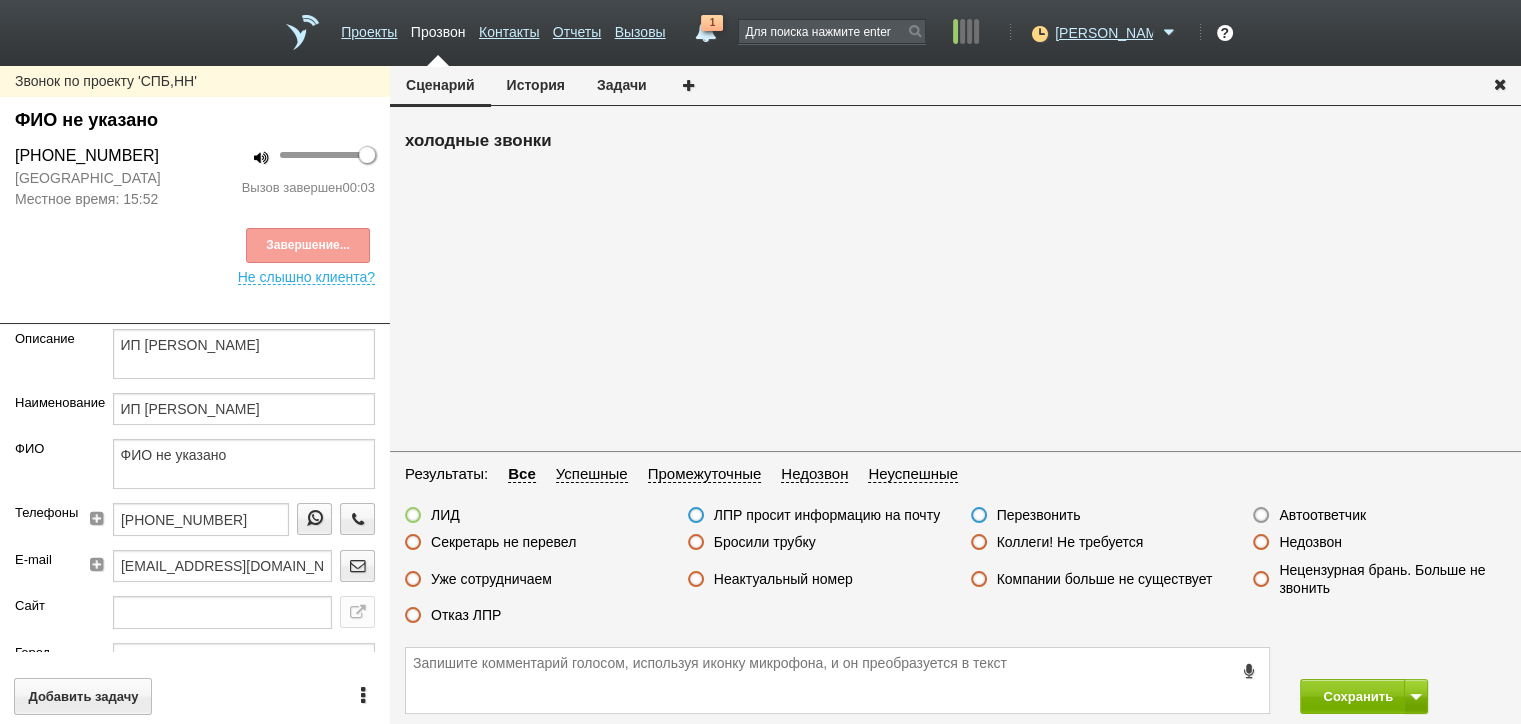 click on "Автоответчик" at bounding box center (1322, 515) 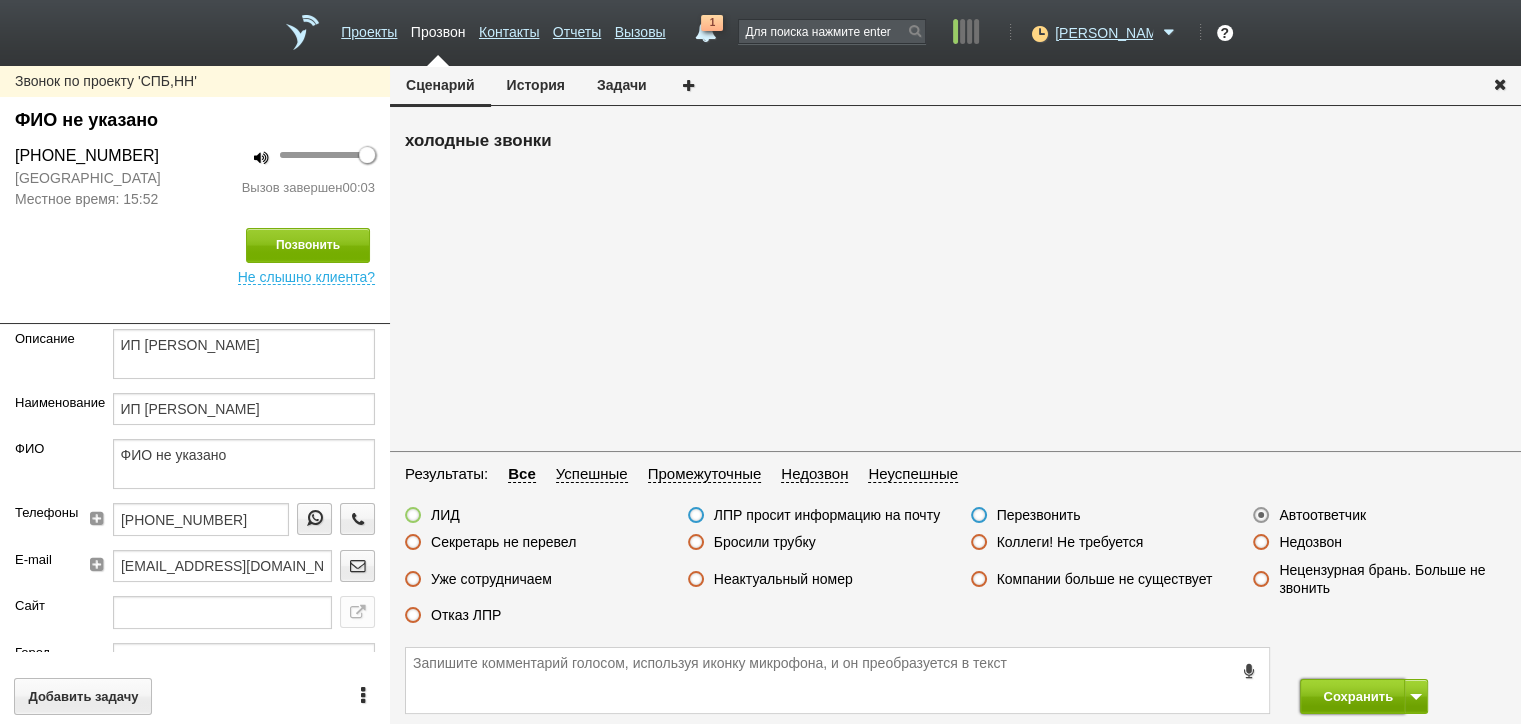 click on "Сохранить" at bounding box center (1352, 696) 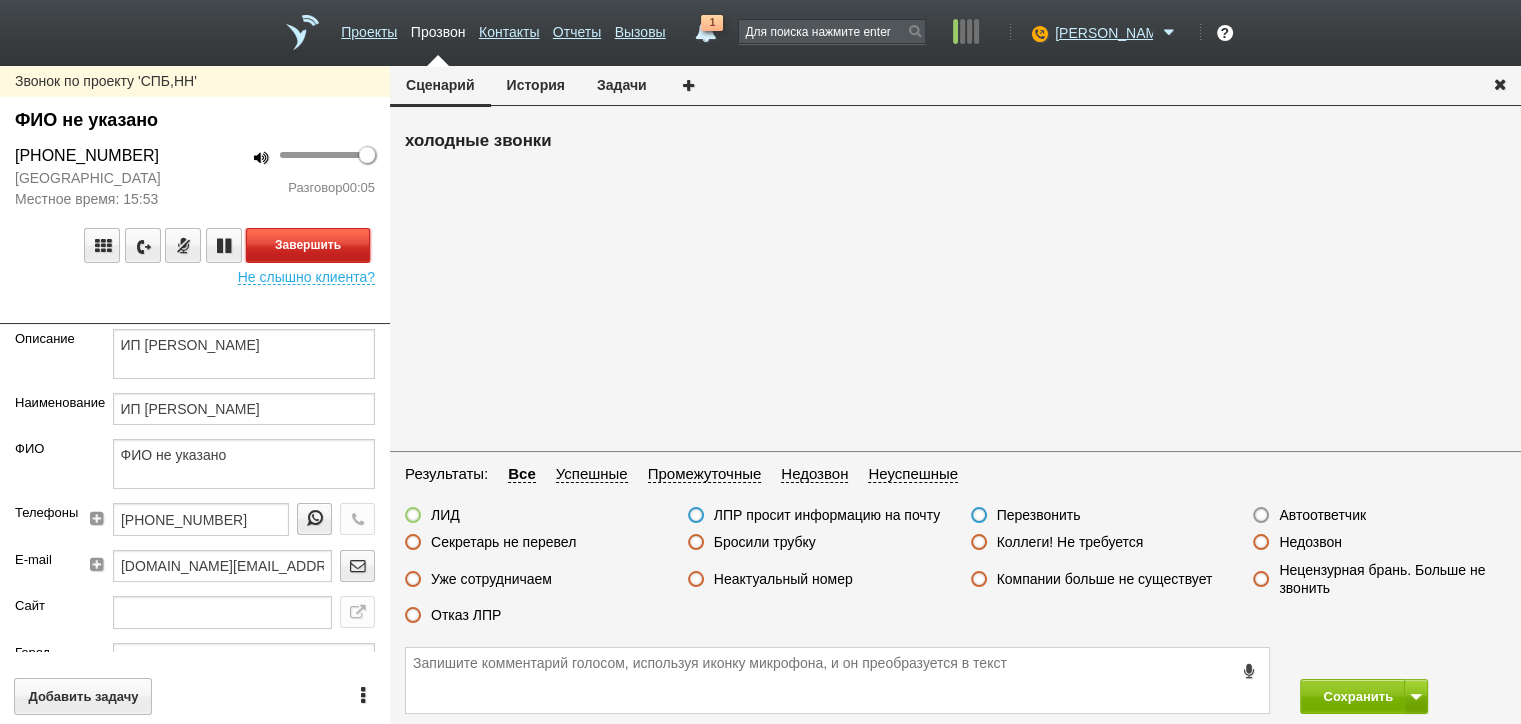 click on "Завершить" at bounding box center [308, 245] 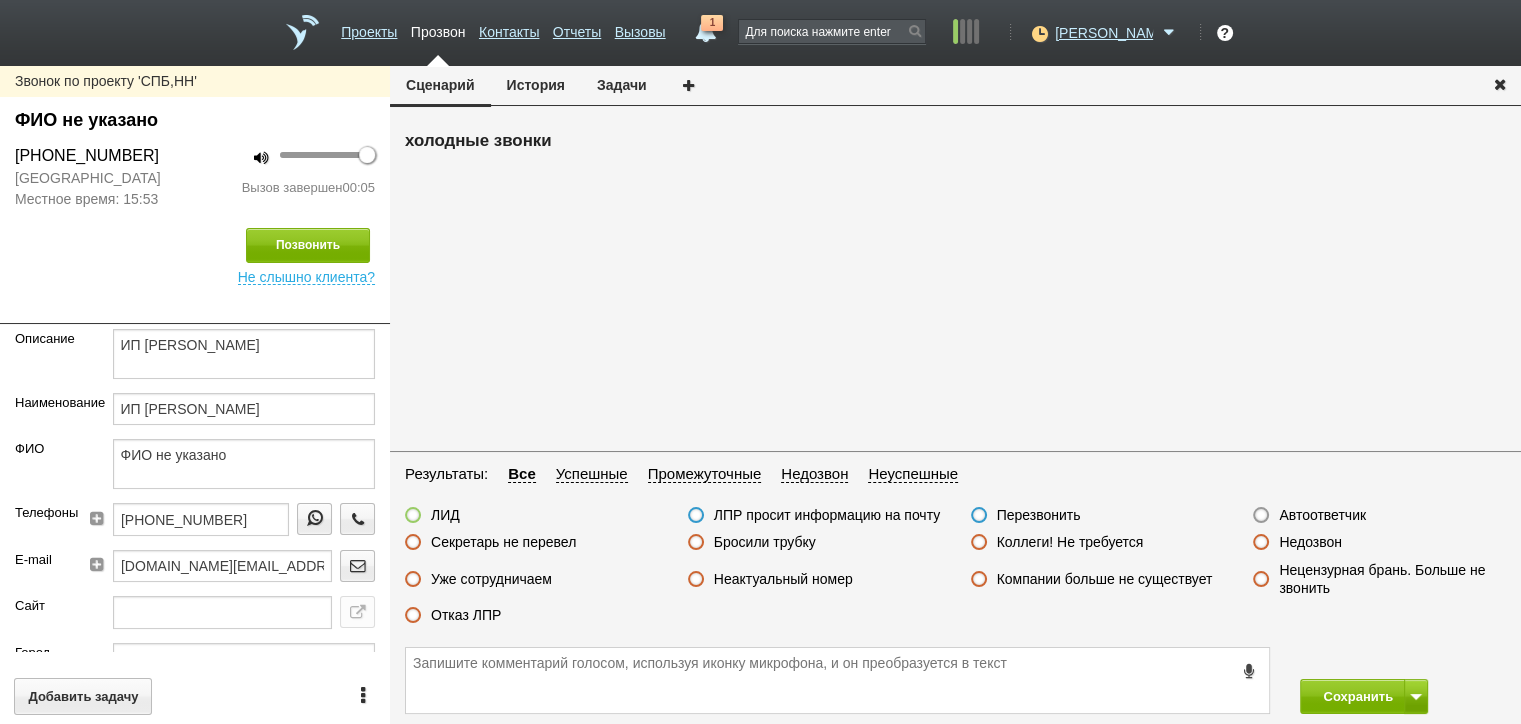 click on "Автоответчик" at bounding box center (1322, 515) 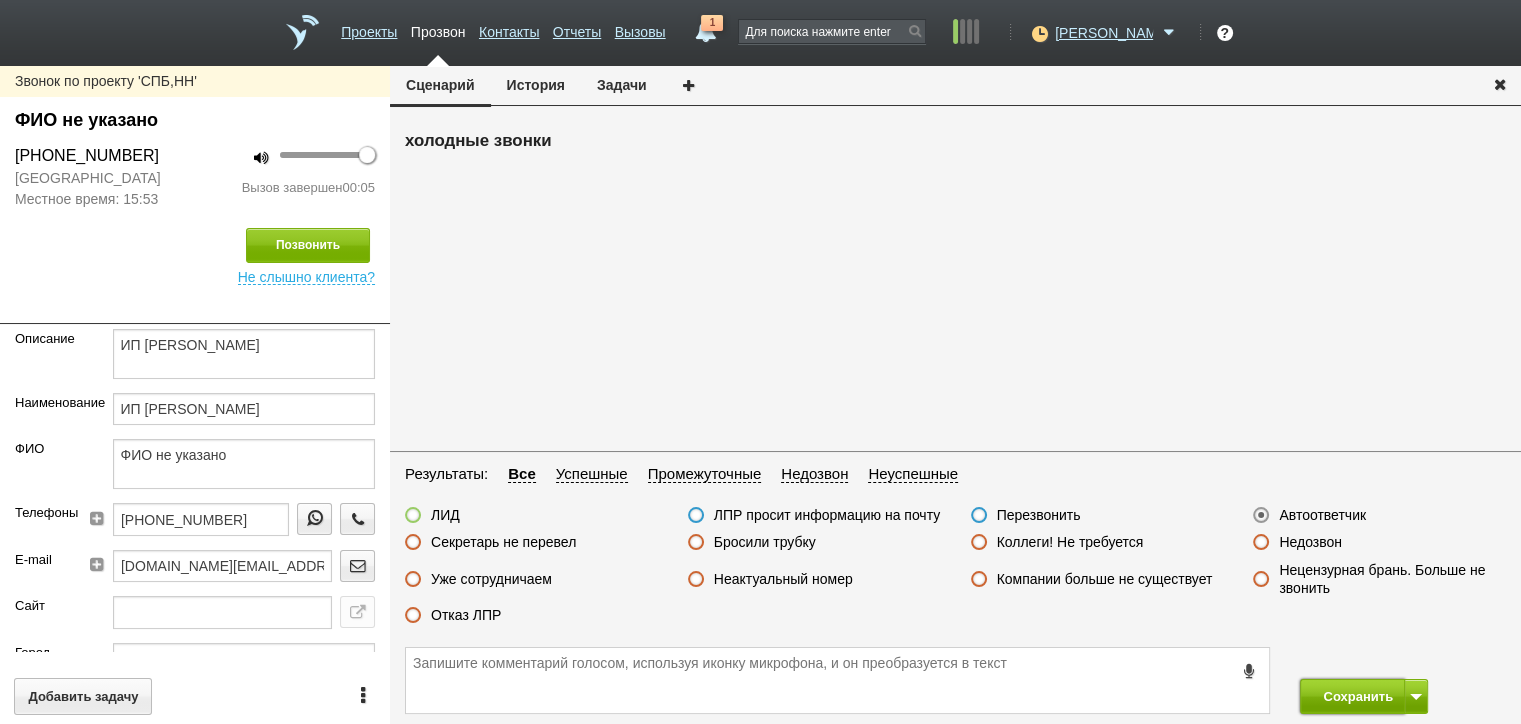click on "Сохранить" at bounding box center [1352, 696] 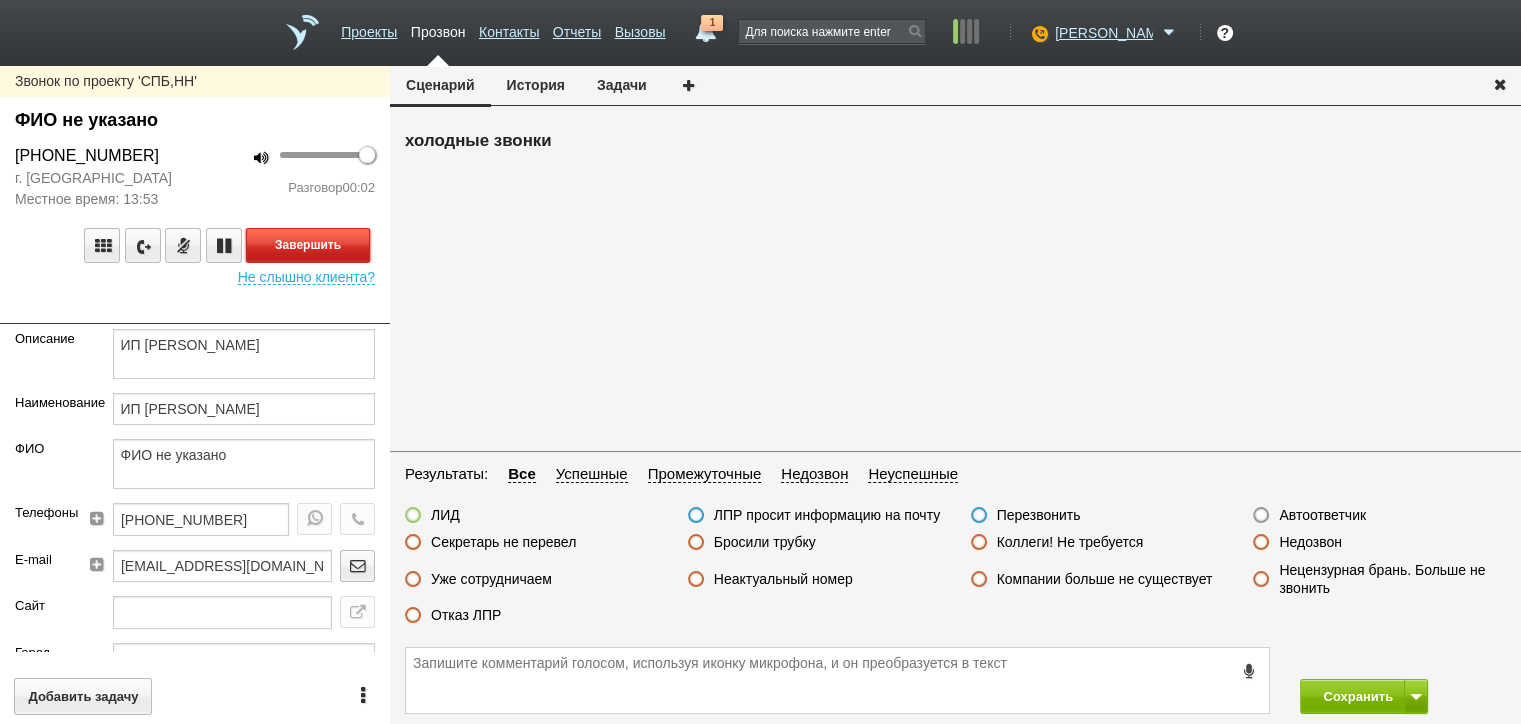click on "Завершить" at bounding box center [308, 245] 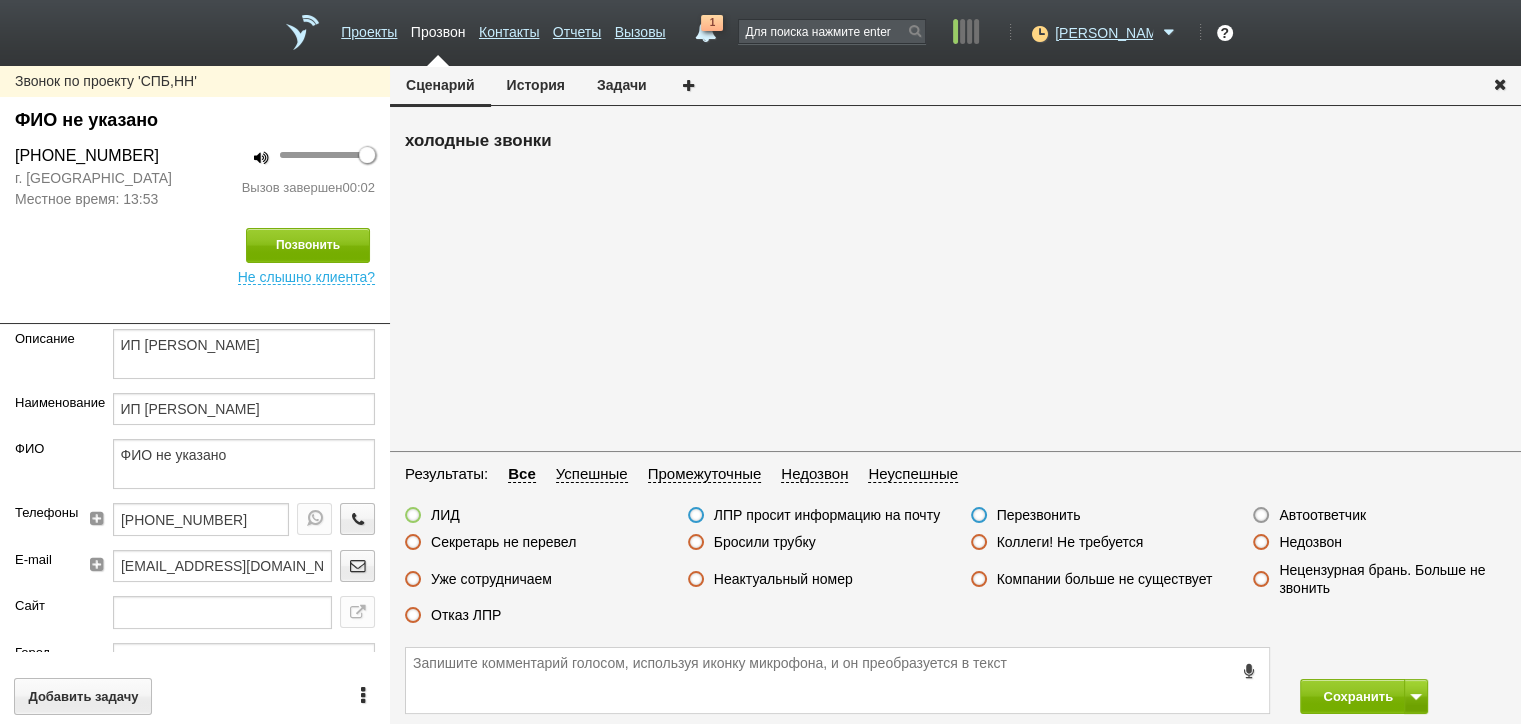 drag, startPoint x: 1308, startPoint y: 509, endPoint x: 1304, endPoint y: 586, distance: 77.10383 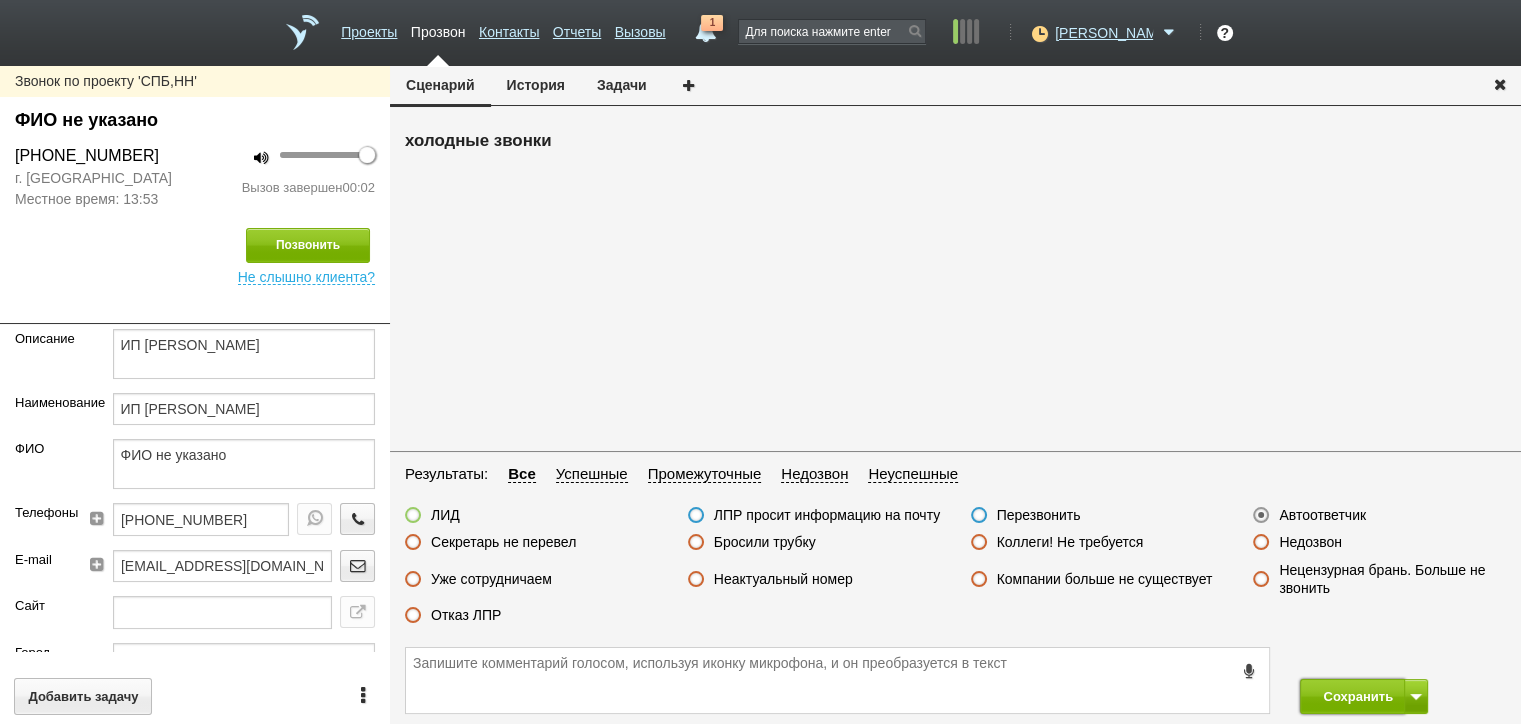 drag, startPoint x: 1334, startPoint y: 691, endPoint x: 1310, endPoint y: 674, distance: 29.410883 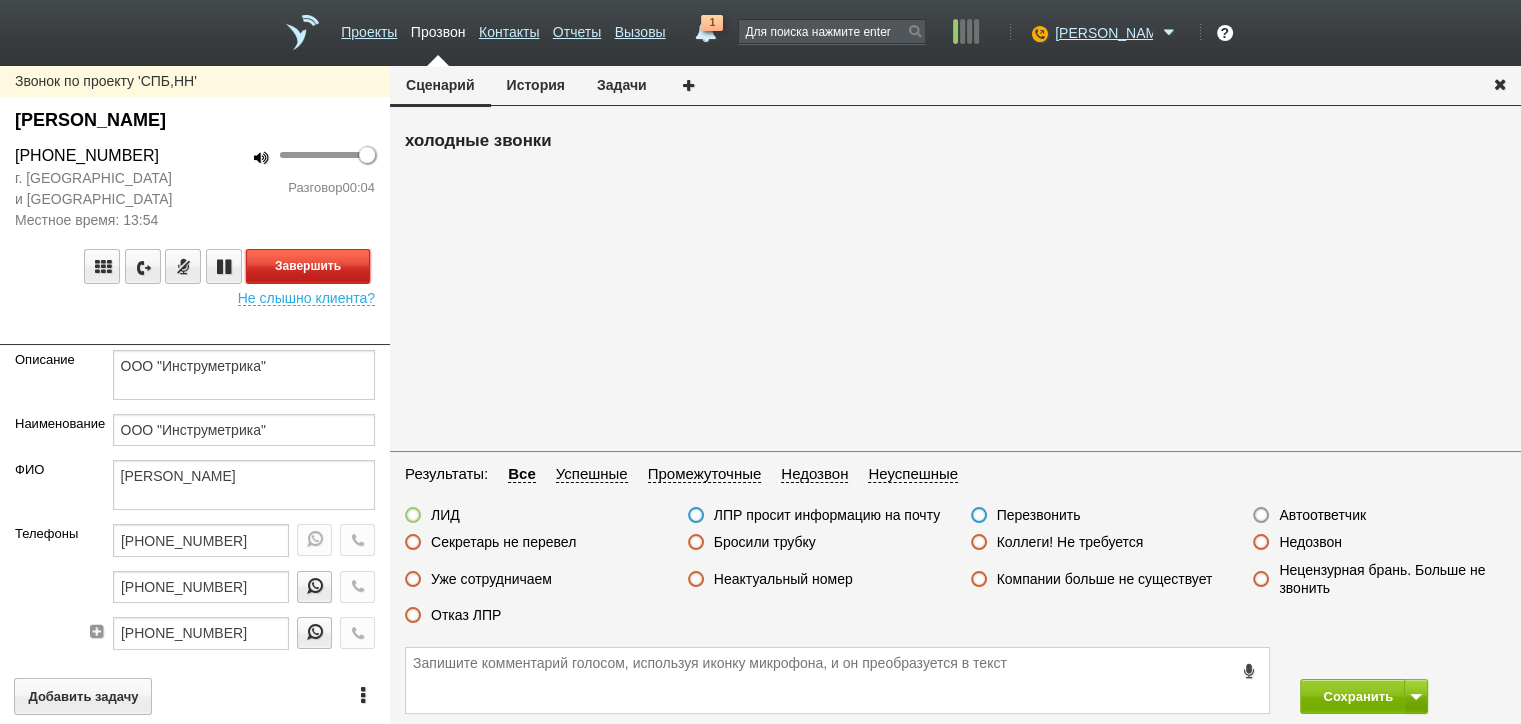 click on "Завершить" at bounding box center [308, 266] 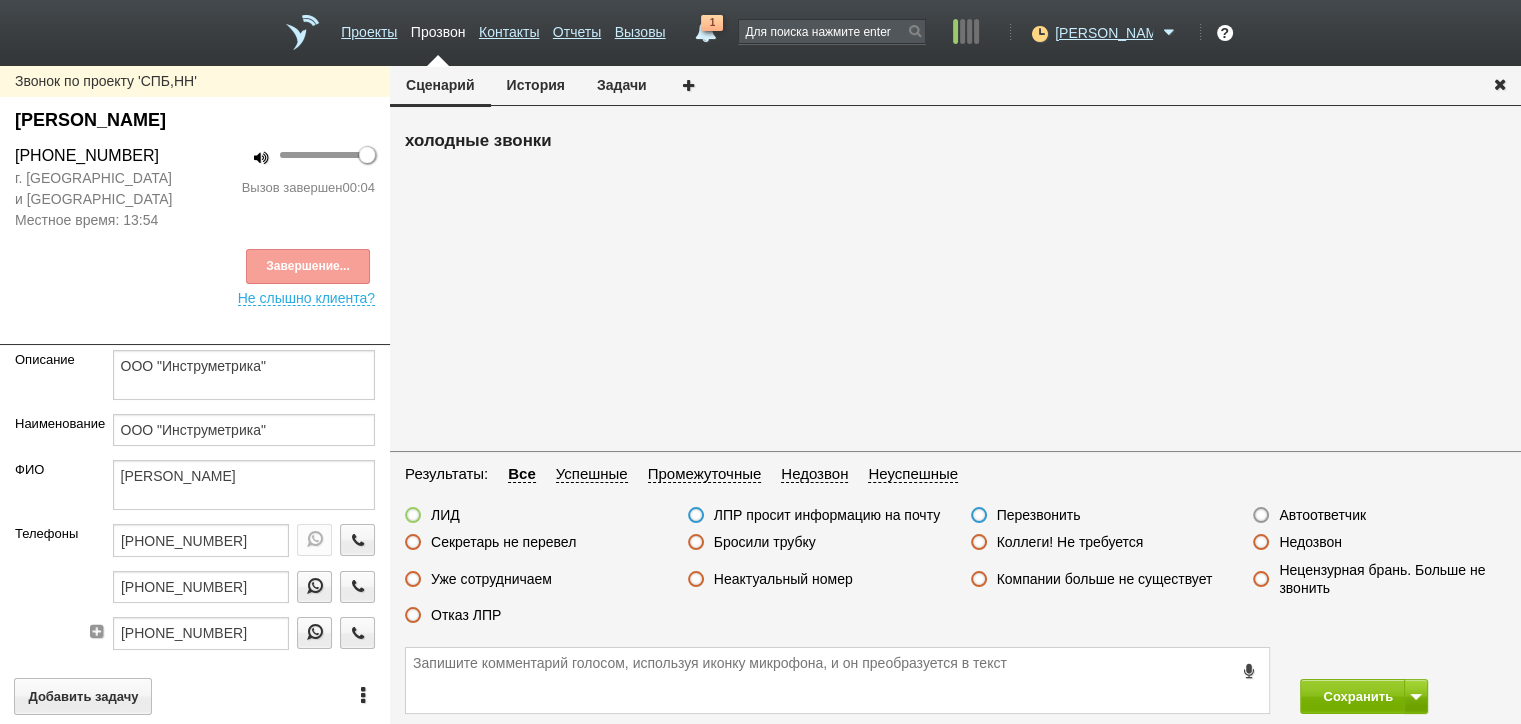 click on "Автоответчик" at bounding box center (1322, 515) 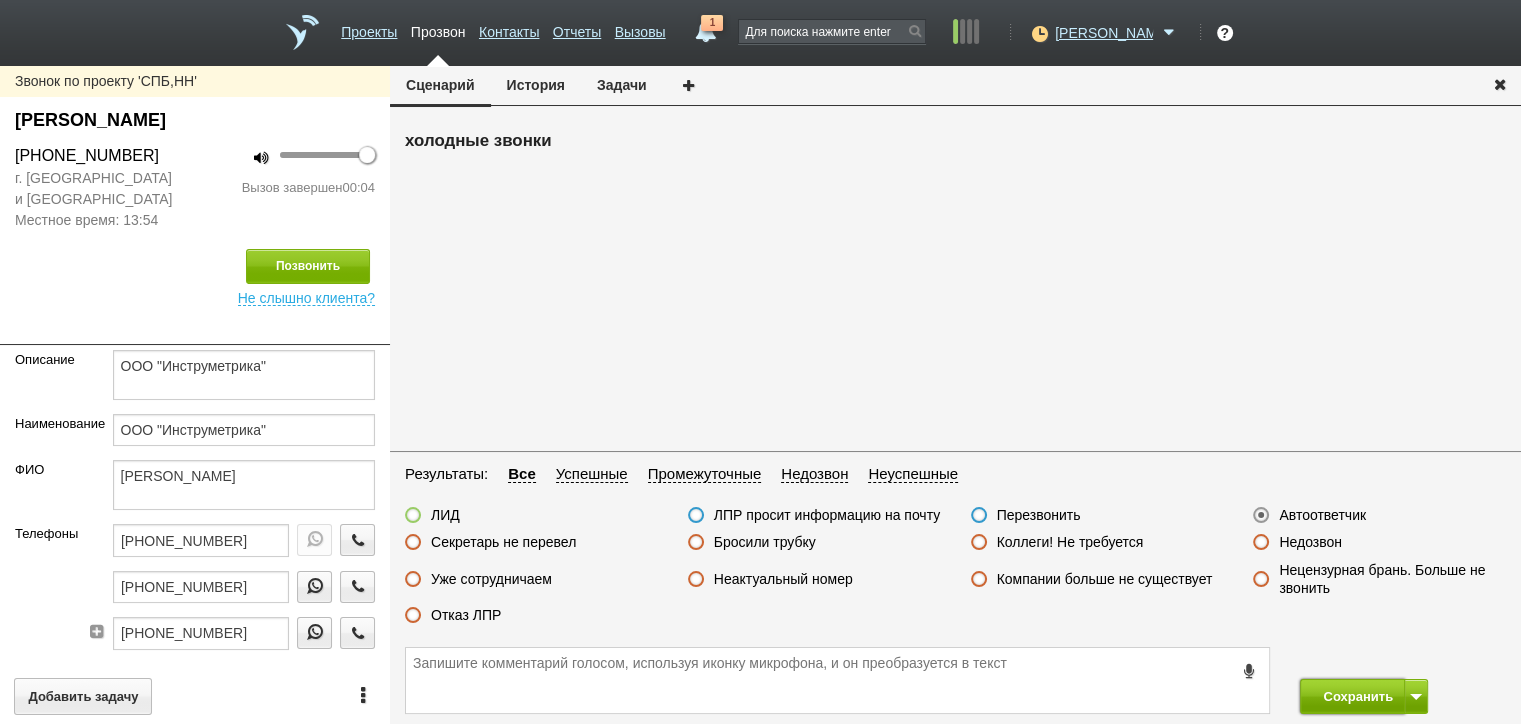 click on "Сохранить" at bounding box center (1352, 696) 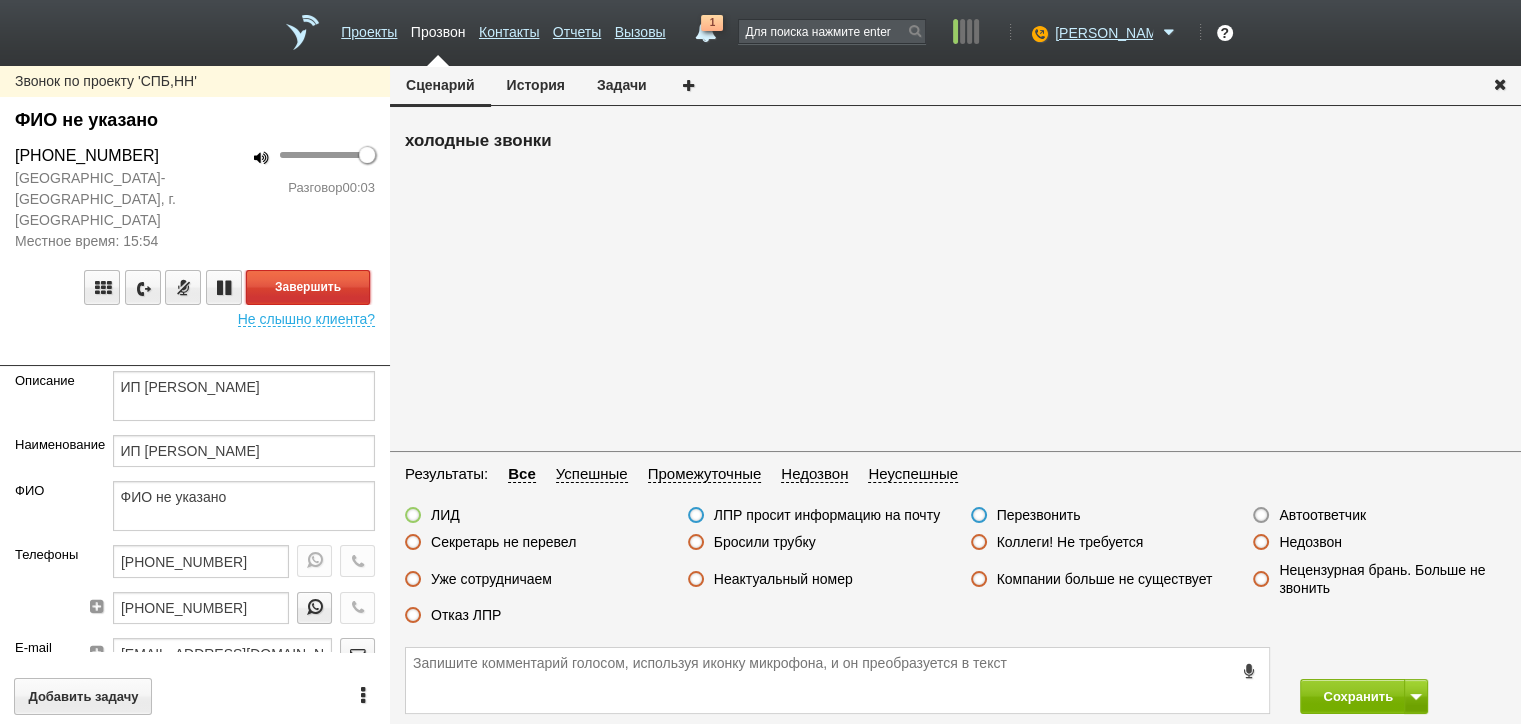 drag, startPoint x: 294, startPoint y: 292, endPoint x: 475, endPoint y: 339, distance: 187.00267 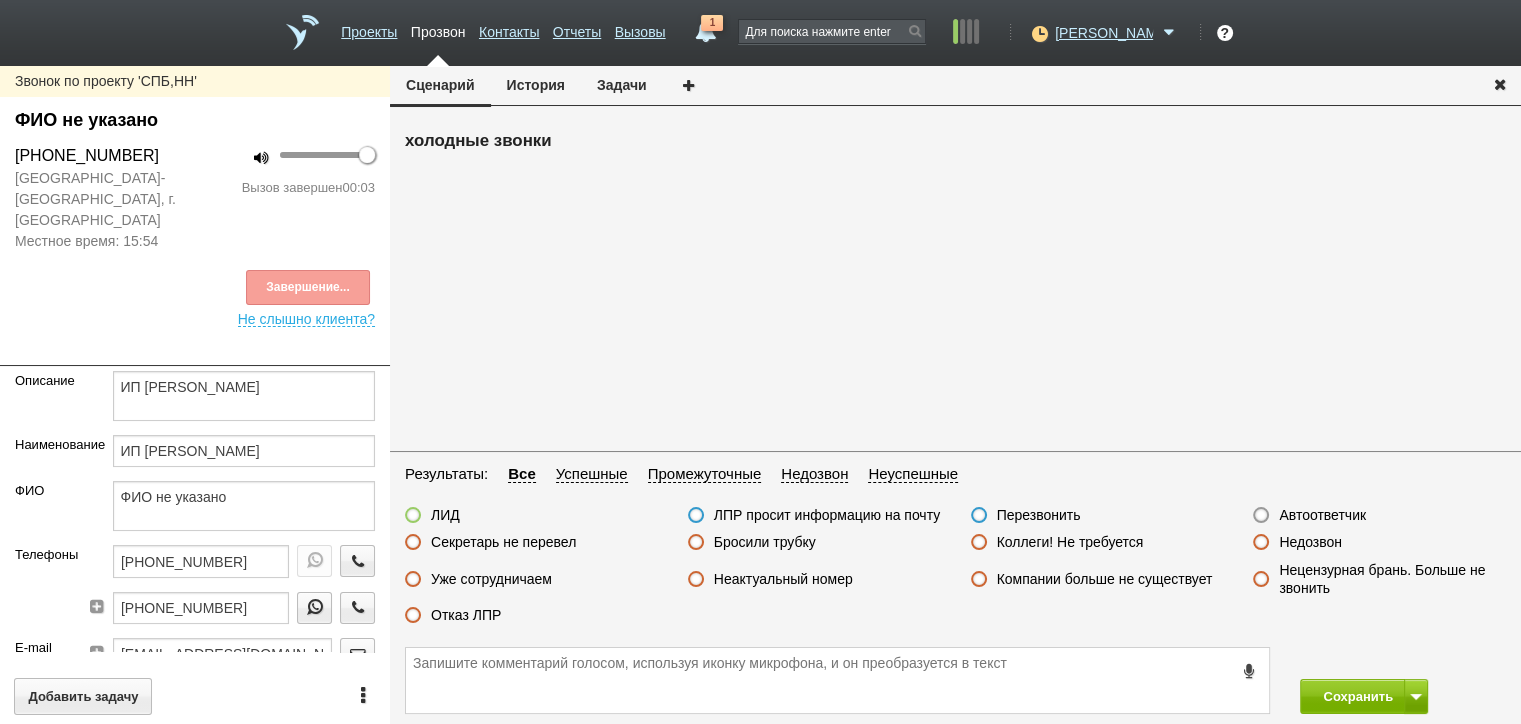 click on "Автоответчик" at bounding box center [1322, 515] 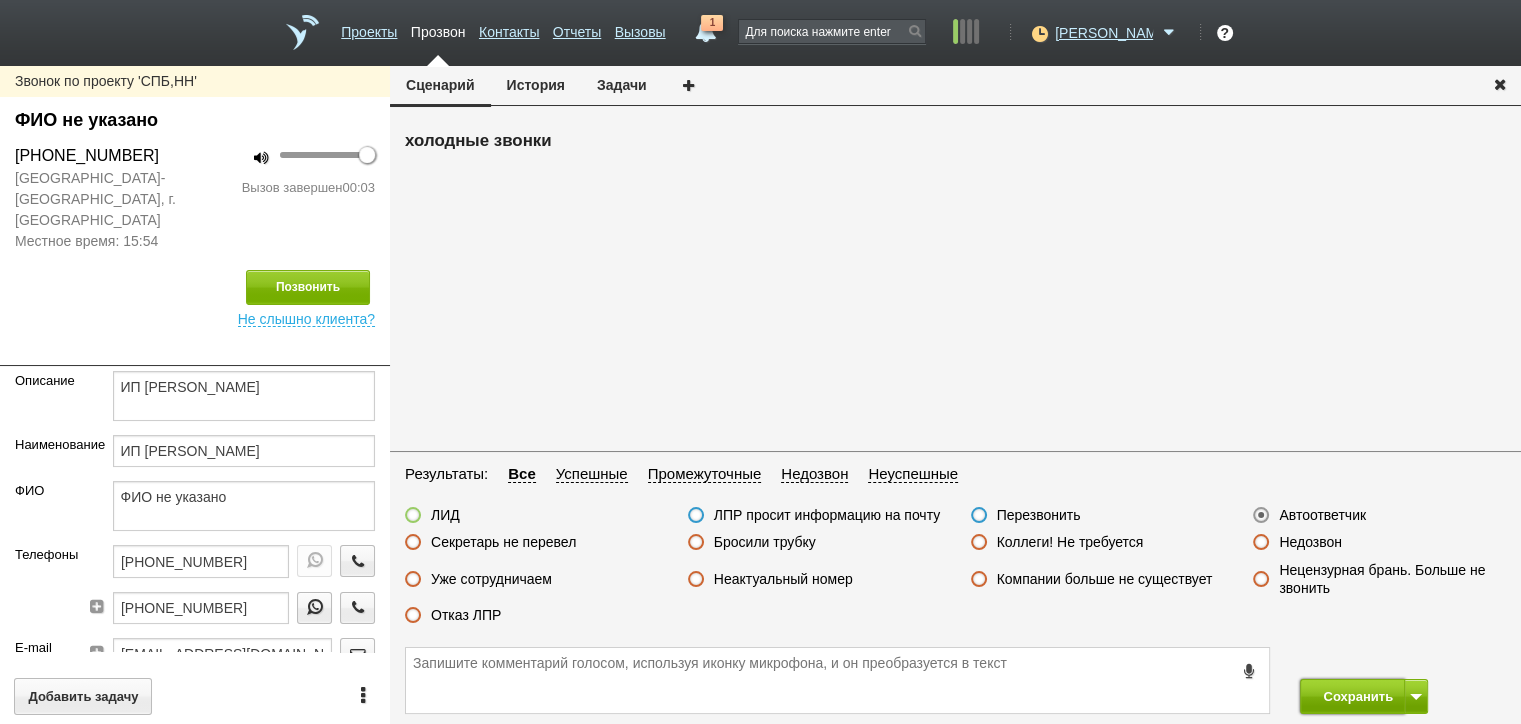 drag, startPoint x: 1340, startPoint y: 706, endPoint x: 1329, endPoint y: 692, distance: 17.804493 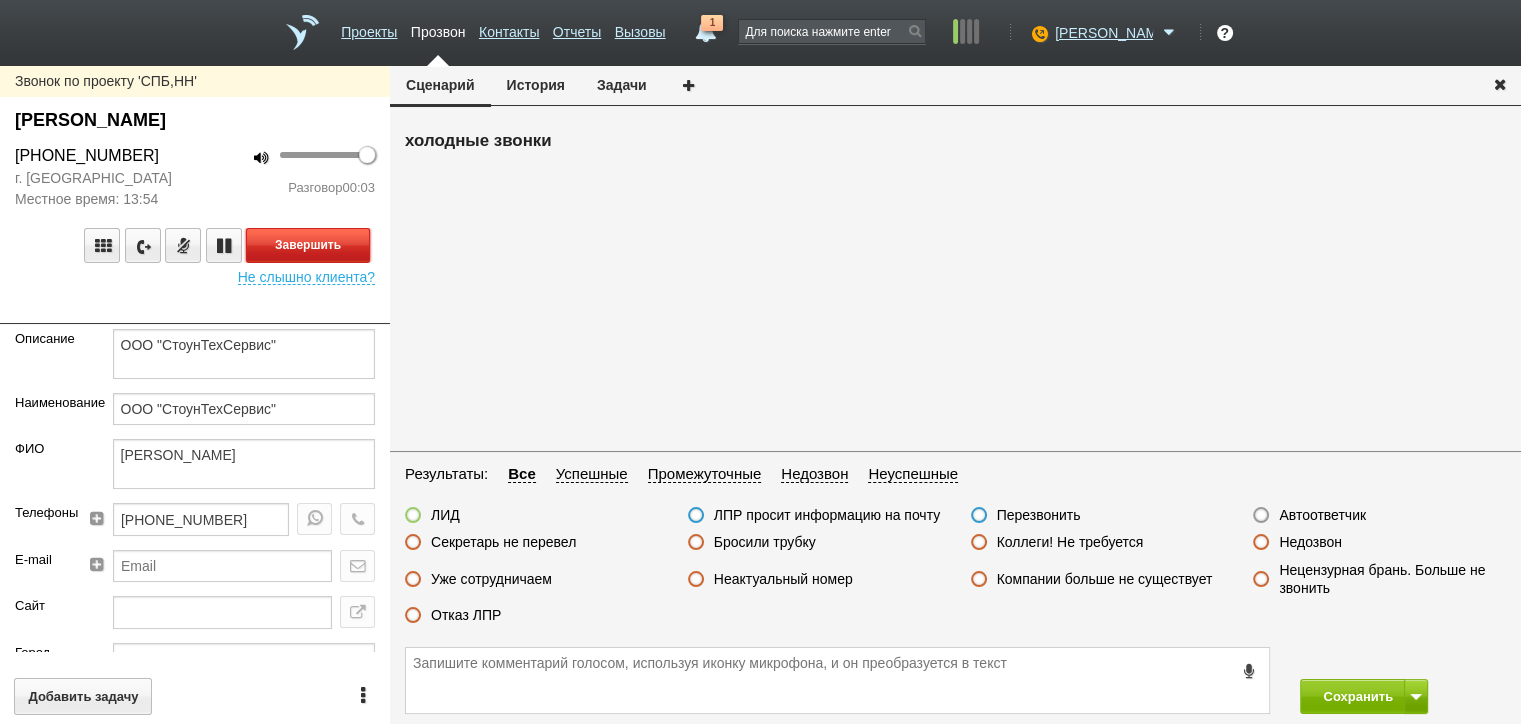 click on "Завершить" at bounding box center [308, 245] 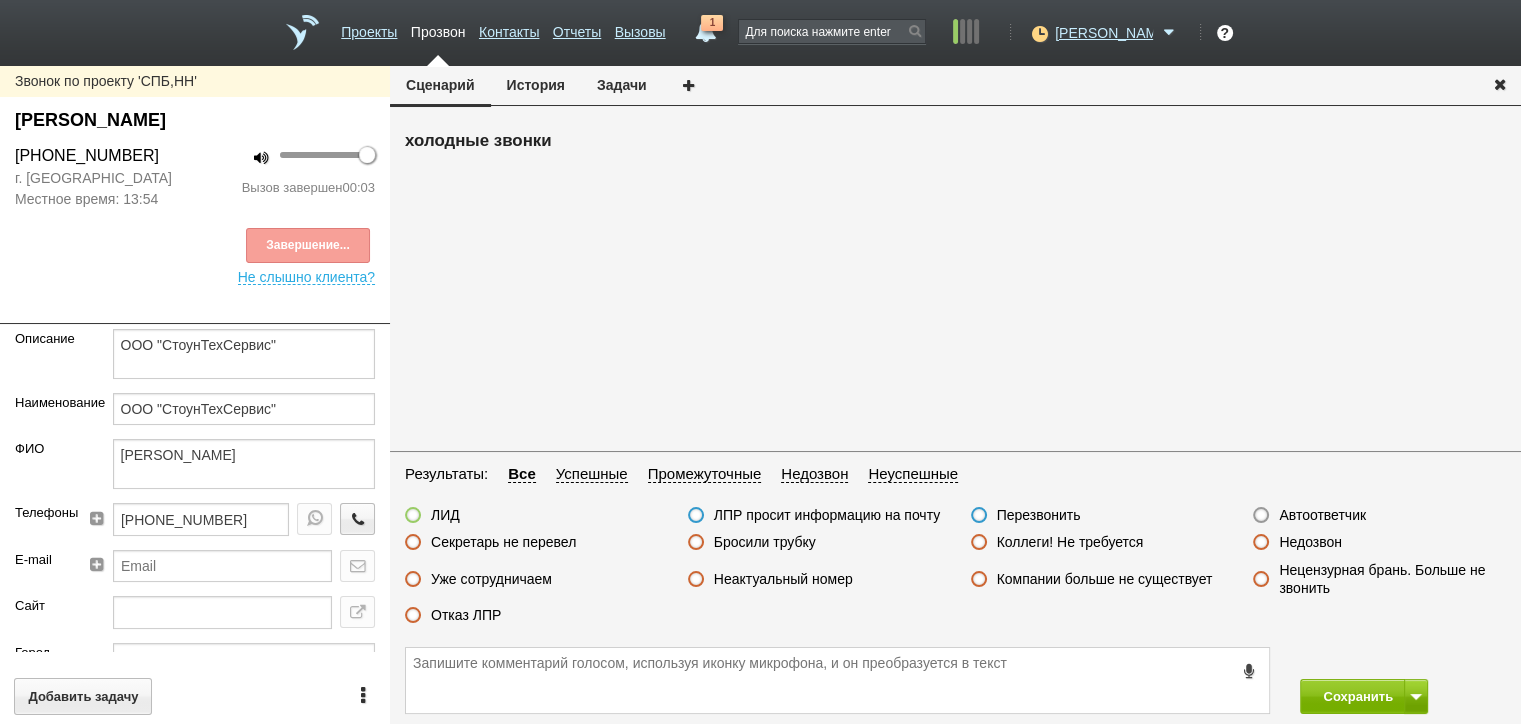 click on "Недозвон" at bounding box center (1310, 542) 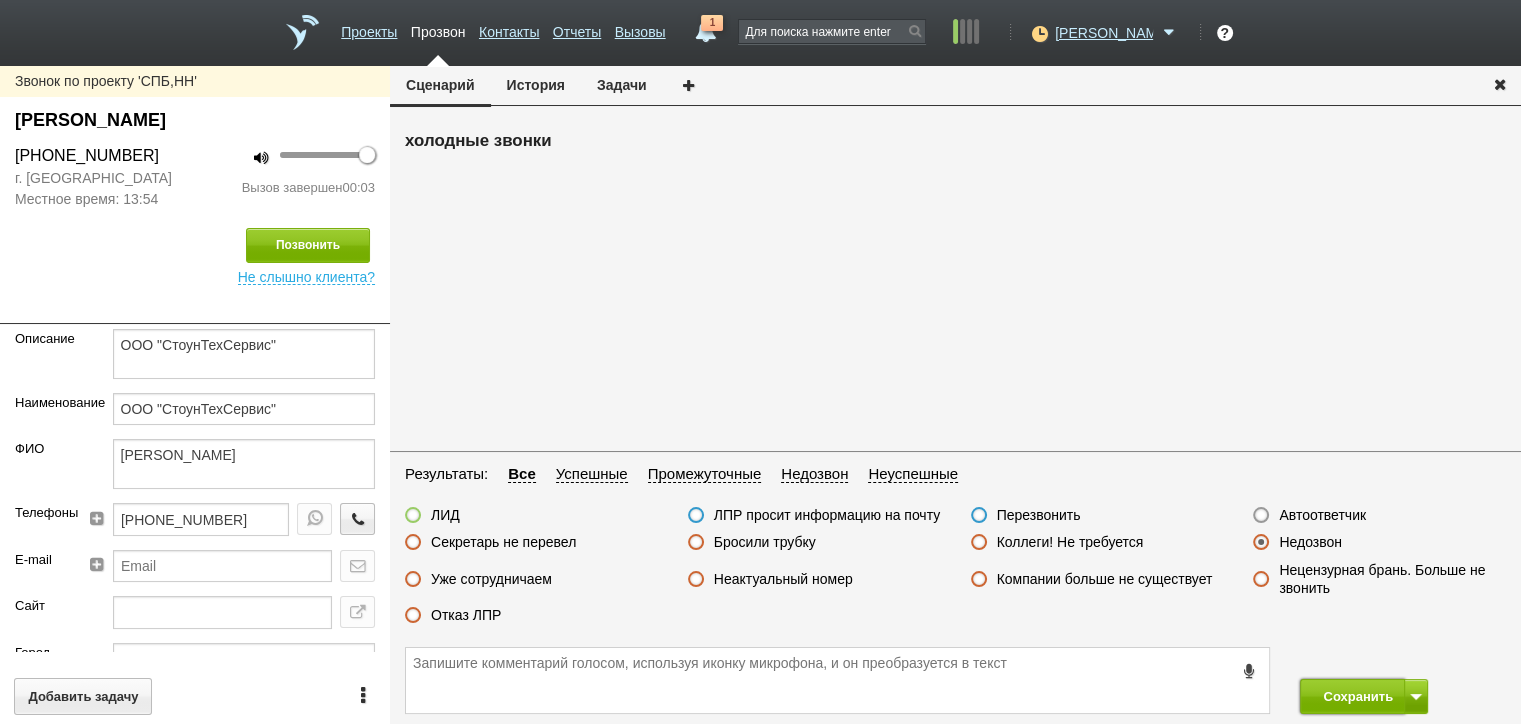 drag, startPoint x: 1326, startPoint y: 697, endPoint x: 1306, endPoint y: 648, distance: 52.924473 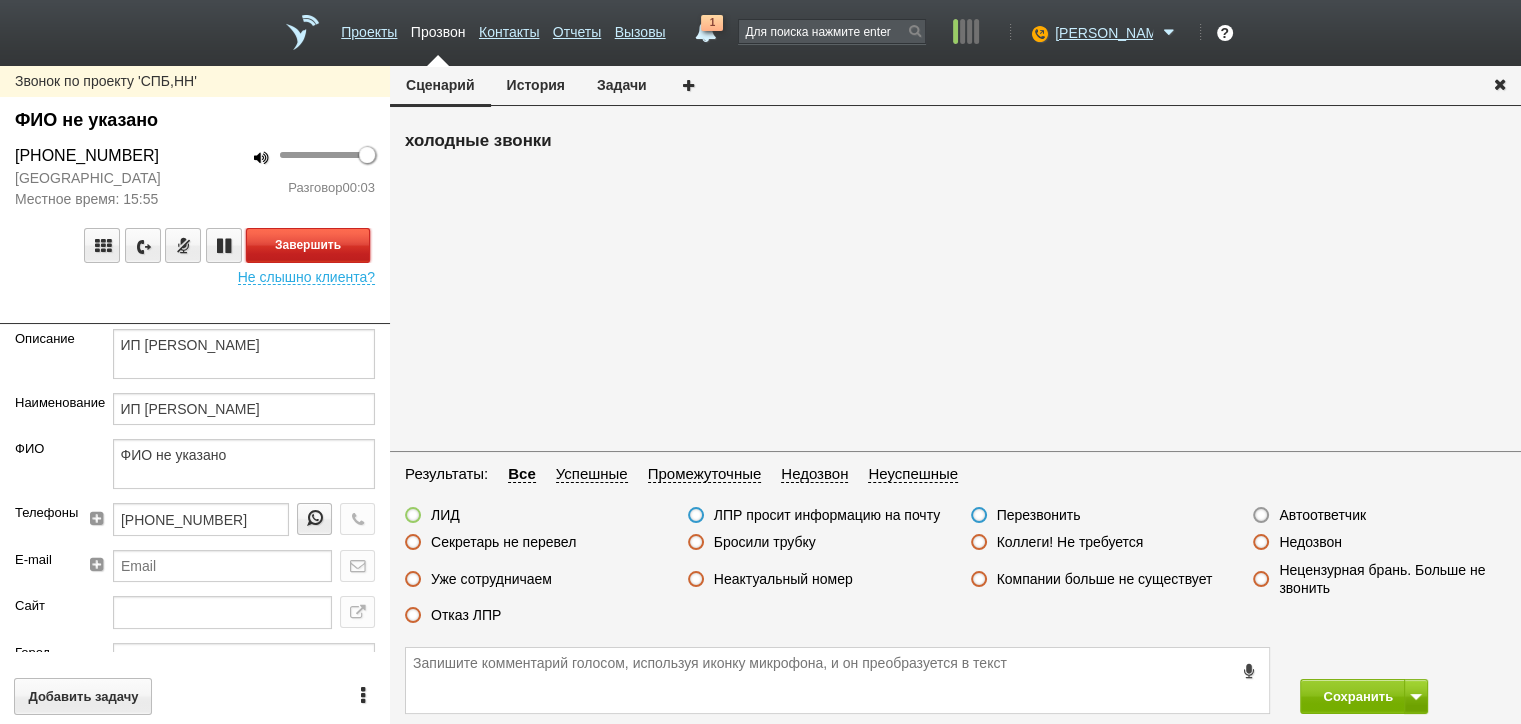 drag, startPoint x: 328, startPoint y: 232, endPoint x: 338, endPoint y: 236, distance: 10.770329 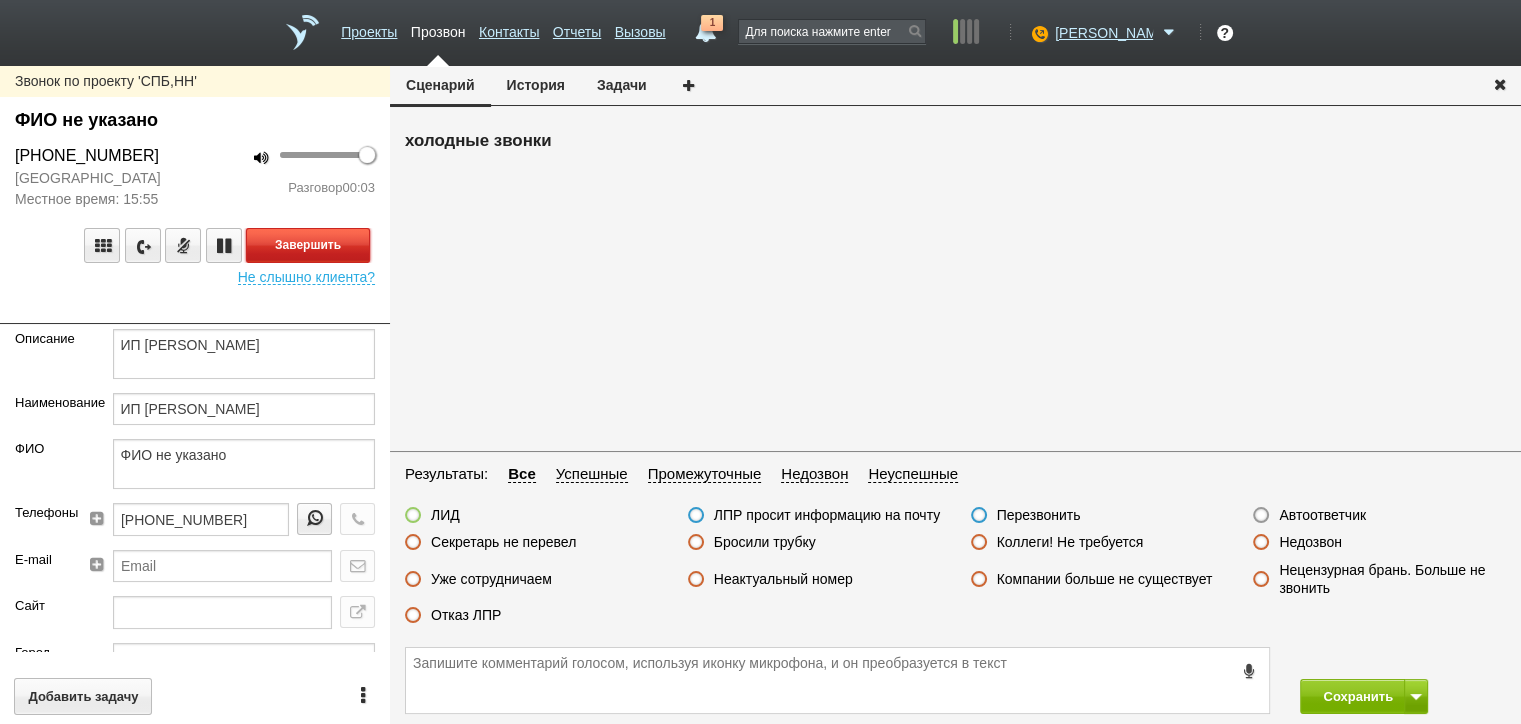click on "Завершить" at bounding box center [308, 245] 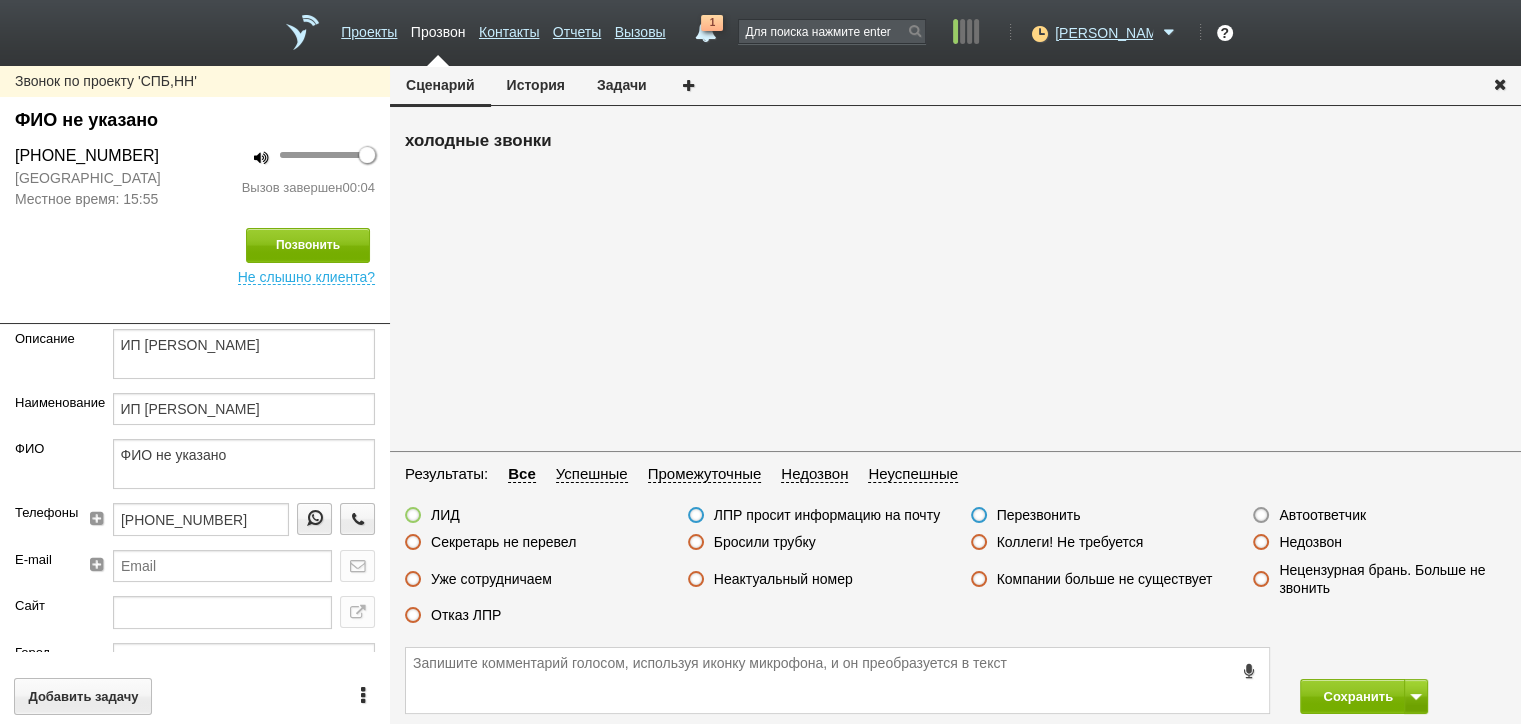 click on "Автоответчик" at bounding box center [1322, 515] 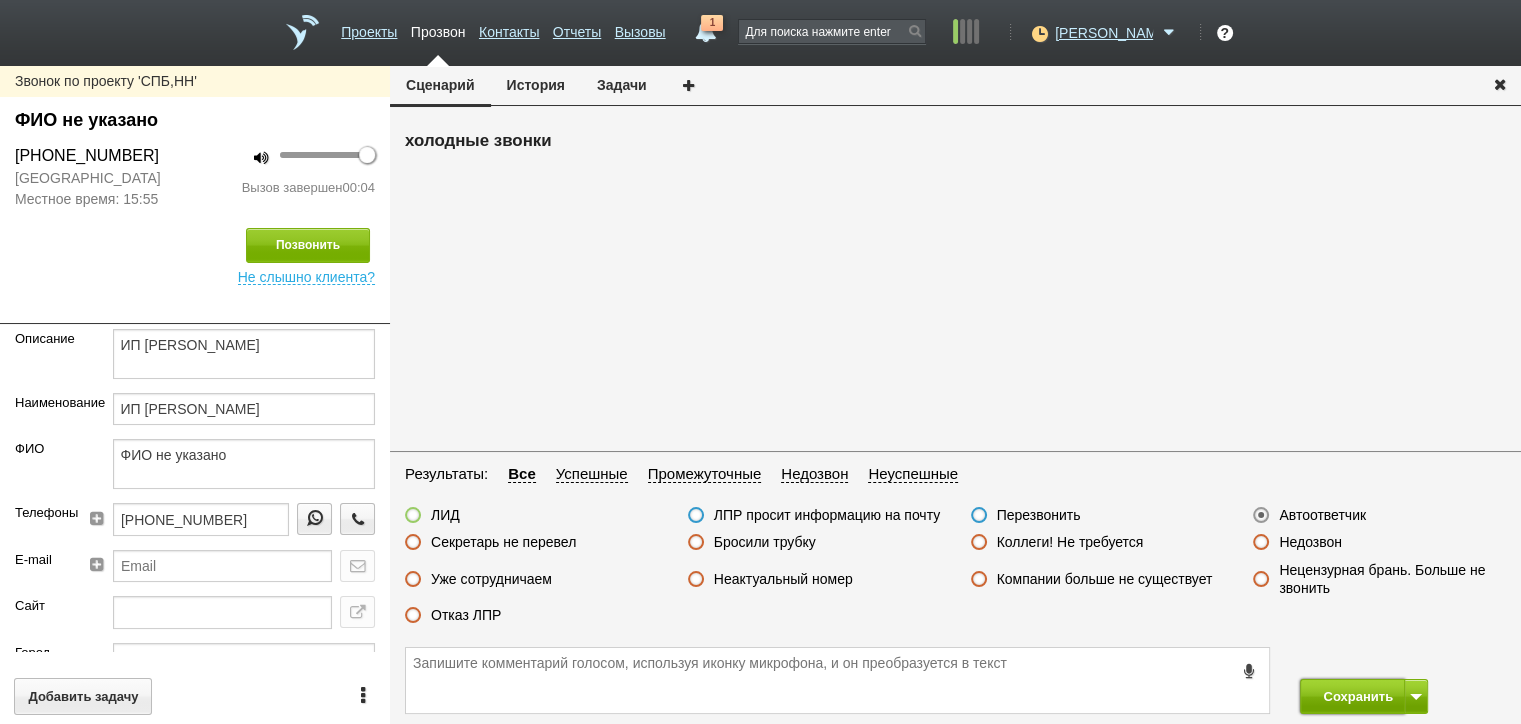 click on "Сохранить" at bounding box center [1352, 696] 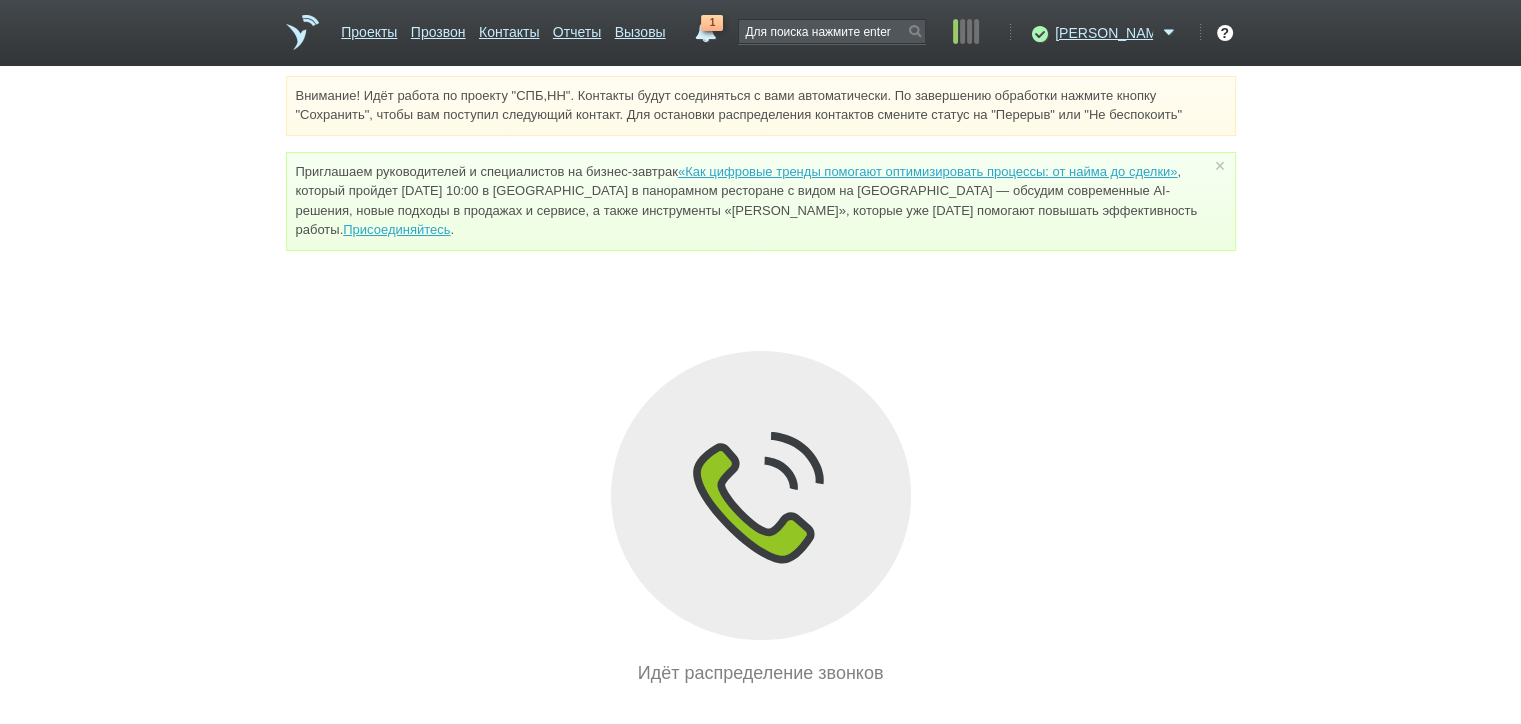 click on "1" at bounding box center (705, 27) 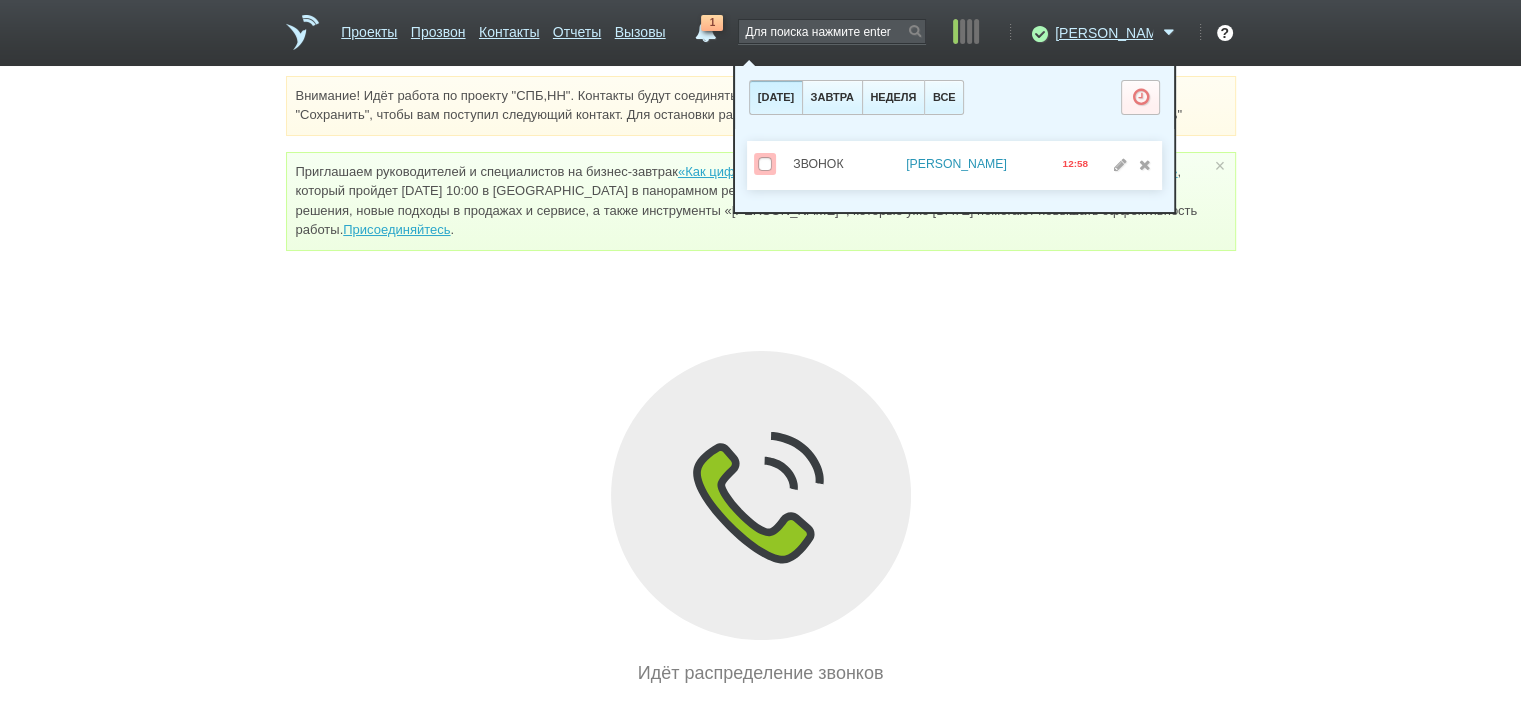 click on "[PERSON_NAME]" at bounding box center (956, 164) 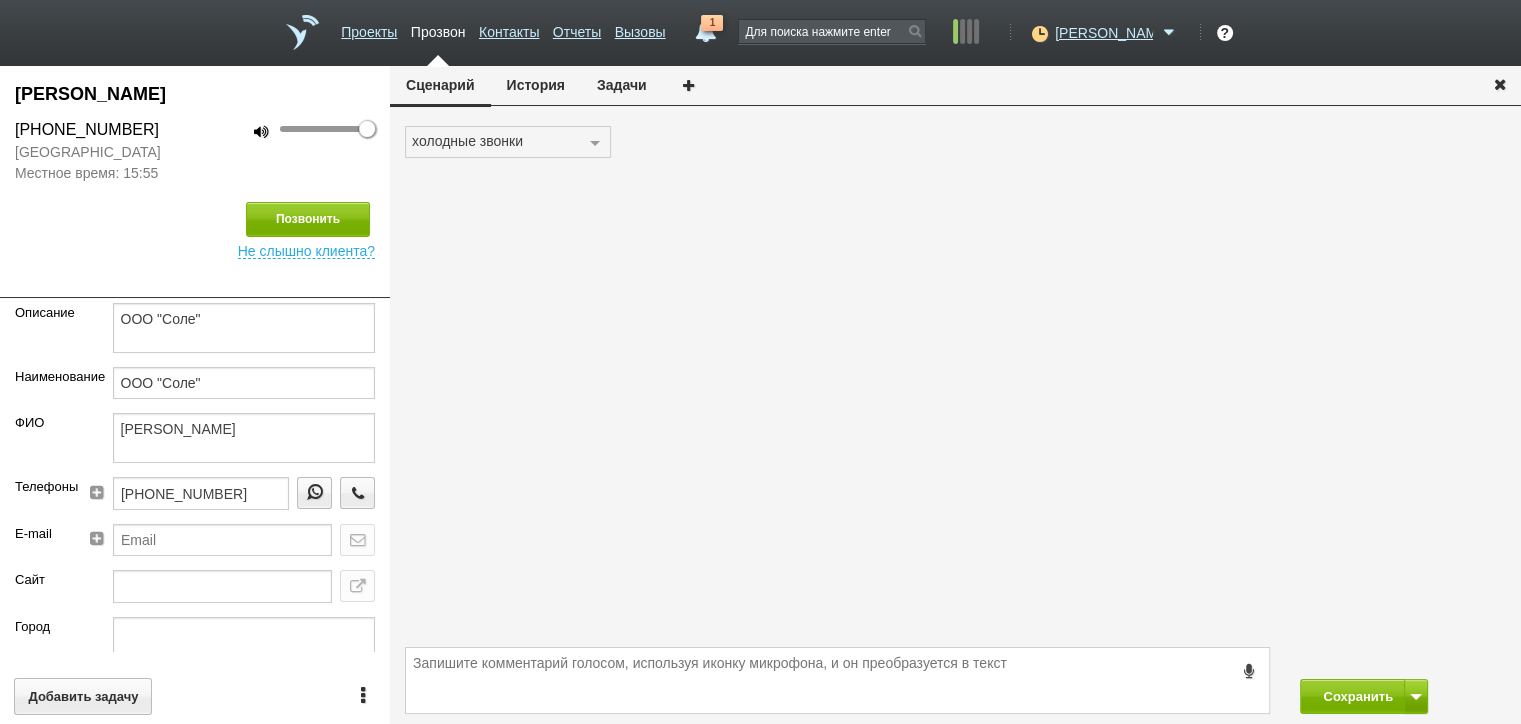 click on "История" at bounding box center (536, 85) 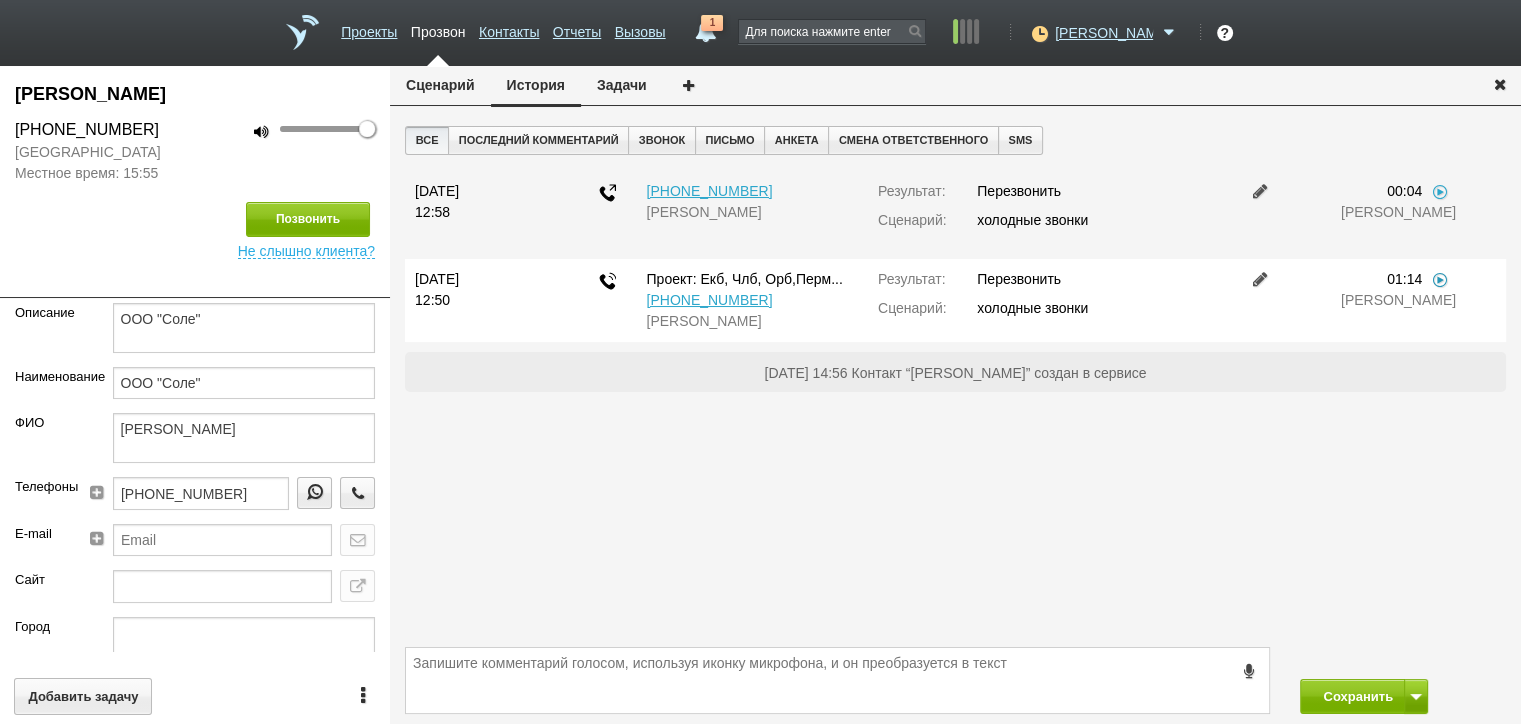 click at bounding box center (1440, 279) 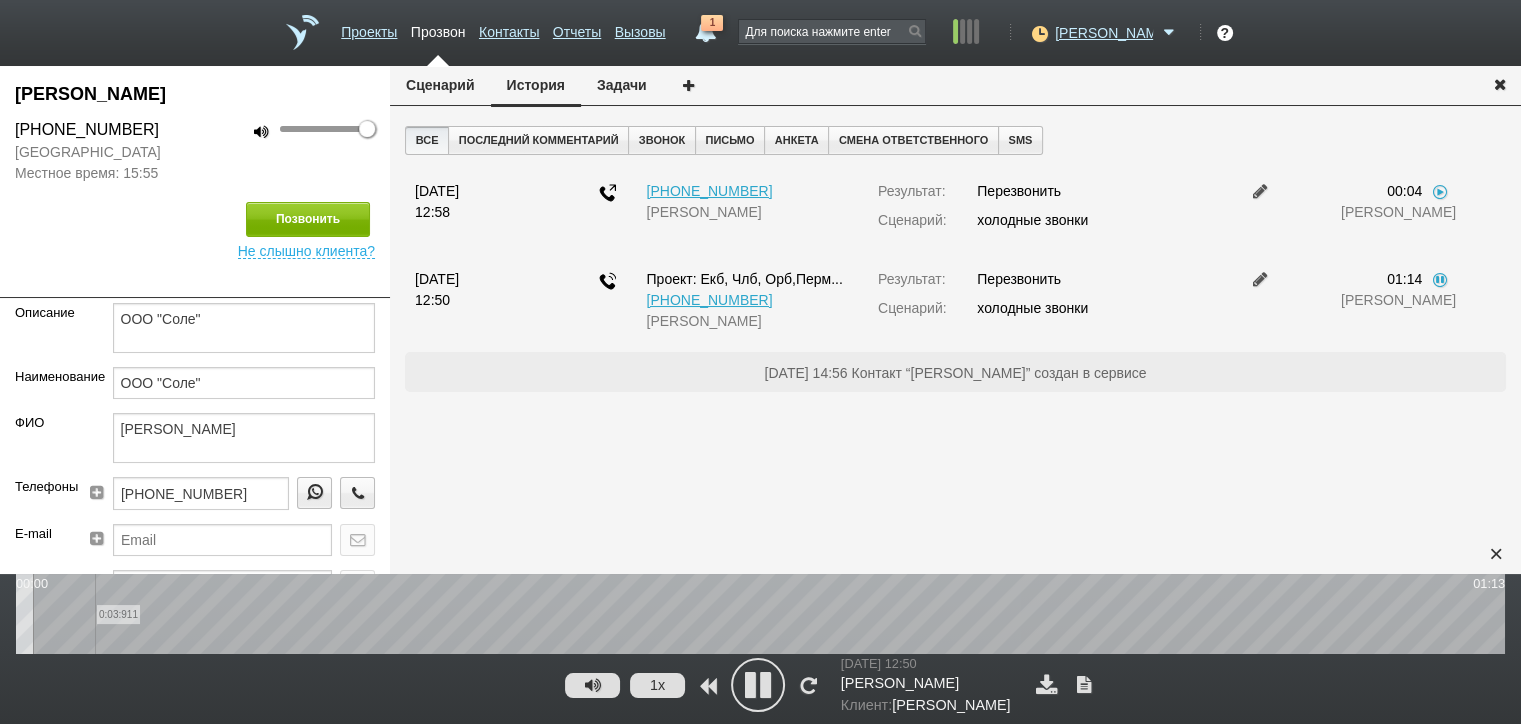 click on "0:03:911" at bounding box center (760, 614) 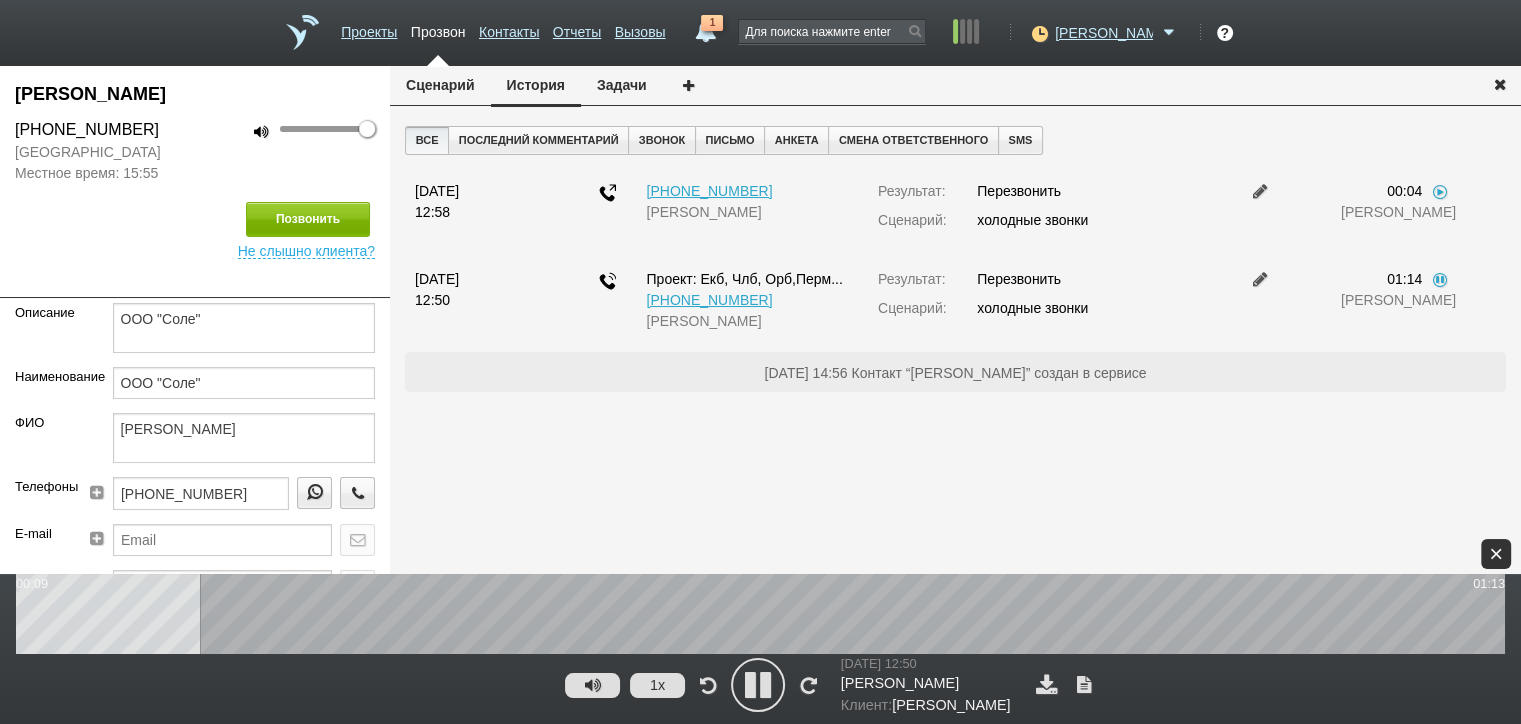 click on "×" at bounding box center [1496, 554] 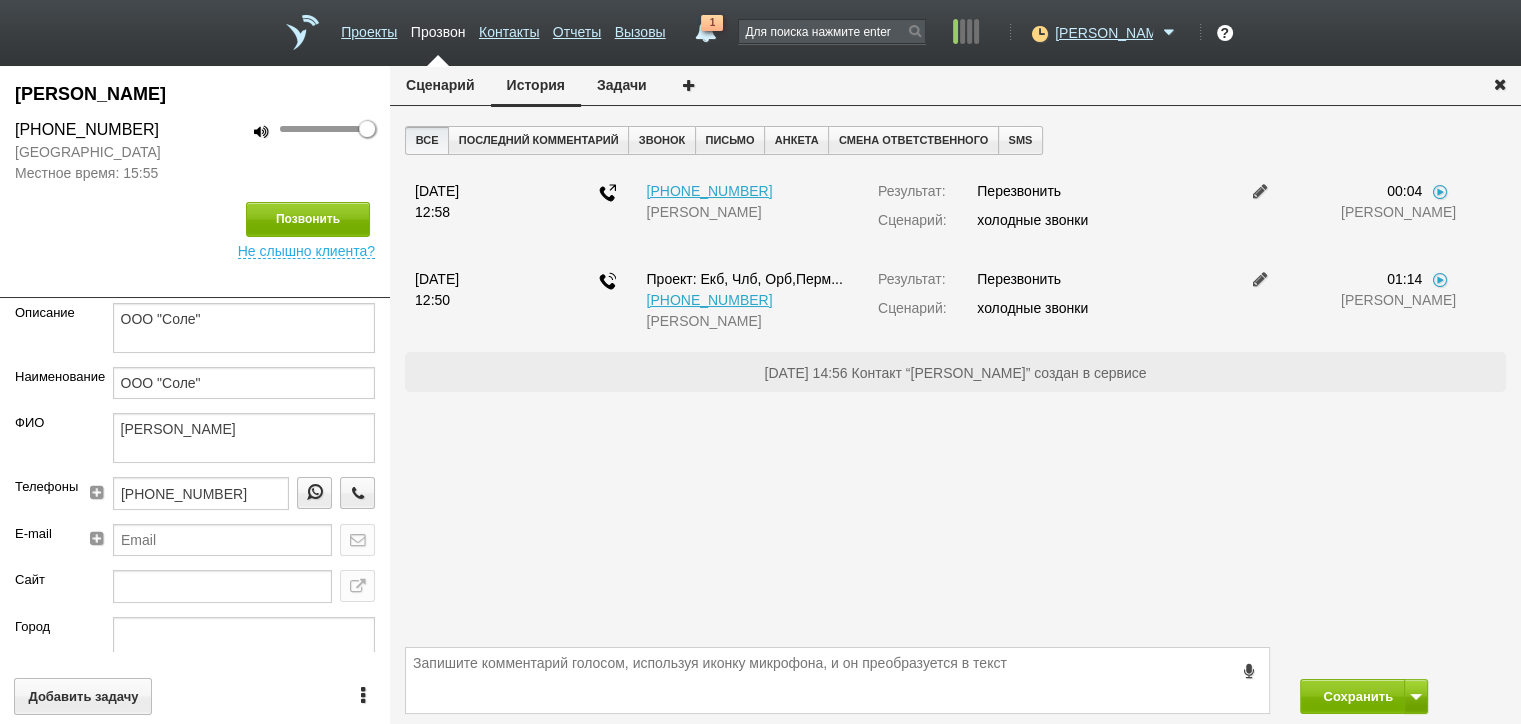 click on "Сценарий" at bounding box center [440, 85] 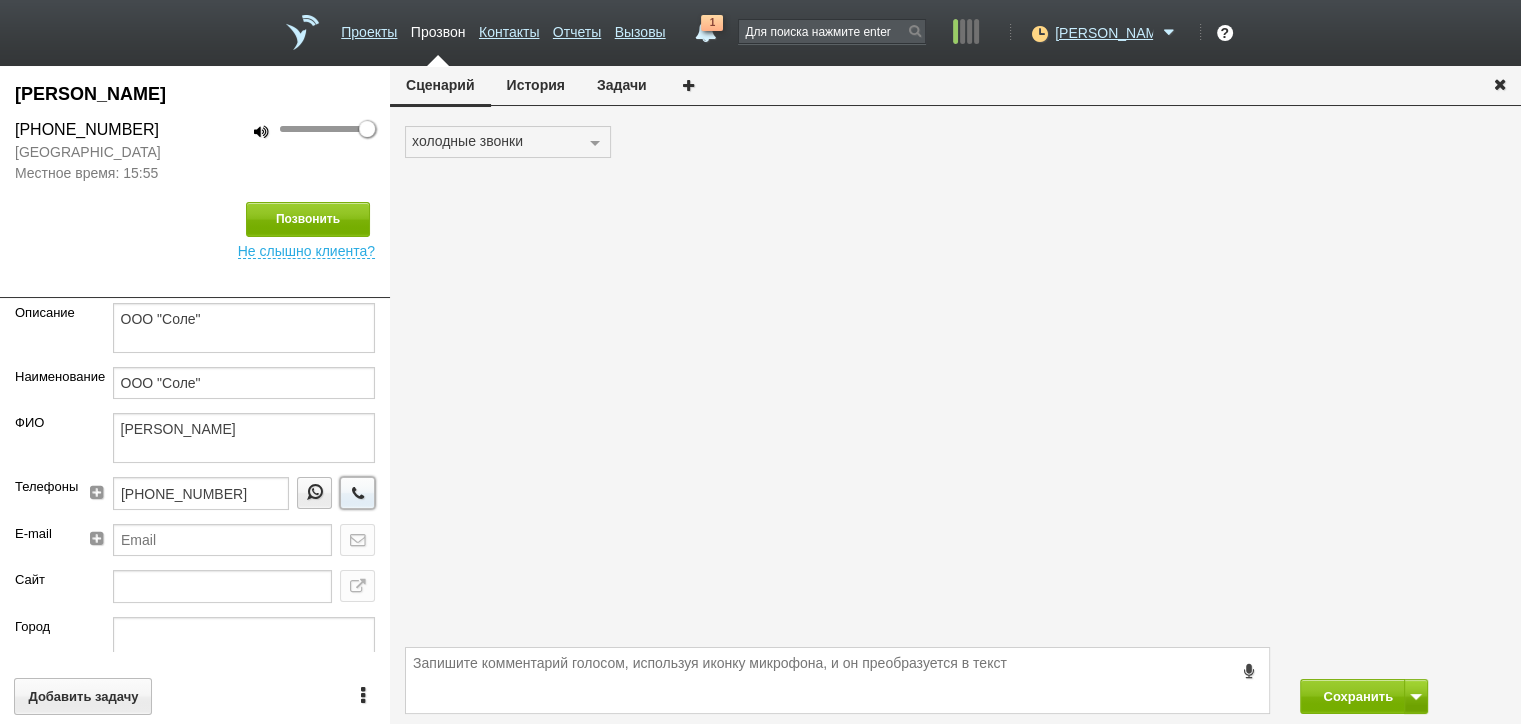 click at bounding box center [358, 492] 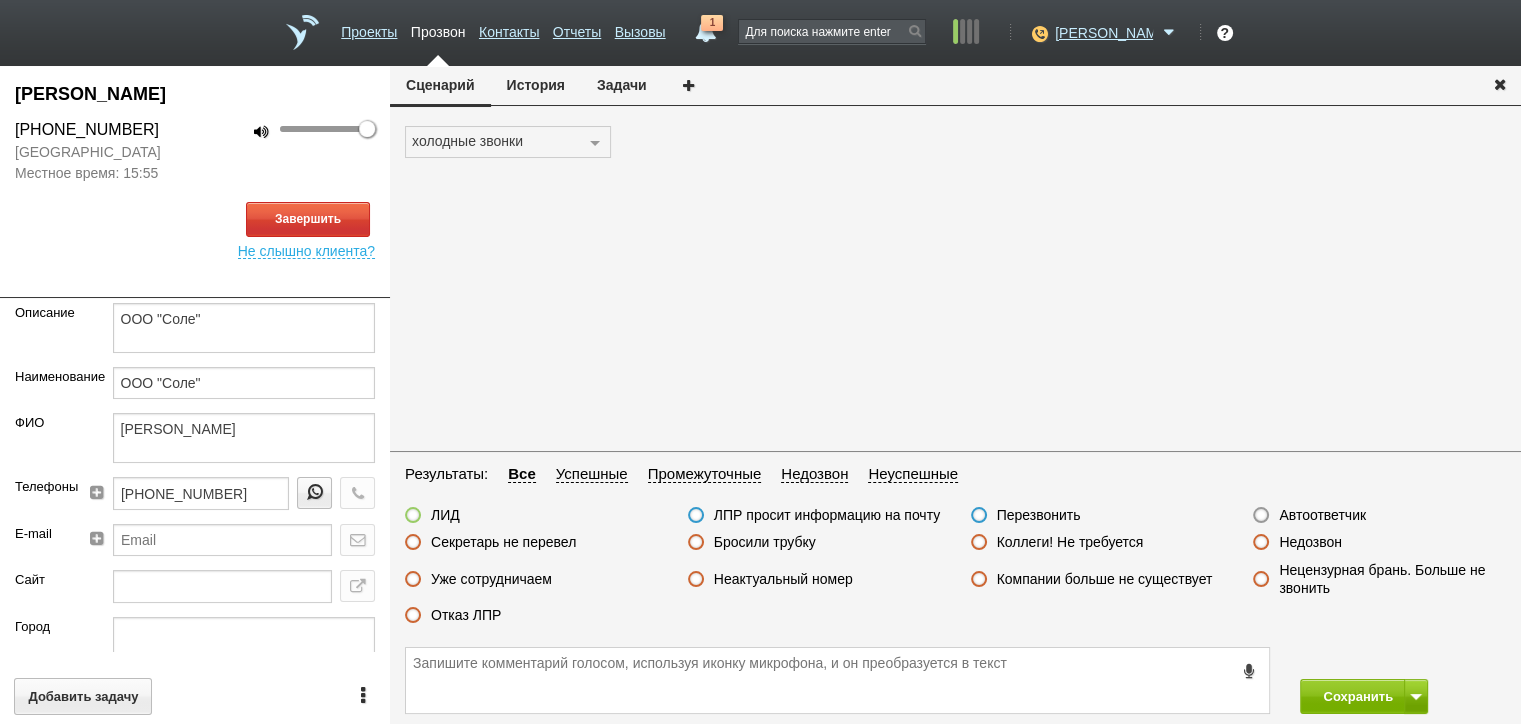 click on "История" at bounding box center [536, 85] 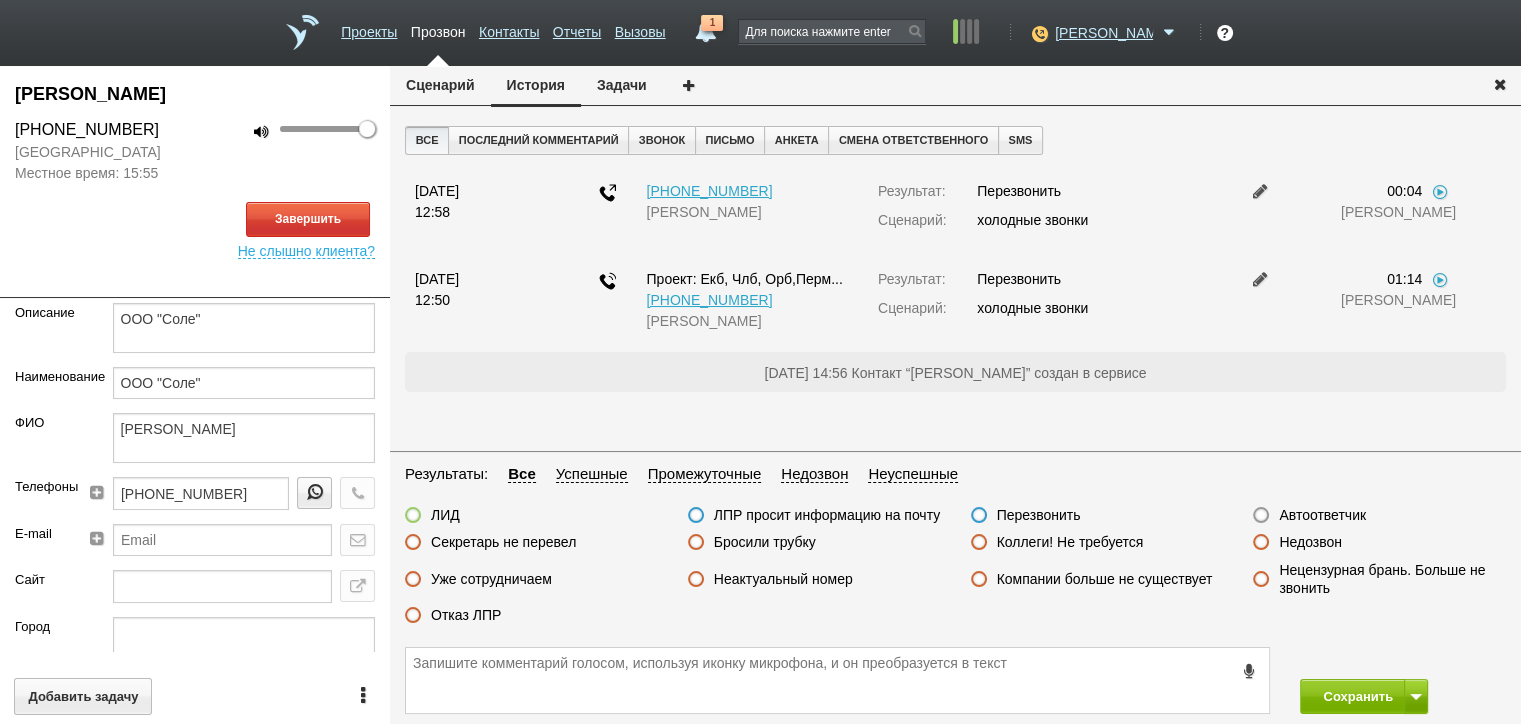click on "Сценарий" at bounding box center [440, 85] 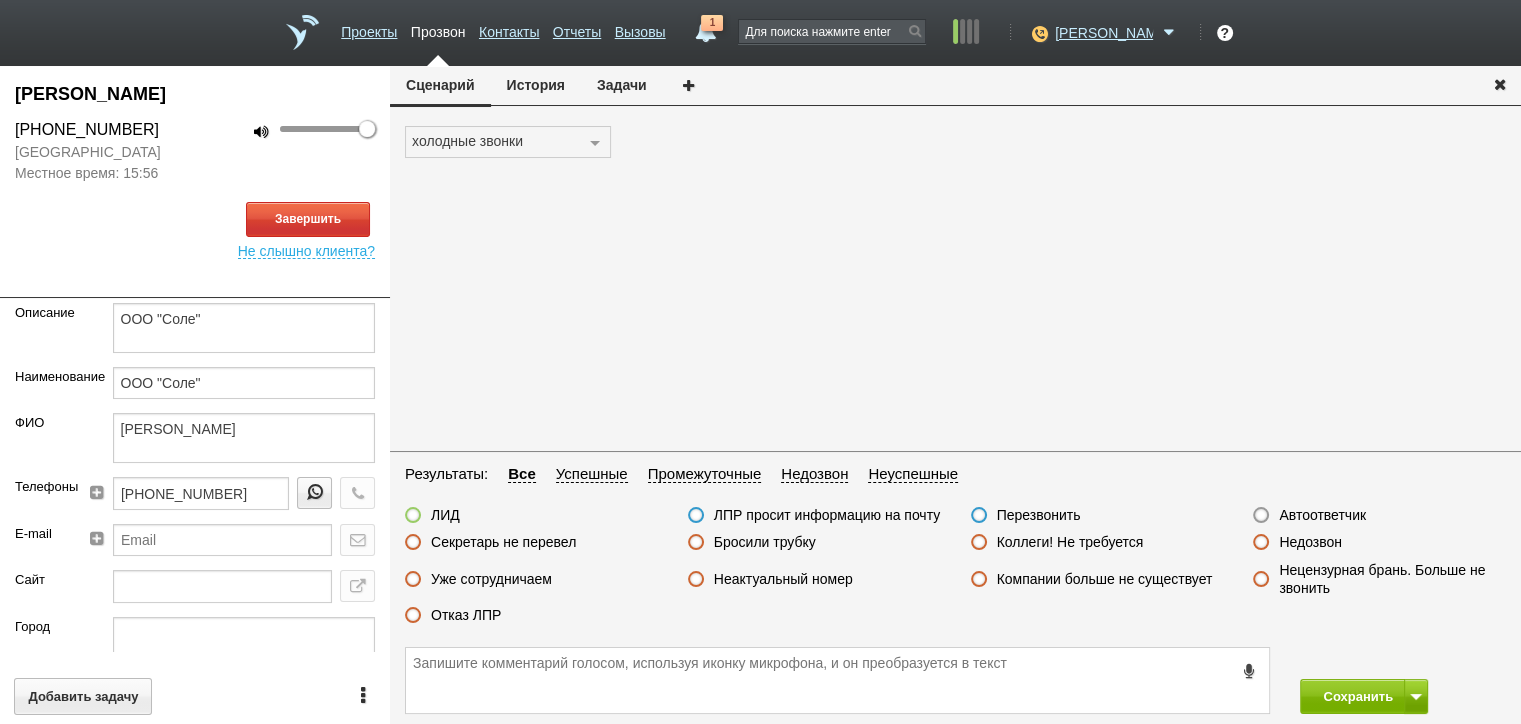 click on "История" at bounding box center (536, 85) 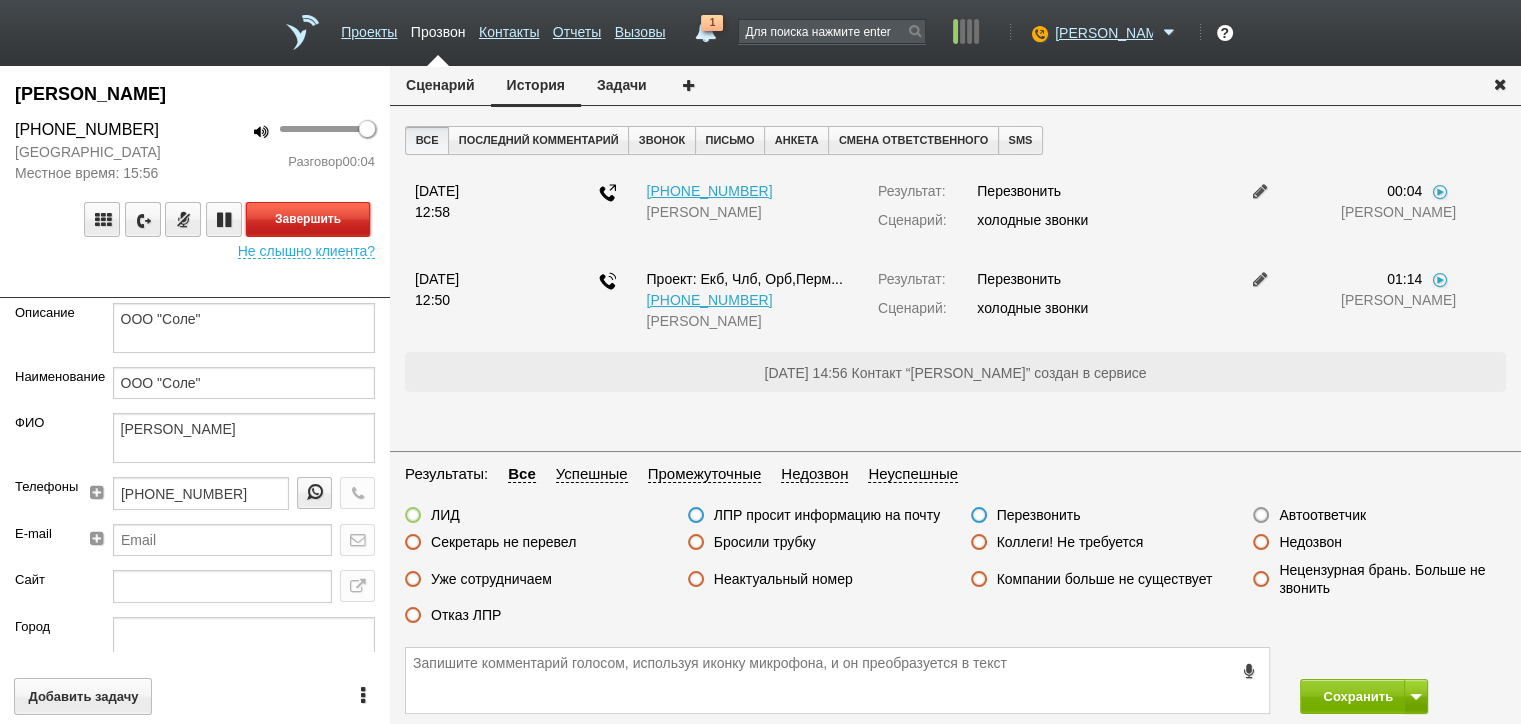 click on "Завершить" at bounding box center (308, 219) 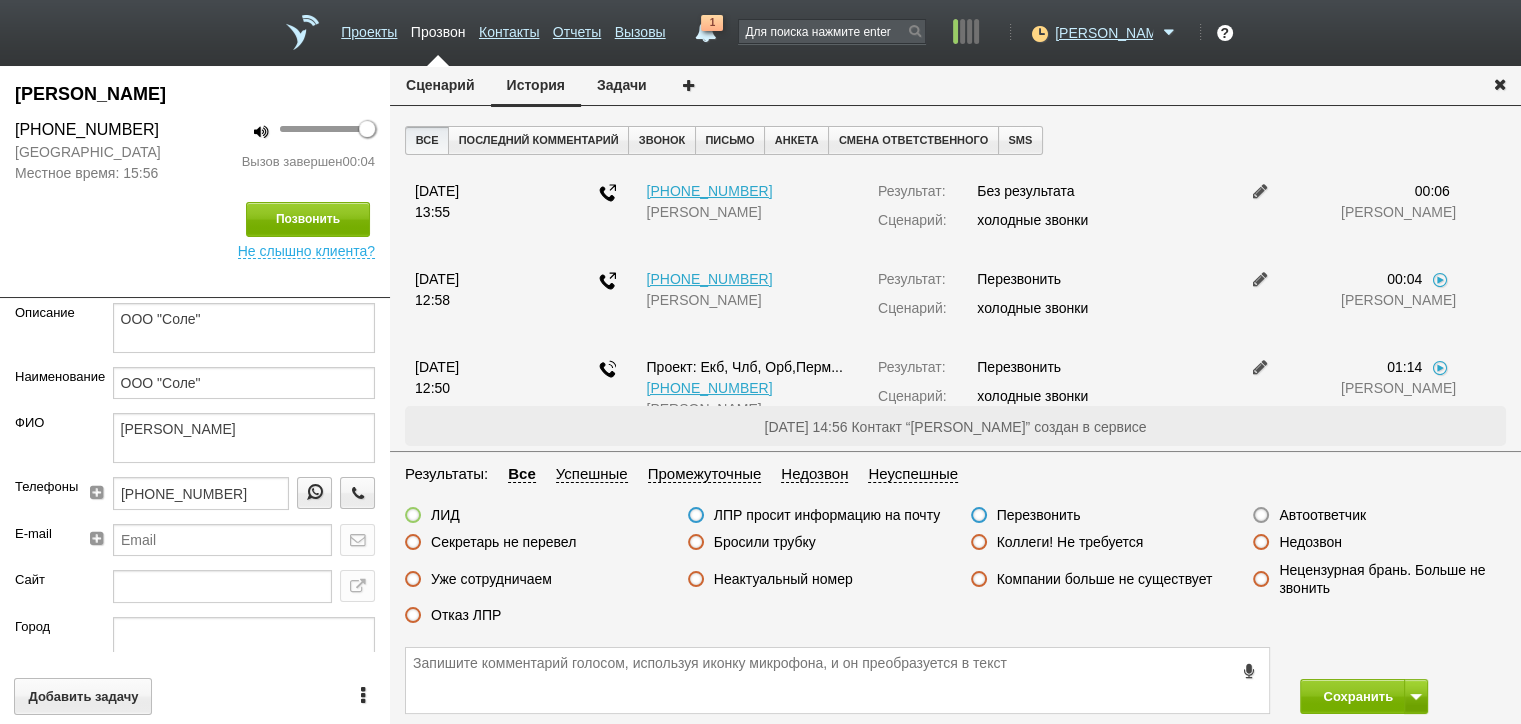 click on "Автоответчик" at bounding box center [1322, 515] 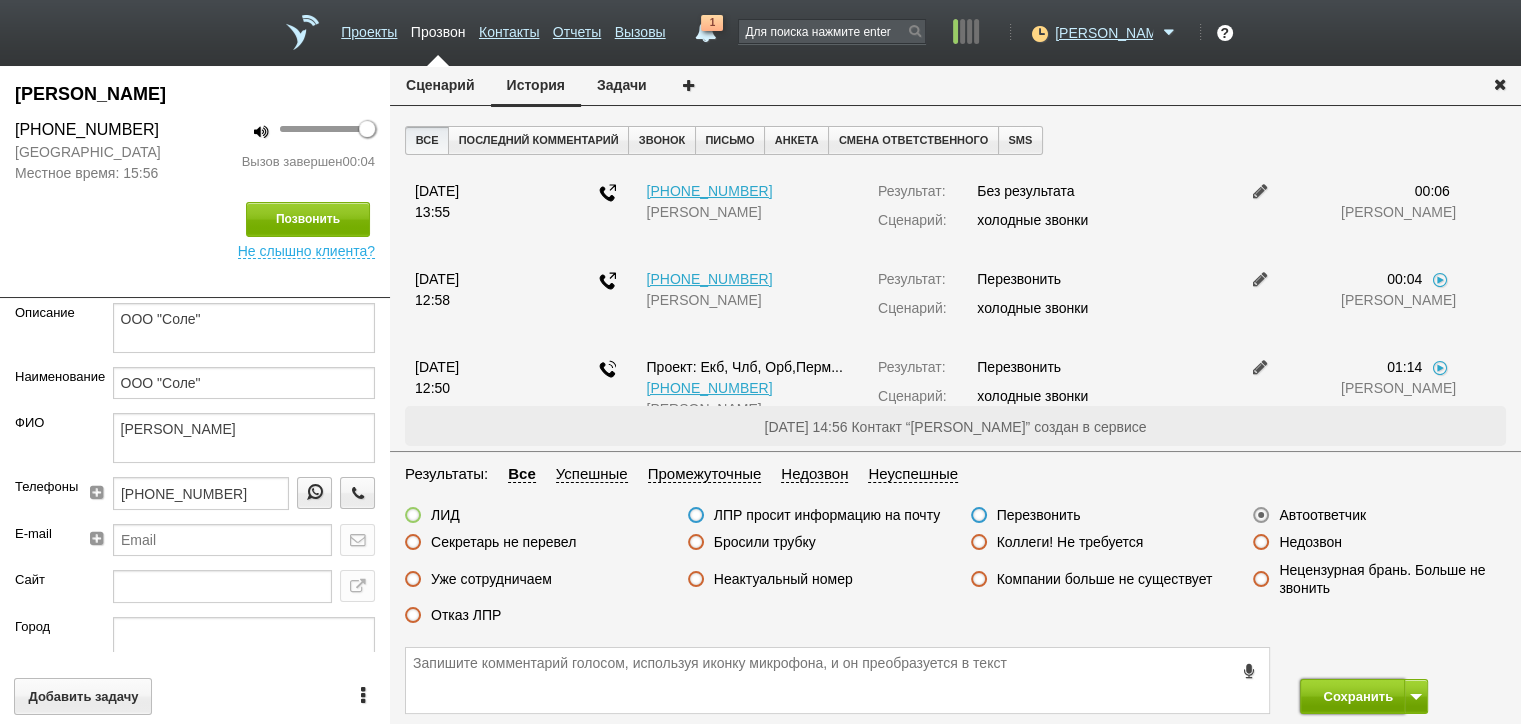 click on "Сохранить" at bounding box center [1352, 696] 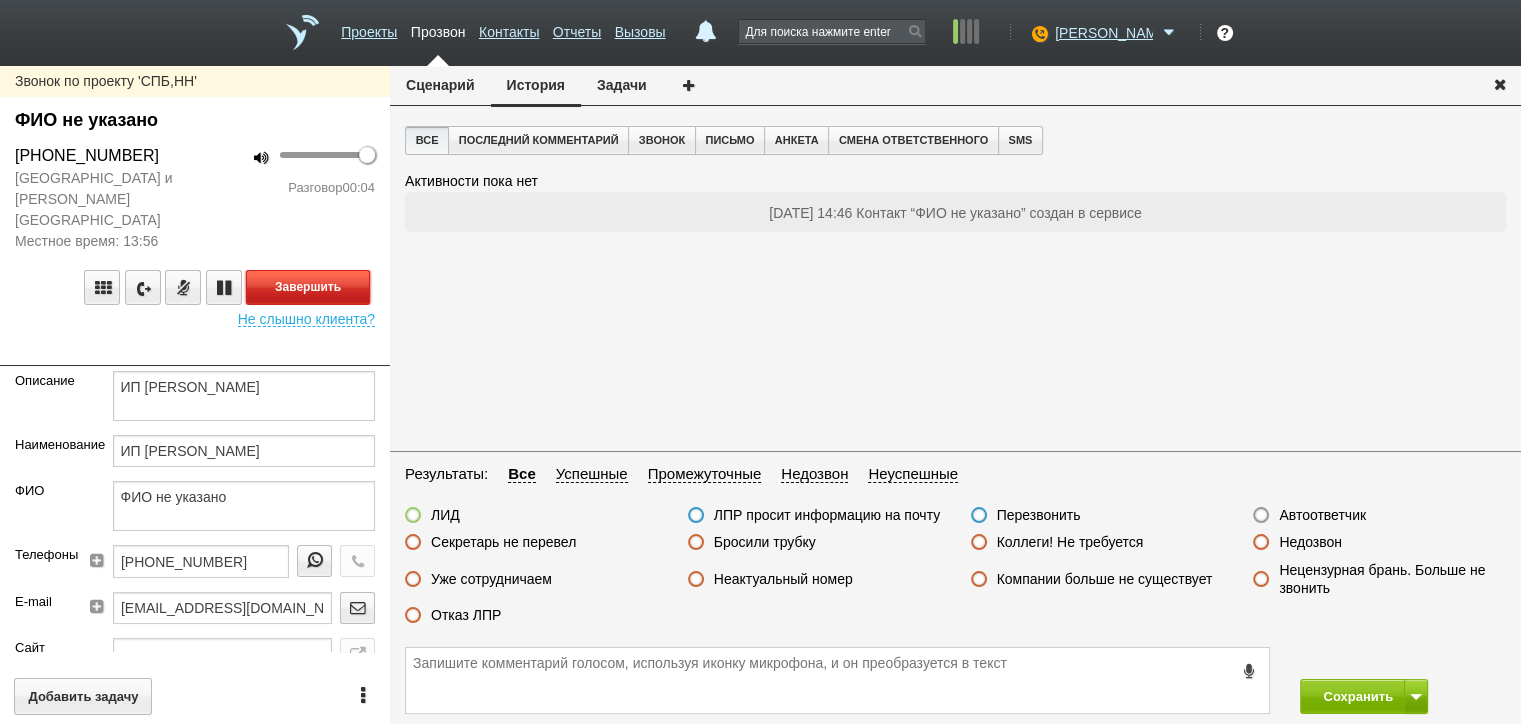 drag, startPoint x: 317, startPoint y: 272, endPoint x: 627, endPoint y: 346, distance: 318.7099 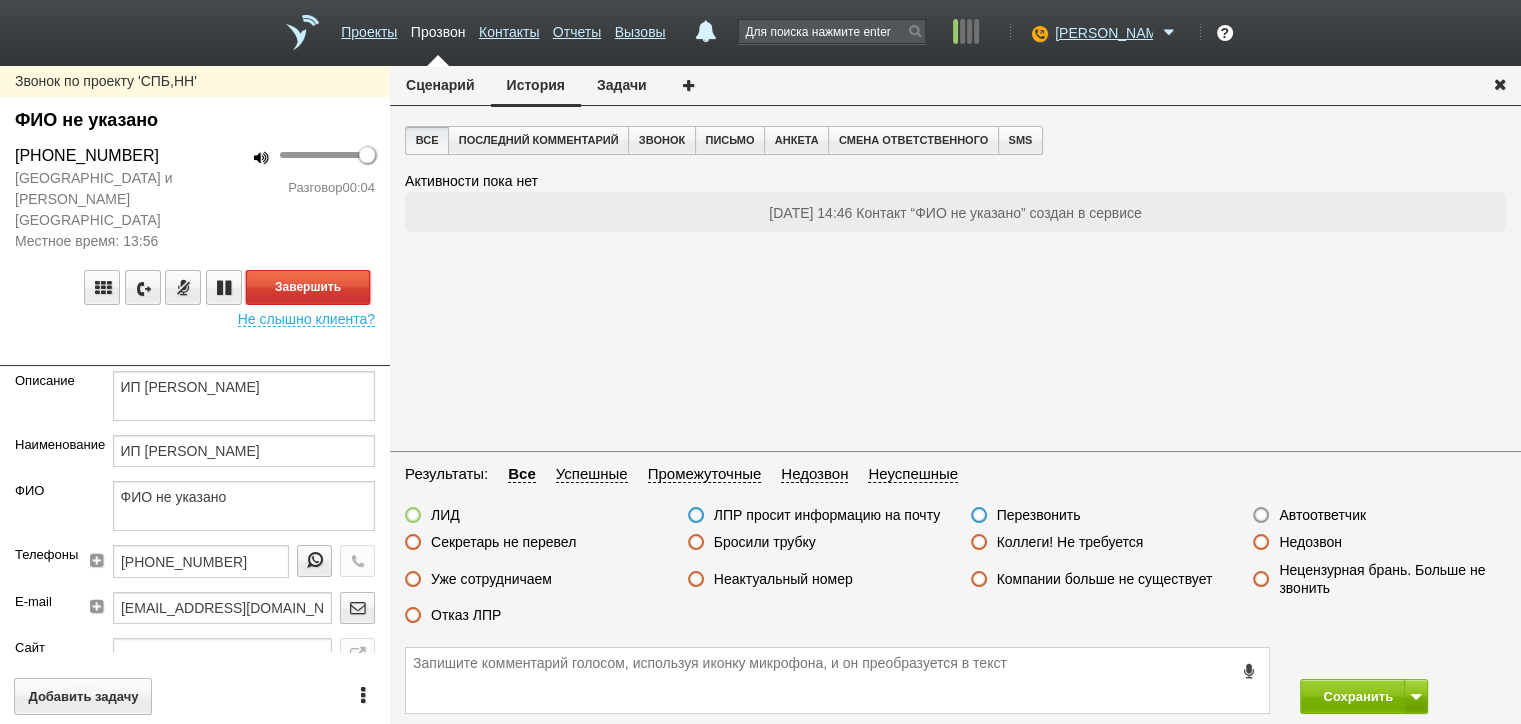 click on "Завершить" at bounding box center [308, 287] 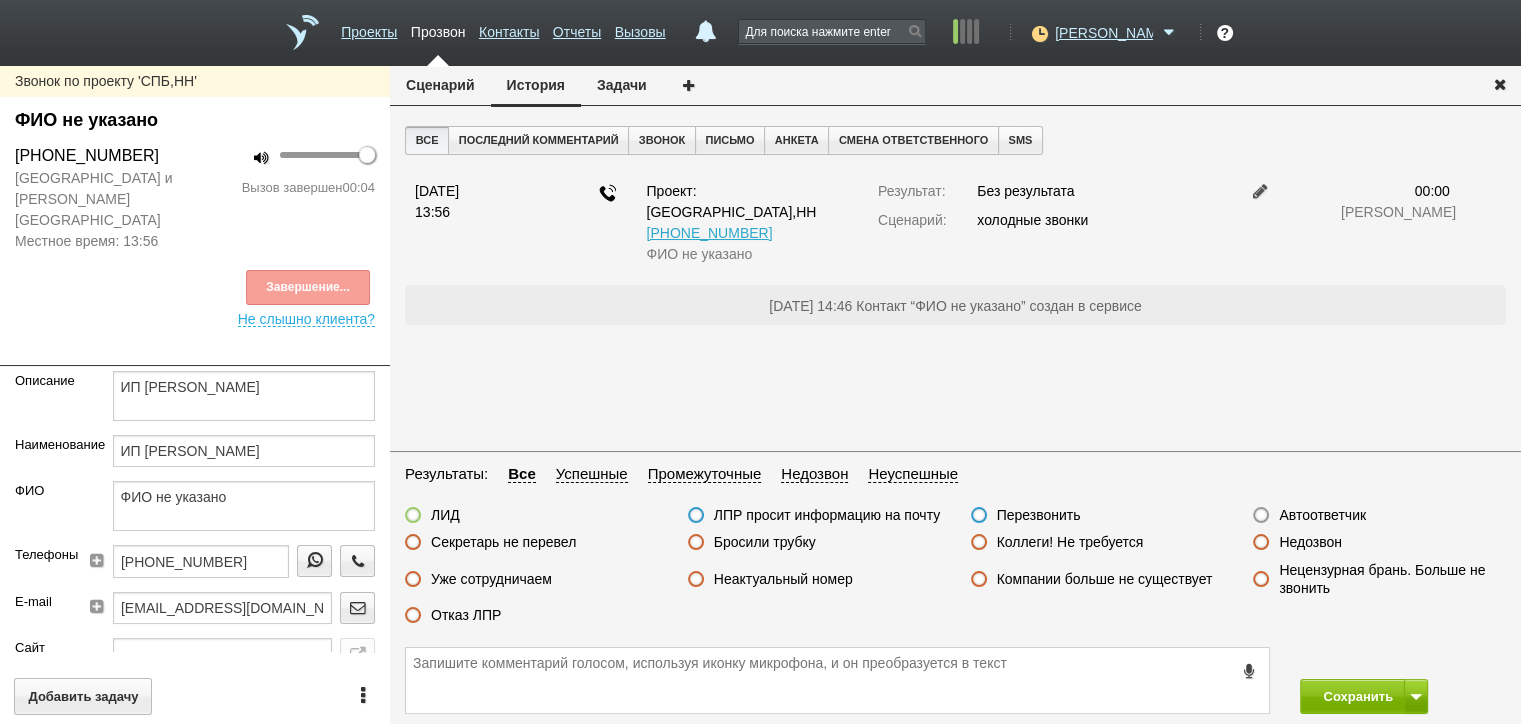 click on "Автоответчик" at bounding box center (1322, 515) 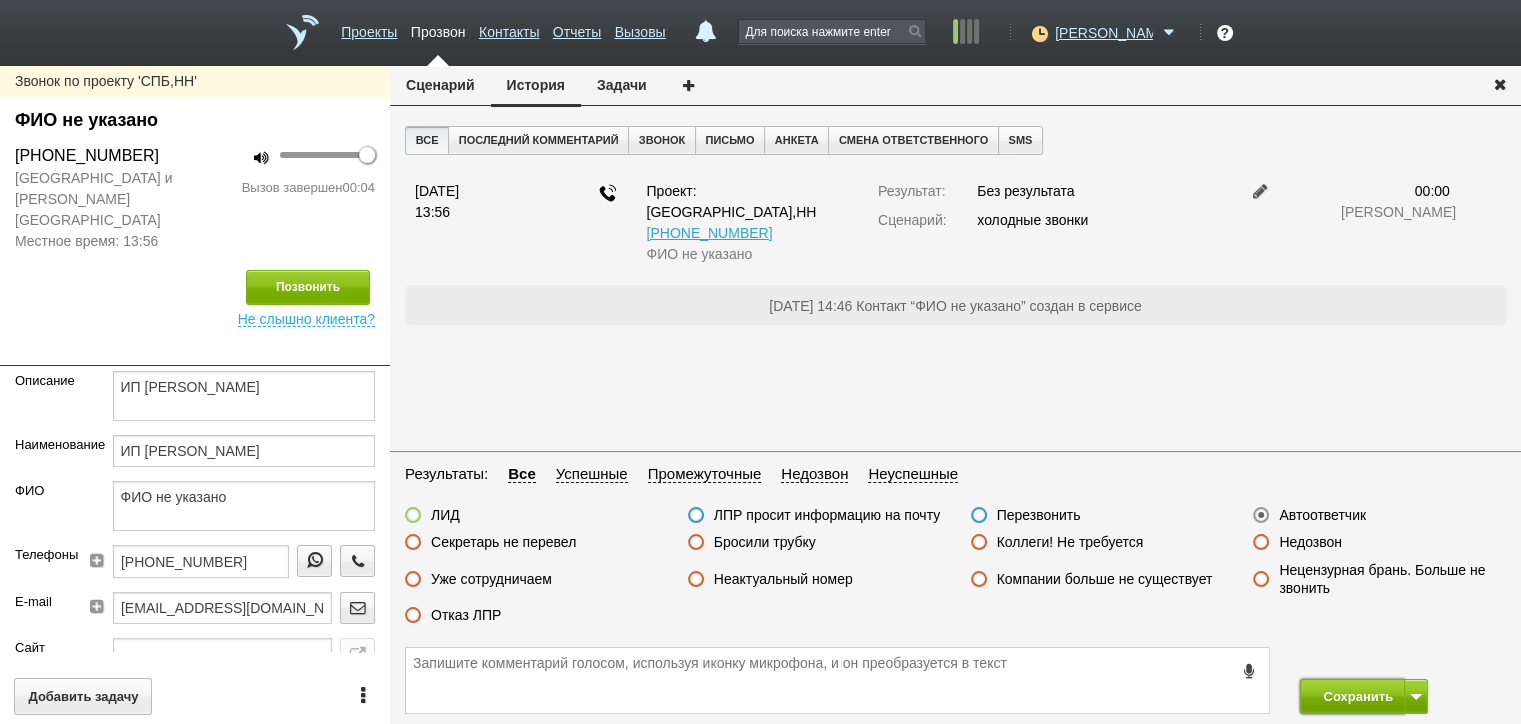 click on "Сохранить" at bounding box center [1352, 696] 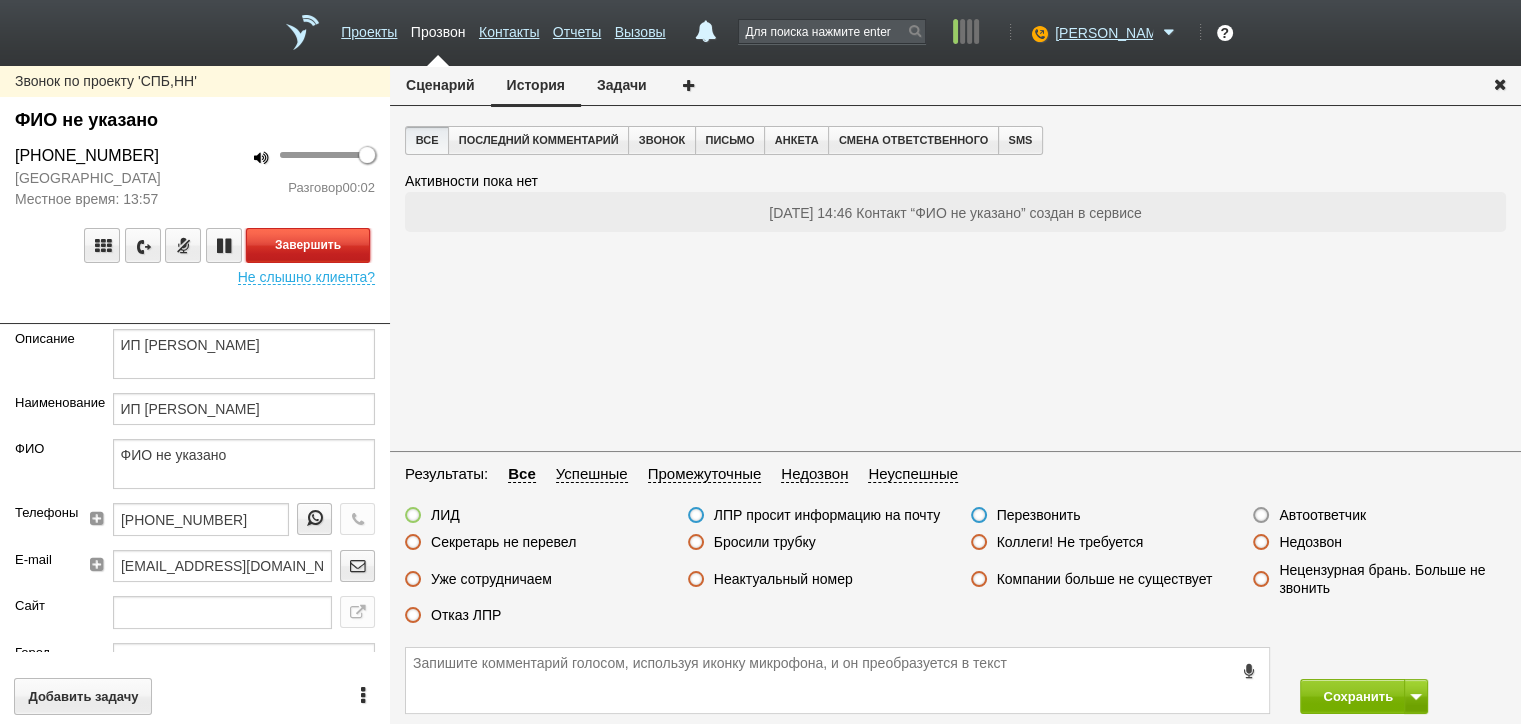 click on "Завершить" at bounding box center [308, 245] 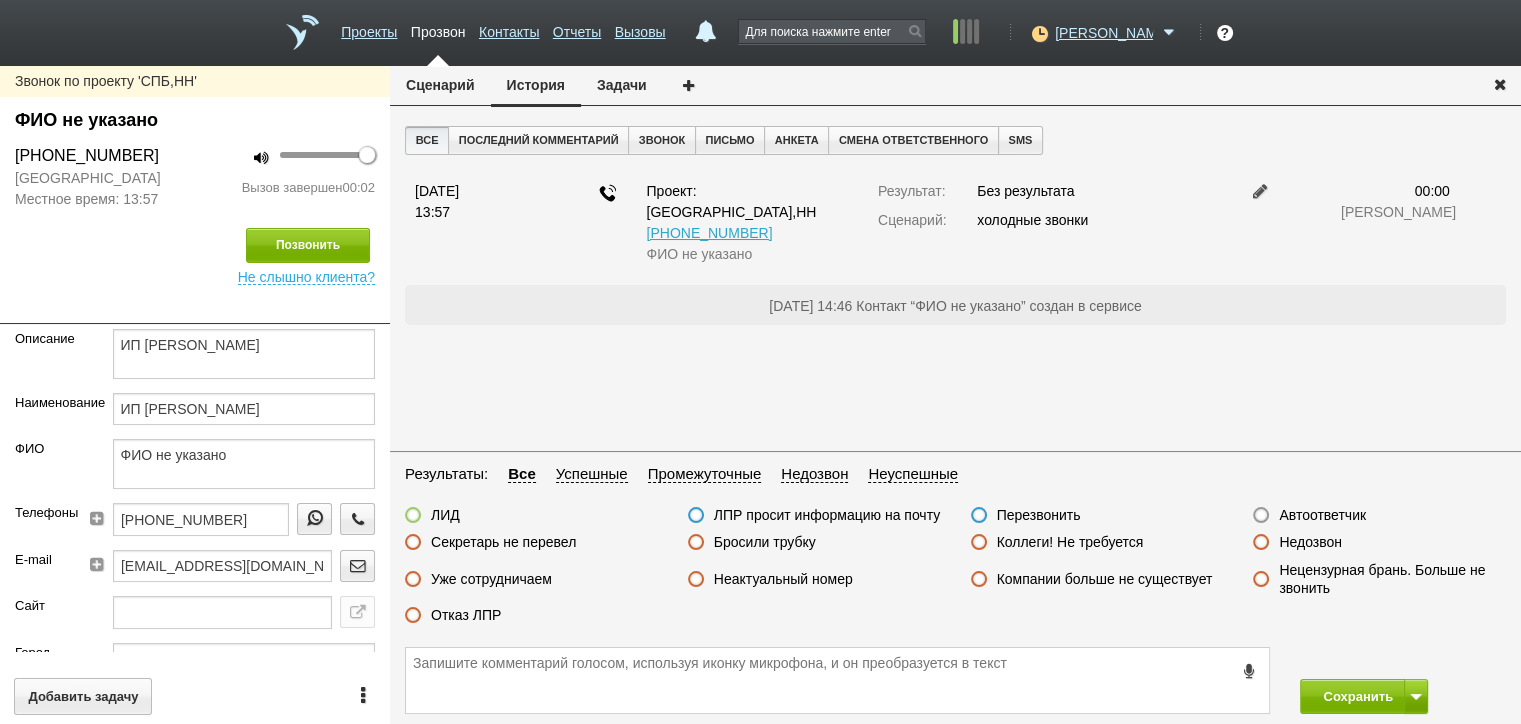click on "Автоответчик" at bounding box center (1322, 515) 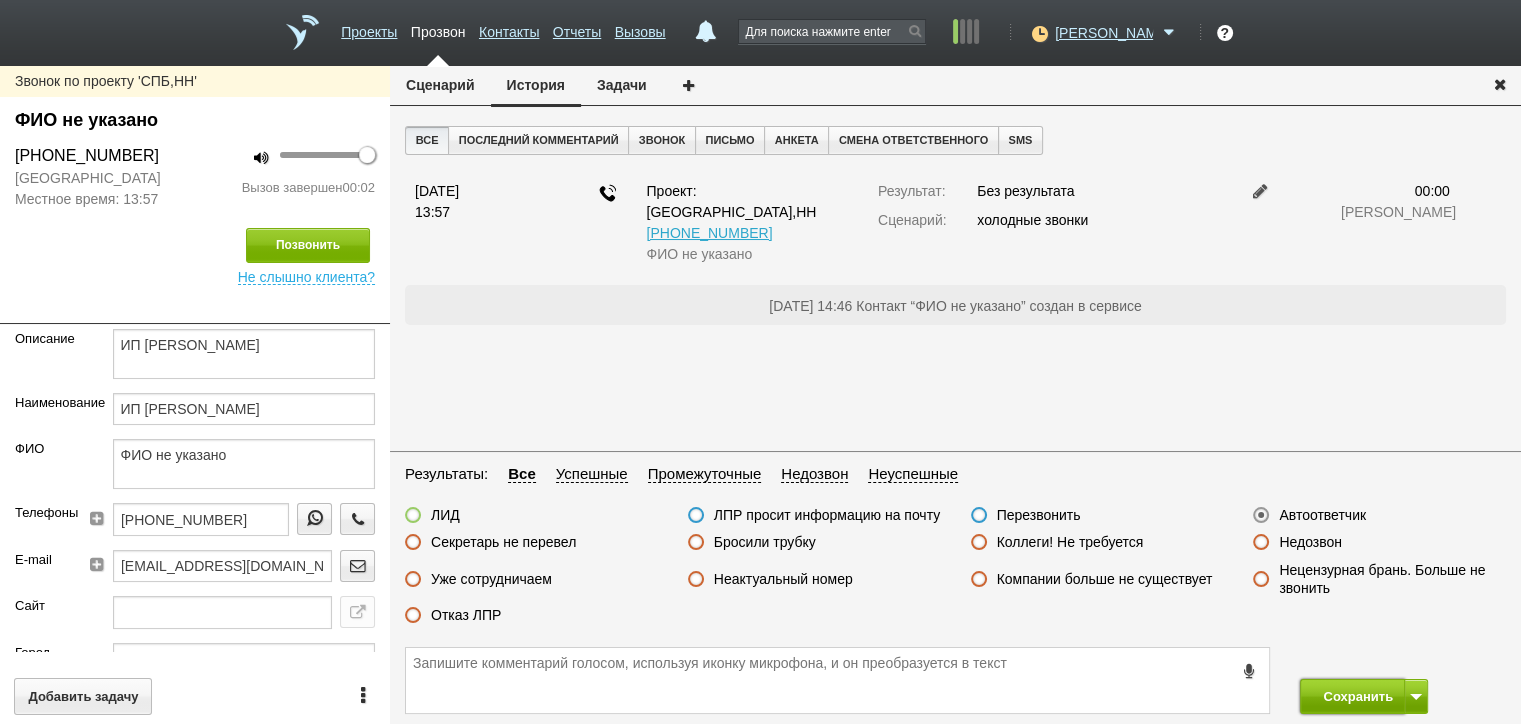 drag, startPoint x: 1311, startPoint y: 693, endPoint x: 1311, endPoint y: 682, distance: 11 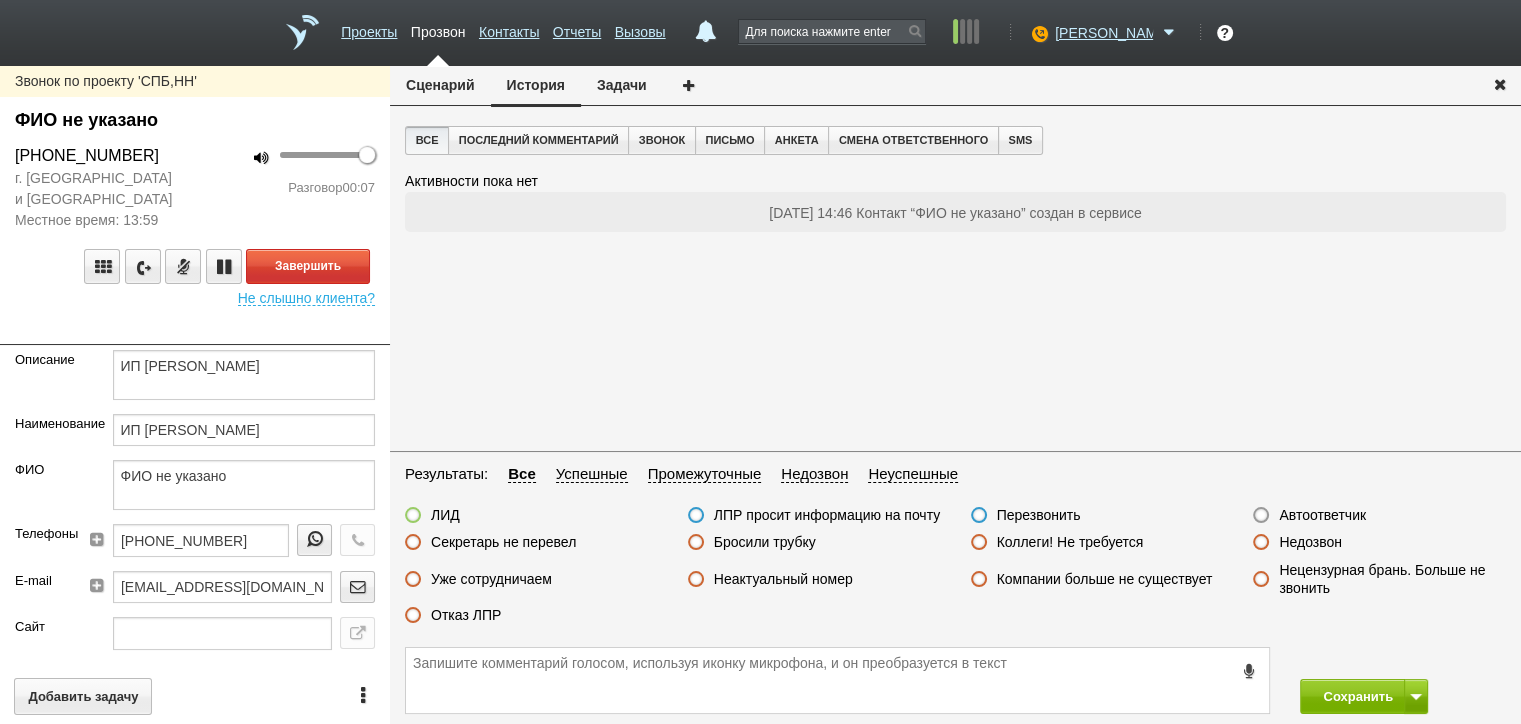 click on "Сценарий" at bounding box center [440, 85] 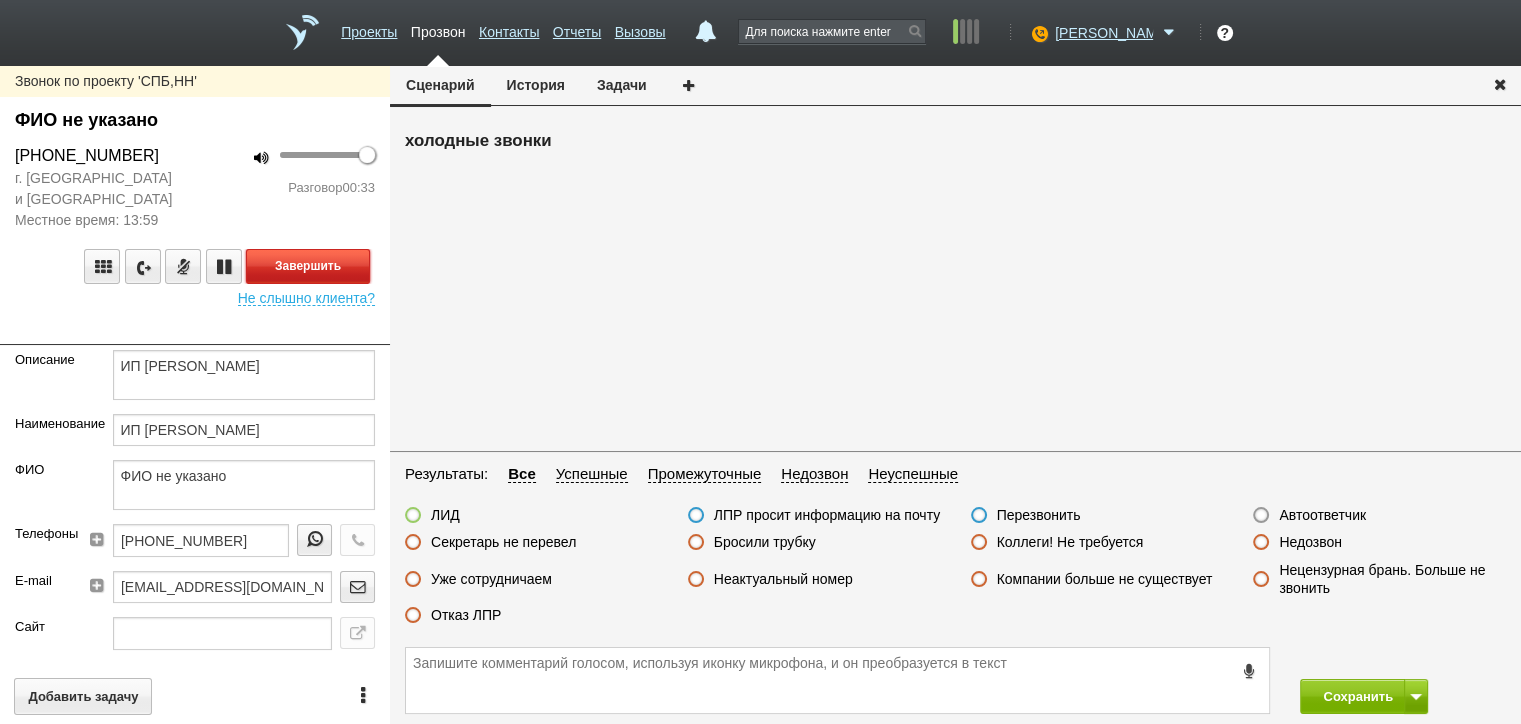 click on "Завершить" at bounding box center (308, 266) 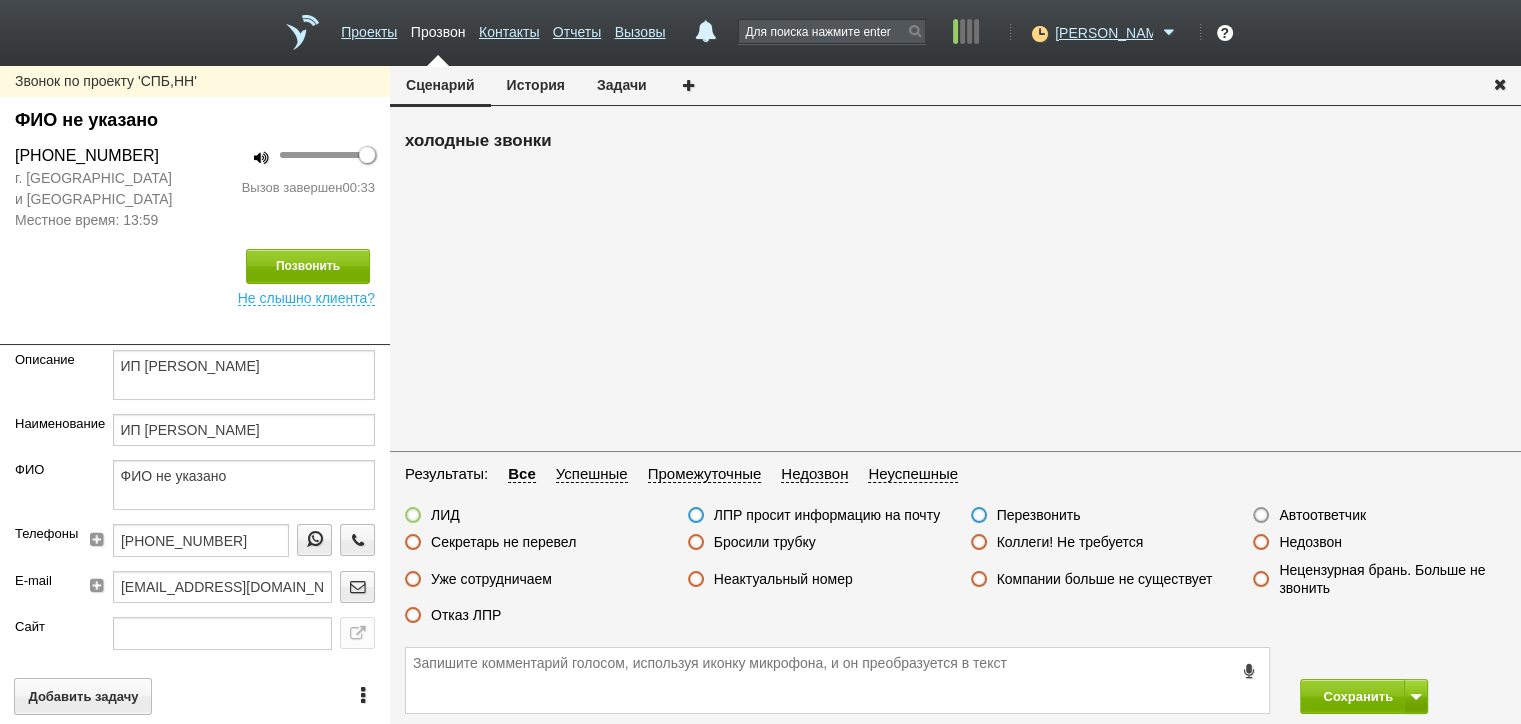 click on "Отказ ЛПР" at bounding box center (466, 615) 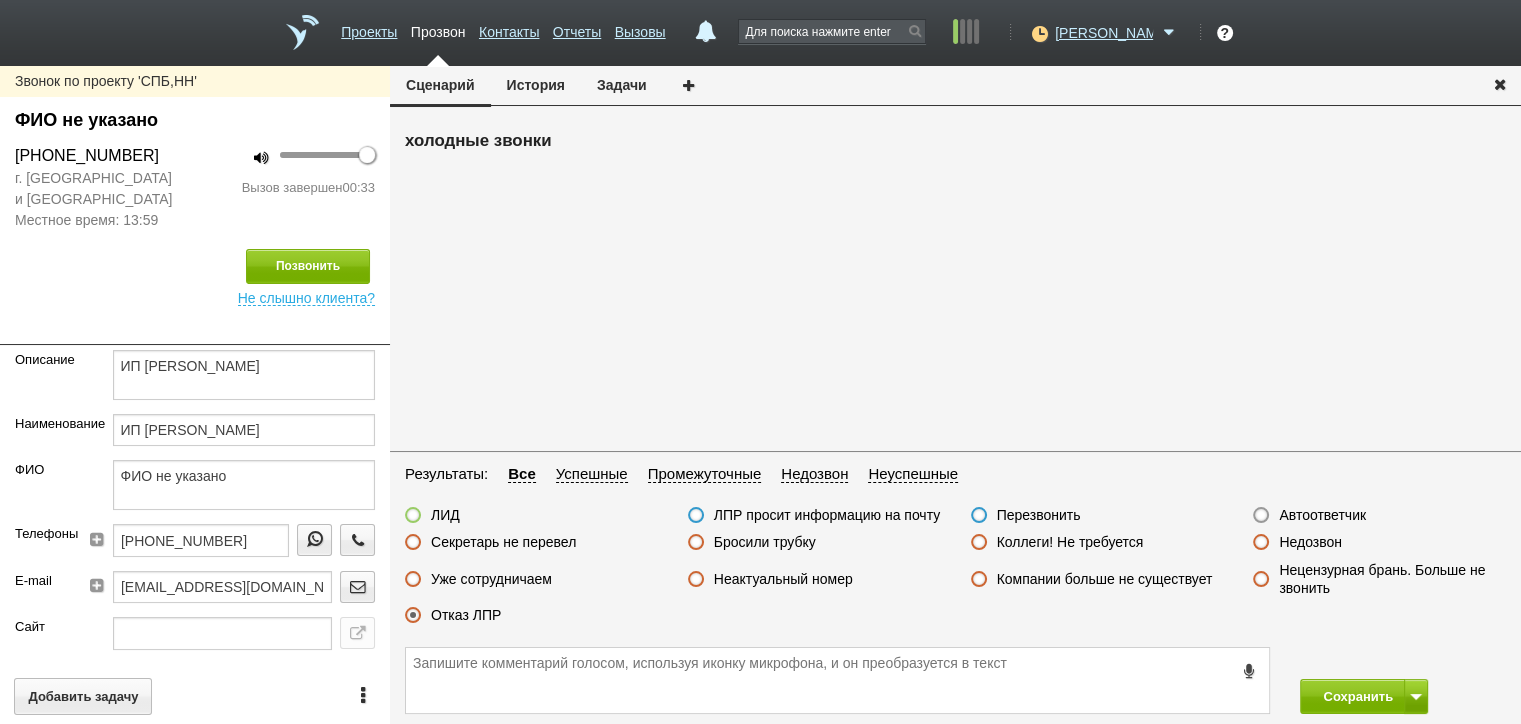 click on "Сохранить" at bounding box center (1403, 696) 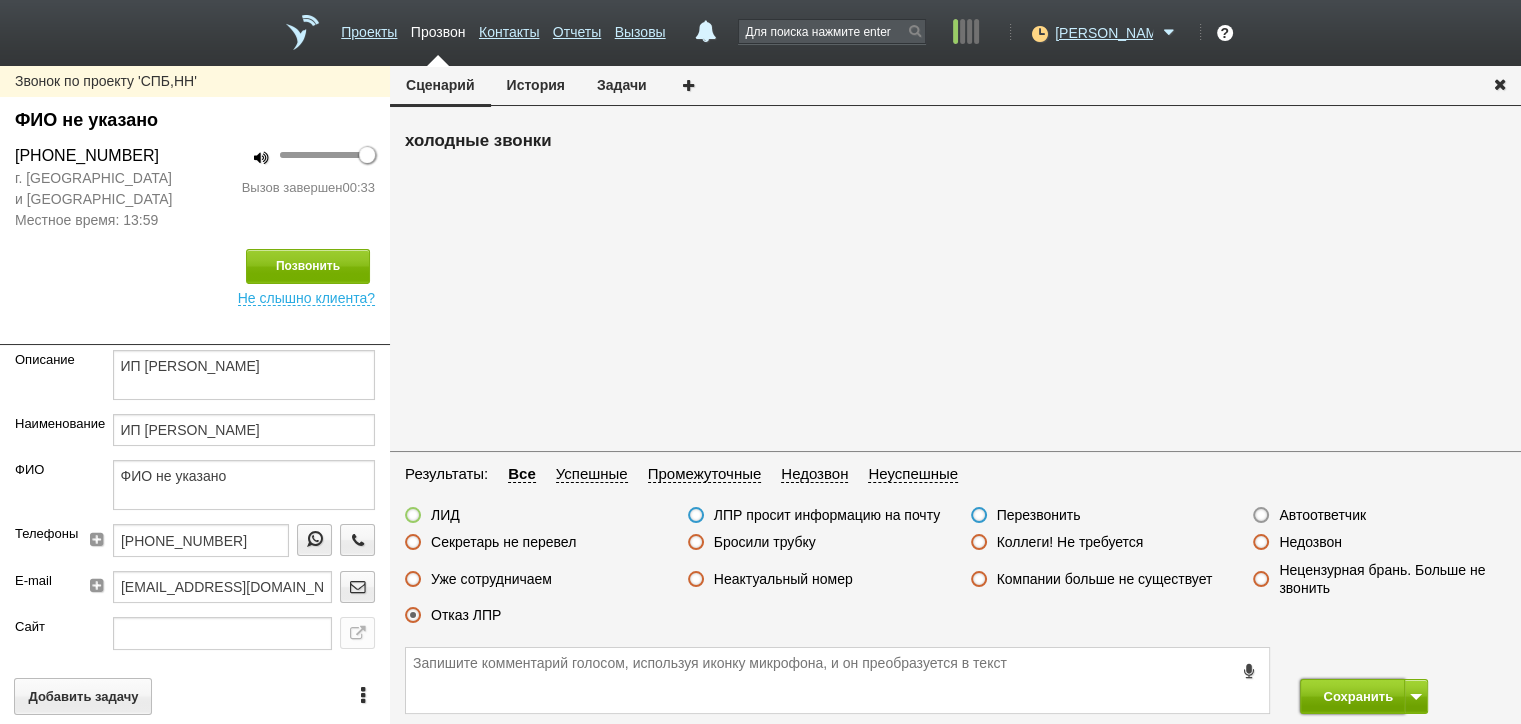 click on "Сохранить" at bounding box center [1352, 696] 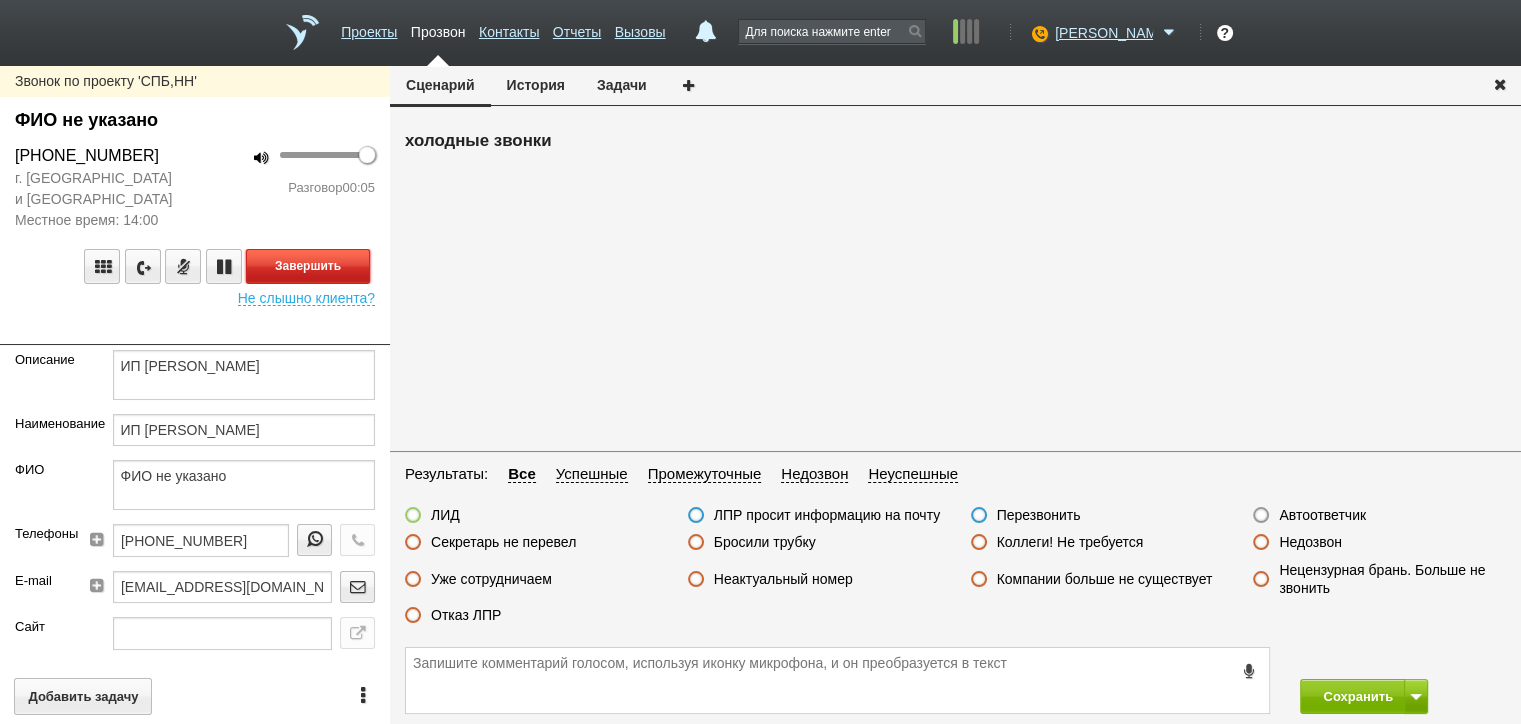 click on "Завершить" at bounding box center (308, 266) 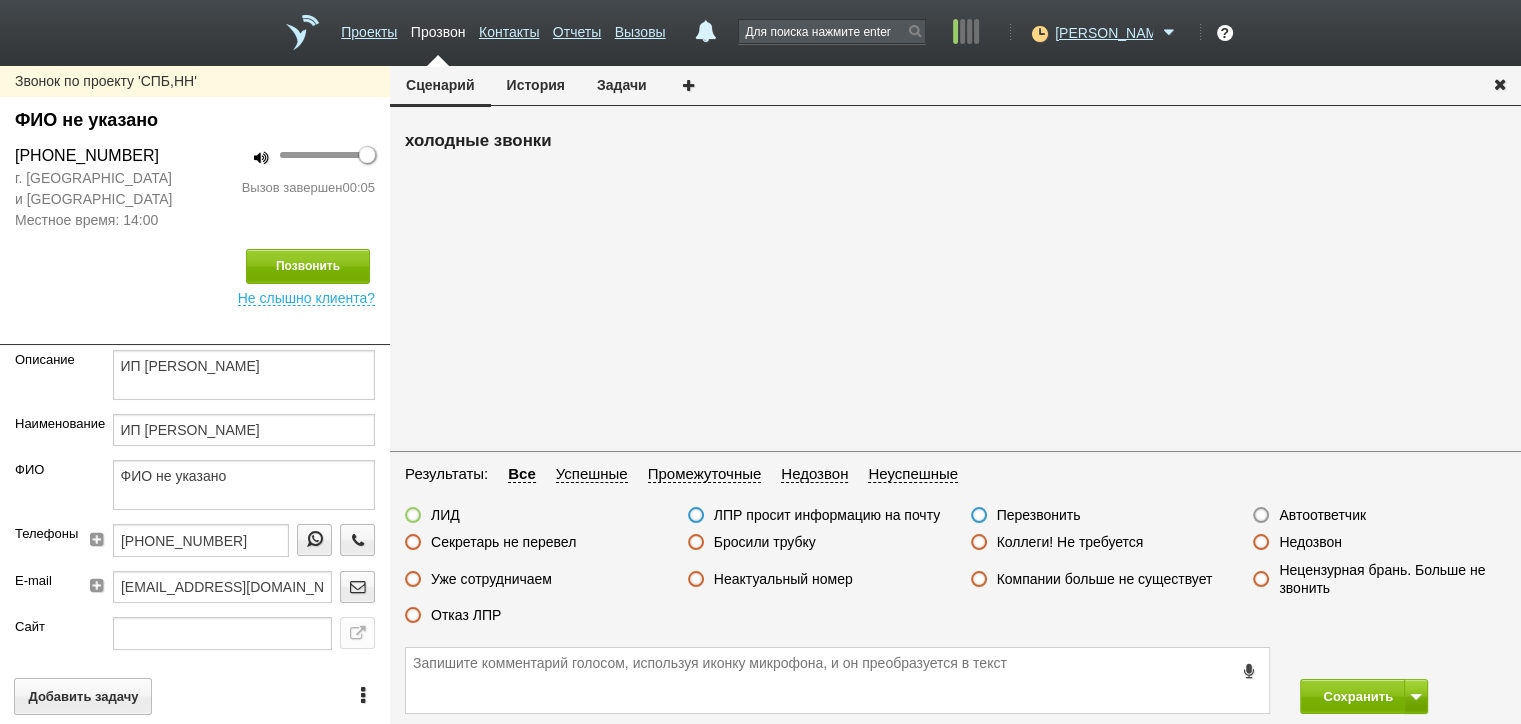 drag, startPoint x: 1300, startPoint y: 516, endPoint x: 1304, endPoint y: 528, distance: 12.649111 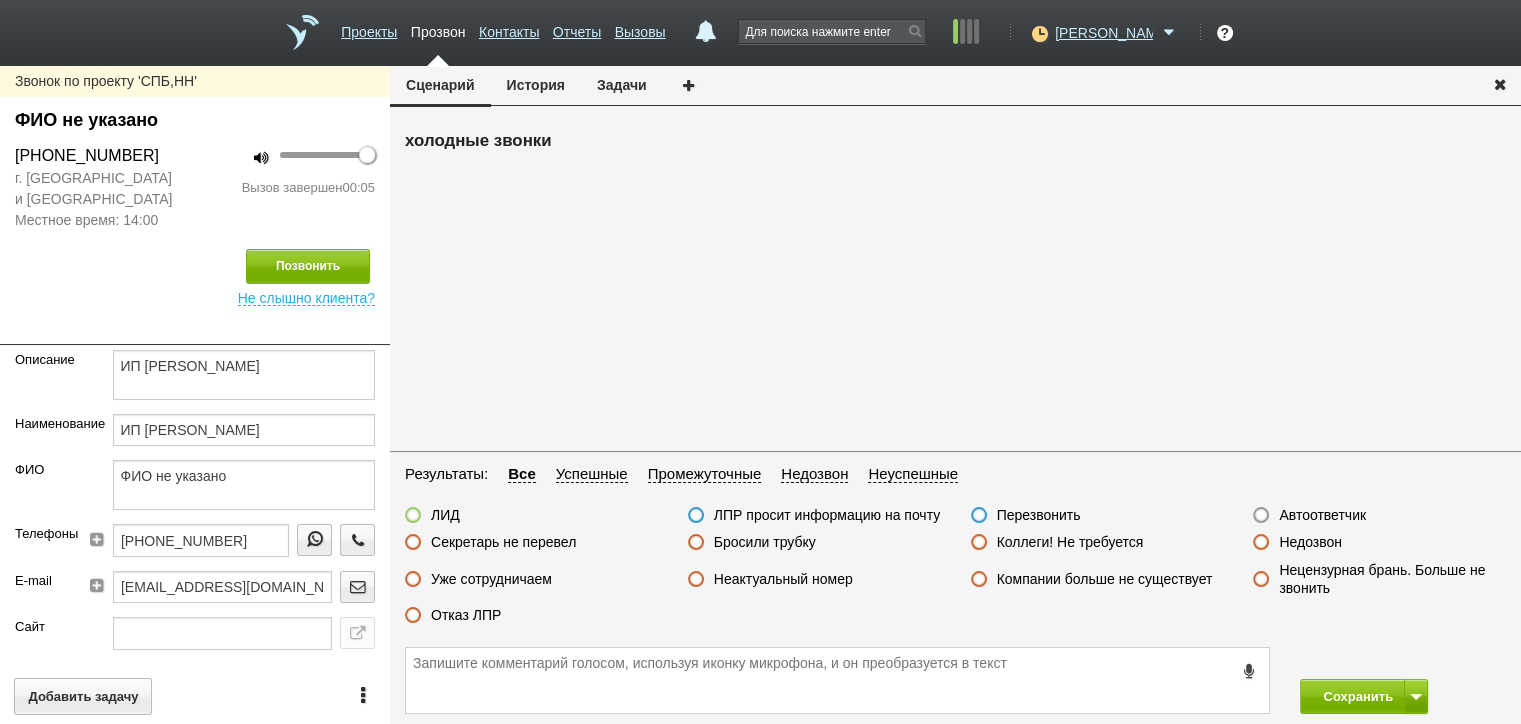 click on "Автоответчик" at bounding box center (1322, 515) 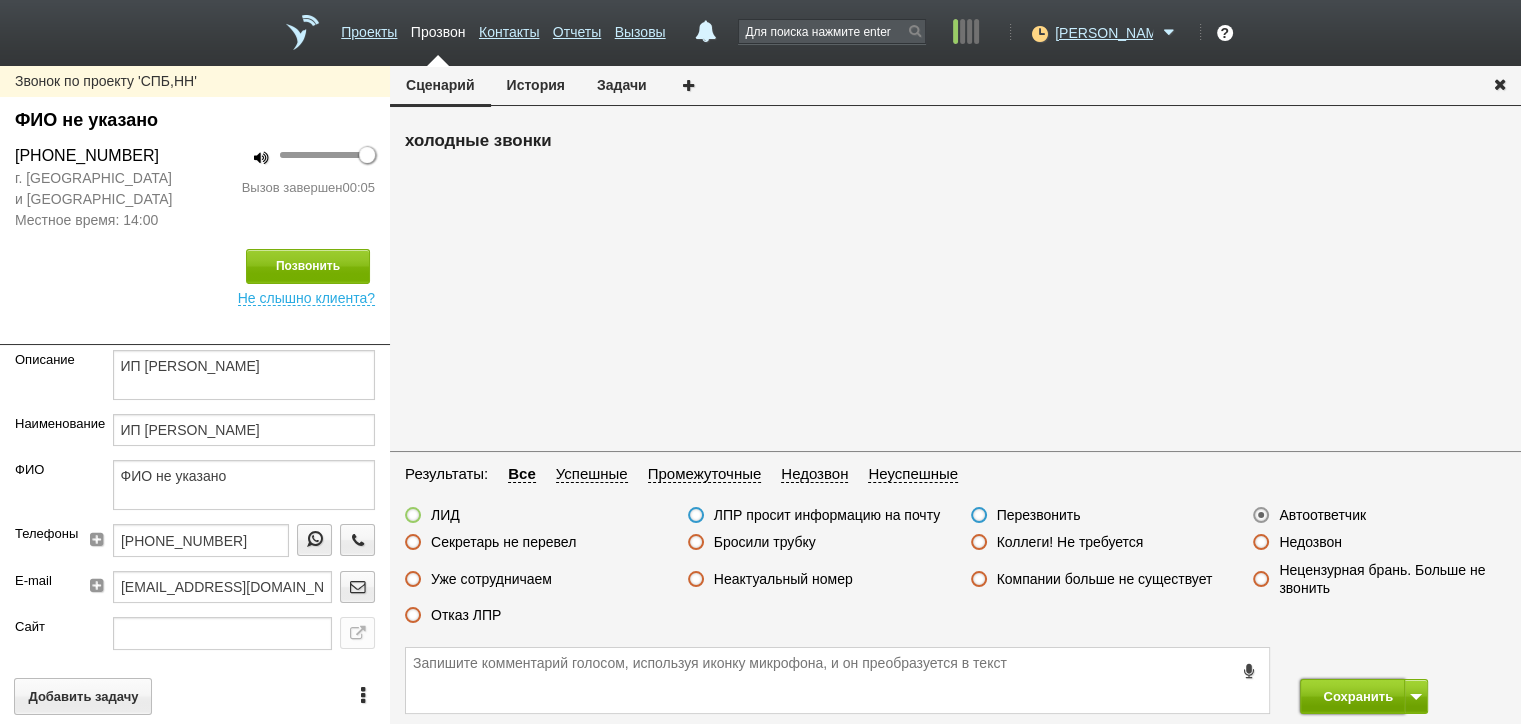 click on "Сохранить" at bounding box center [1352, 696] 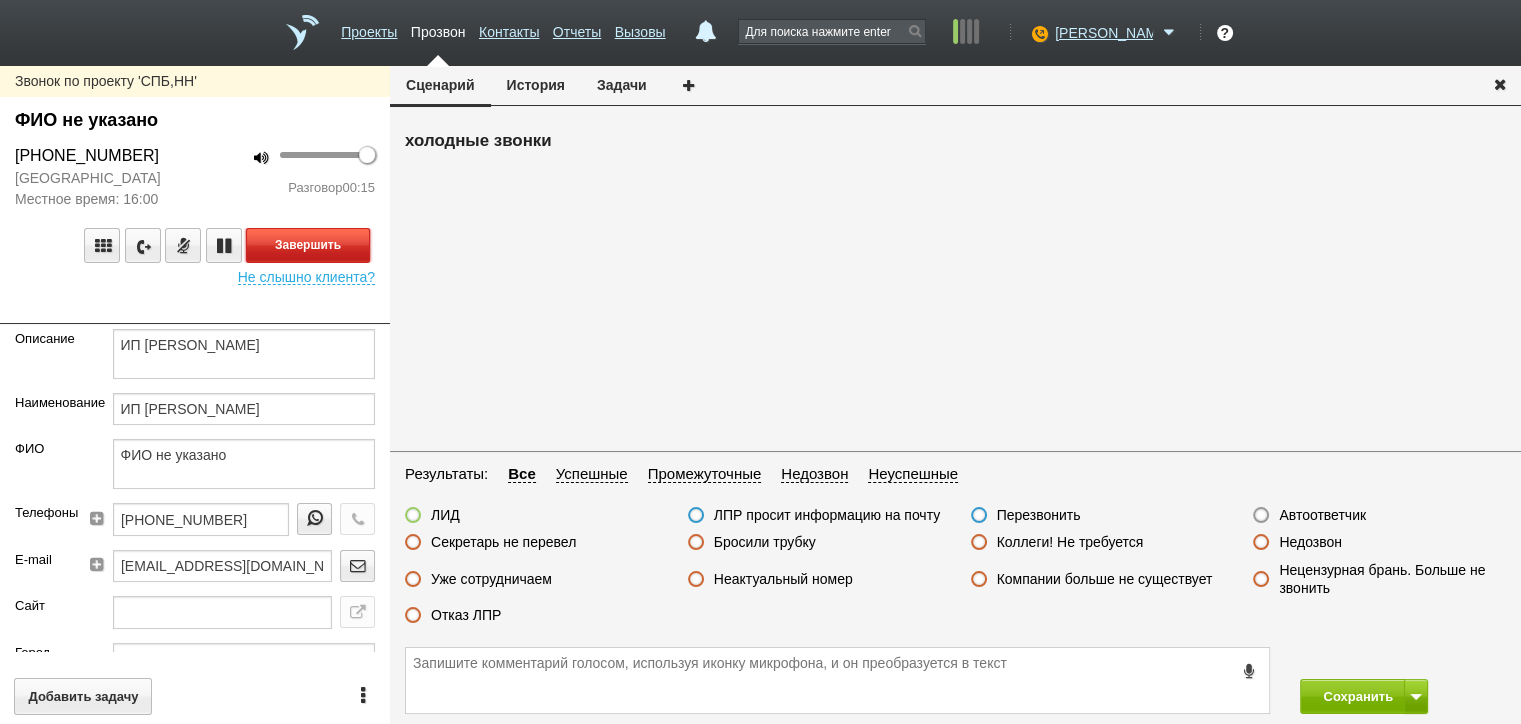 drag, startPoint x: 347, startPoint y: 247, endPoint x: 356, endPoint y: 237, distance: 13.453624 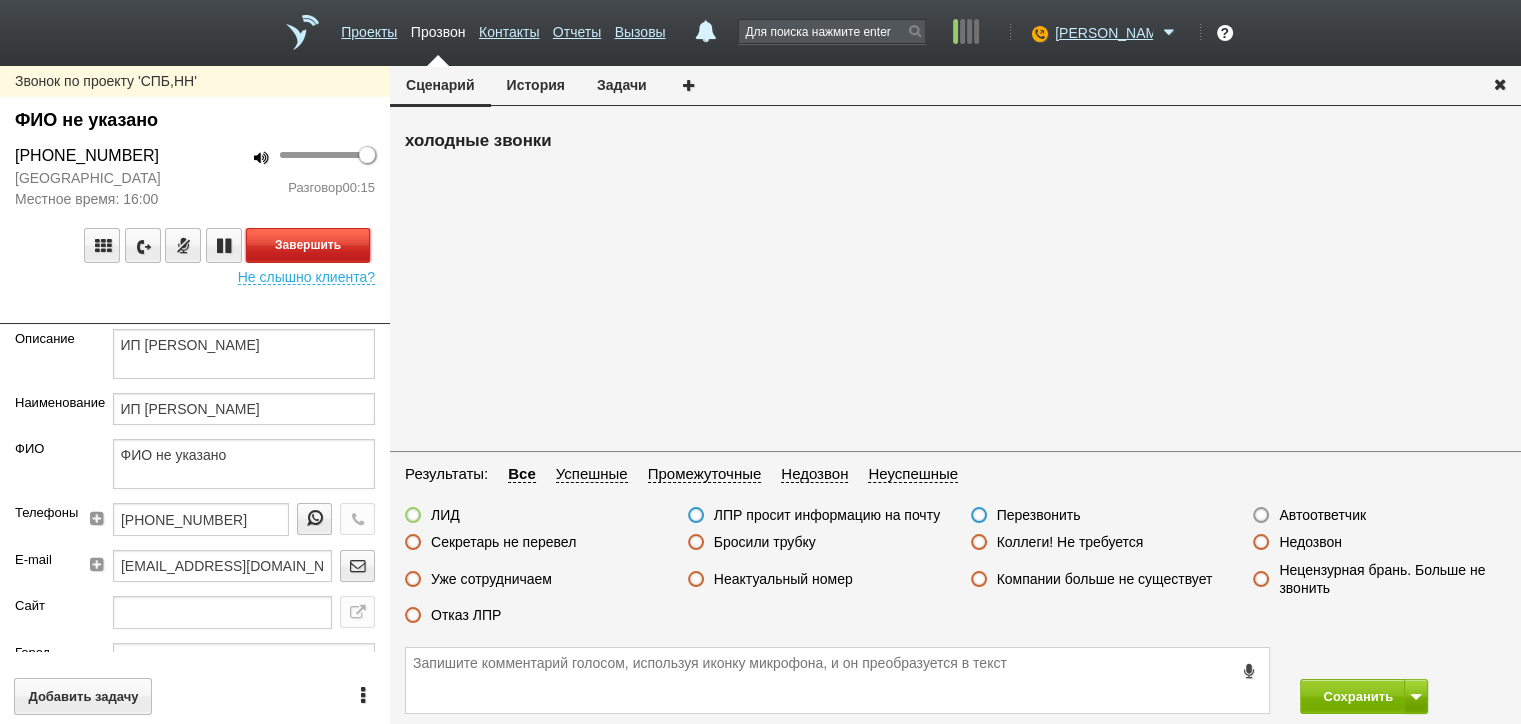 click on "Завершить" at bounding box center [308, 245] 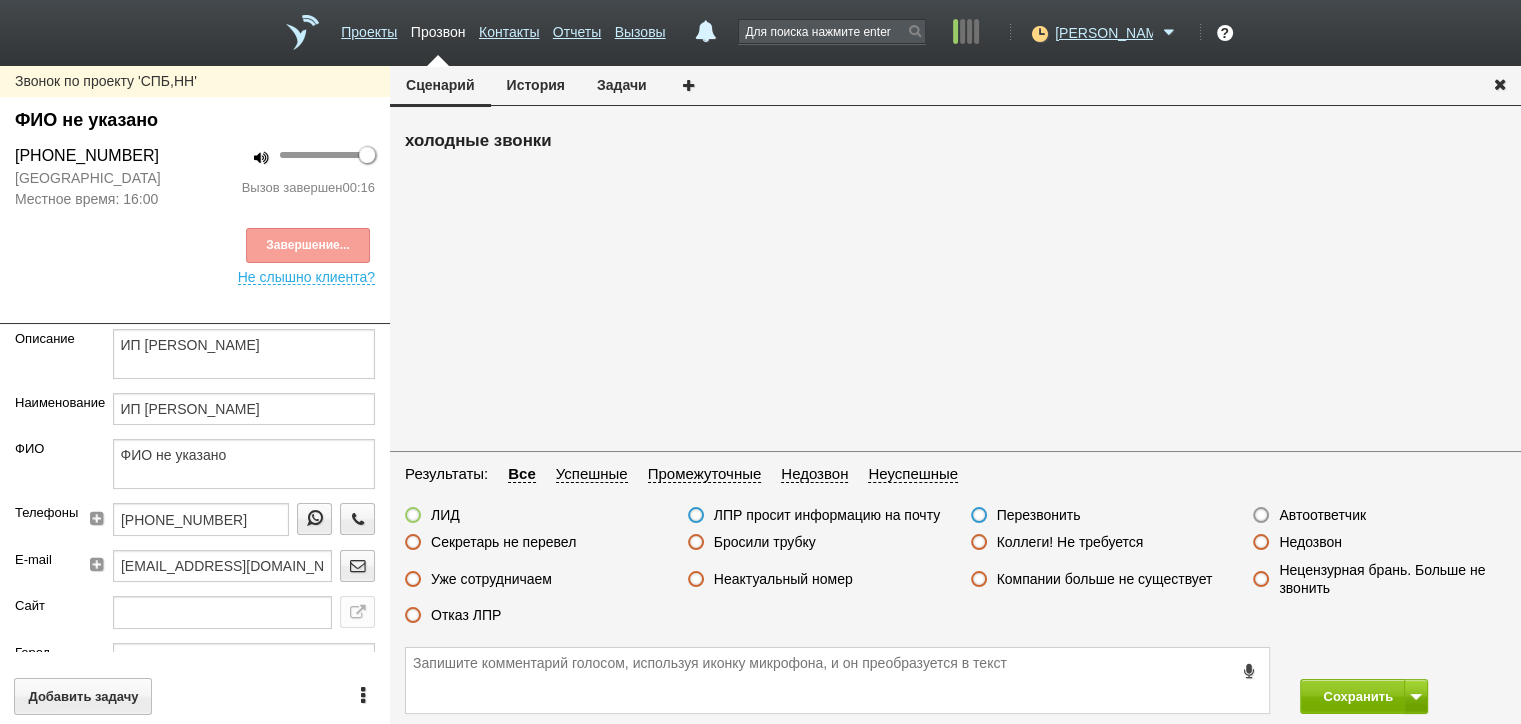 drag, startPoint x: 464, startPoint y: 609, endPoint x: 478, endPoint y: 612, distance: 14.3178215 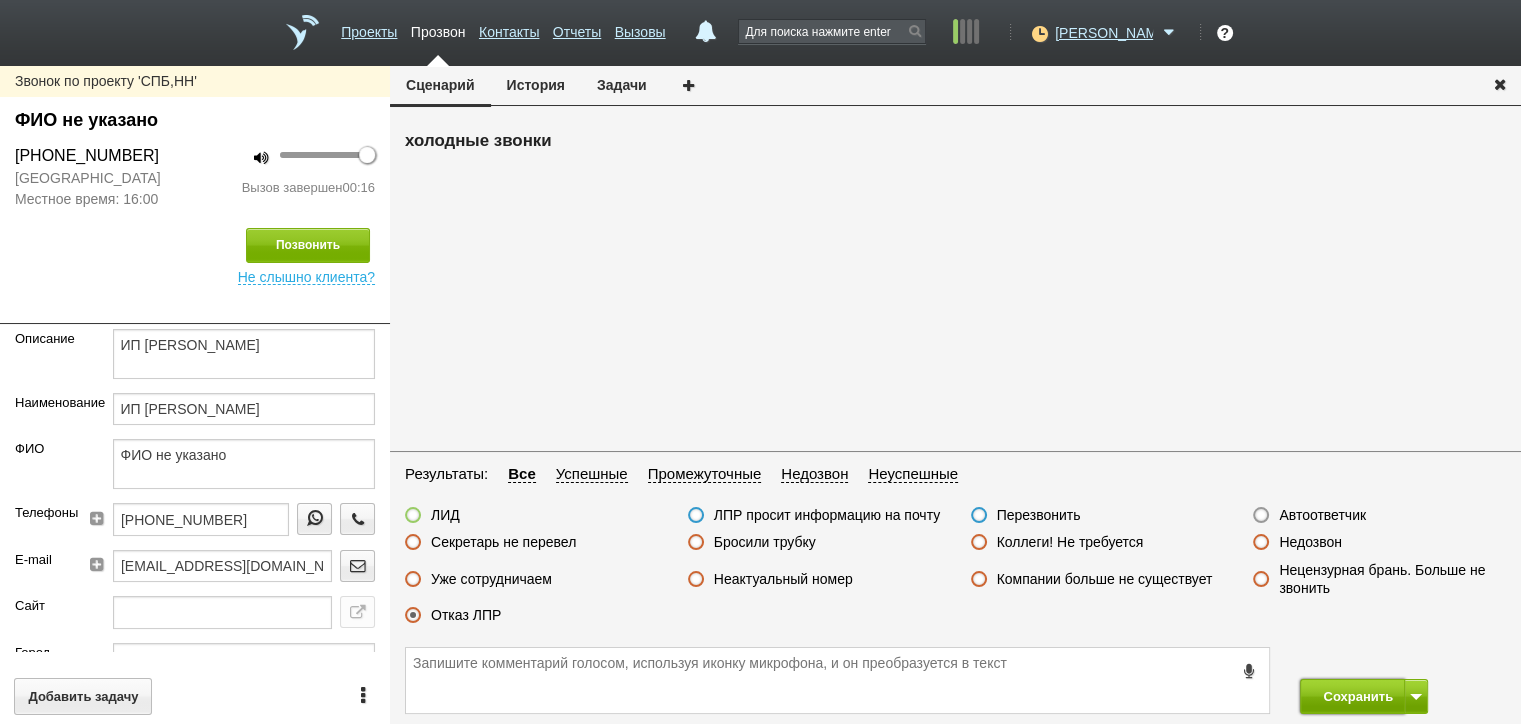 click on "Сохранить" at bounding box center (1352, 696) 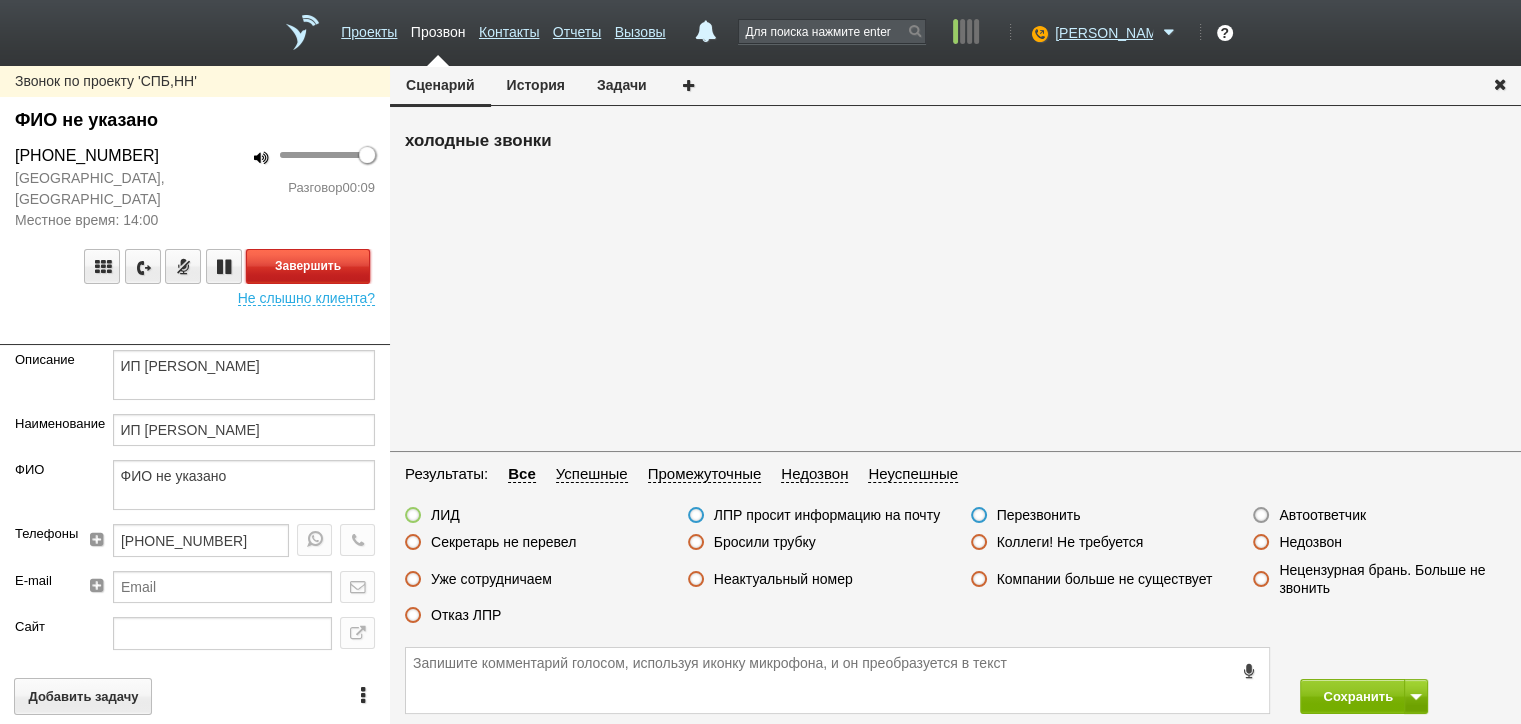 click on "Завершить" at bounding box center [308, 266] 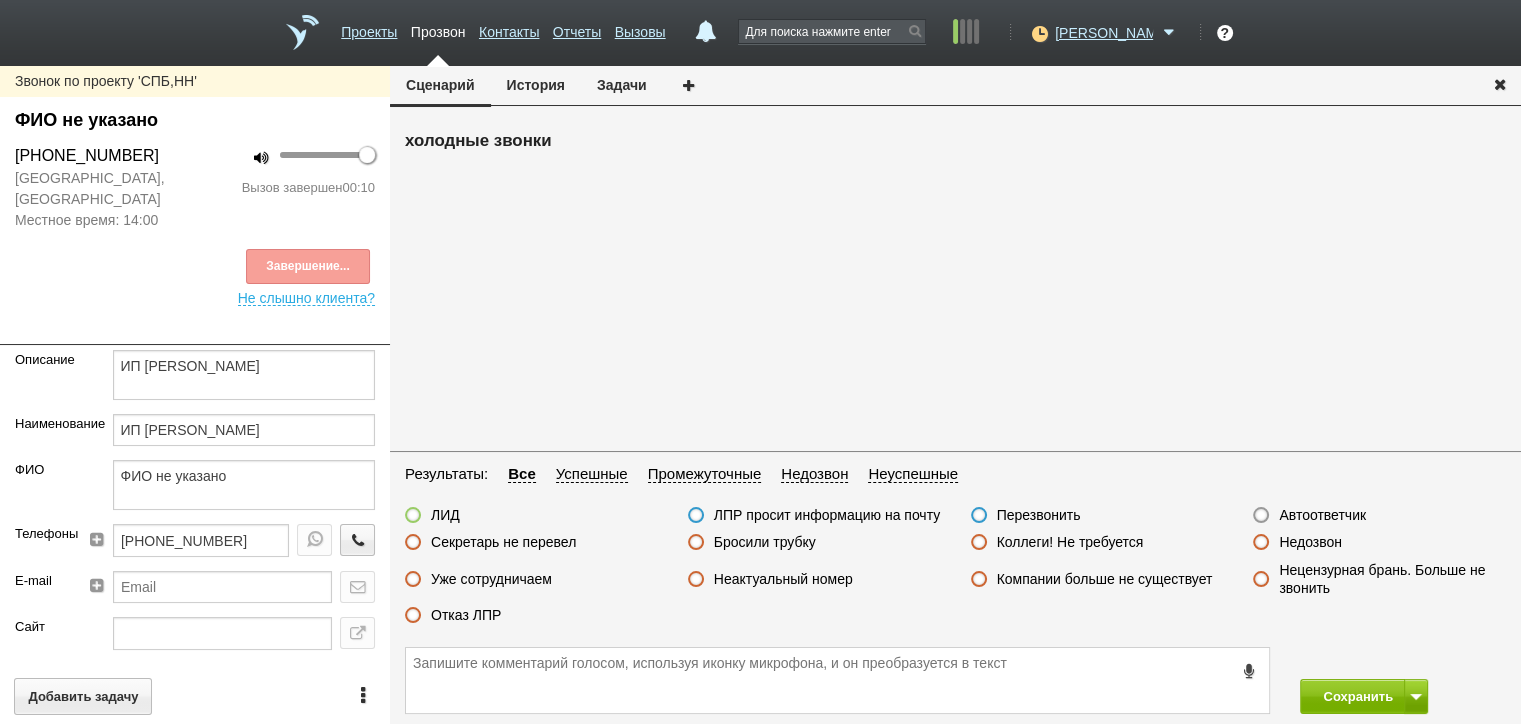 drag, startPoint x: 767, startPoint y: 580, endPoint x: 902, endPoint y: 606, distance: 137.48091 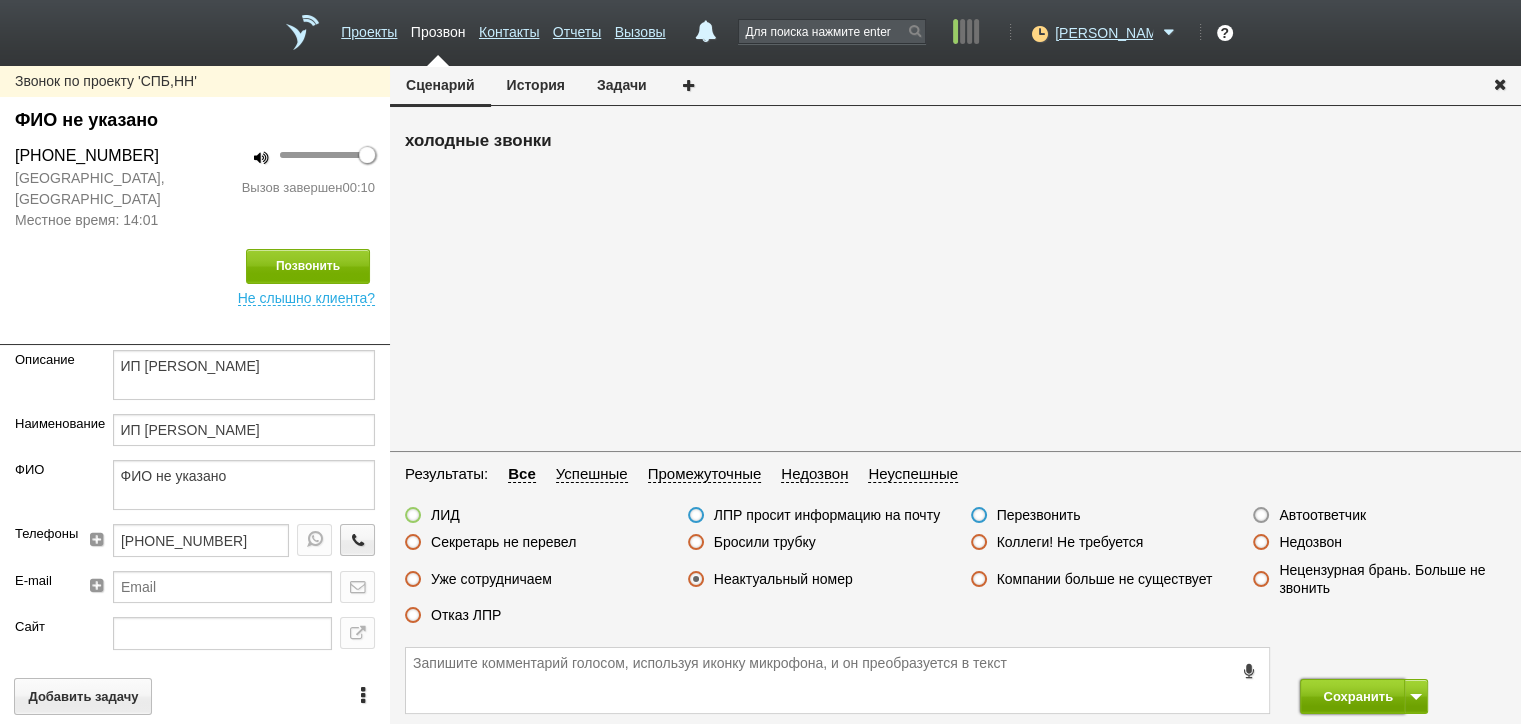 drag, startPoint x: 1322, startPoint y: 700, endPoint x: 1274, endPoint y: 610, distance: 102 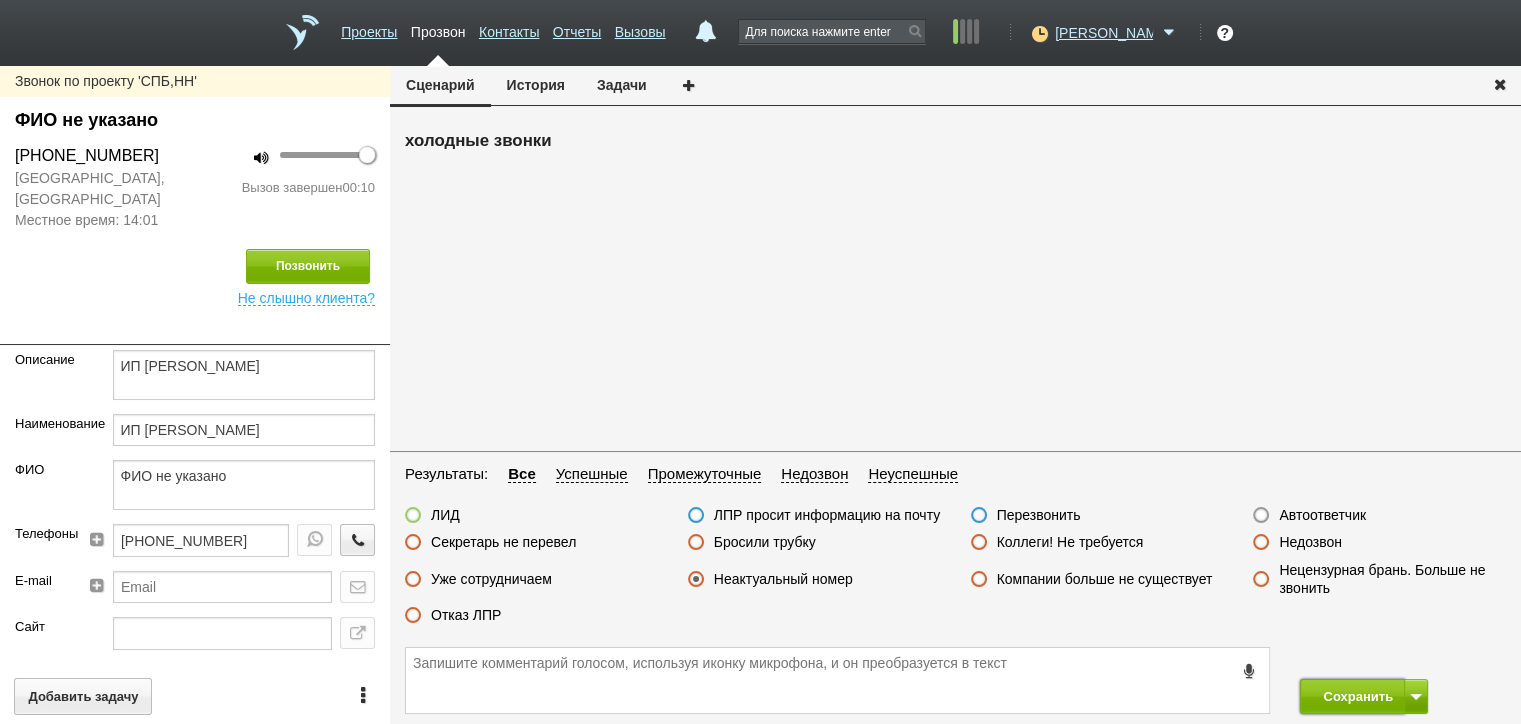 click on "Сохранить" at bounding box center (1352, 696) 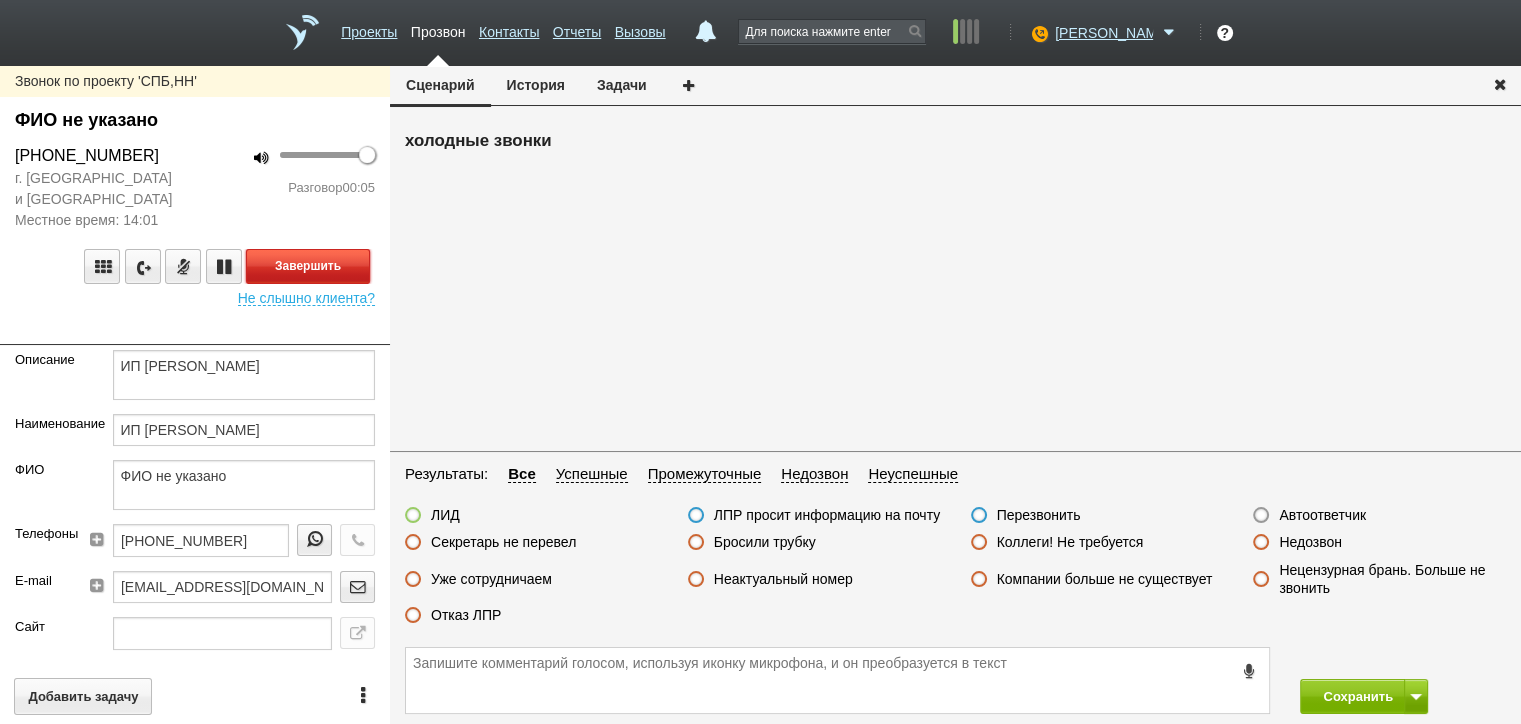 click on "Завершить" at bounding box center [308, 266] 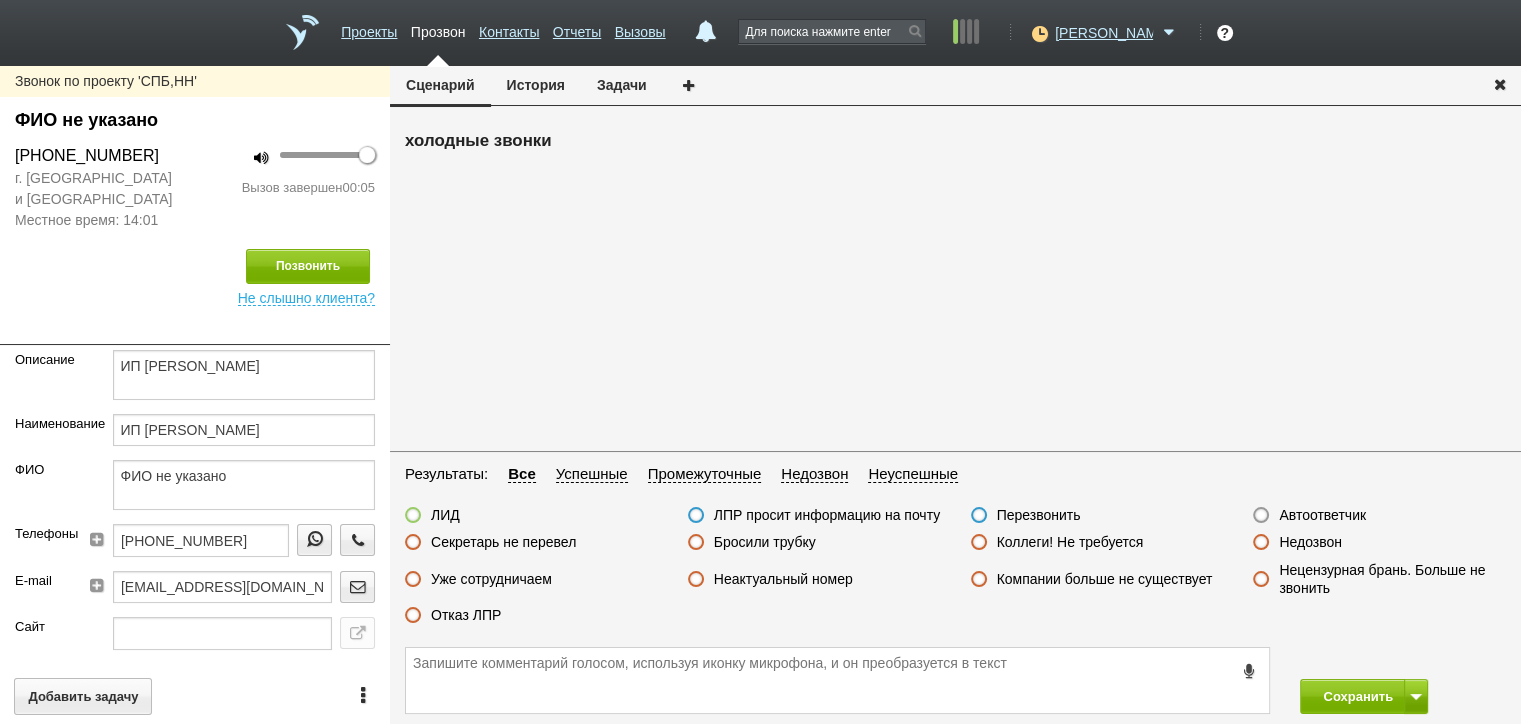 drag, startPoint x: 736, startPoint y: 548, endPoint x: 764, endPoint y: 548, distance: 28 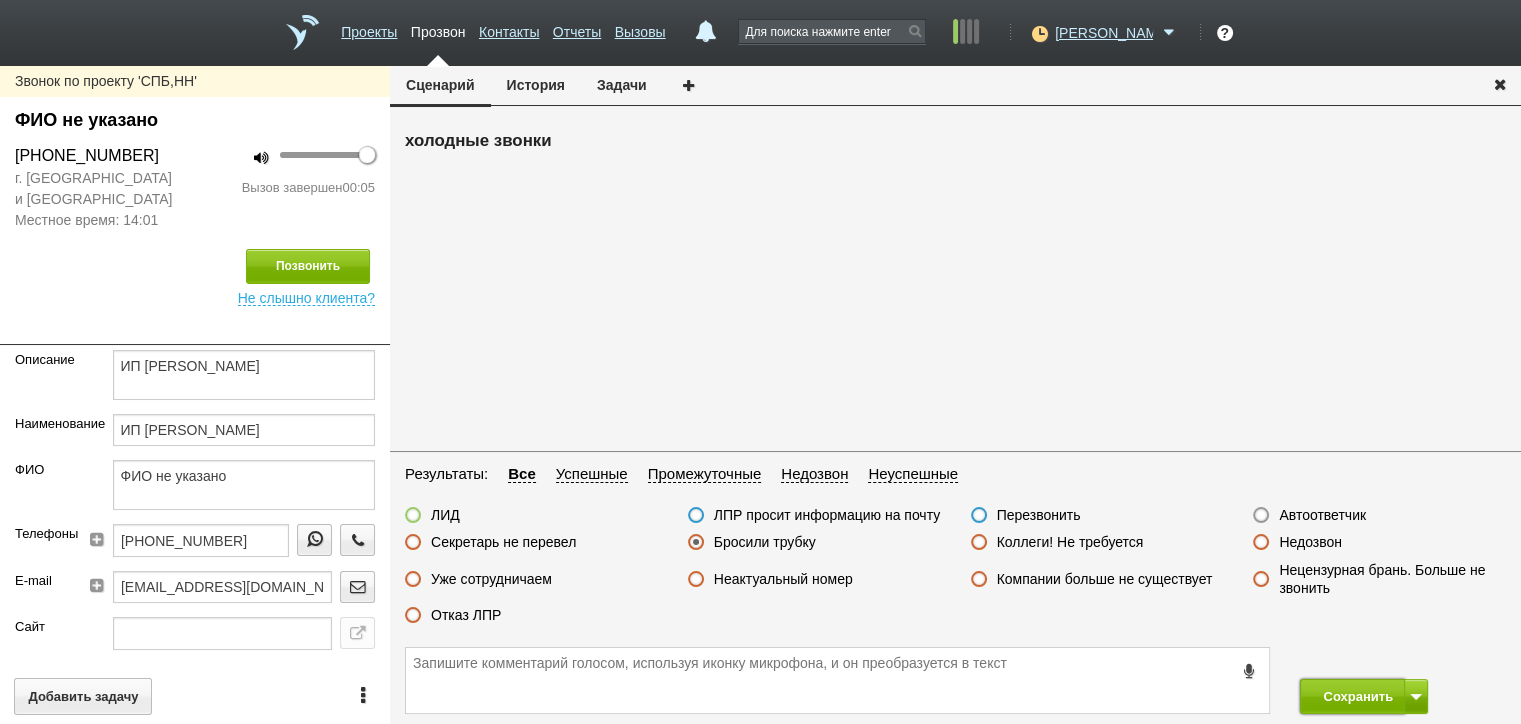 drag, startPoint x: 1314, startPoint y: 692, endPoint x: 1246, endPoint y: 490, distance: 213.13846 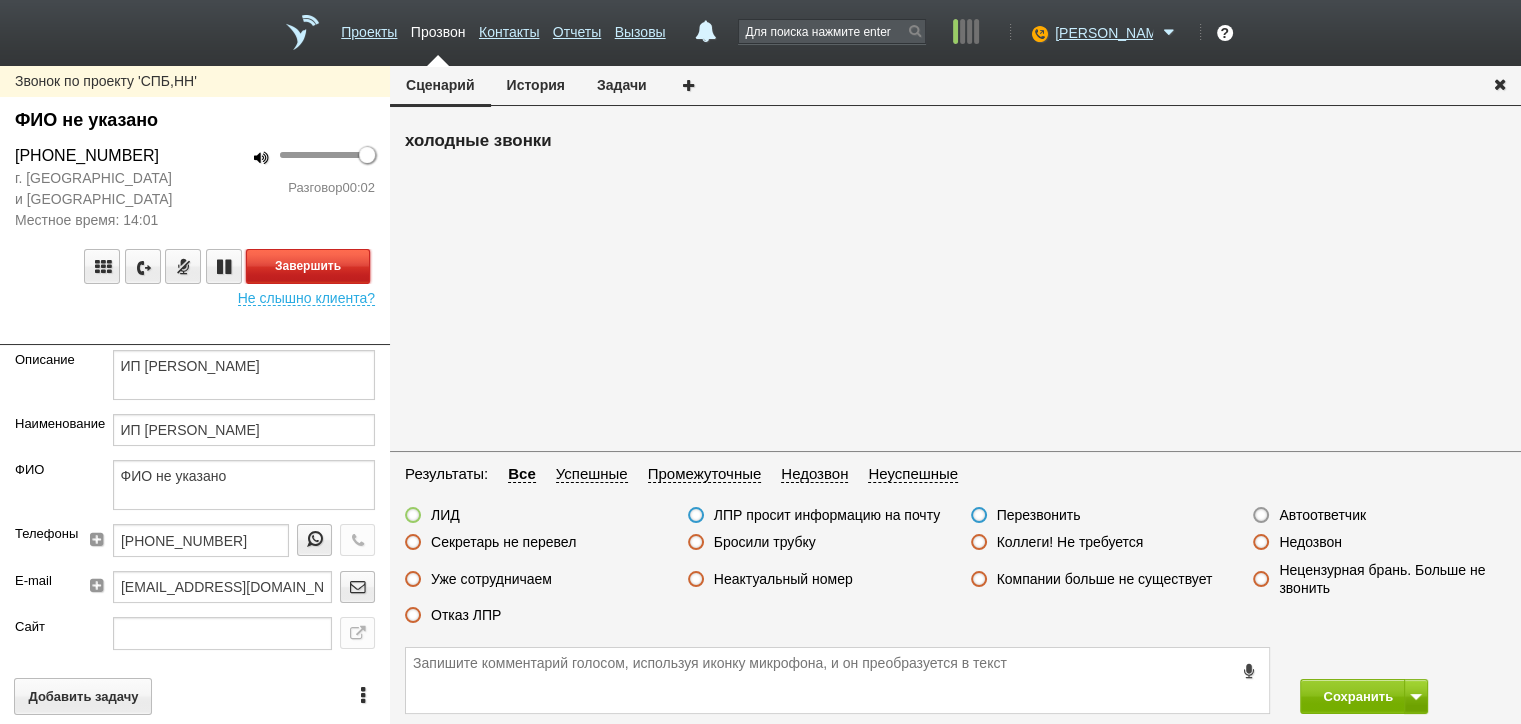 click on "Завершить" at bounding box center [308, 266] 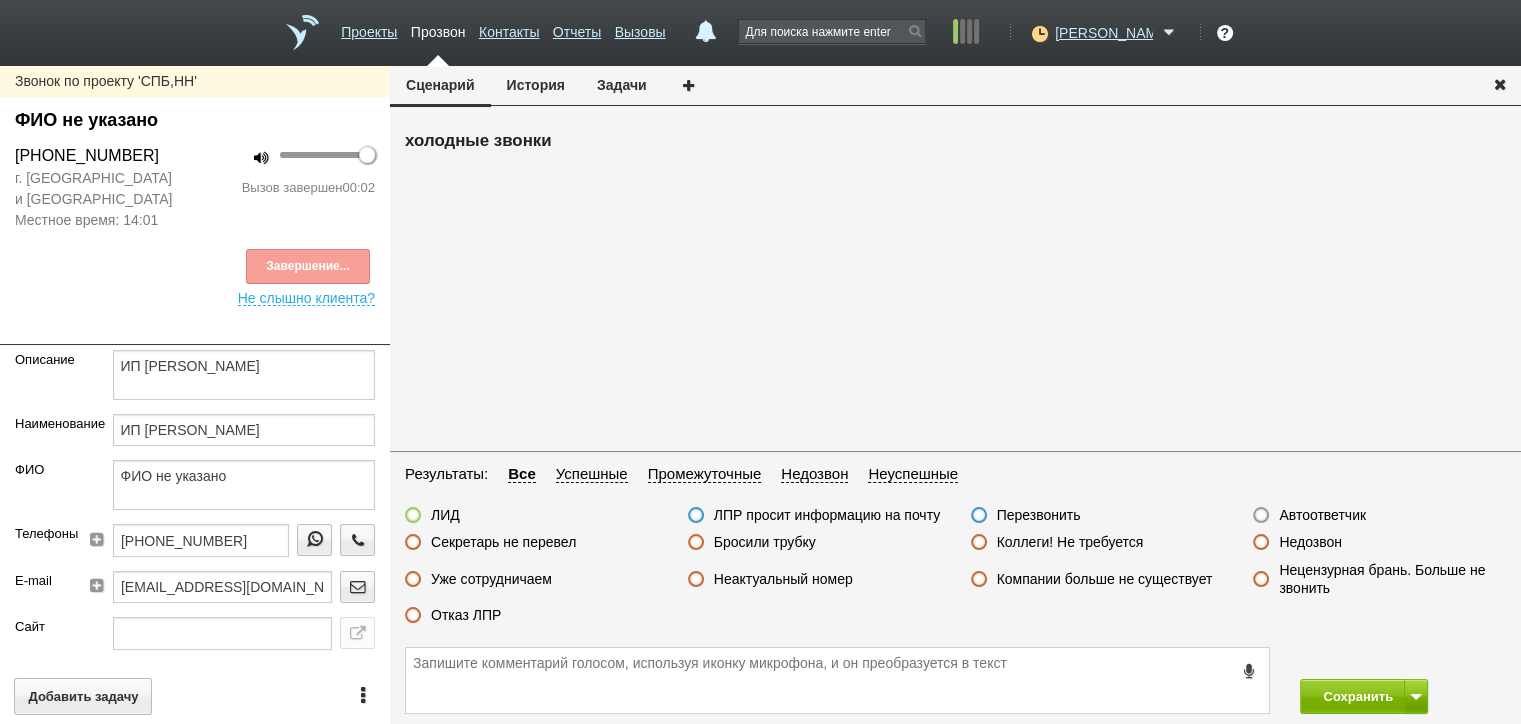 click on "Автоответчик" at bounding box center (1322, 515) 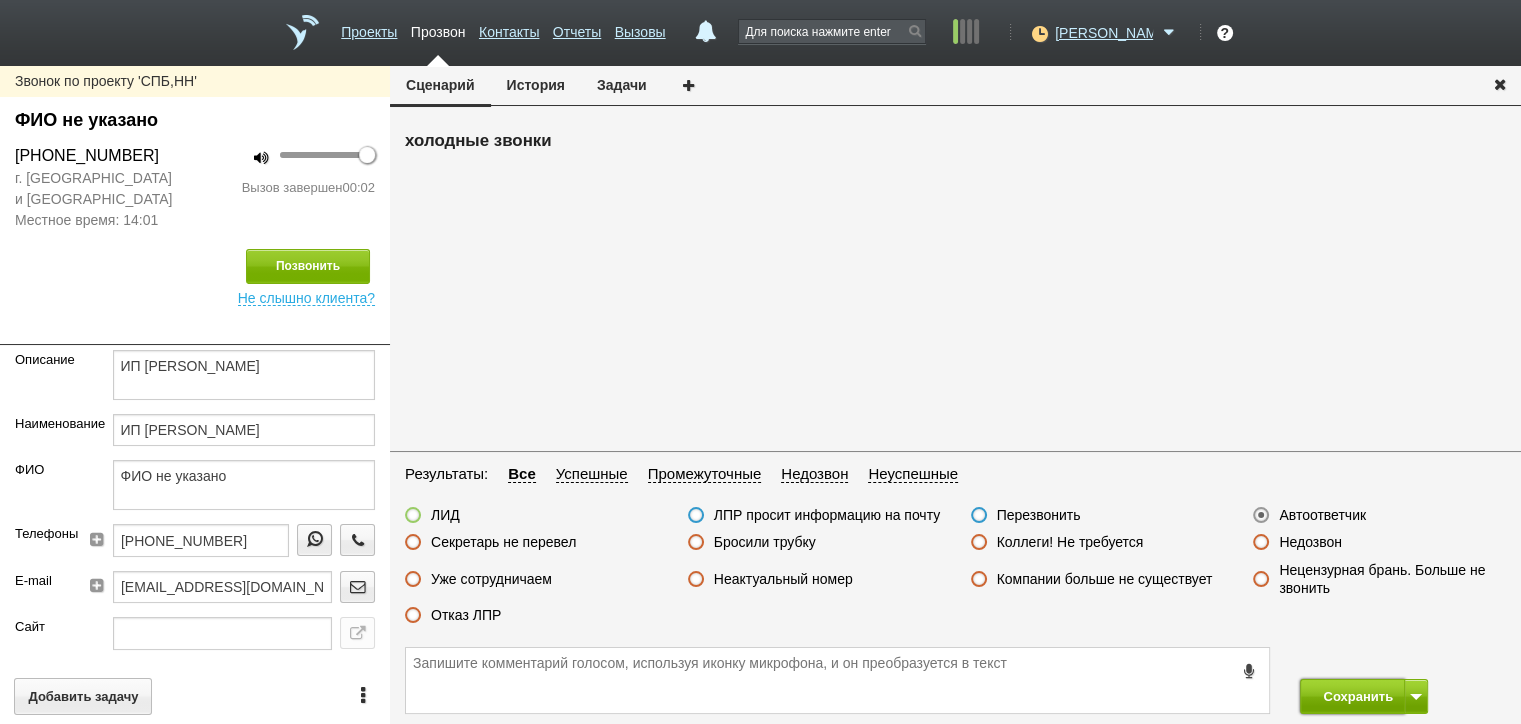 drag, startPoint x: 1320, startPoint y: 687, endPoint x: 1275, endPoint y: 518, distance: 174.88853 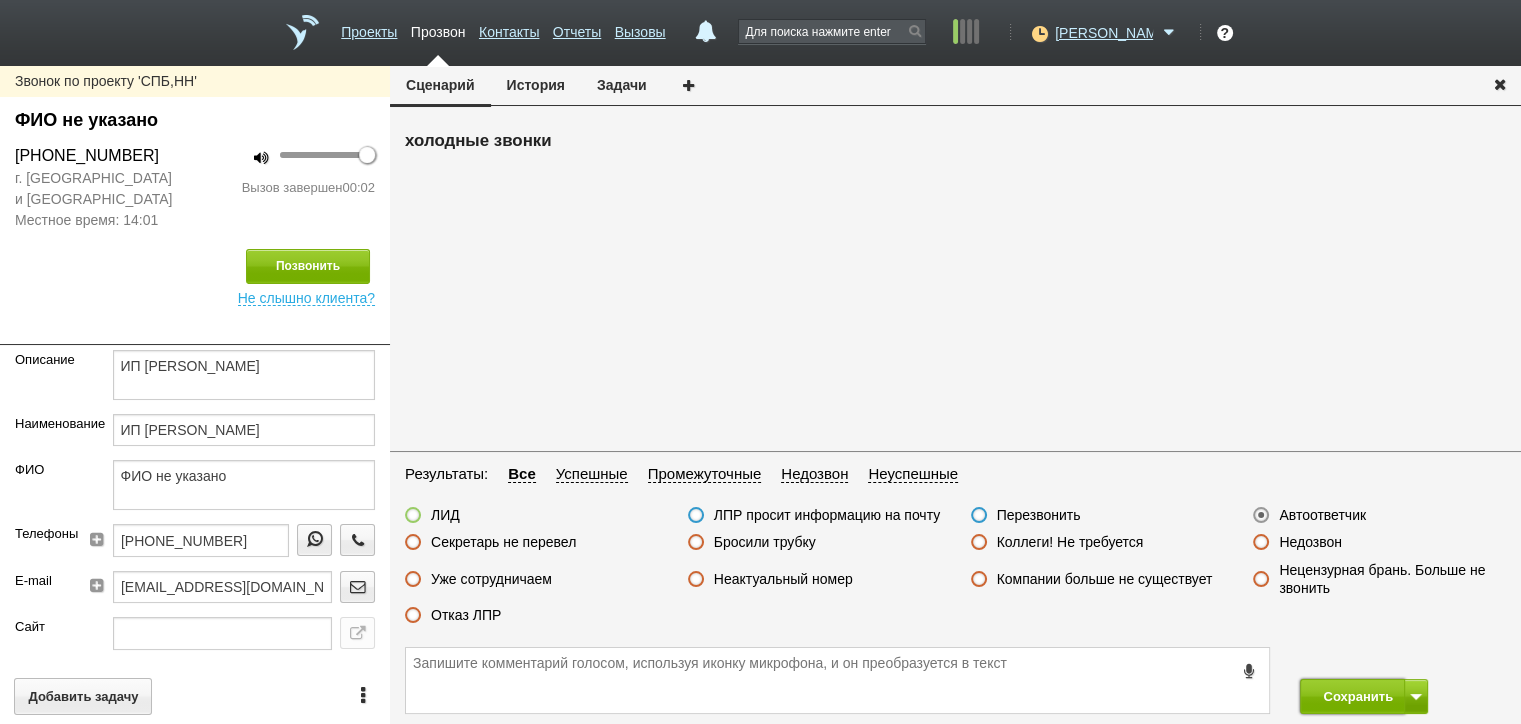 click on "Сохранить" at bounding box center (1352, 696) 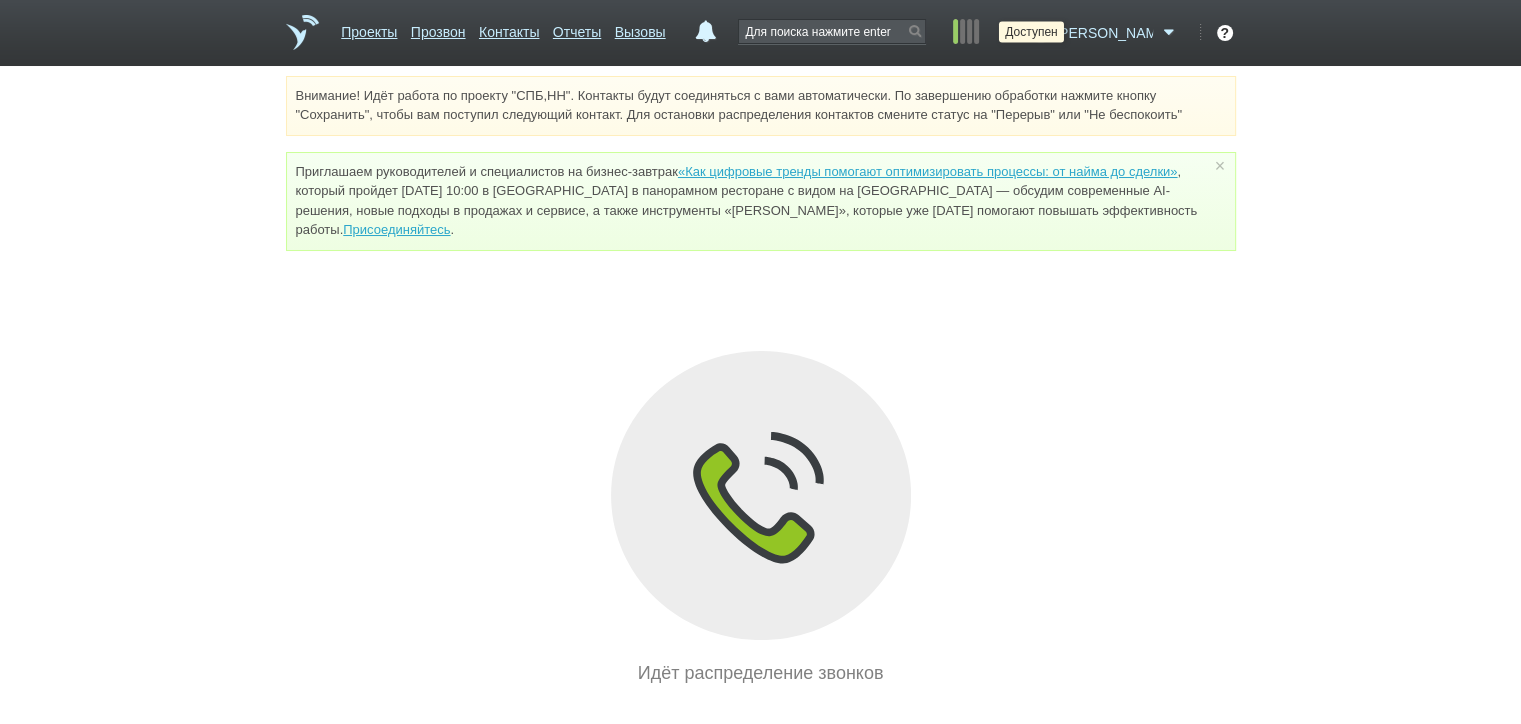 click at bounding box center [1037, 33] 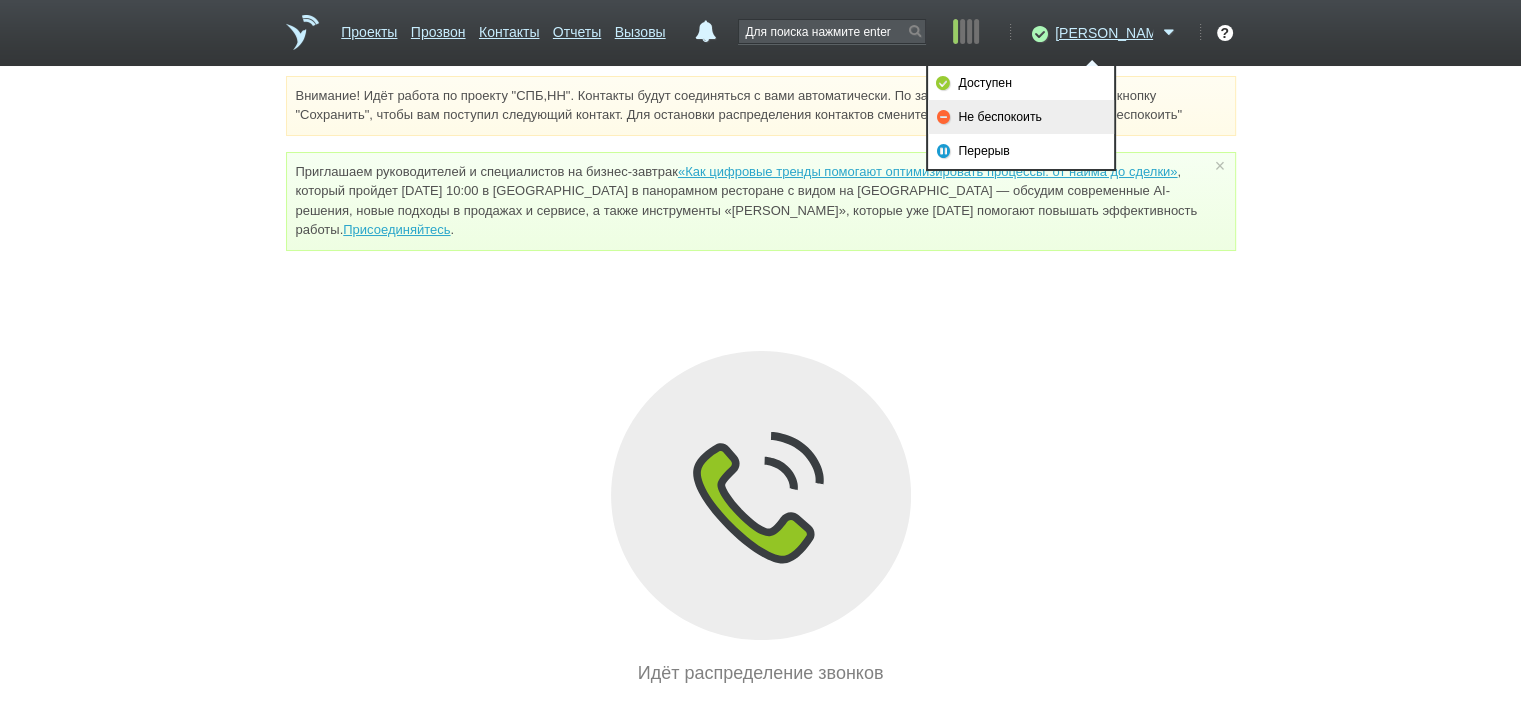 click on "Не беспокоить" at bounding box center [1021, 117] 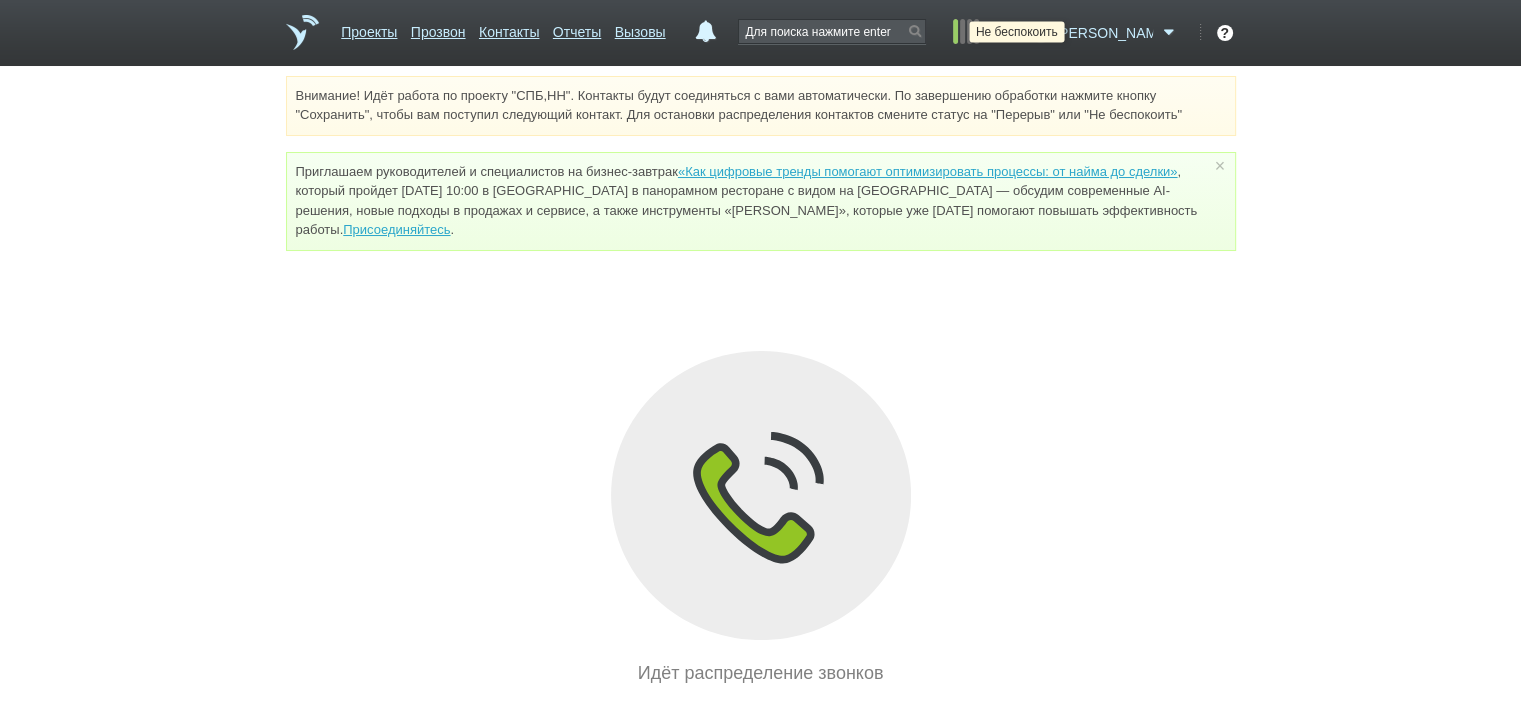 click at bounding box center (1037, 33) 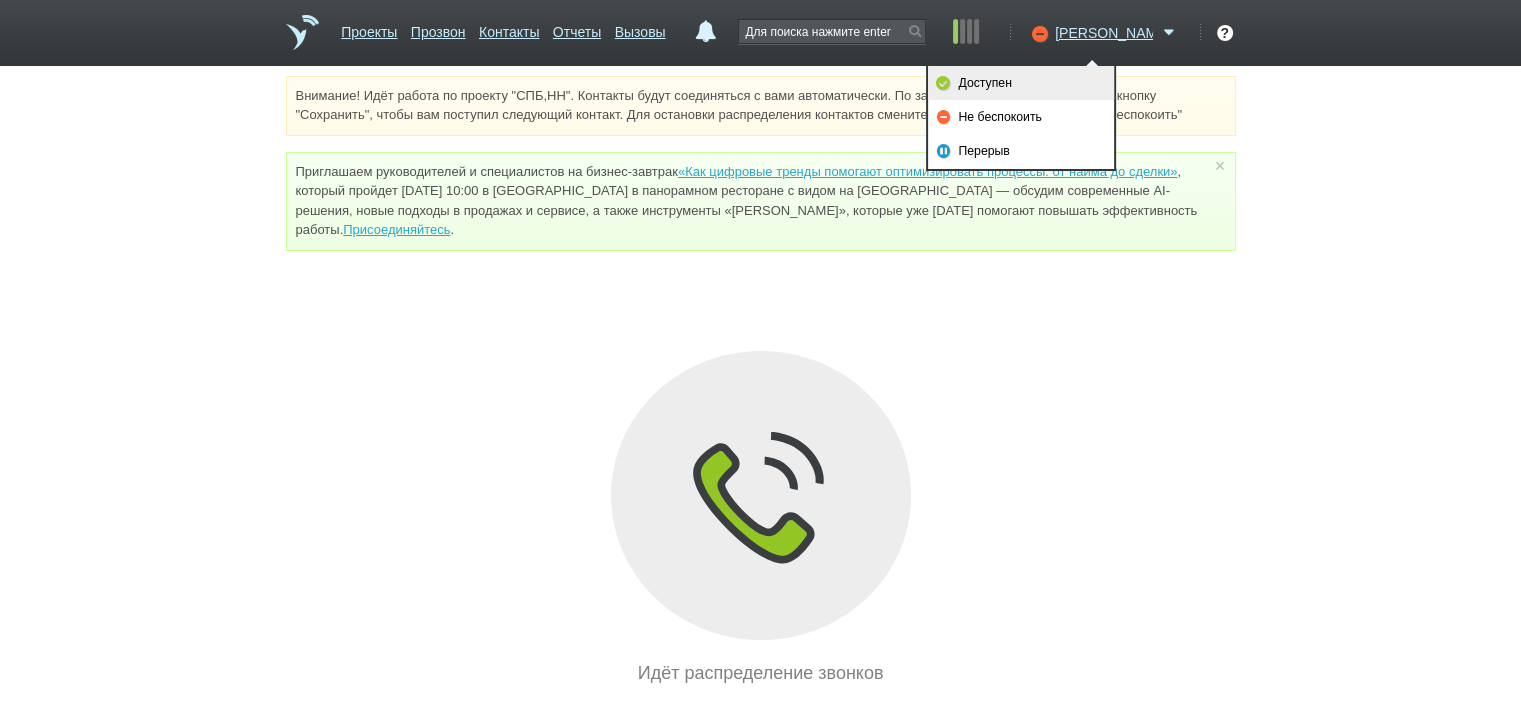 click on "Доступен" at bounding box center [1021, 83] 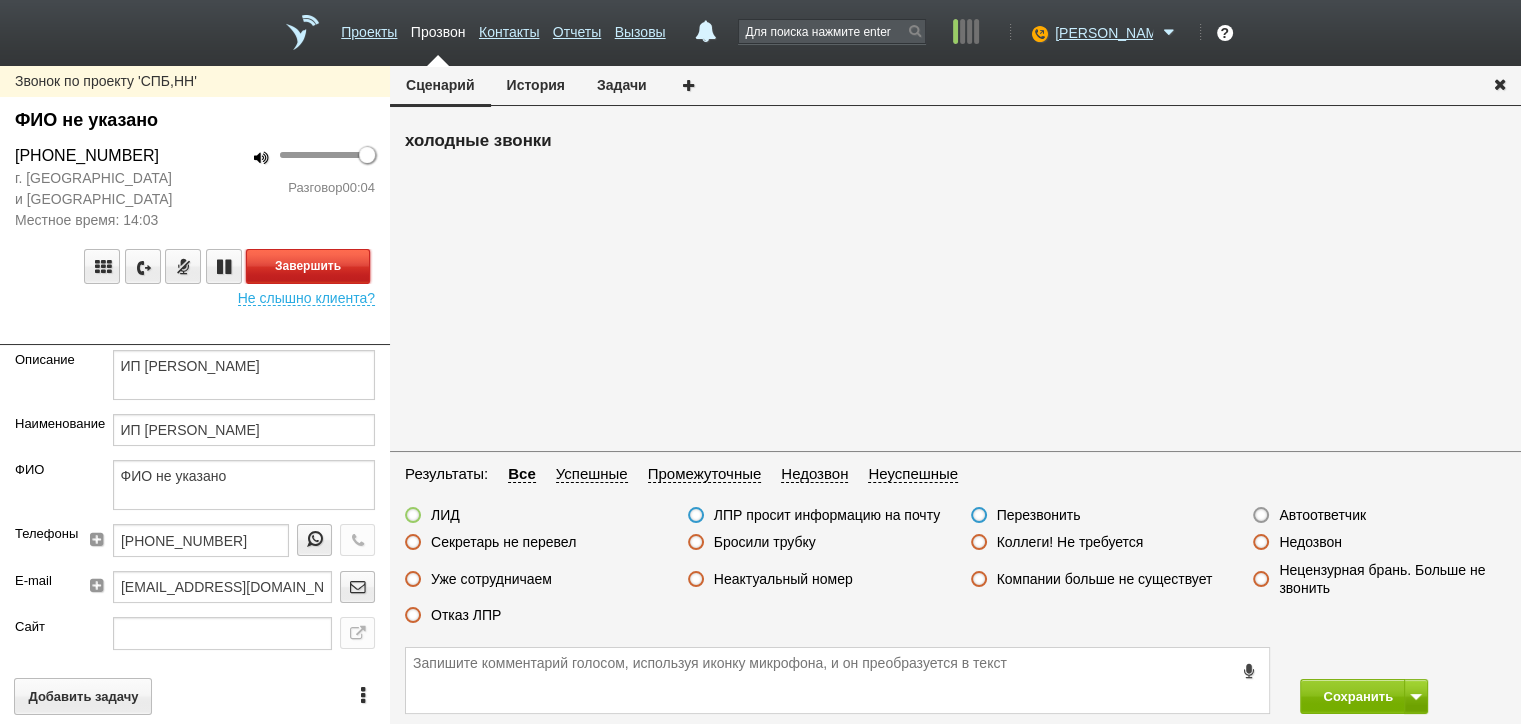 click on "Завершить" at bounding box center (308, 266) 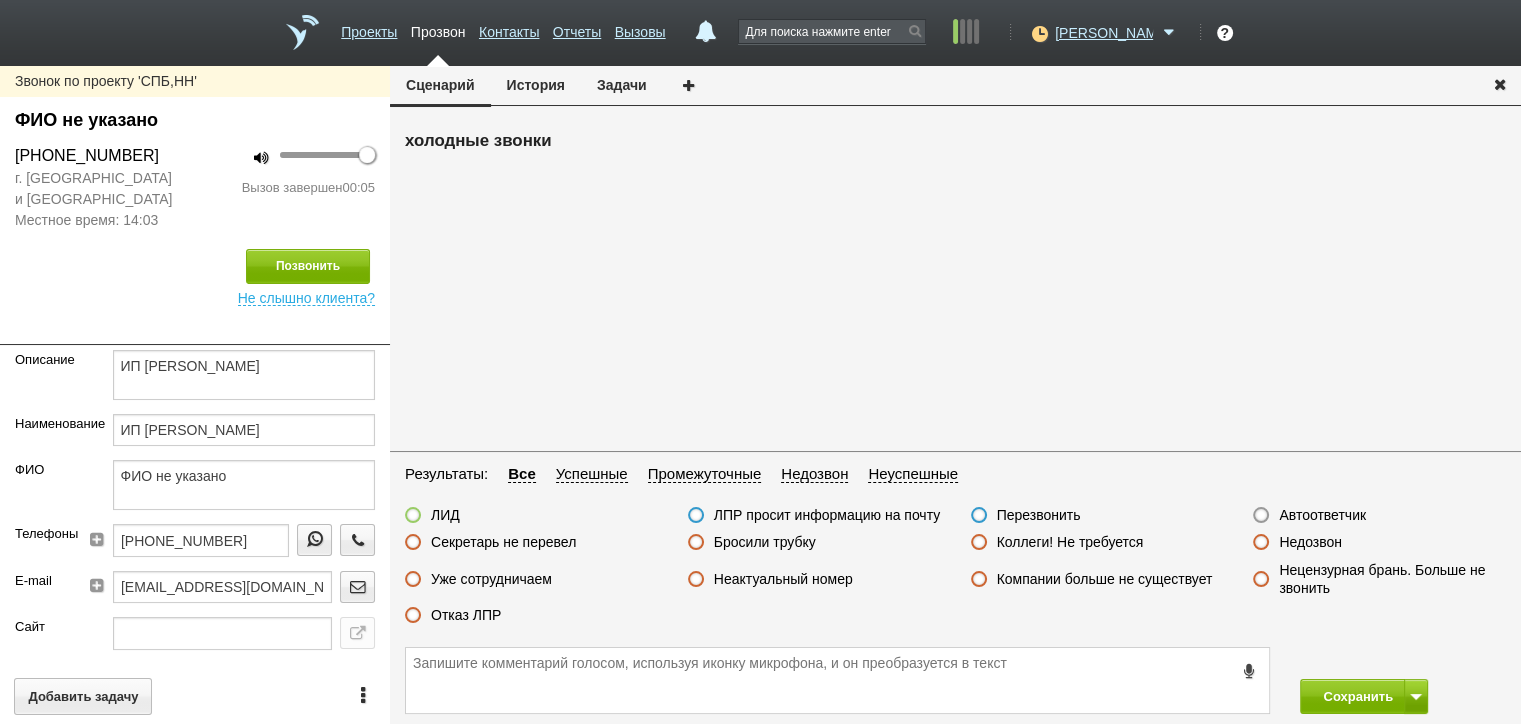 click on "Автоответчик" at bounding box center (1322, 515) 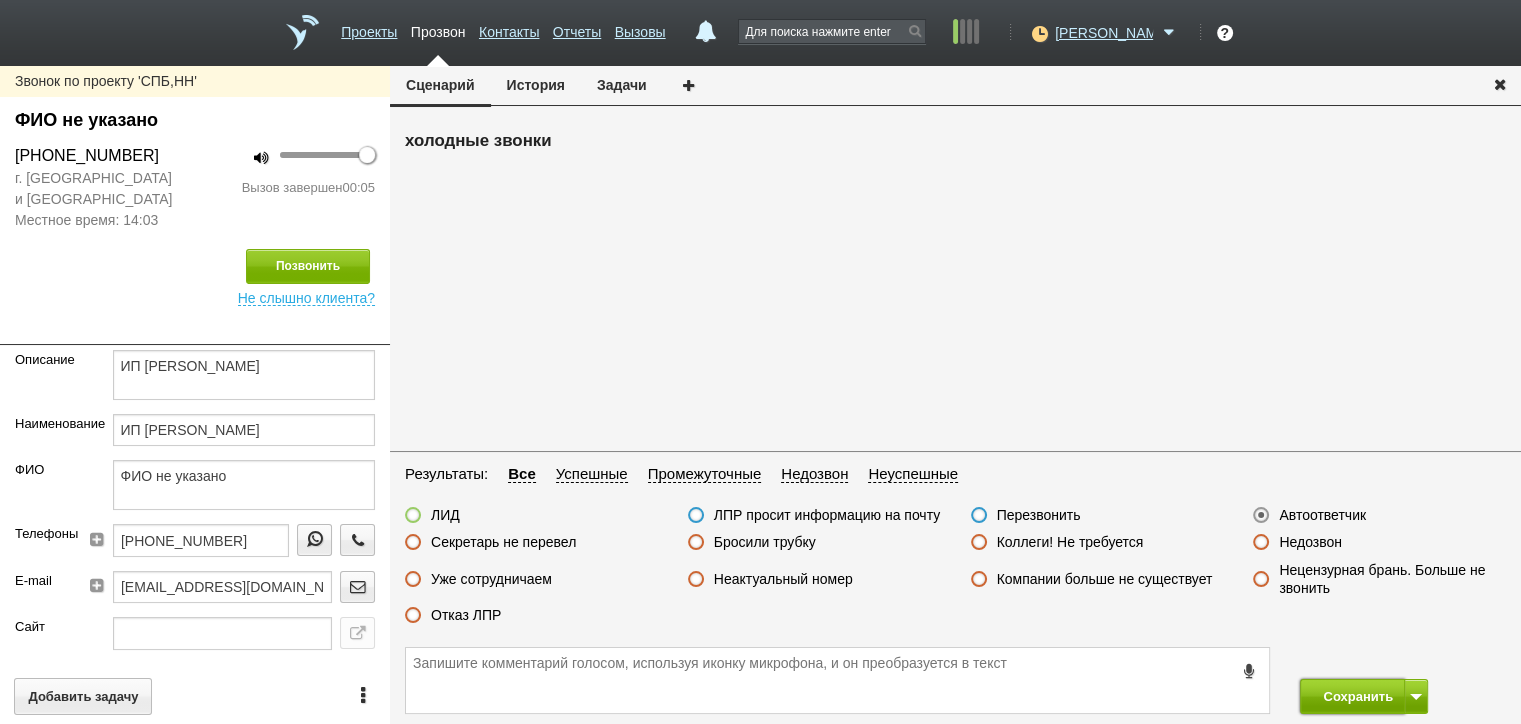 click on "Сохранить" at bounding box center (1352, 696) 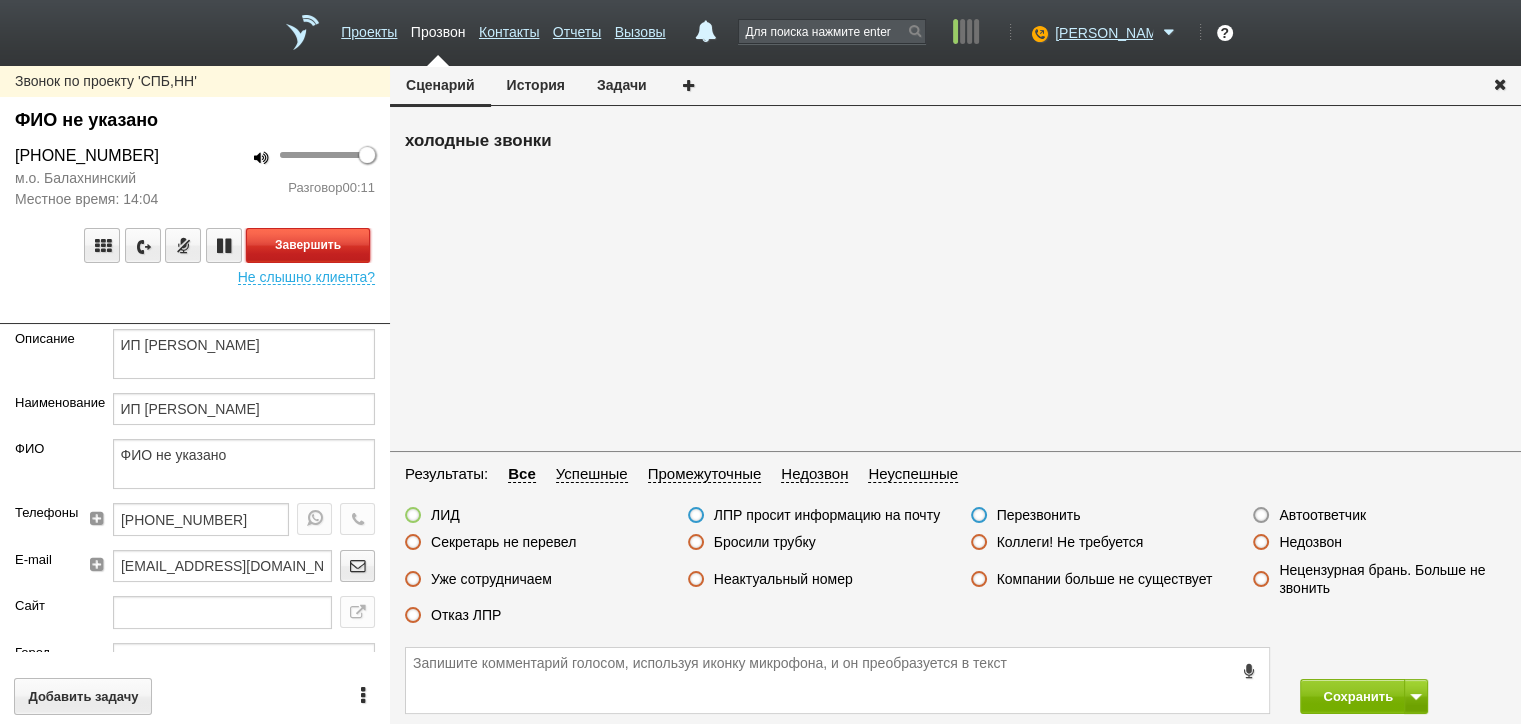 click on "Завершить" at bounding box center (308, 245) 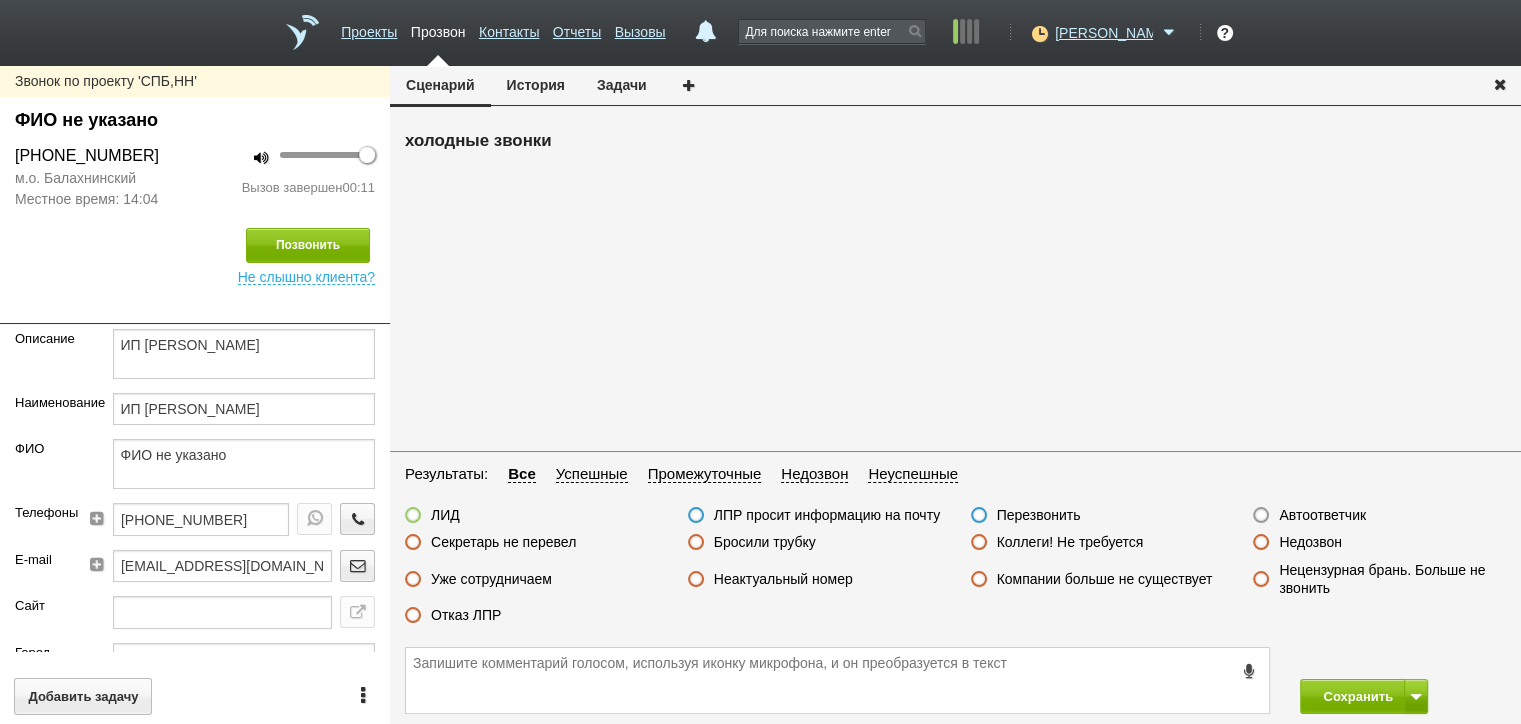 click on "Отказ ЛПР" at bounding box center (466, 615) 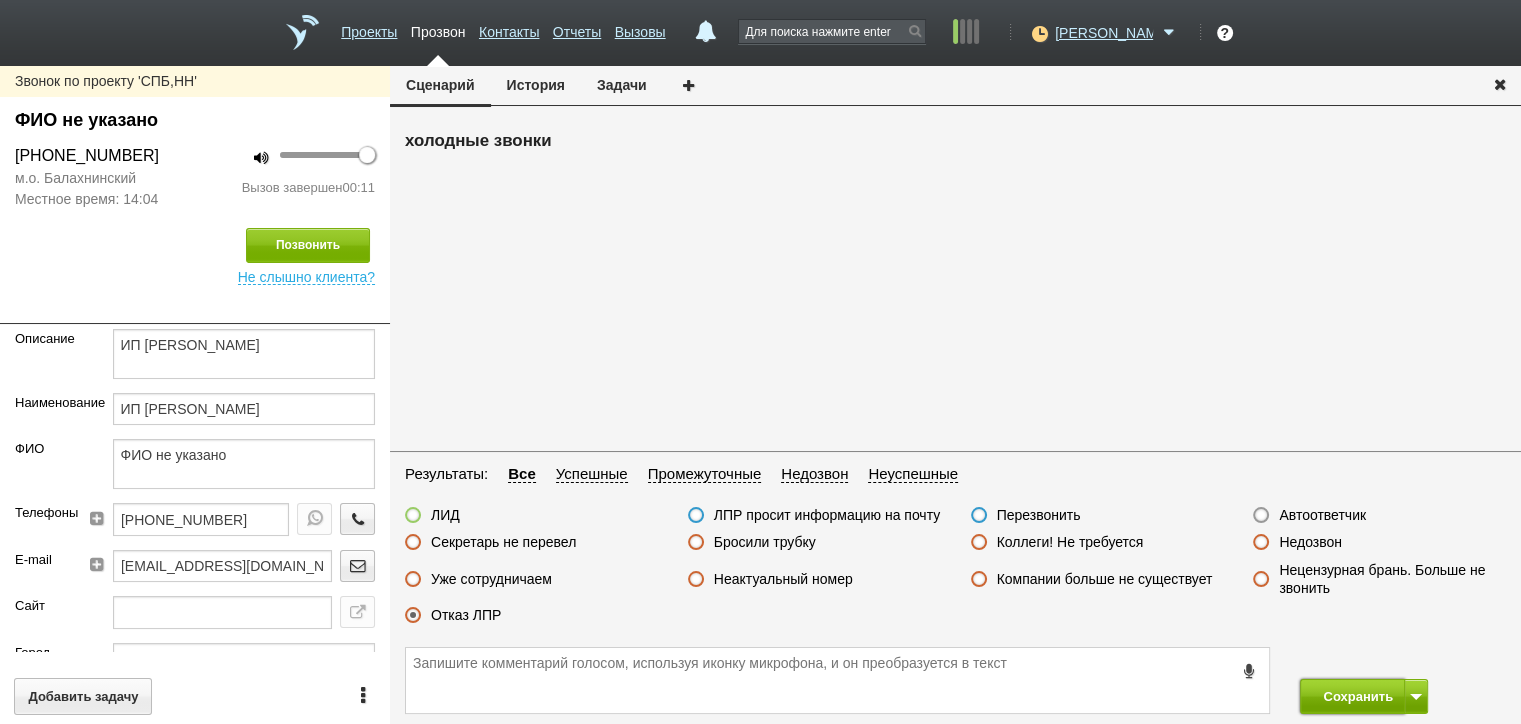 click on "Сохранить" at bounding box center [1352, 696] 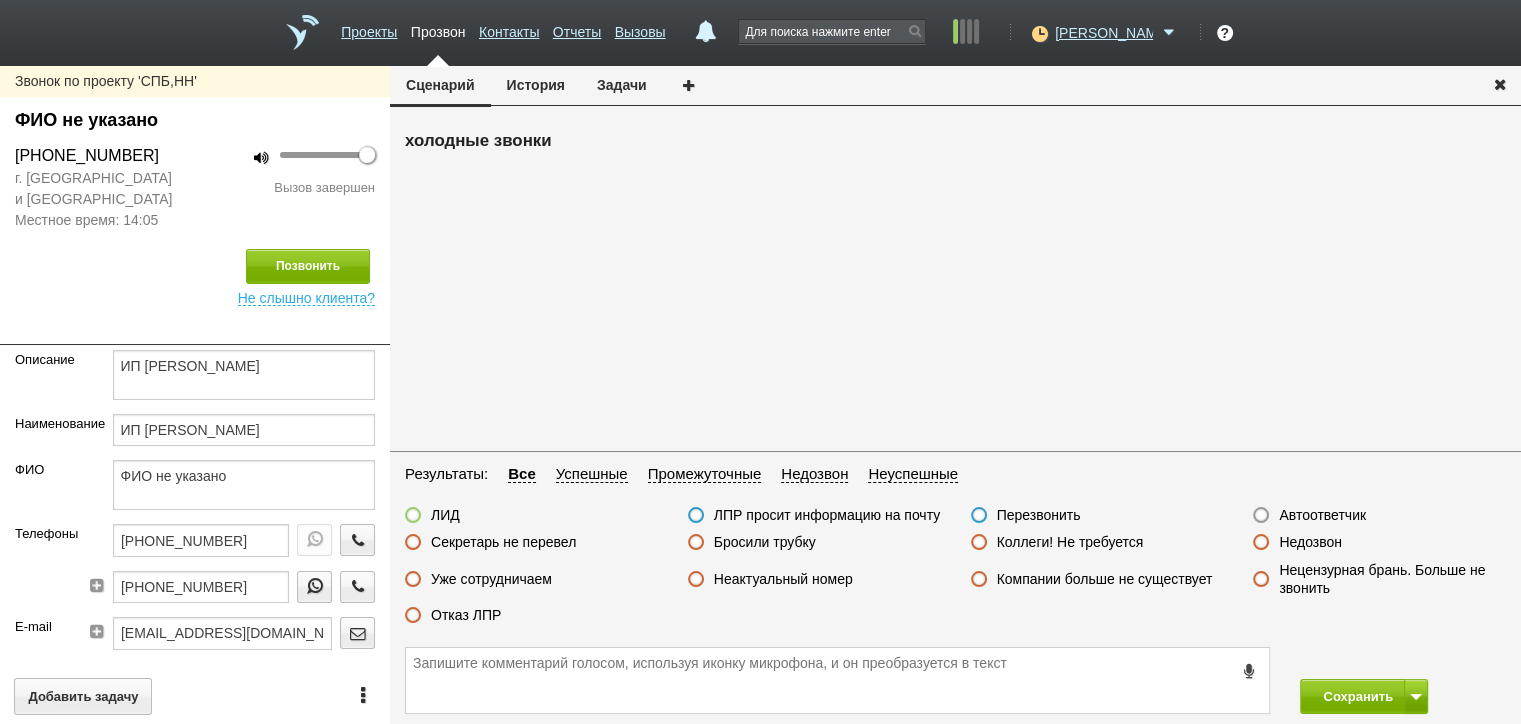 click on "Недозвон" at bounding box center (1310, 542) 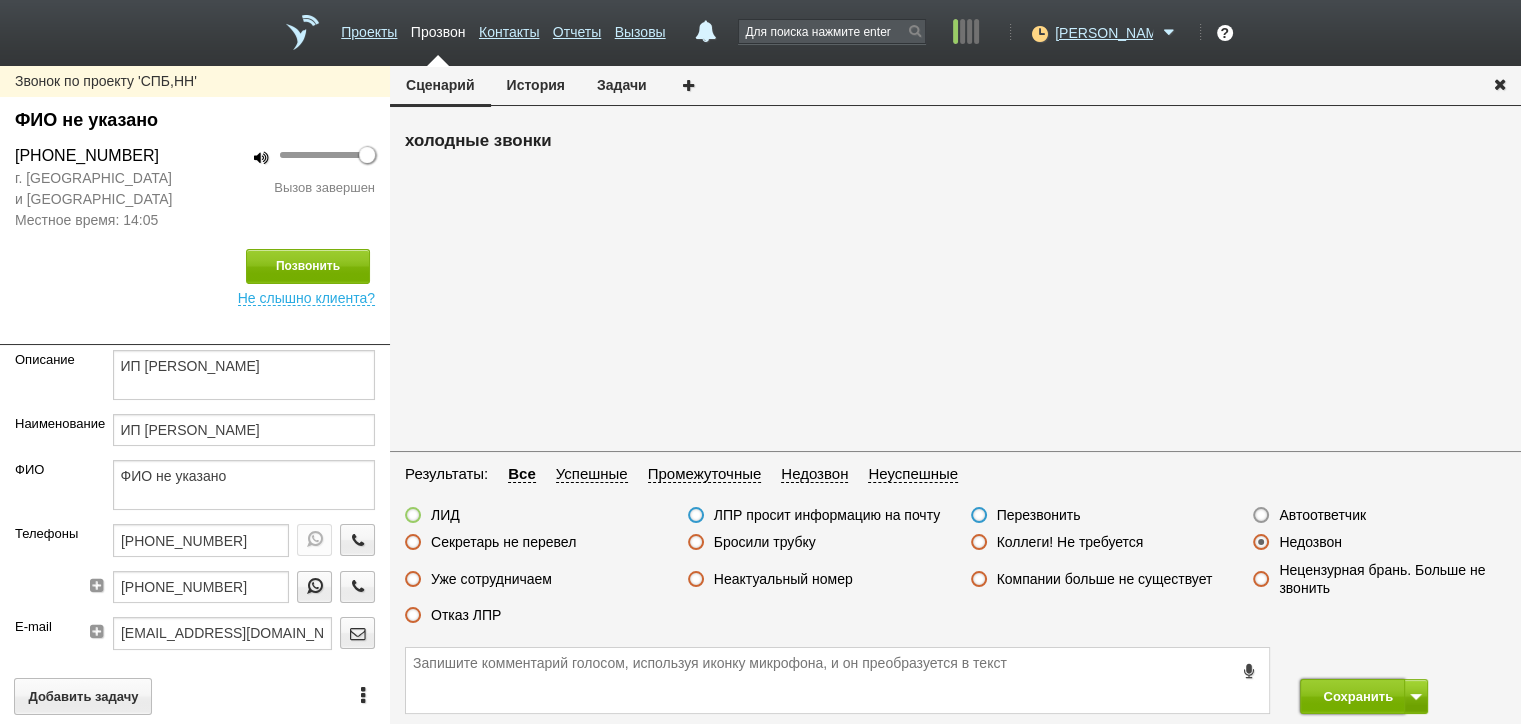 drag, startPoint x: 1335, startPoint y: 687, endPoint x: 1292, endPoint y: 642, distance: 62.241467 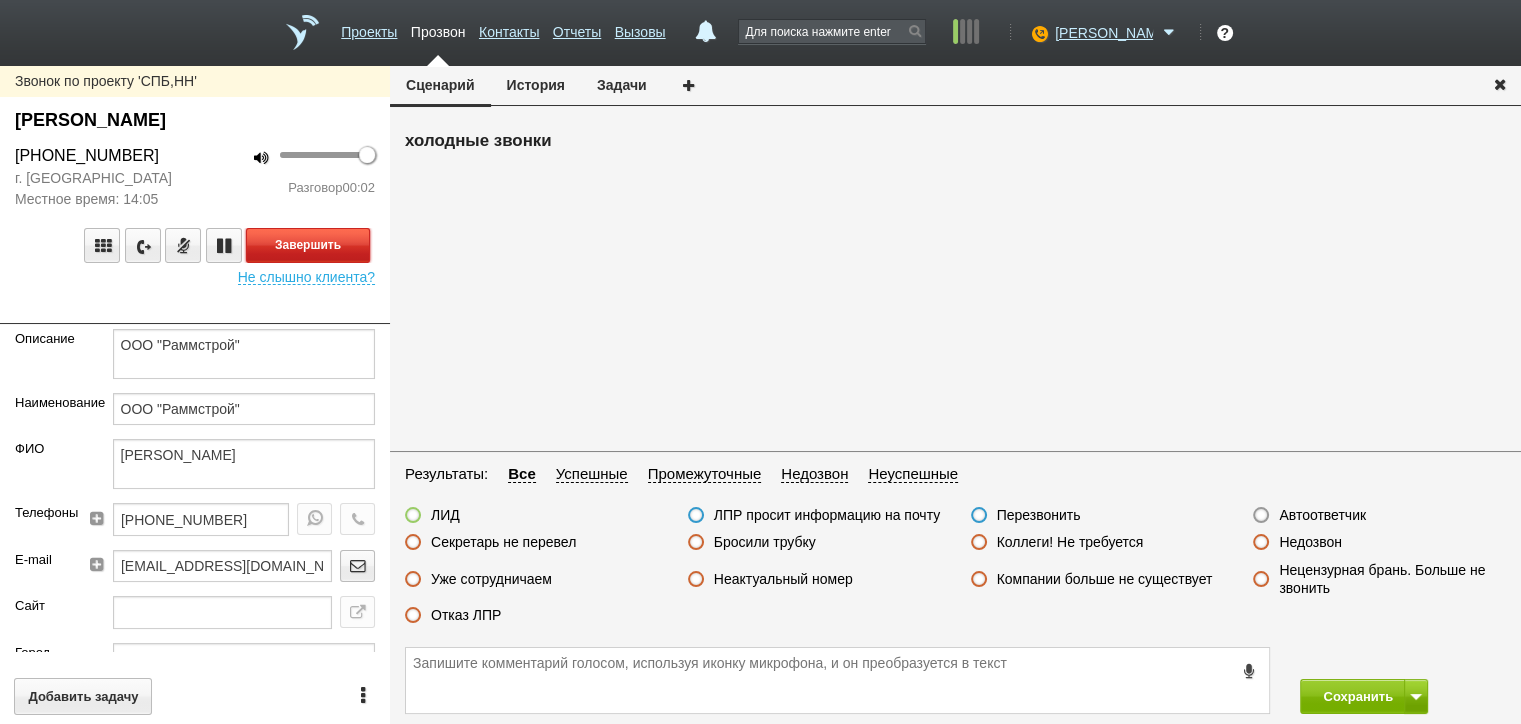 drag, startPoint x: 336, startPoint y: 250, endPoint x: 706, endPoint y: 384, distance: 393.51746 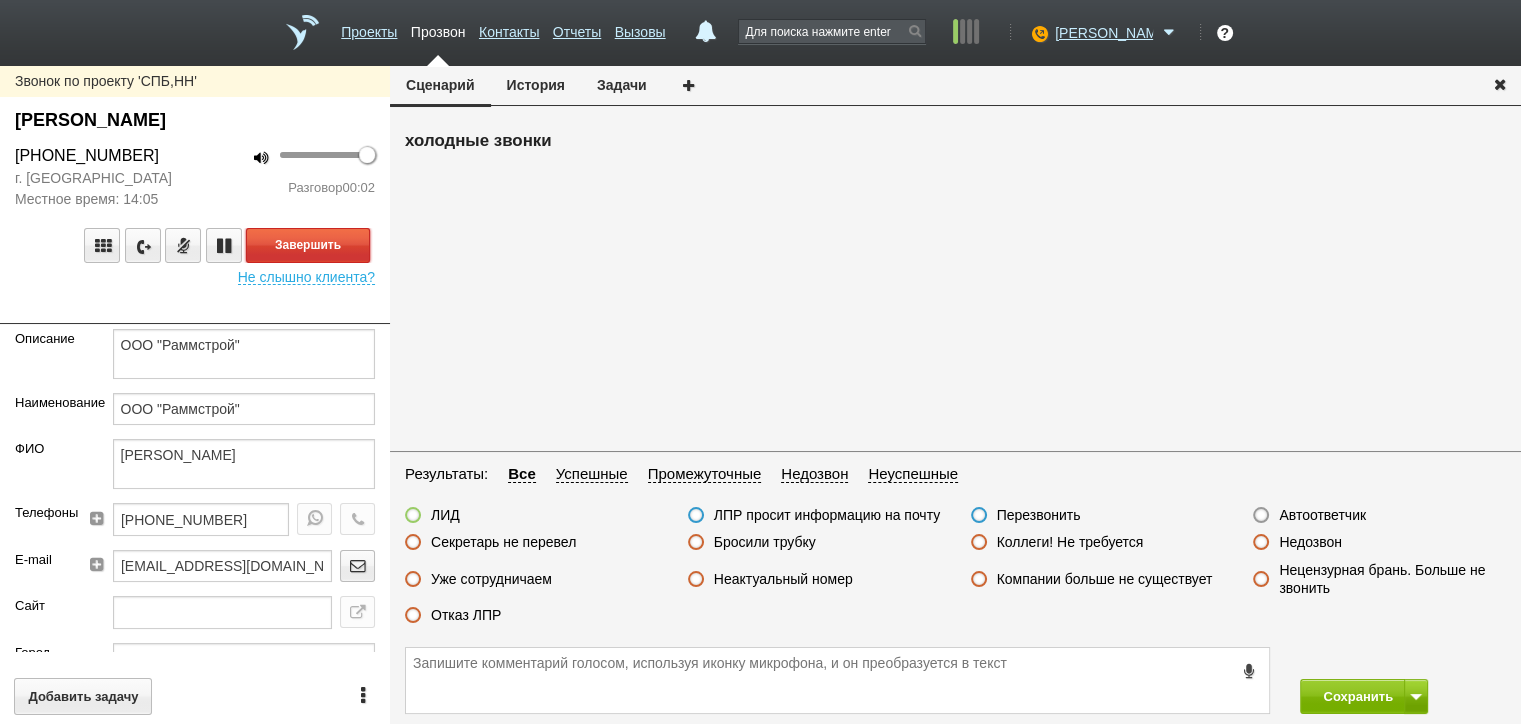 click on "Завершить" at bounding box center [308, 245] 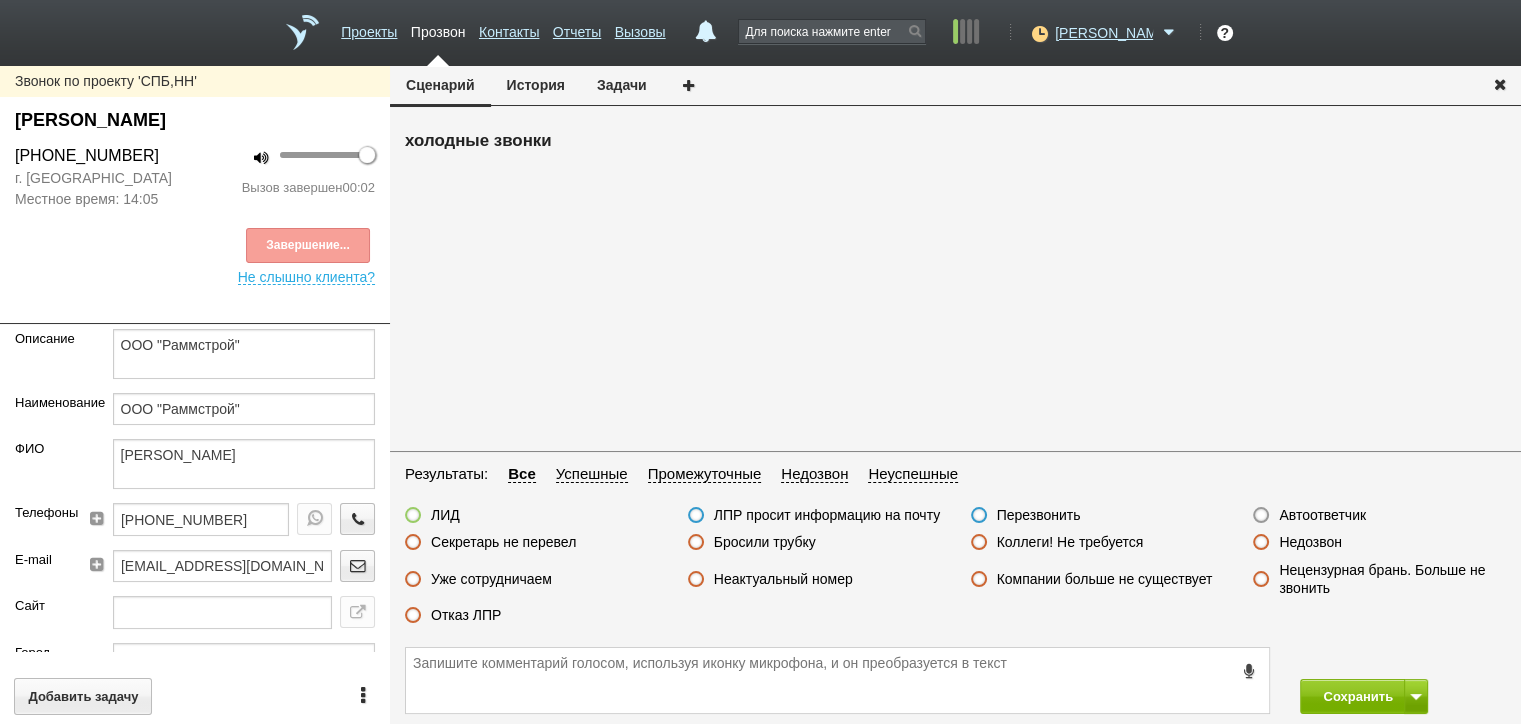click on "Автоответчик" at bounding box center (1322, 515) 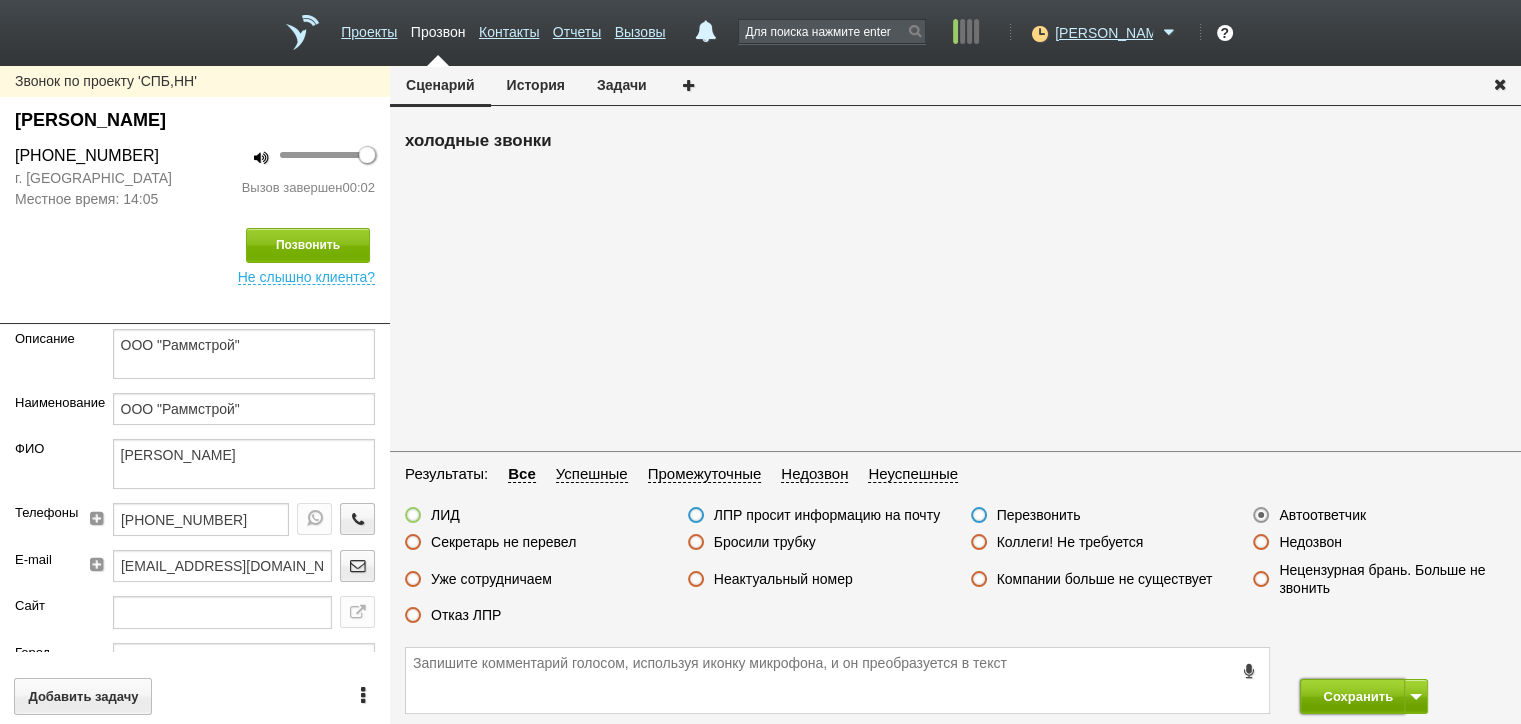 click on "Сохранить" at bounding box center (1352, 696) 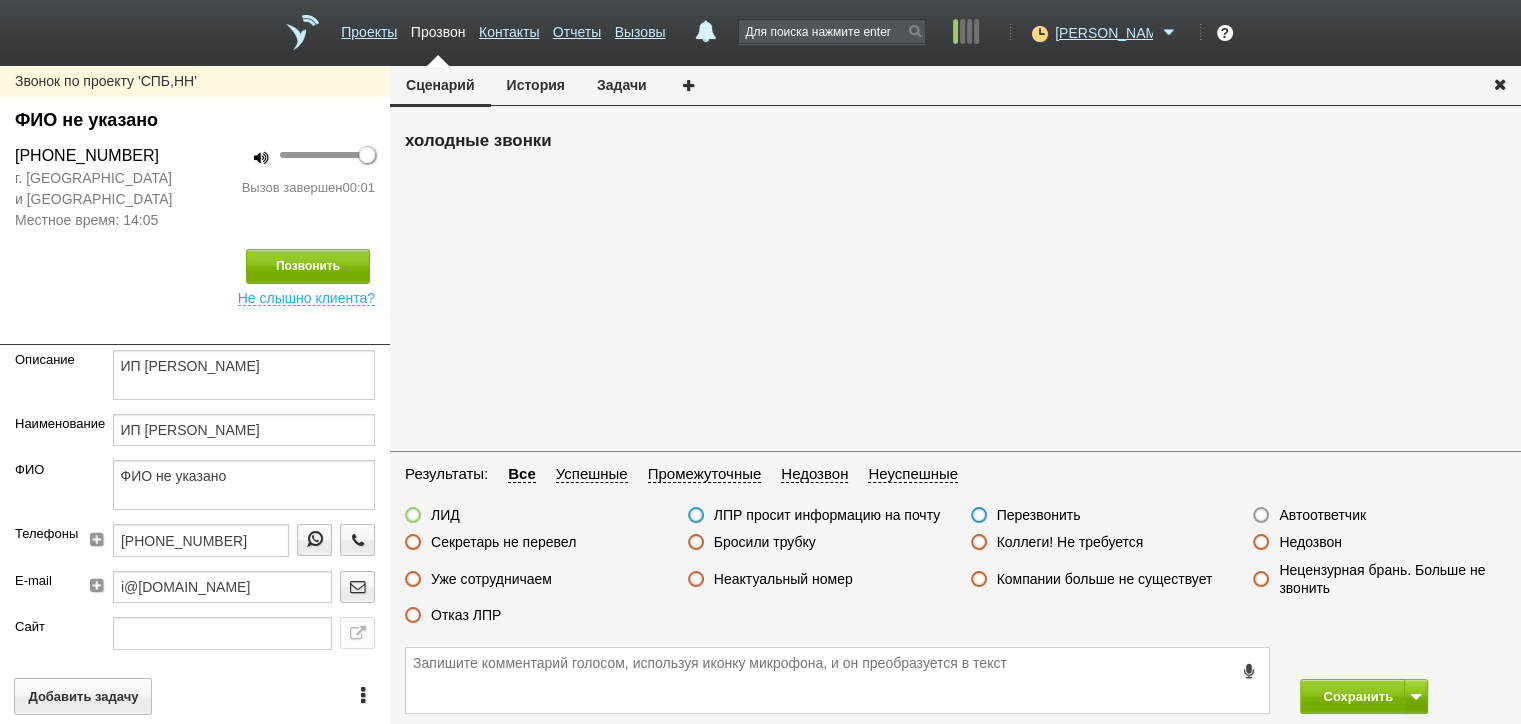 click on "Недозвон" at bounding box center [1310, 542] 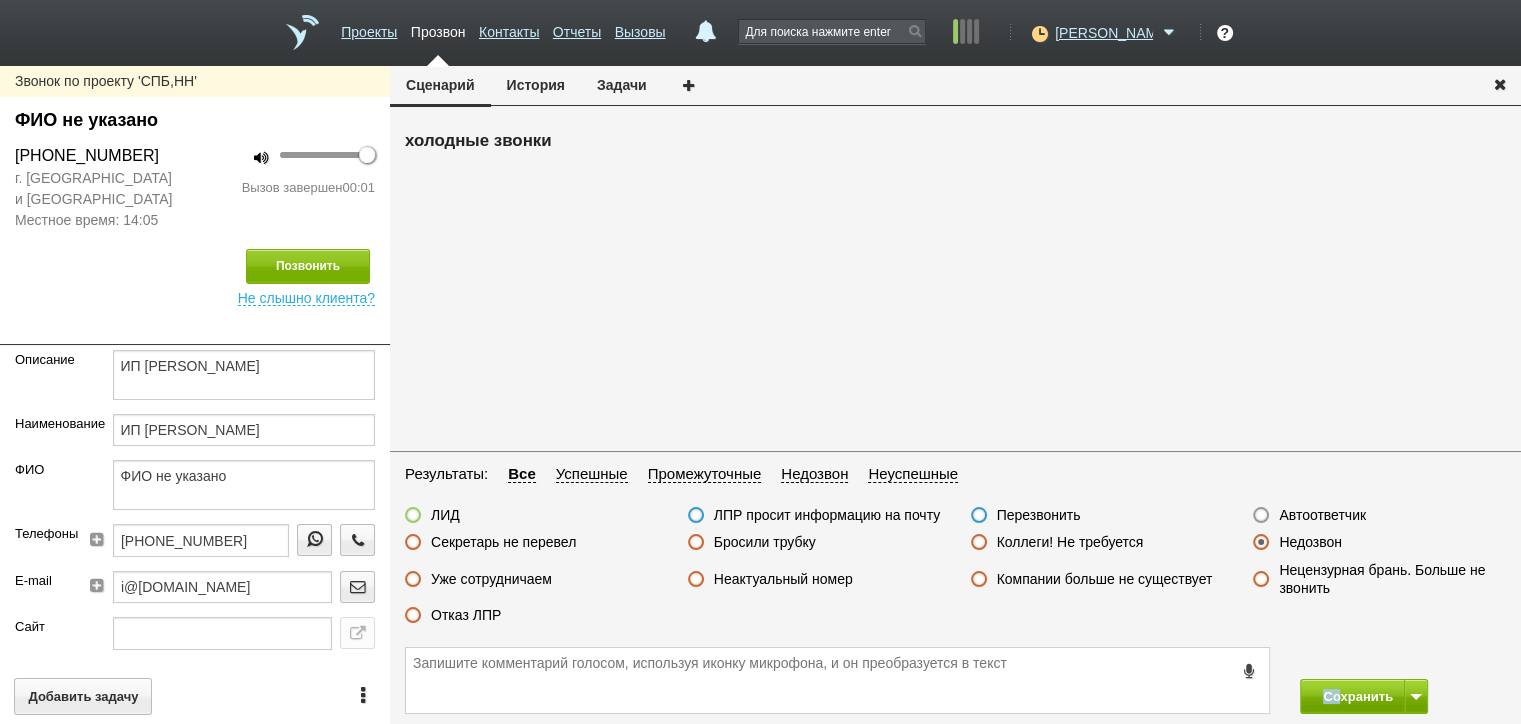 drag, startPoint x: 1344, startPoint y: 676, endPoint x: 1332, endPoint y: 688, distance: 16.970562 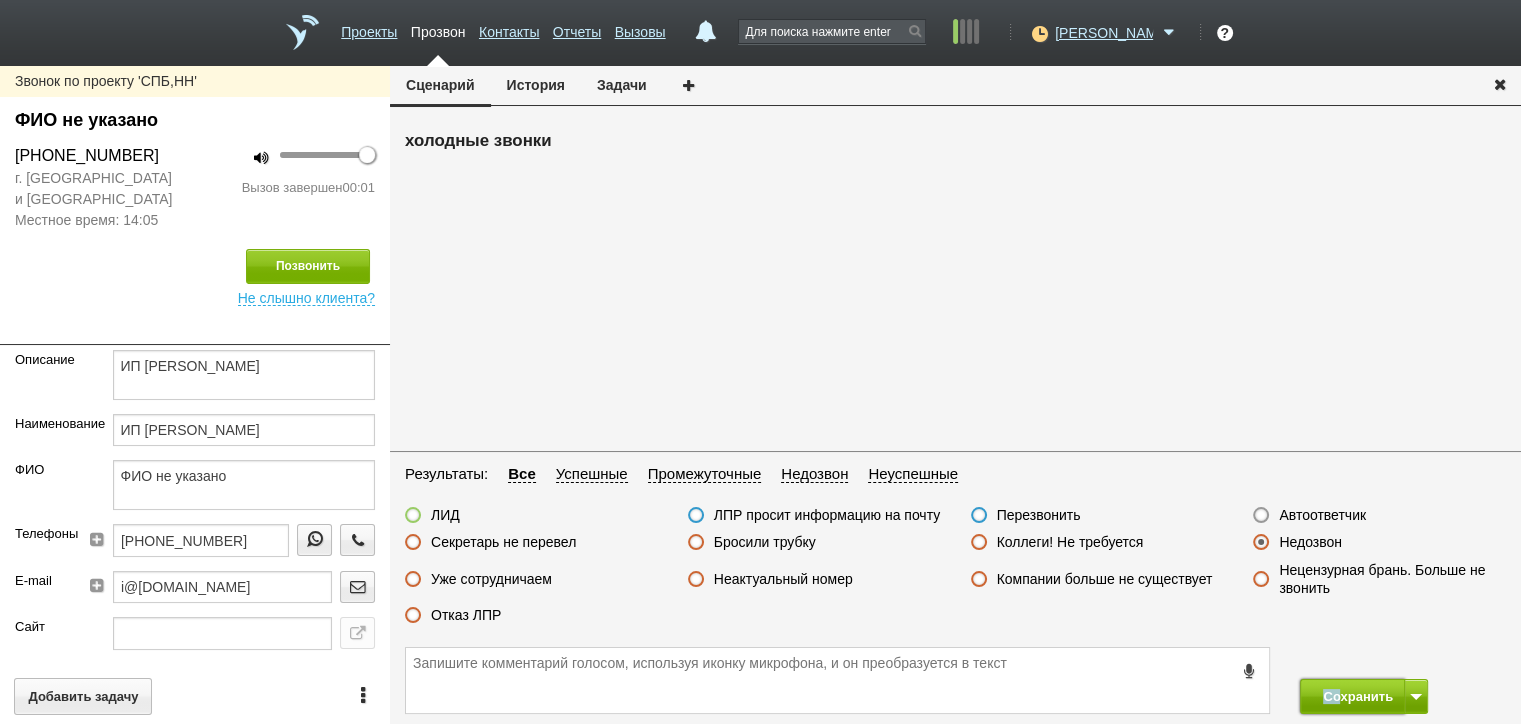 click on "Сохранить" at bounding box center [1352, 696] 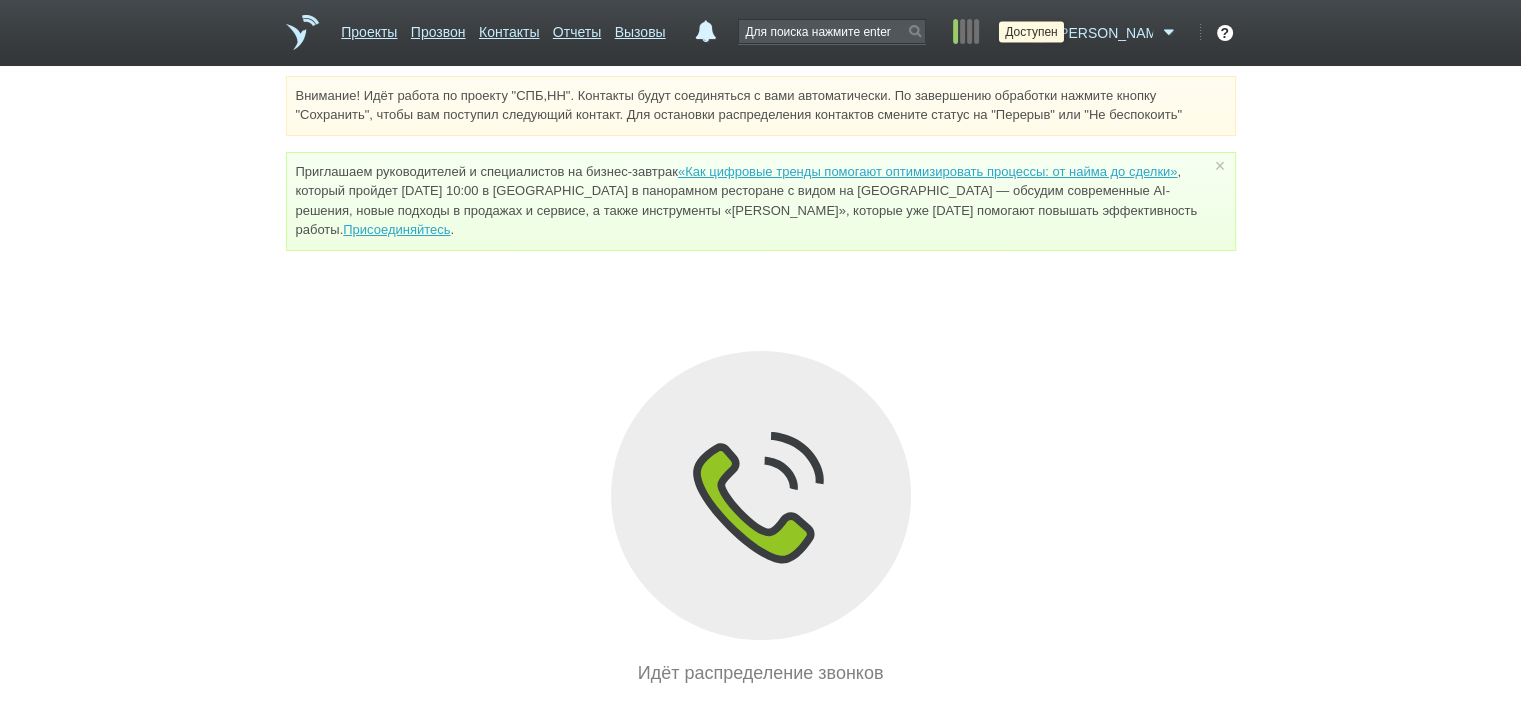 click at bounding box center [1037, 33] 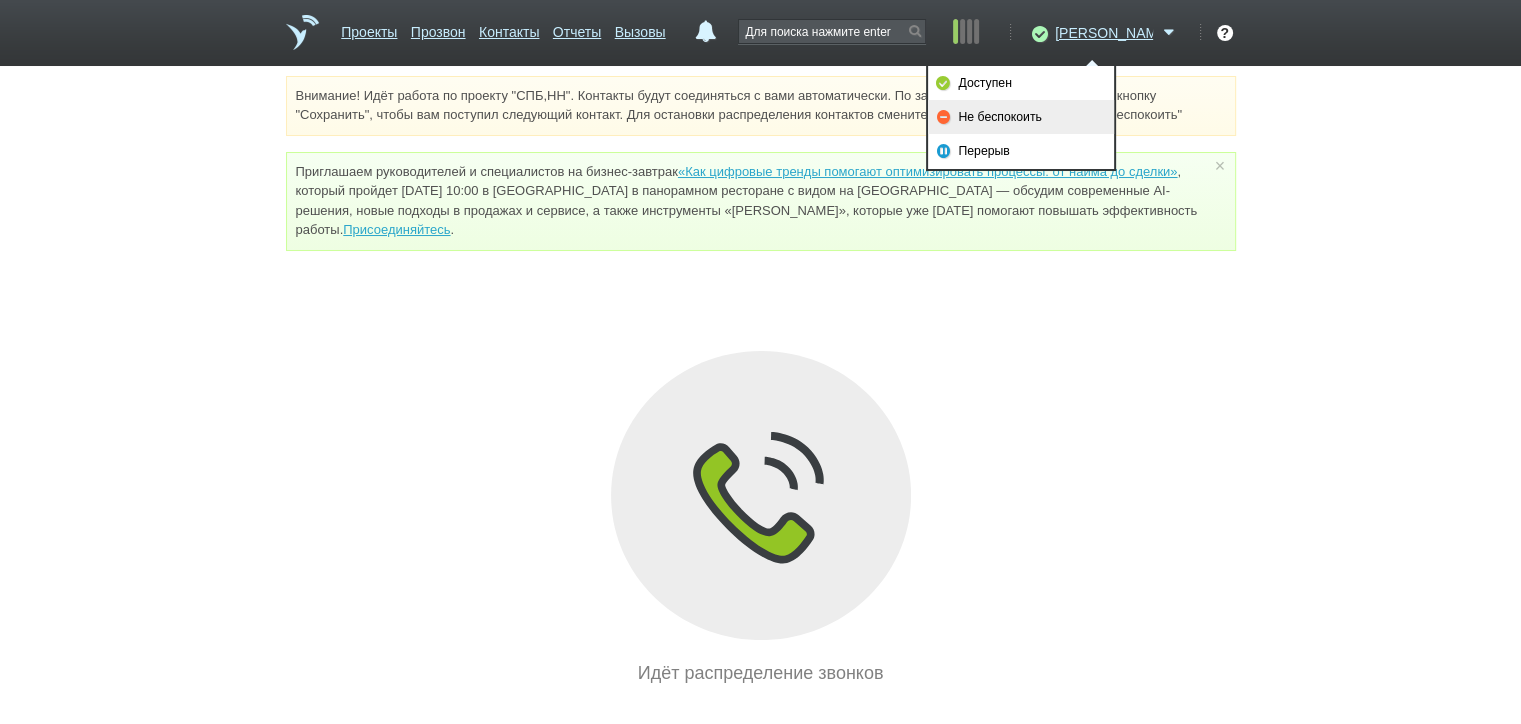 click on "Не беспокоить" at bounding box center (1021, 117) 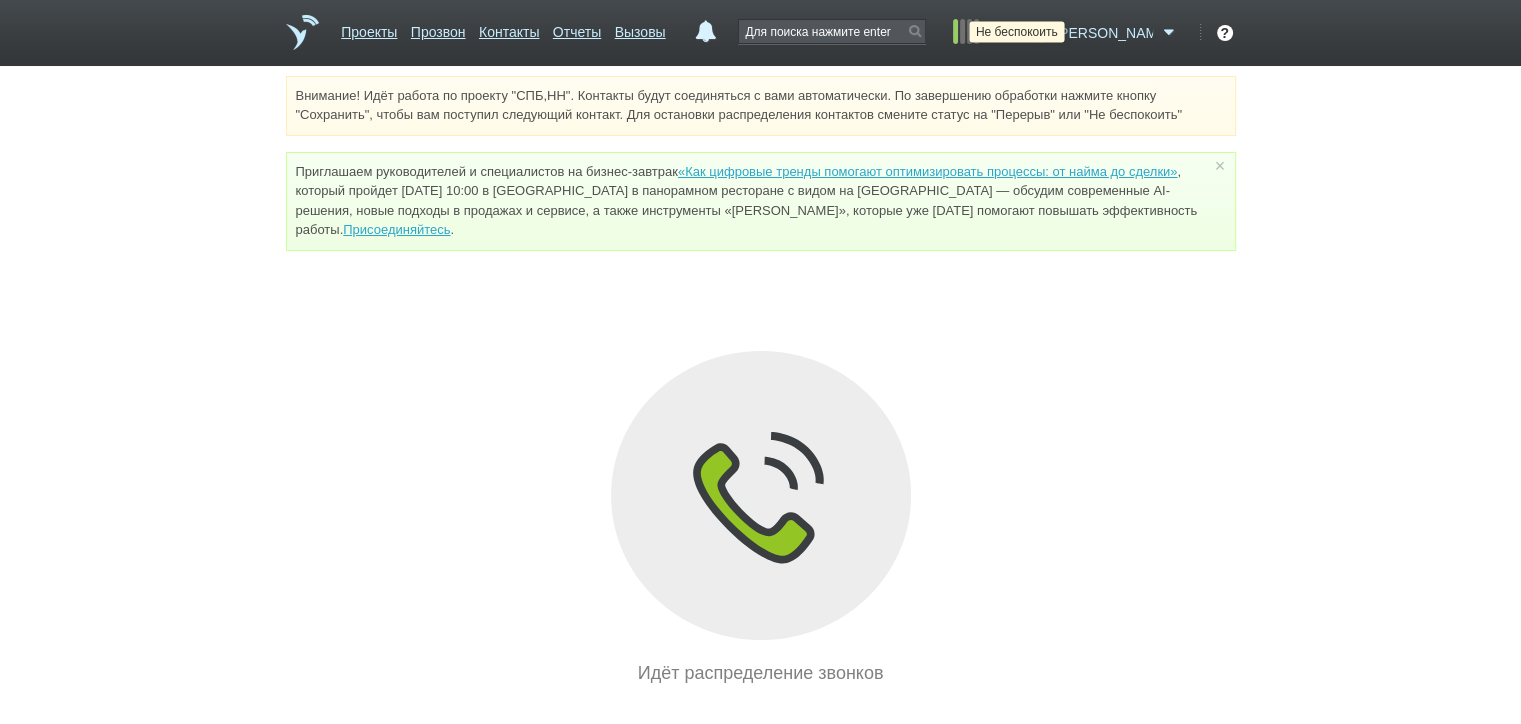 click at bounding box center (1037, 33) 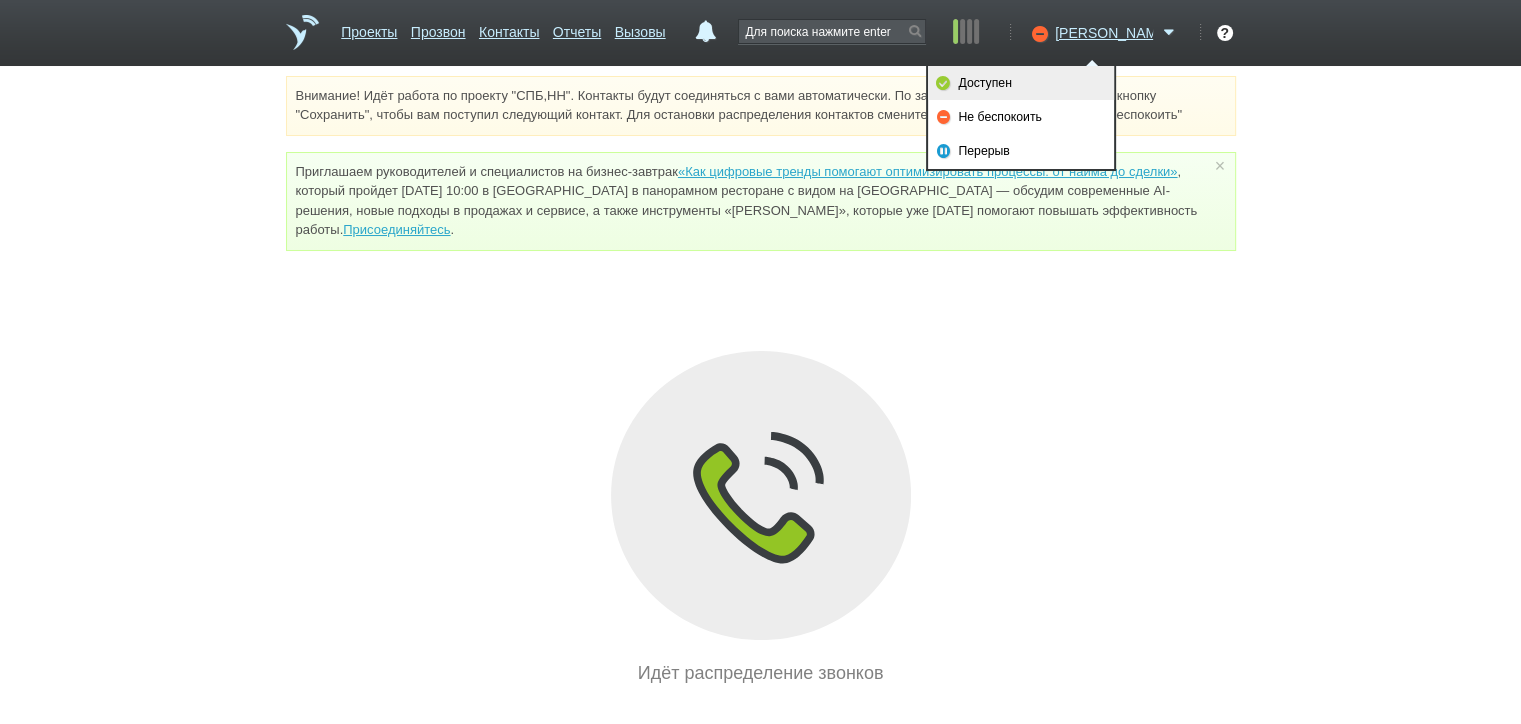 click on "Доступен" at bounding box center (1021, 83) 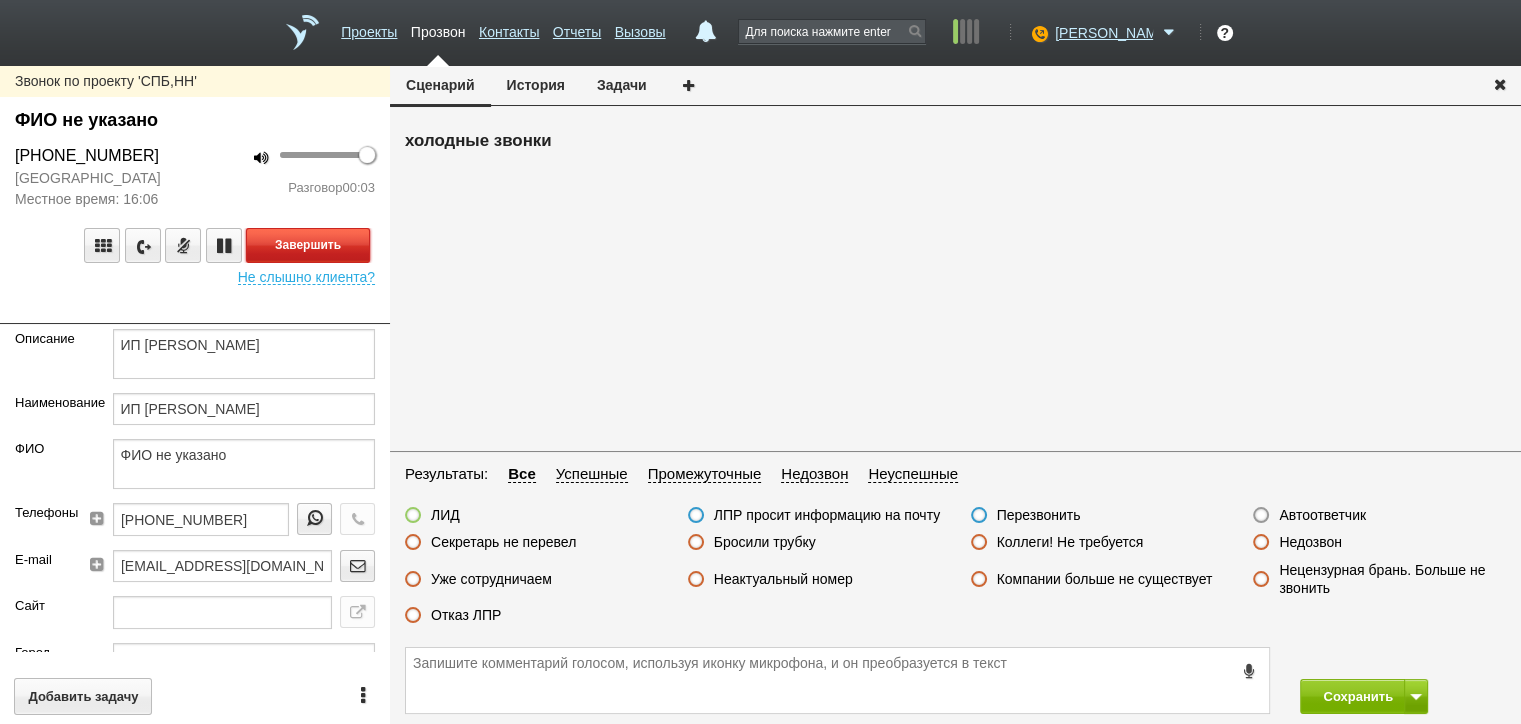 click on "Завершить" at bounding box center [308, 245] 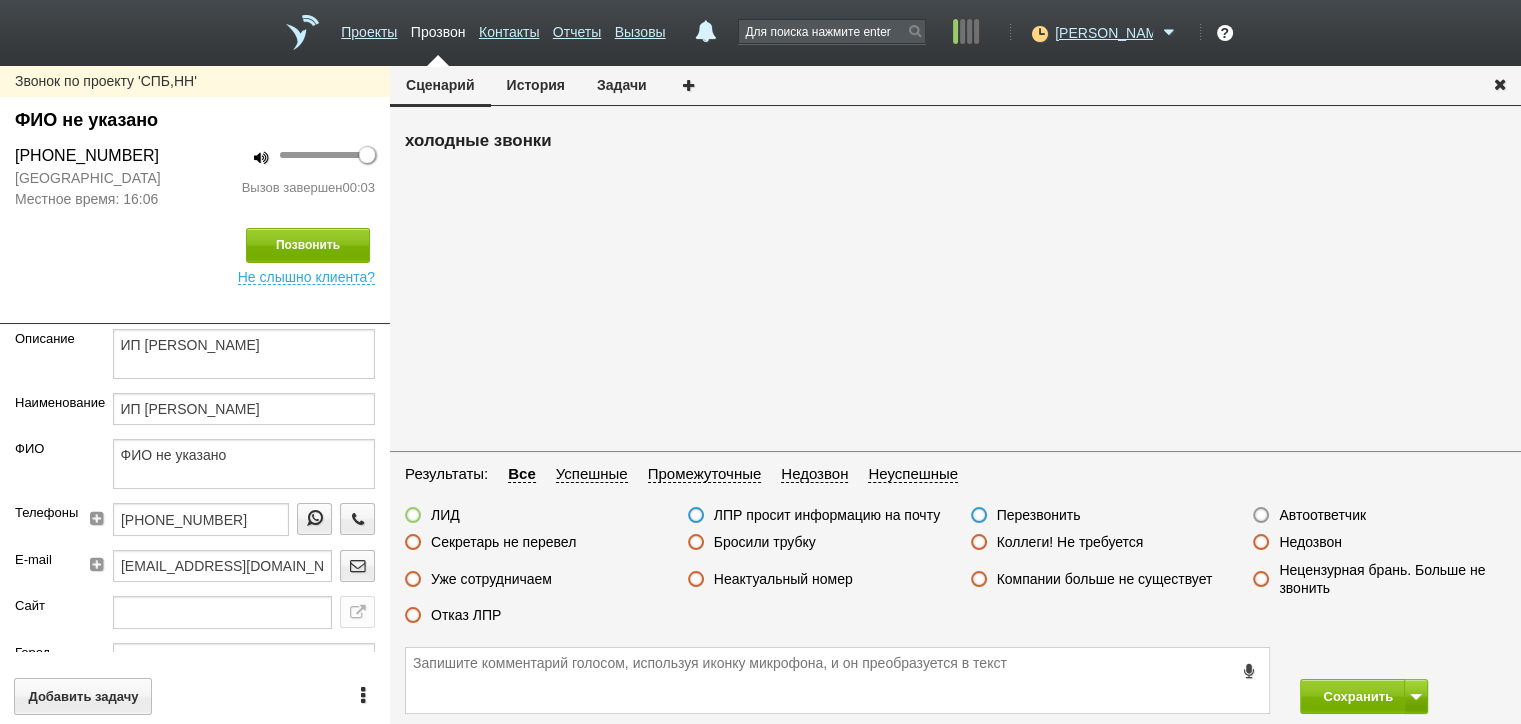 click on "Автоответчик" at bounding box center [1322, 515] 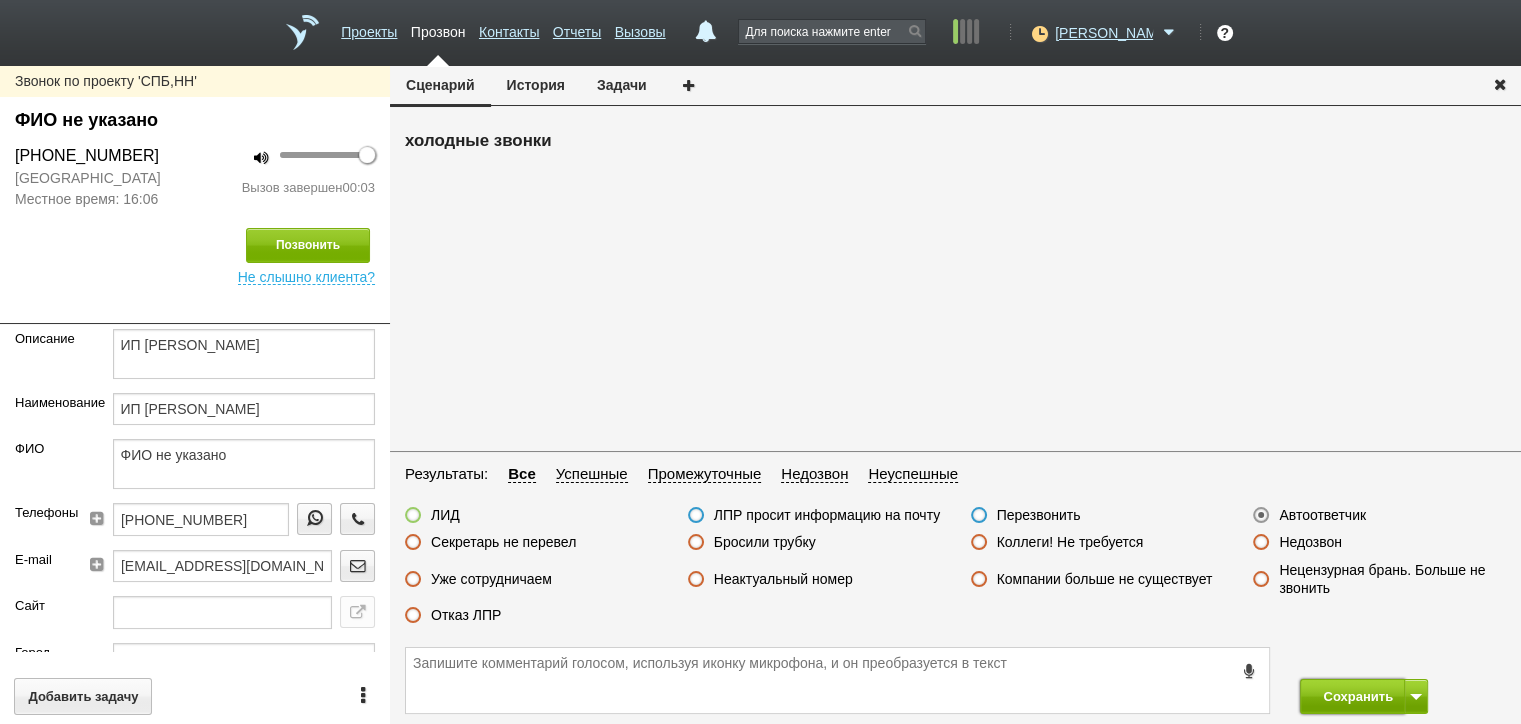drag, startPoint x: 1349, startPoint y: 707, endPoint x: 1347, endPoint y: 696, distance: 11.18034 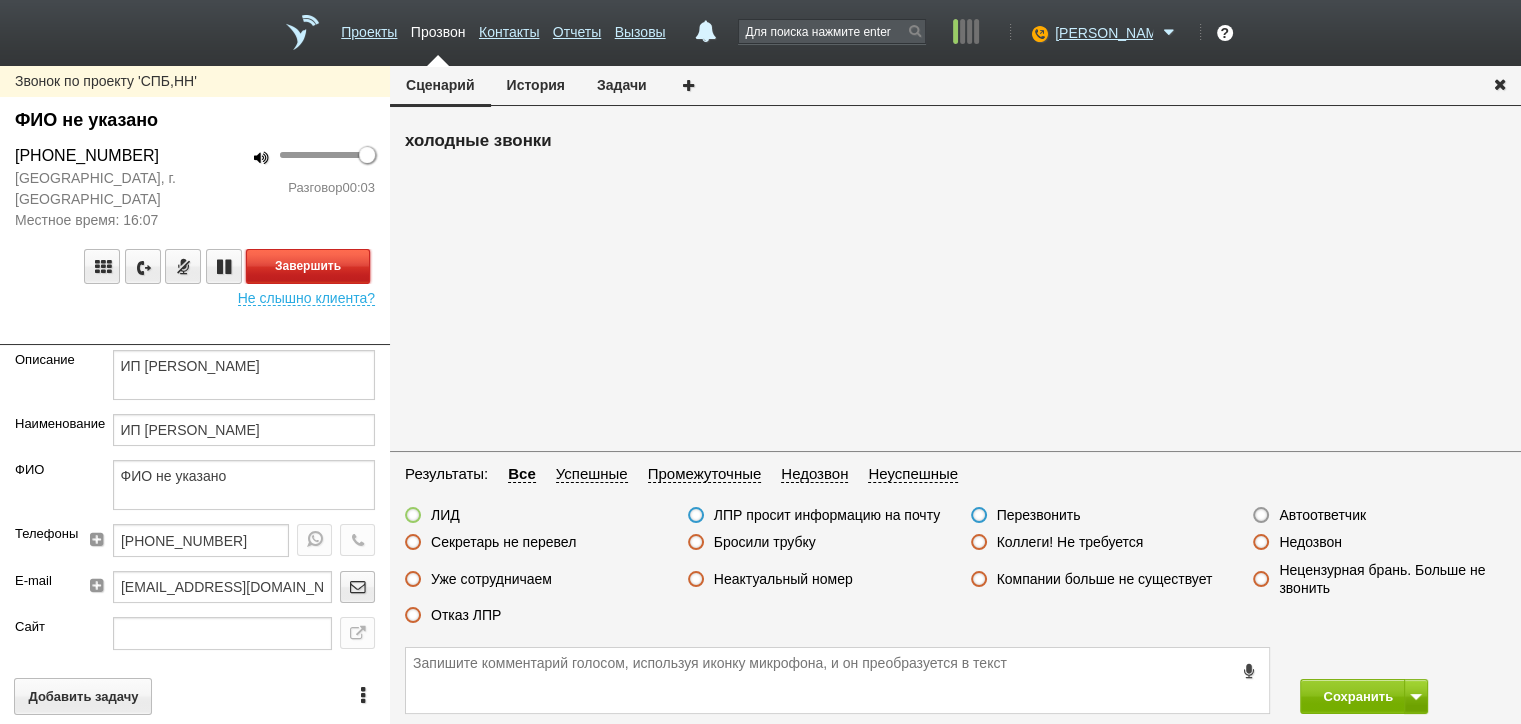 click on "Завершить" at bounding box center [308, 266] 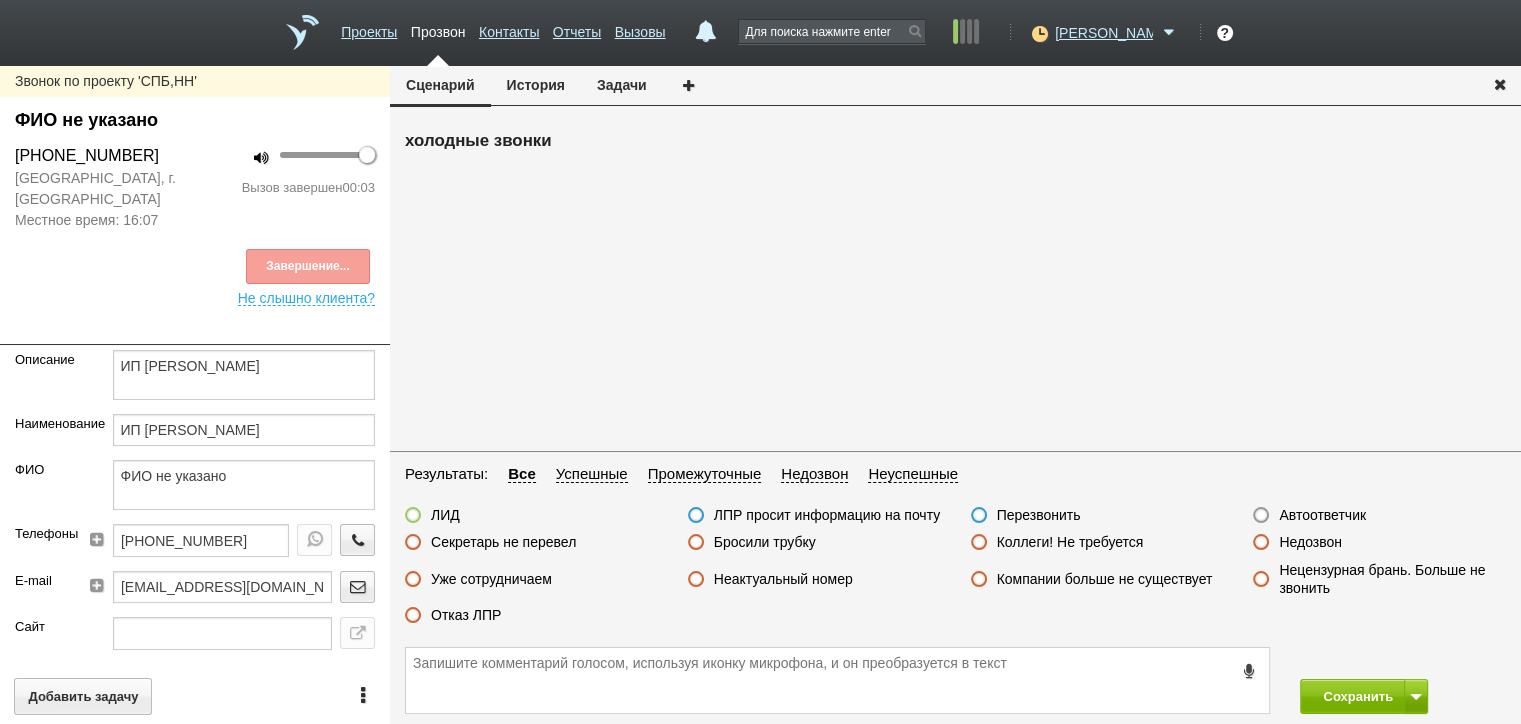 click on "Автоответчик" at bounding box center [1322, 515] 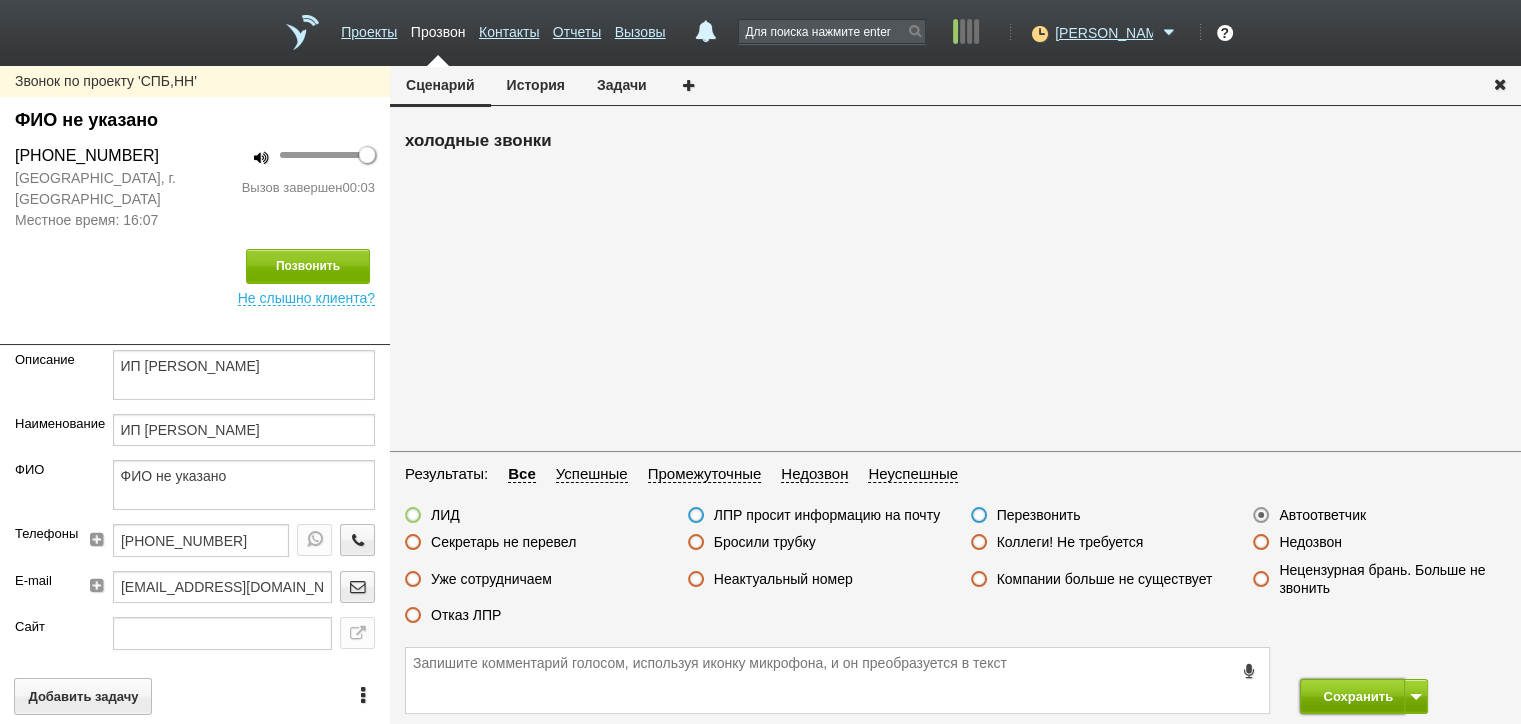 click on "Сохранить" at bounding box center [1352, 696] 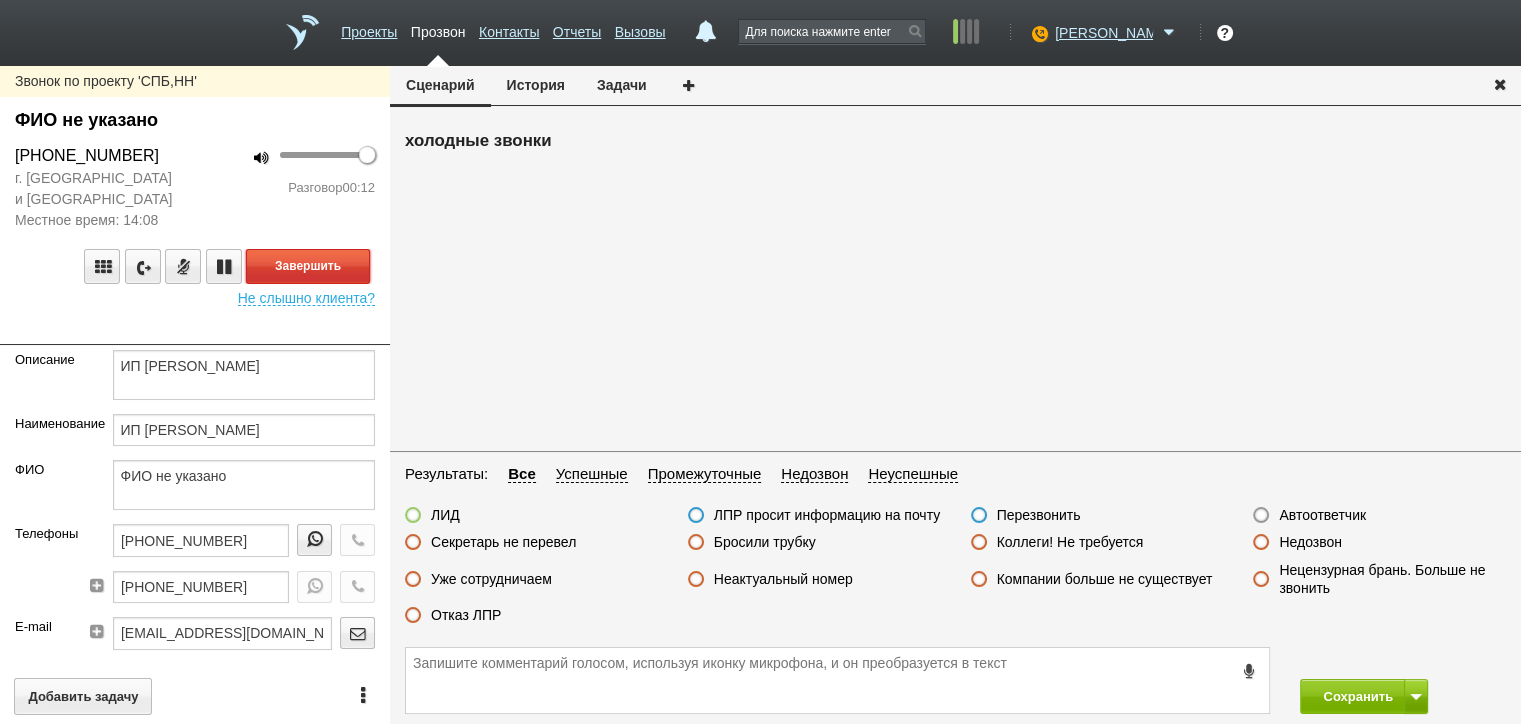 drag, startPoint x: 307, startPoint y: 260, endPoint x: 344, endPoint y: 267, distance: 37.65634 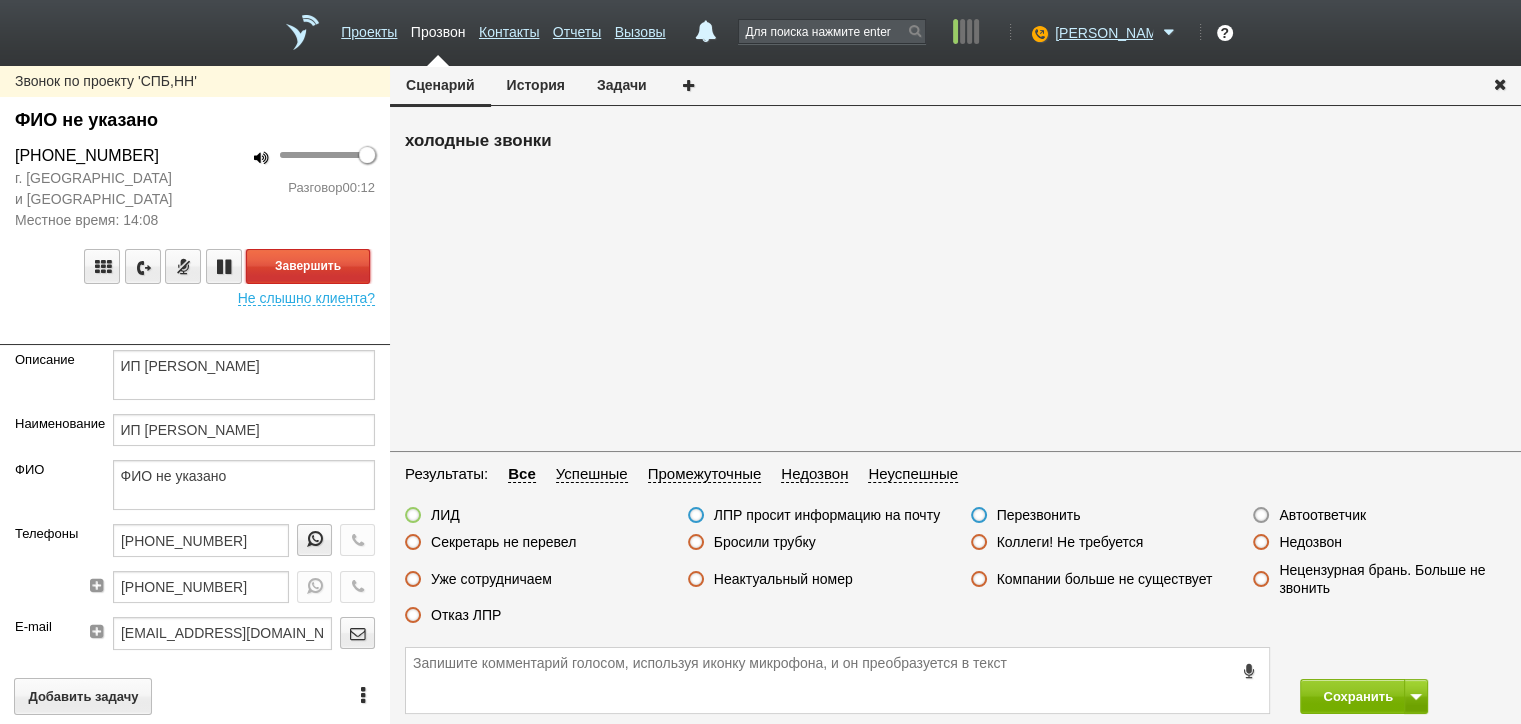 click on "Завершить" at bounding box center (308, 266) 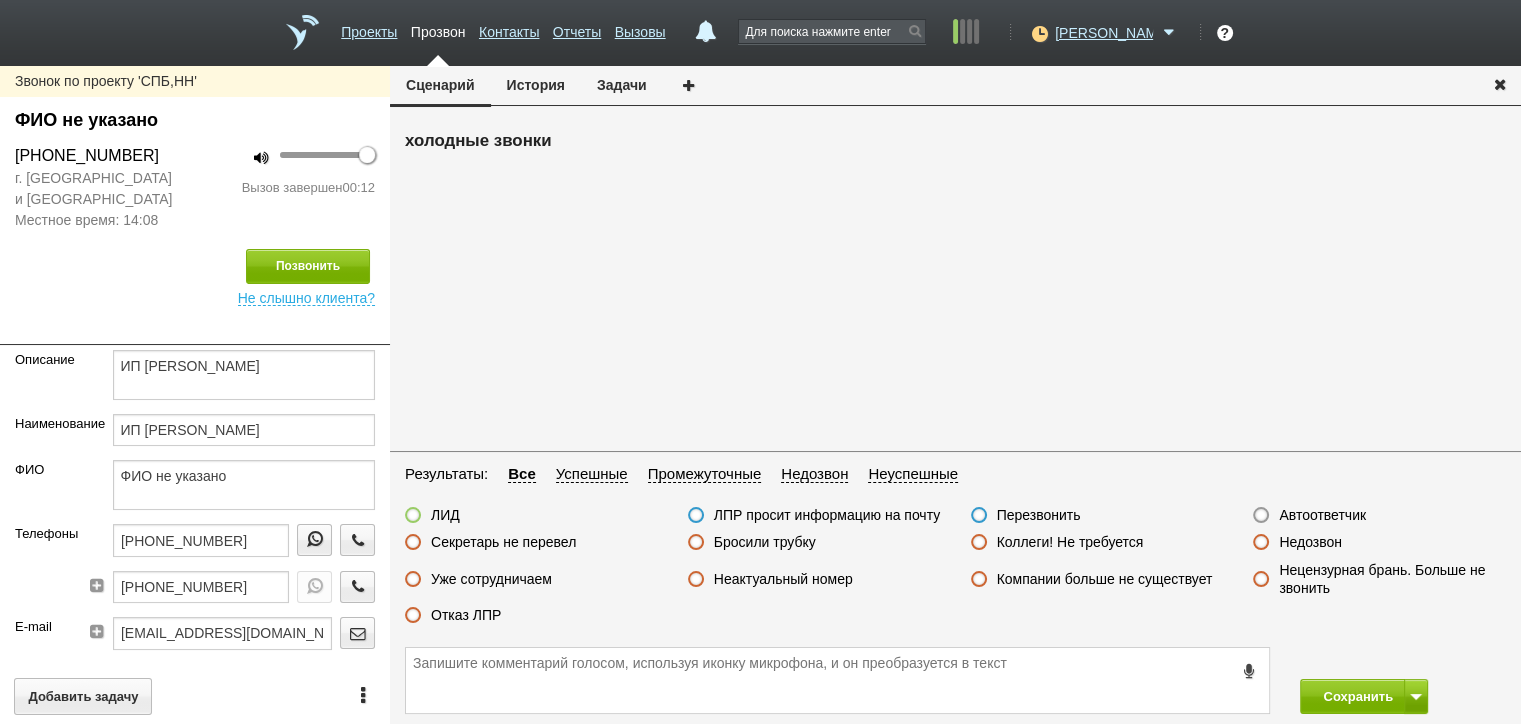 click on "Бросили трубку" at bounding box center [765, 542] 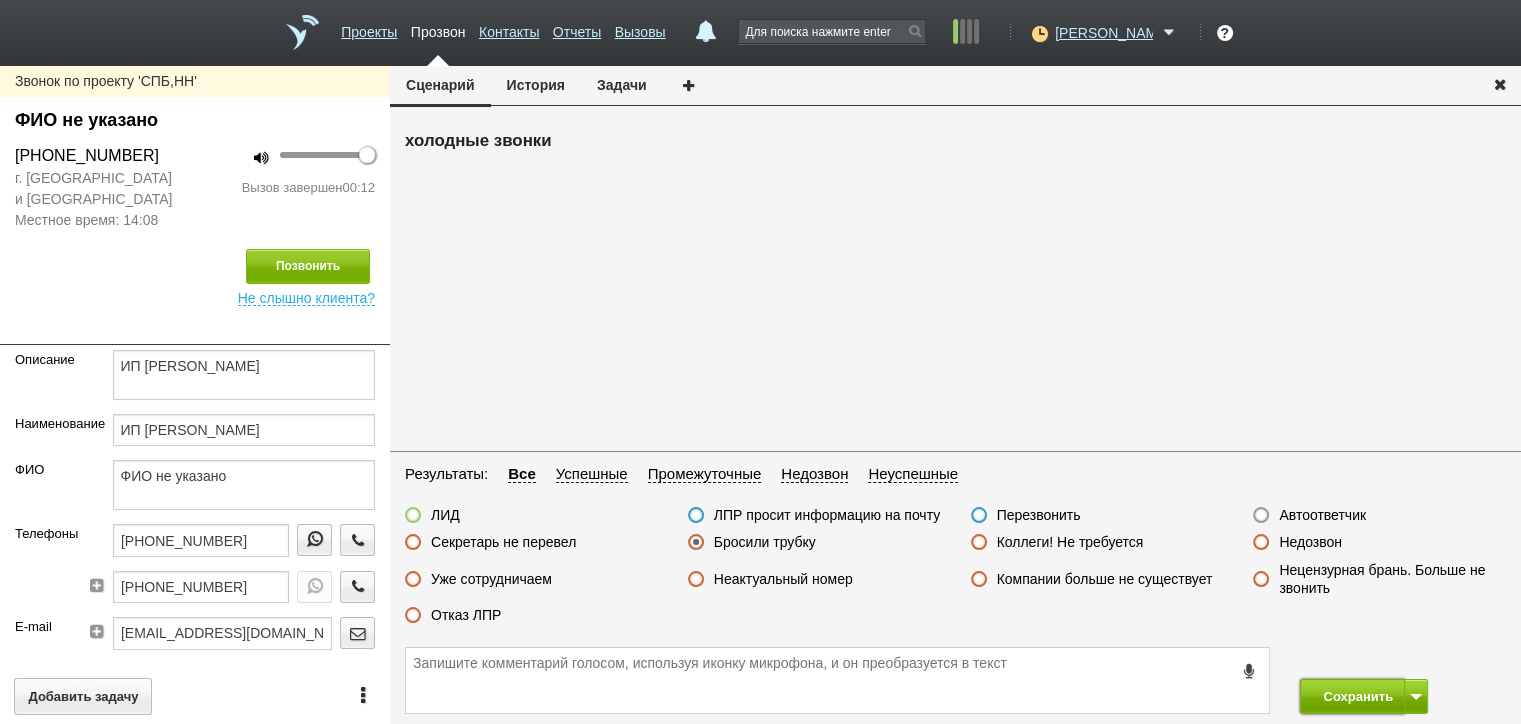drag, startPoint x: 1340, startPoint y: 700, endPoint x: 1243, endPoint y: 522, distance: 202.71408 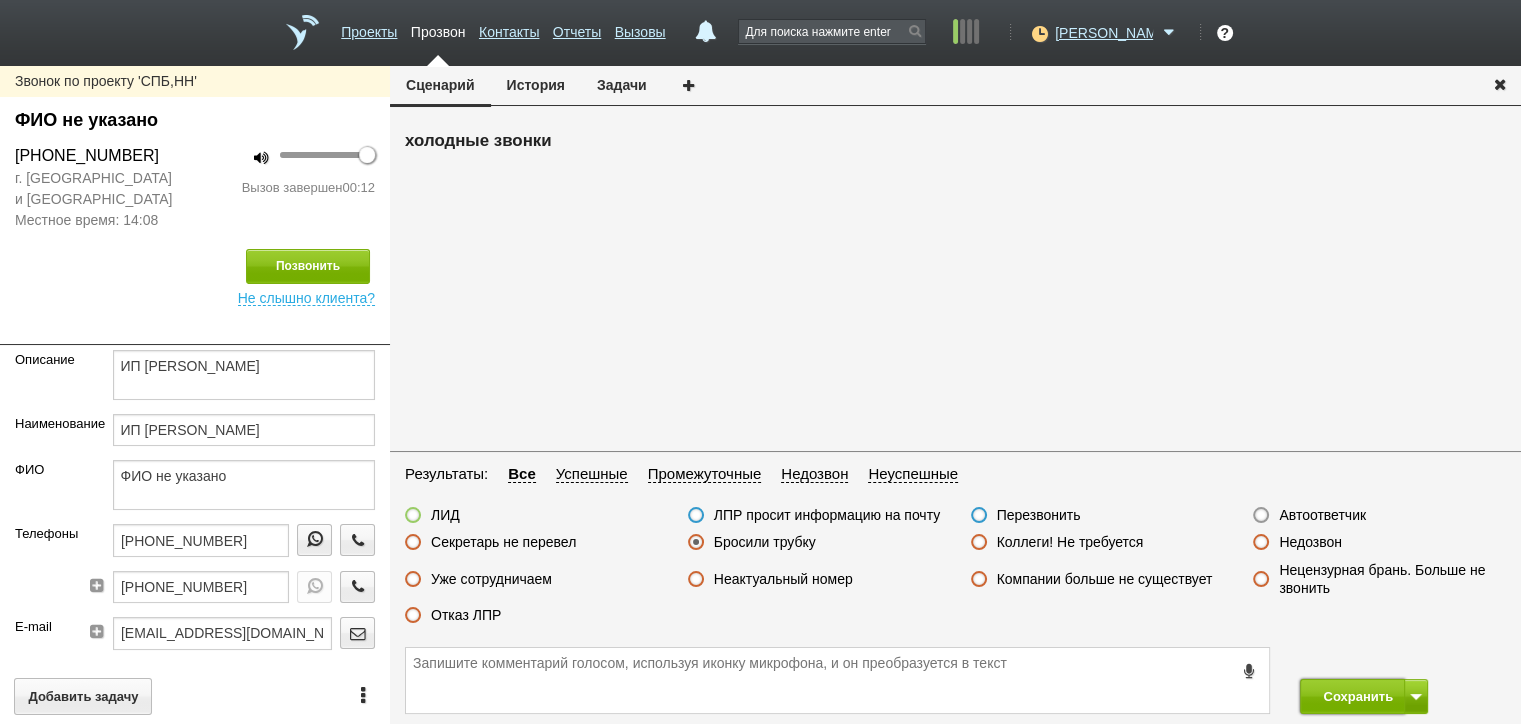 click on "Сохранить" at bounding box center (1352, 696) 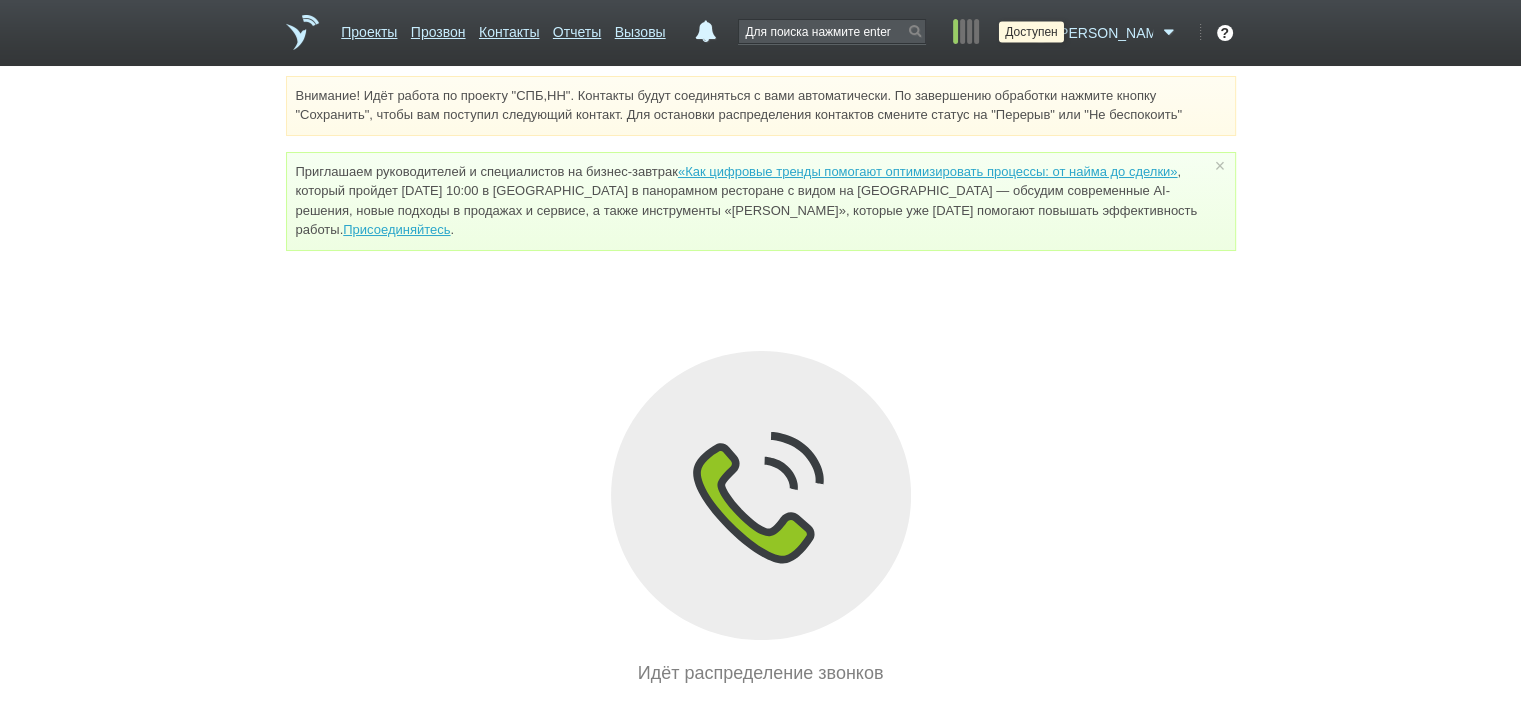 click at bounding box center [1037, 33] 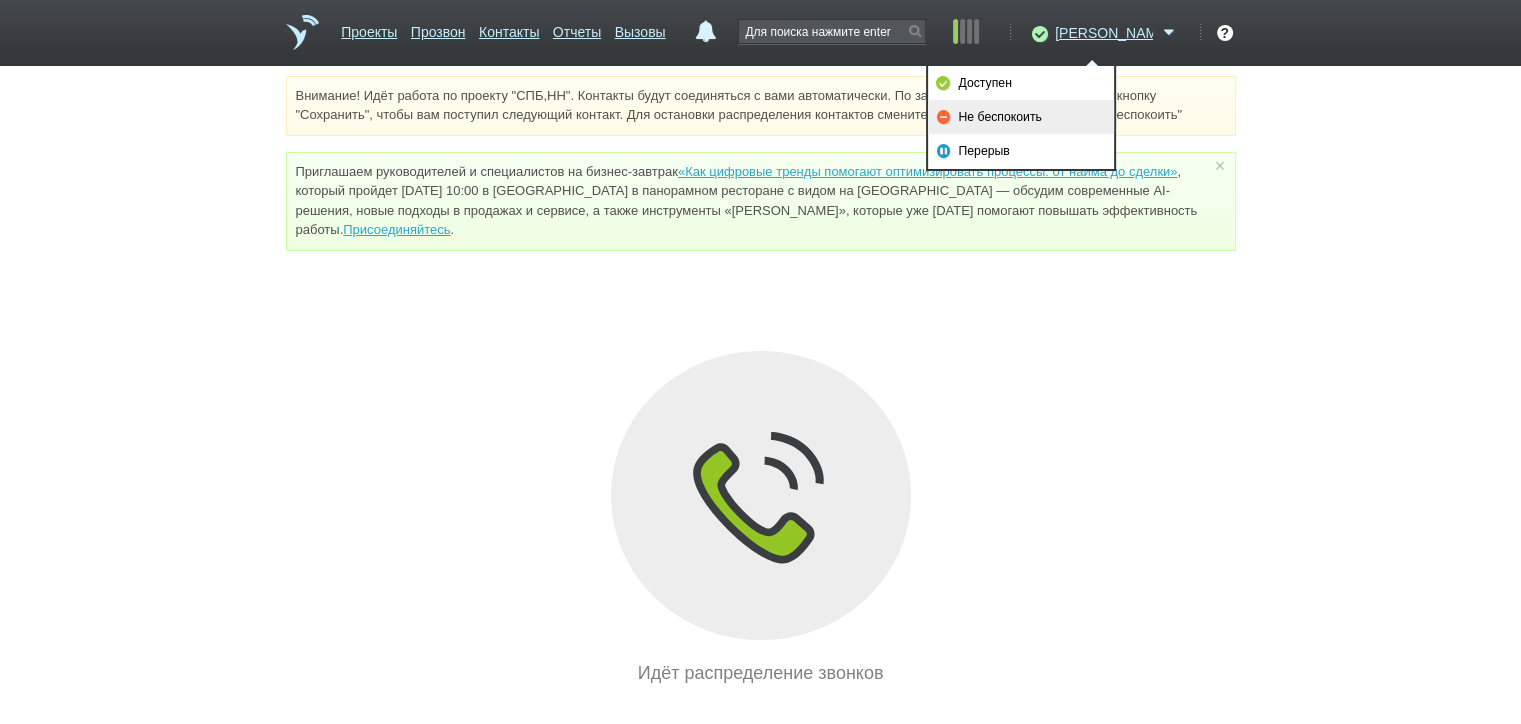 click on "Не беспокоить" at bounding box center (1021, 117) 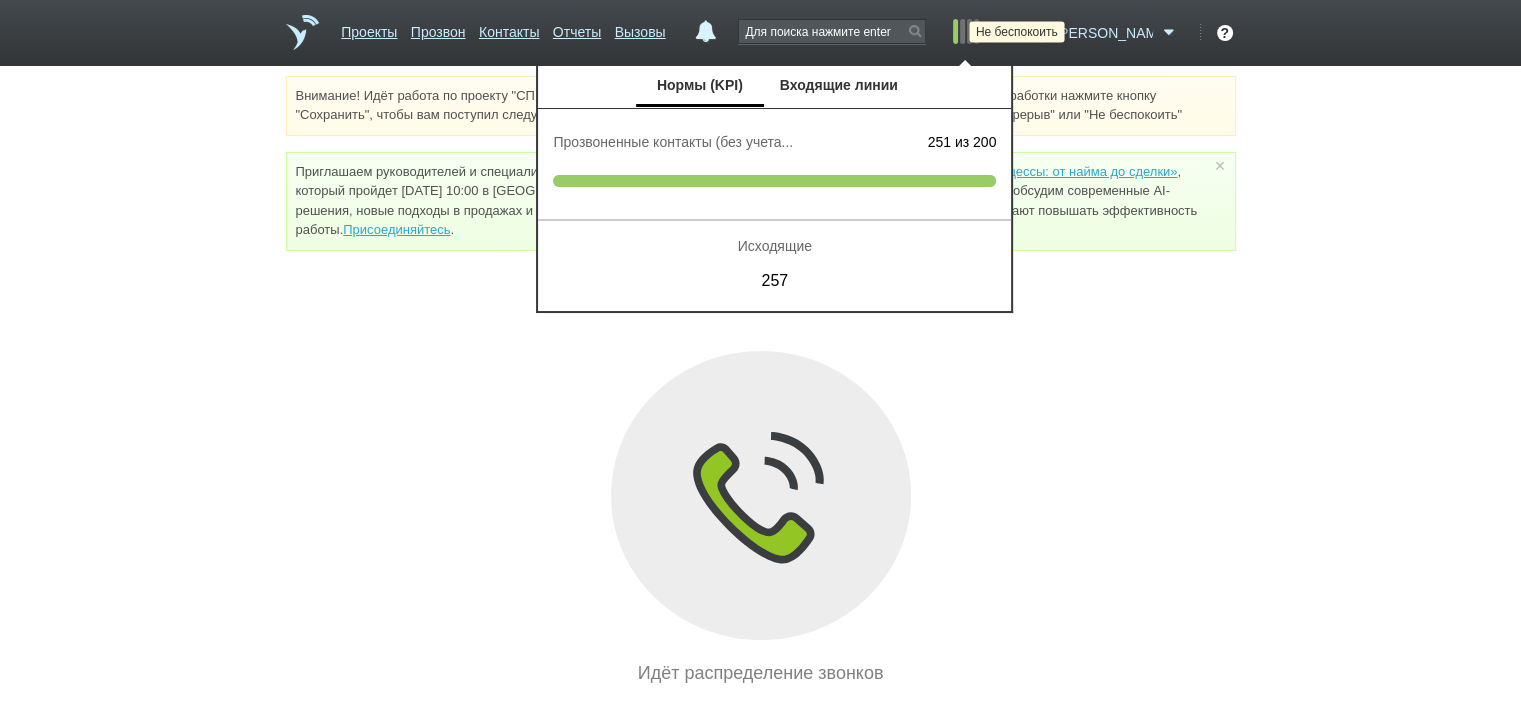 click at bounding box center [1037, 33] 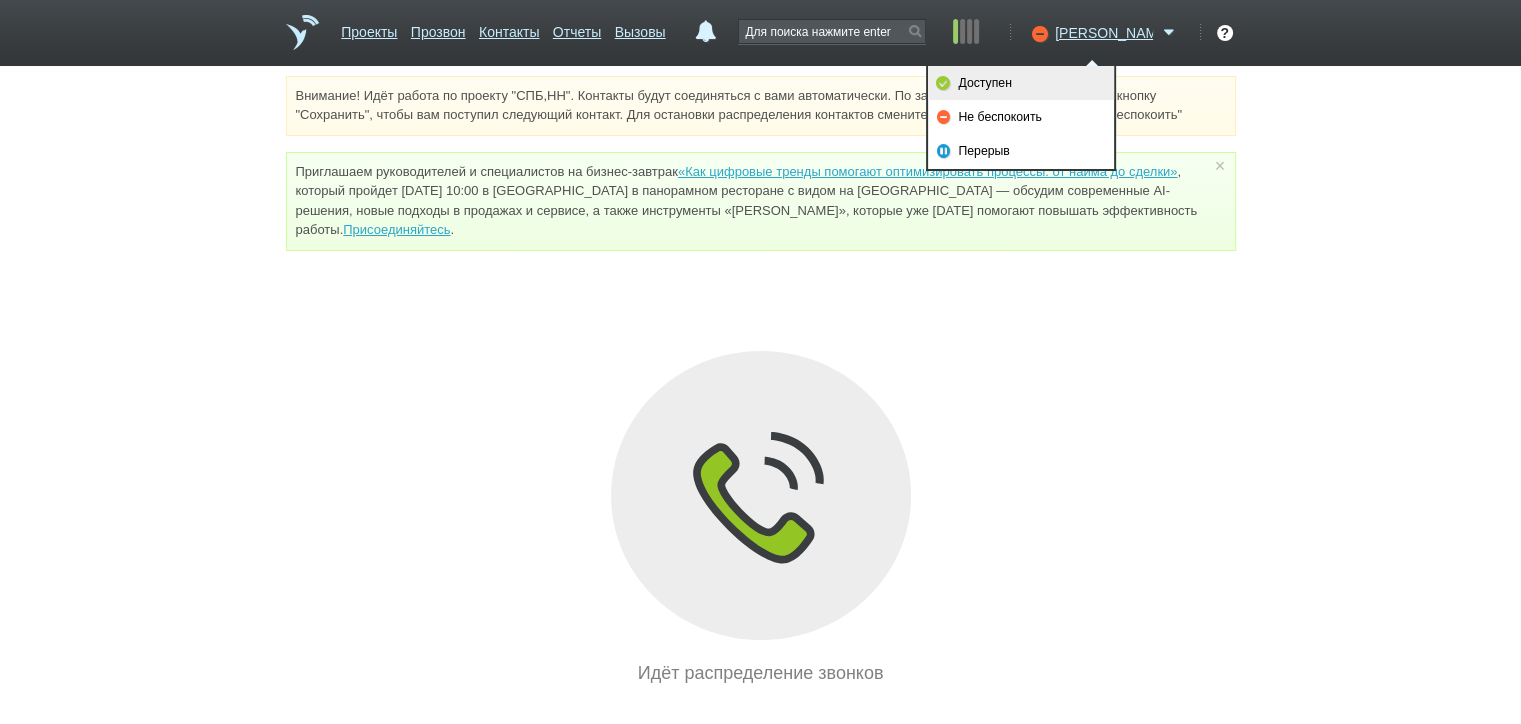 click on "Доступен" at bounding box center (1021, 83) 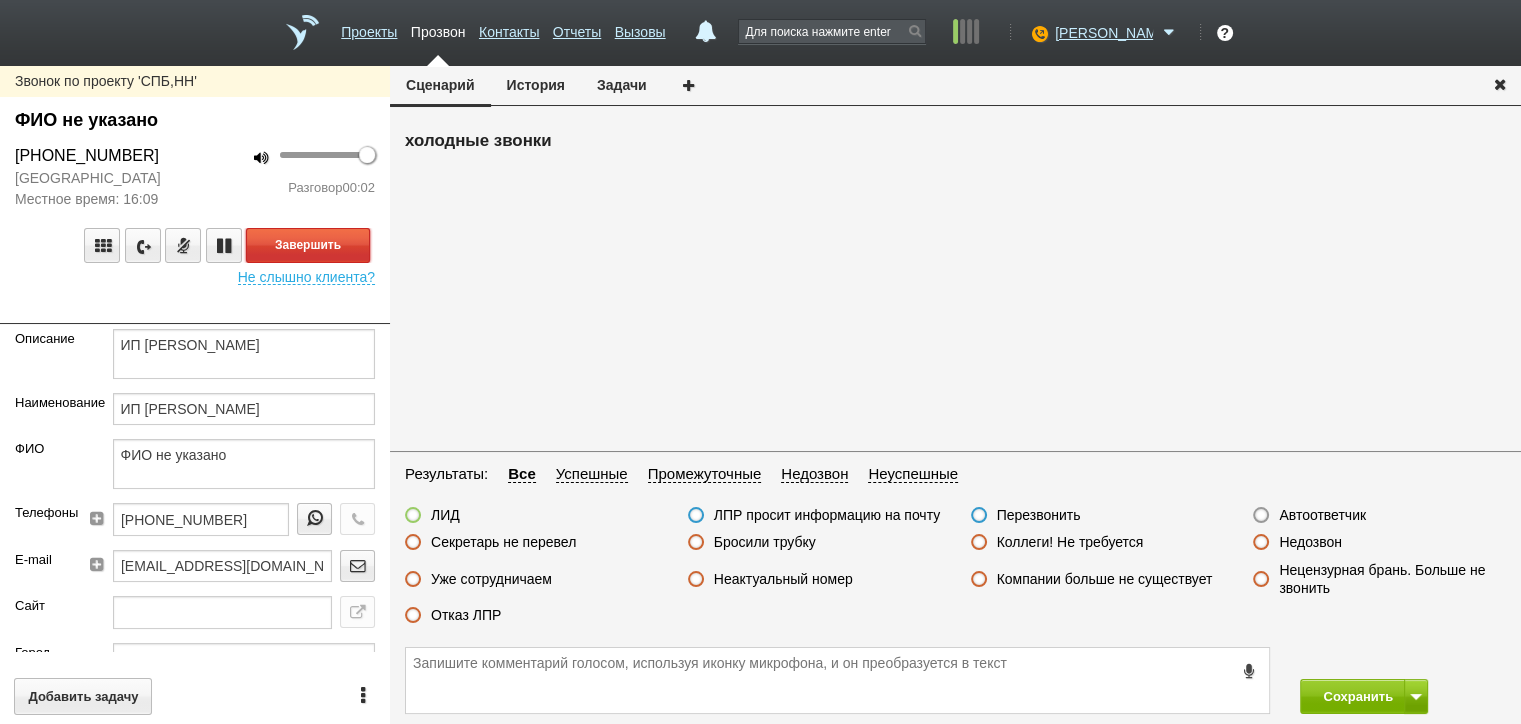 drag, startPoint x: 322, startPoint y: 248, endPoint x: 332, endPoint y: 246, distance: 10.198039 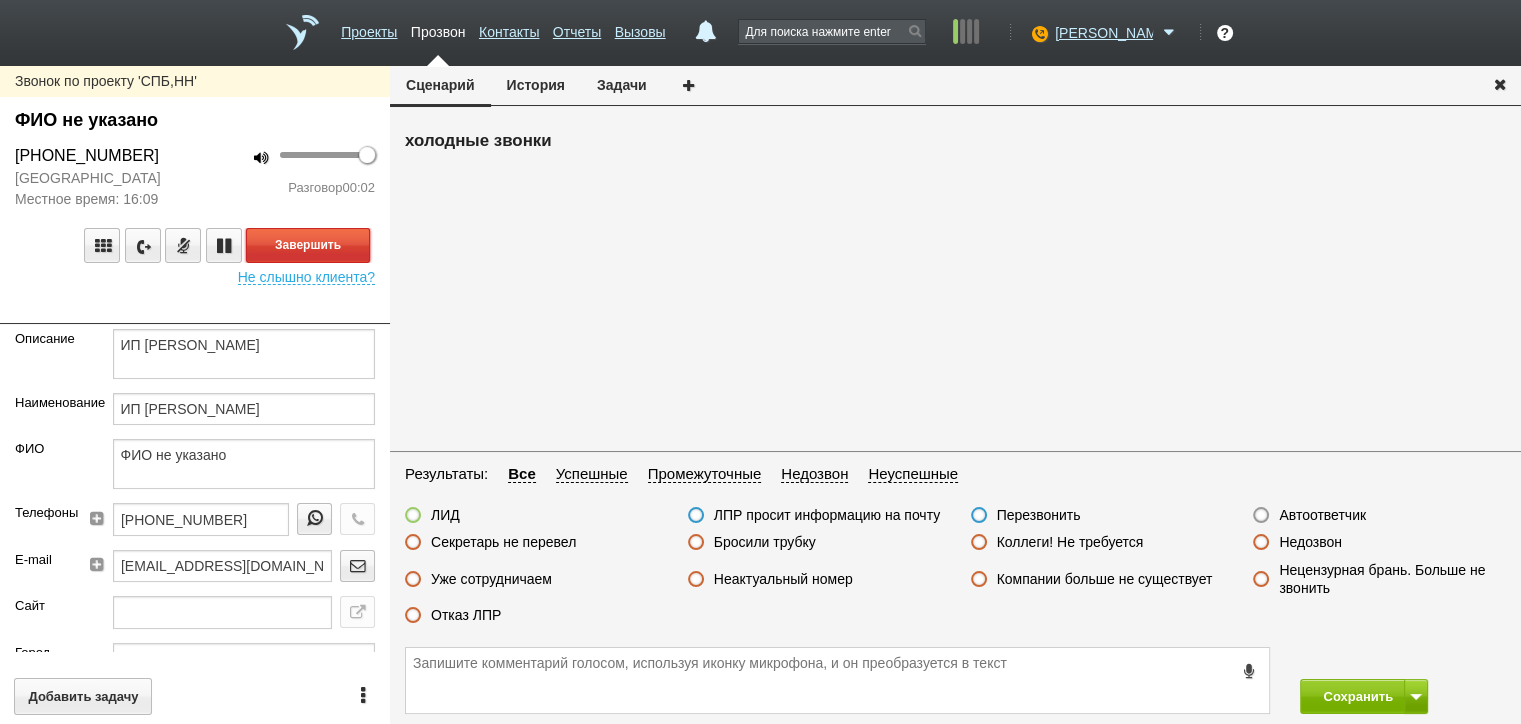 click on "Завершить" at bounding box center (308, 245) 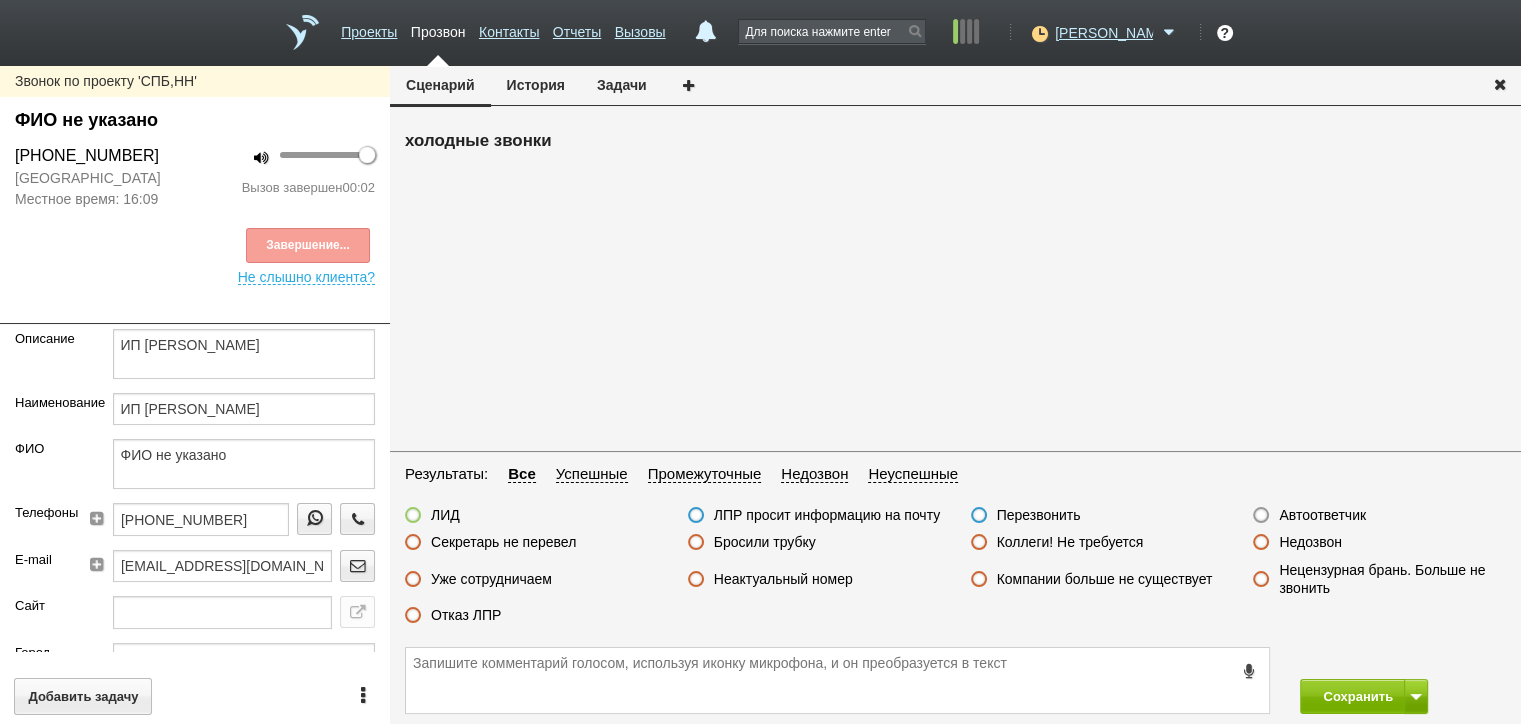 click on "Автоответчик" at bounding box center [1322, 515] 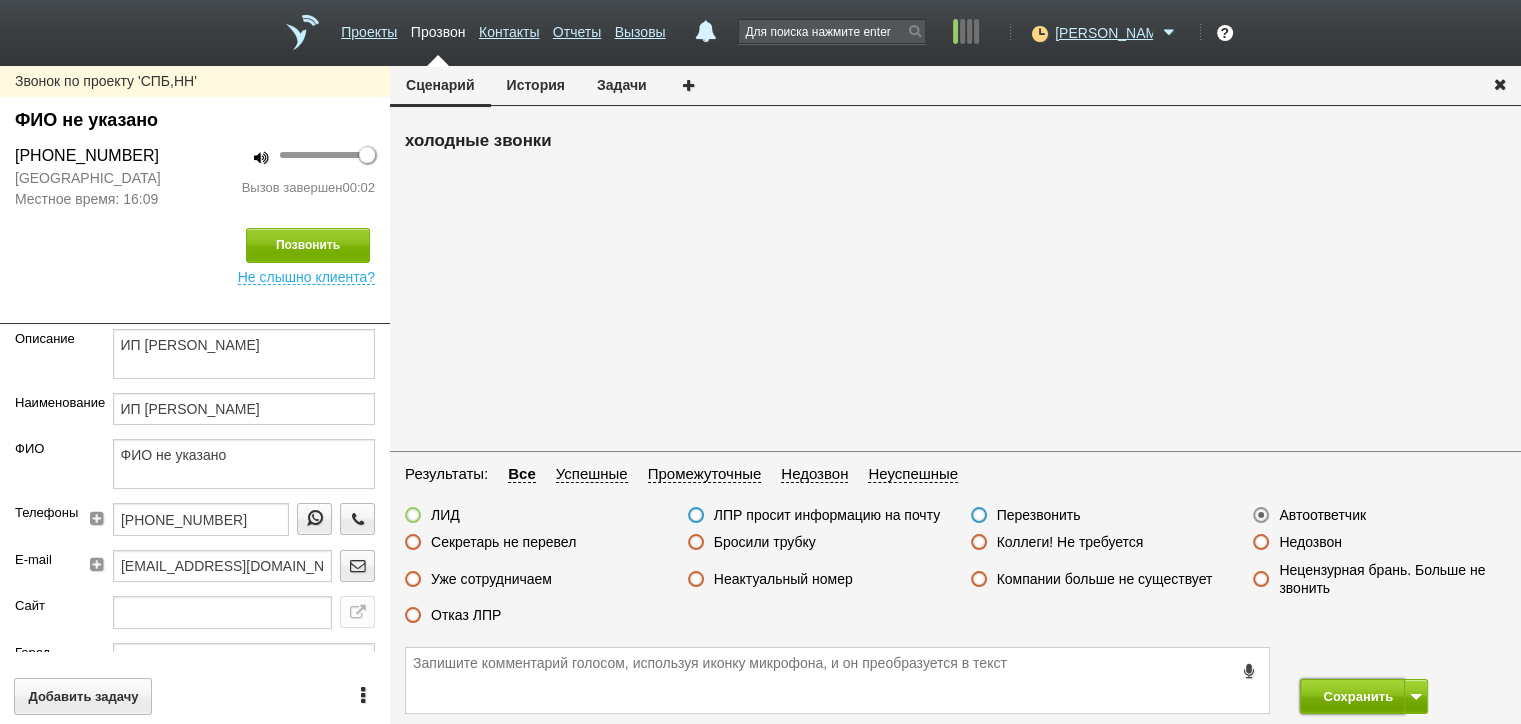 drag, startPoint x: 1368, startPoint y: 694, endPoint x: 1311, endPoint y: 640, distance: 78.51752 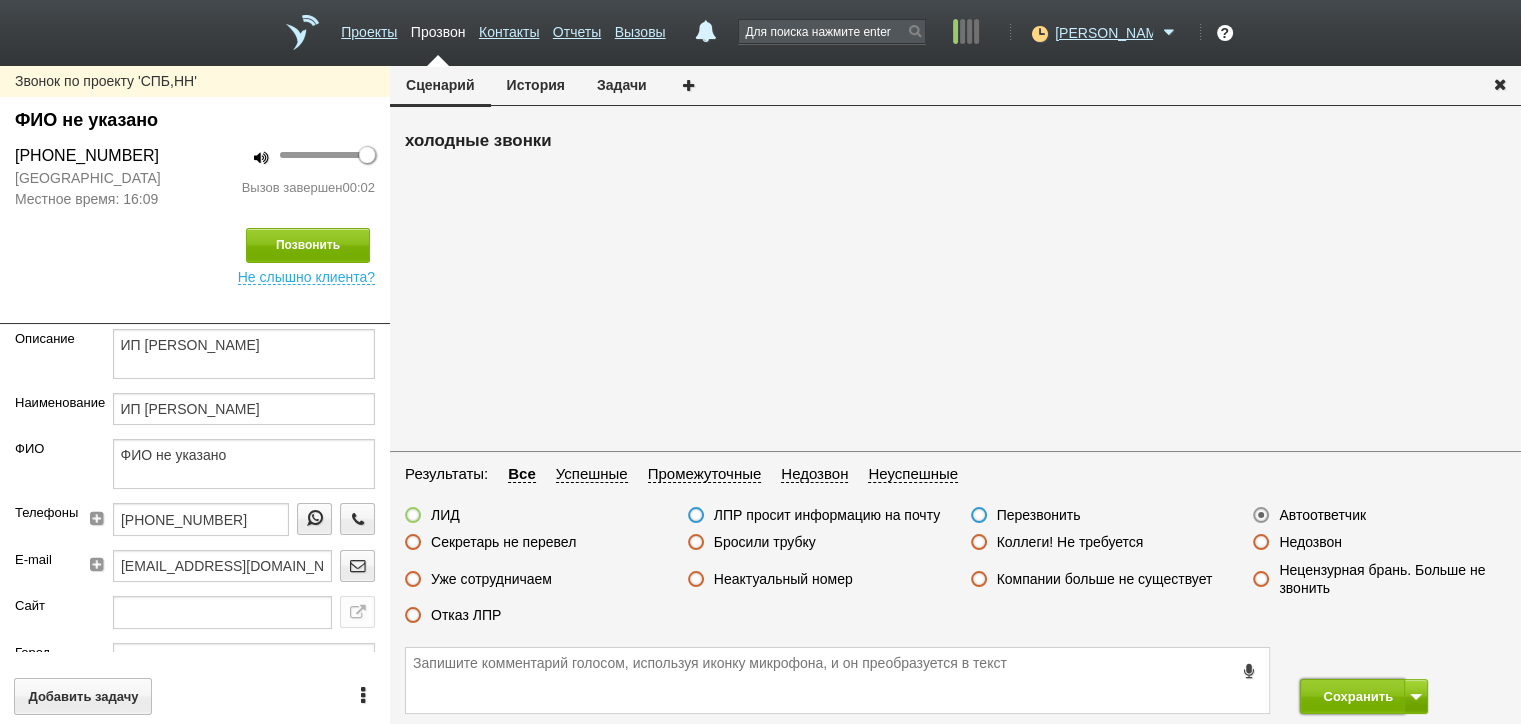 click on "Сохранить" at bounding box center (1352, 696) 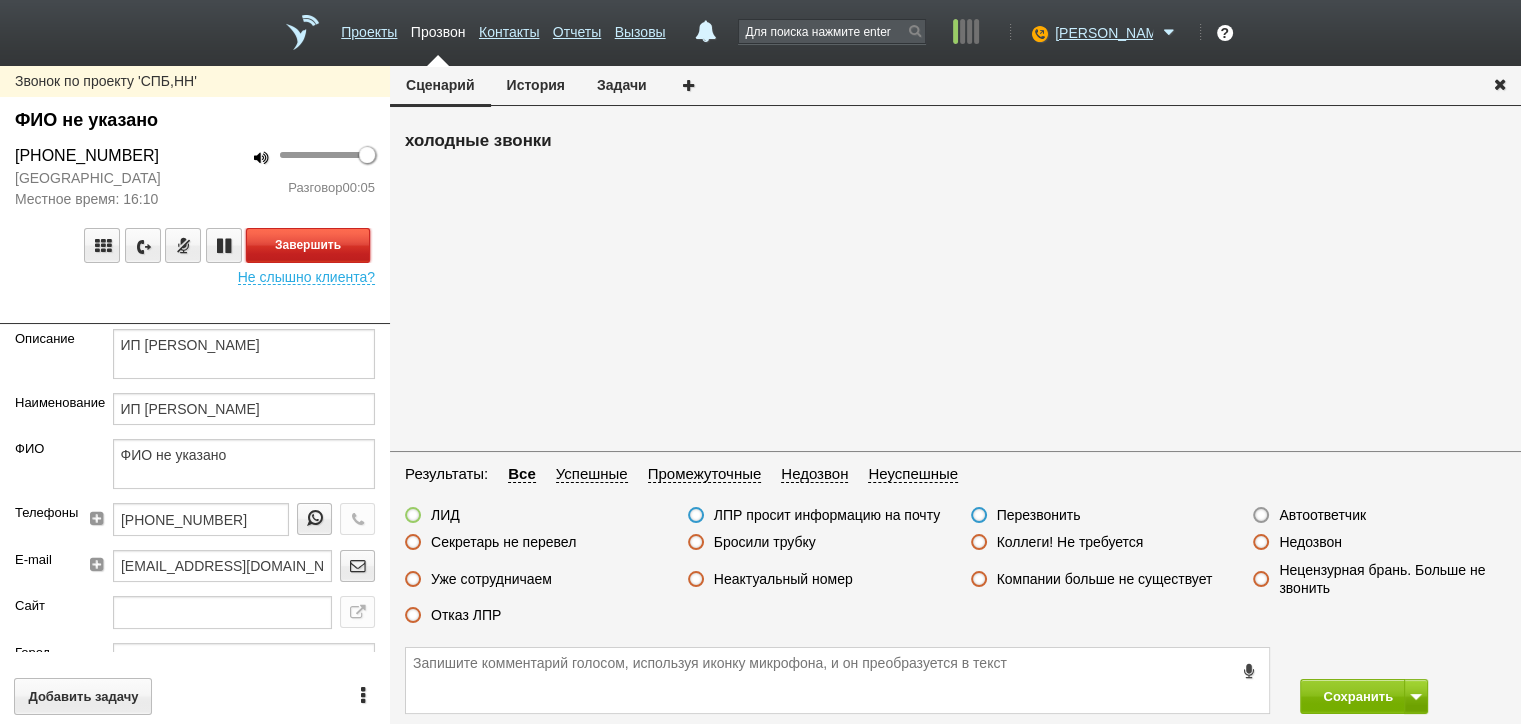 click on "Завершить" at bounding box center (308, 245) 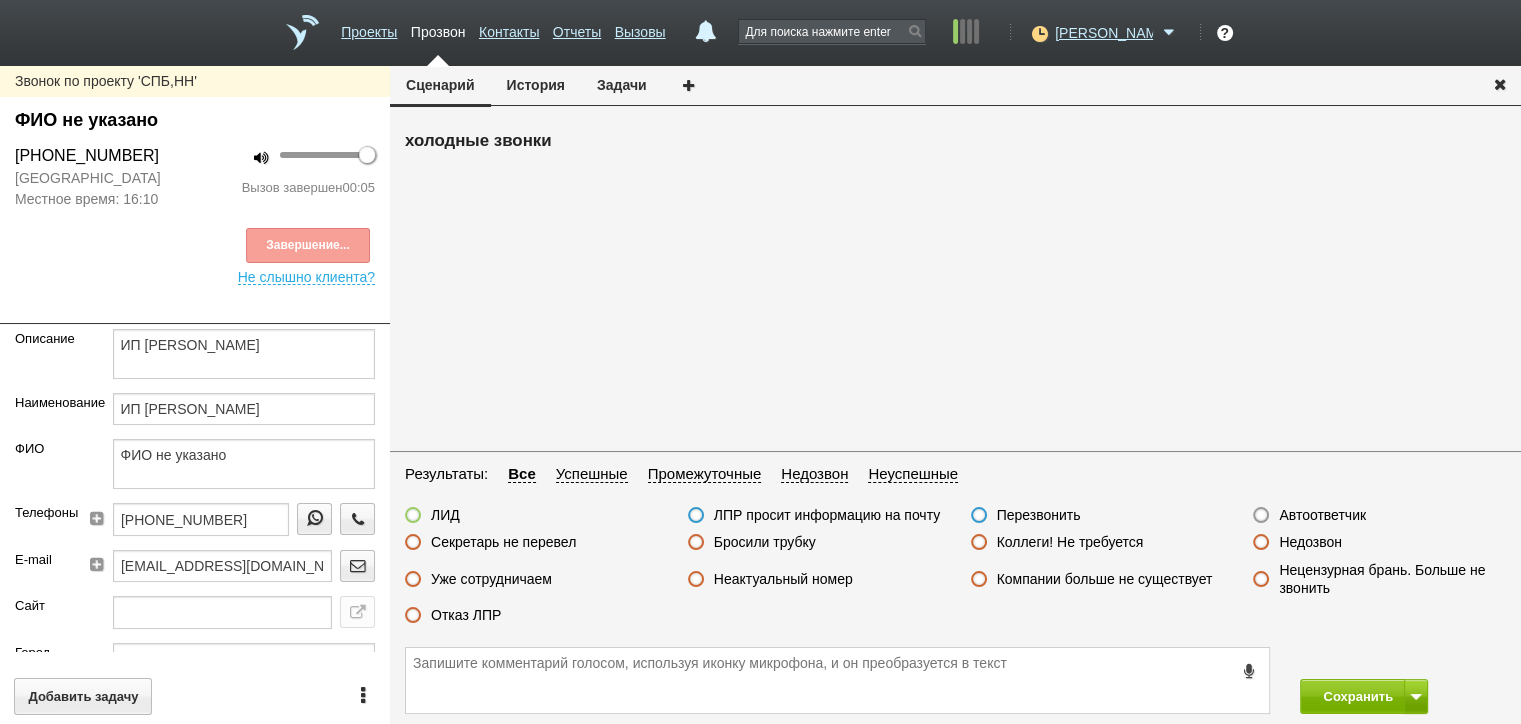 click on "Автоответчик" at bounding box center [1322, 515] 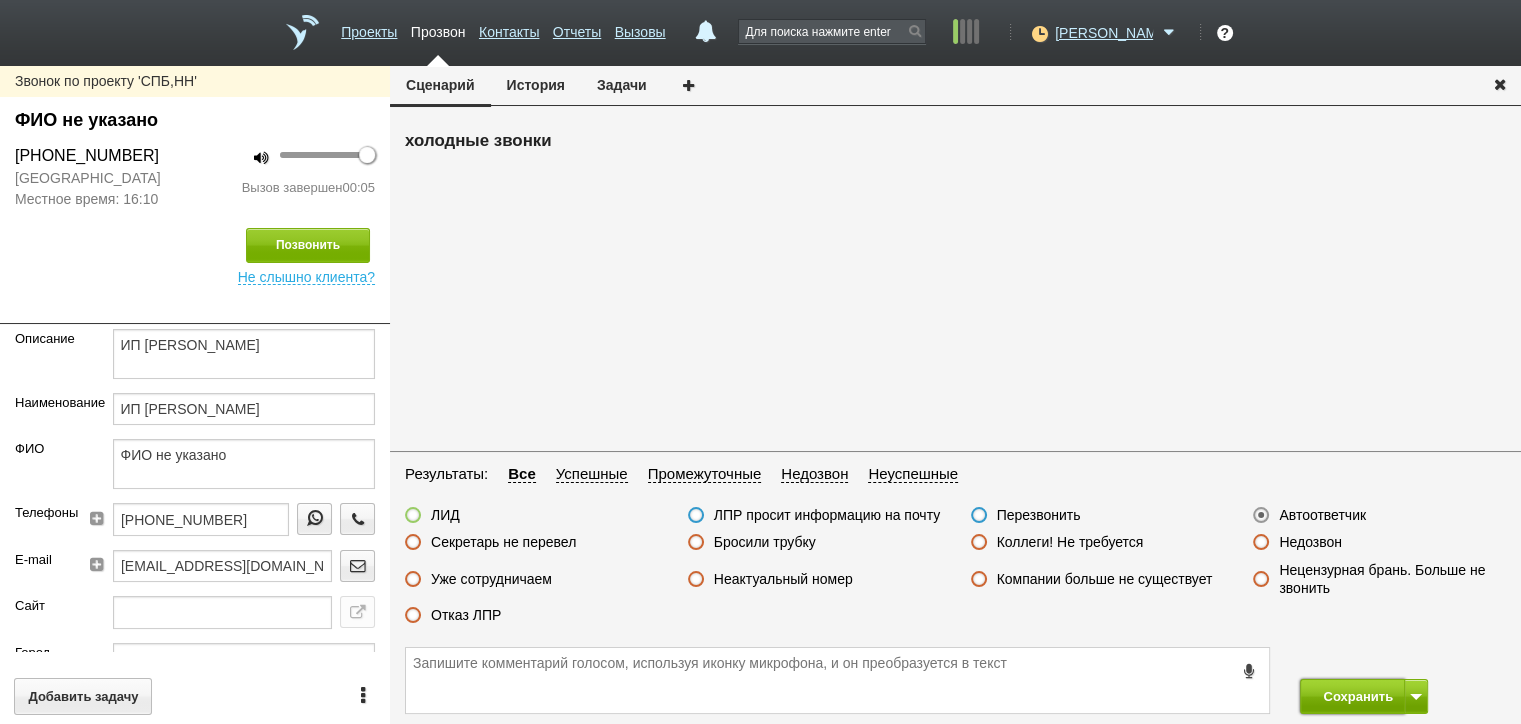 click on "Сохранить" at bounding box center (1352, 696) 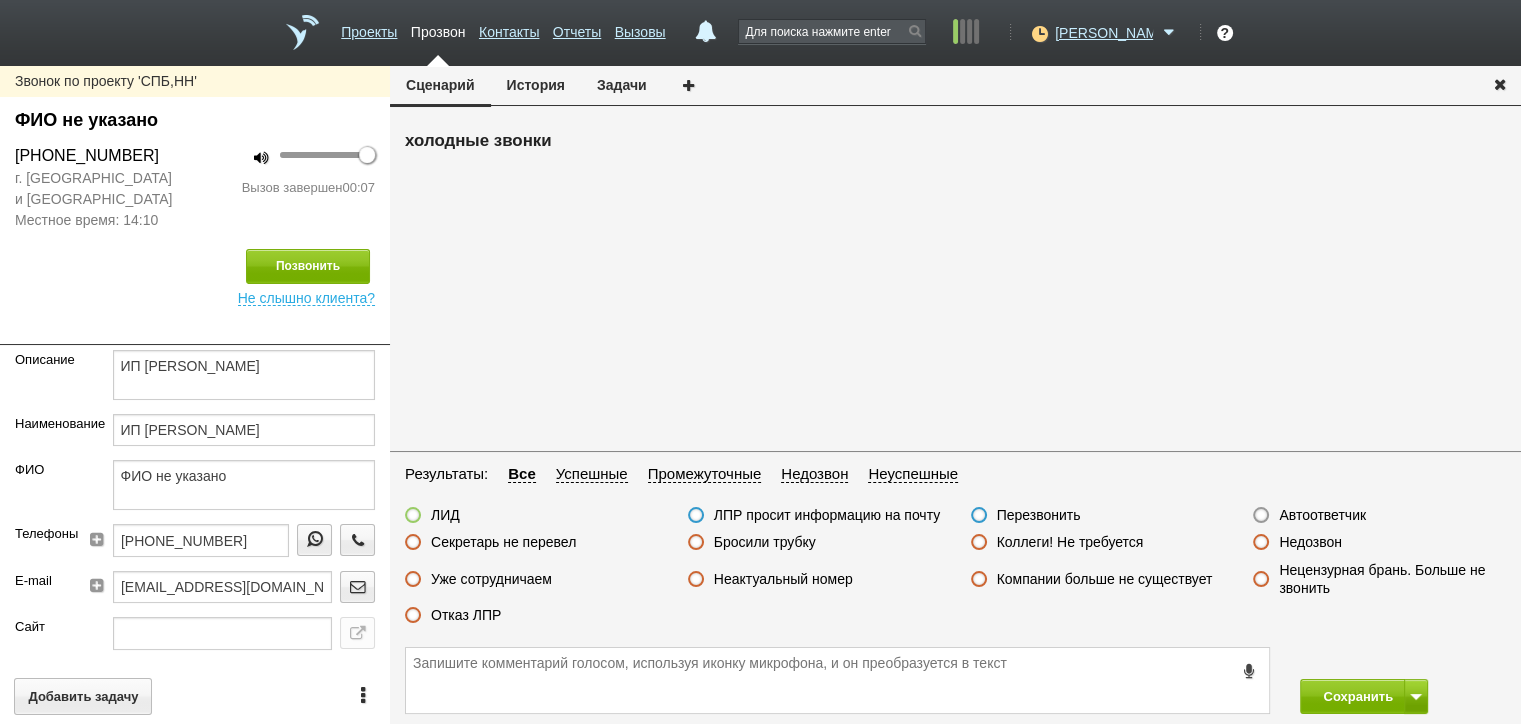 click on "Бросили трубку" at bounding box center (765, 542) 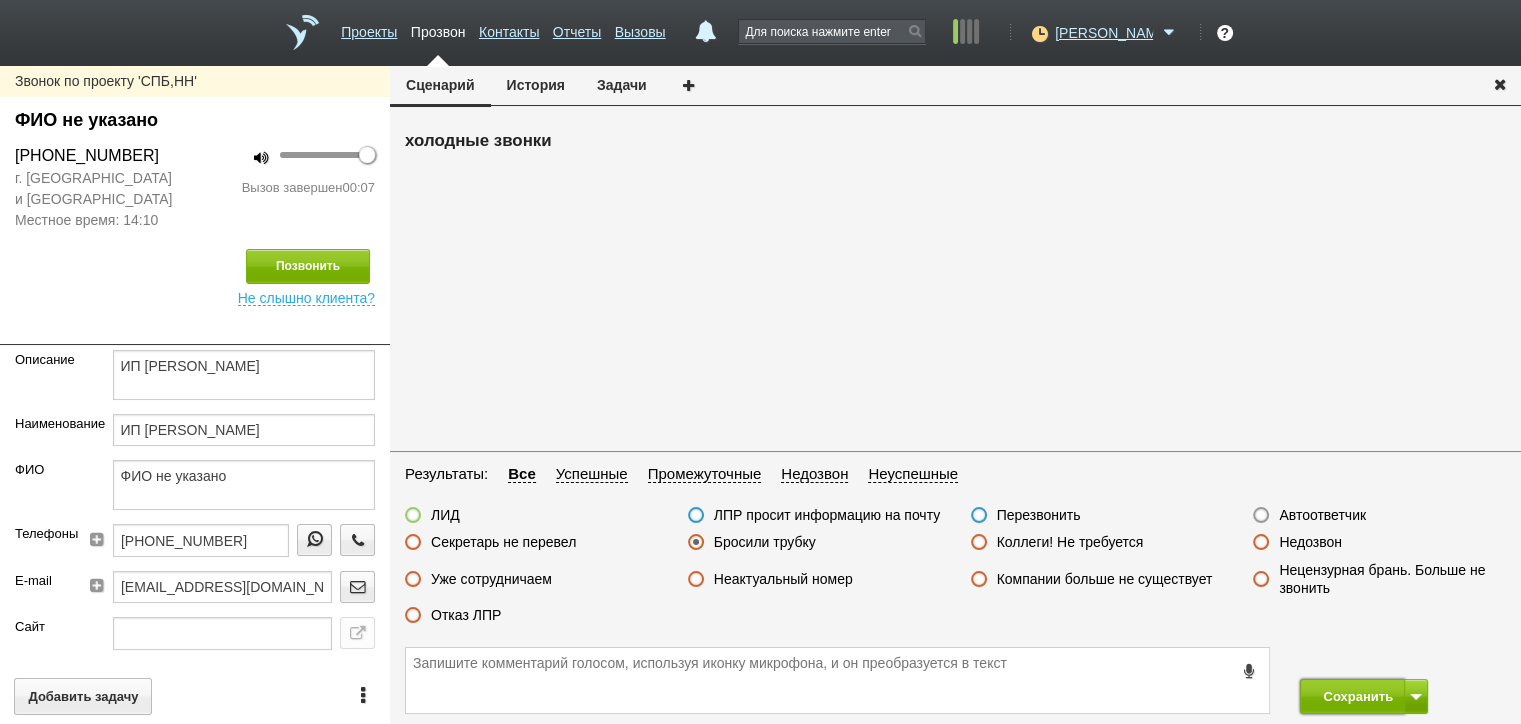 drag, startPoint x: 1337, startPoint y: 696, endPoint x: 1272, endPoint y: 586, distance: 127.769325 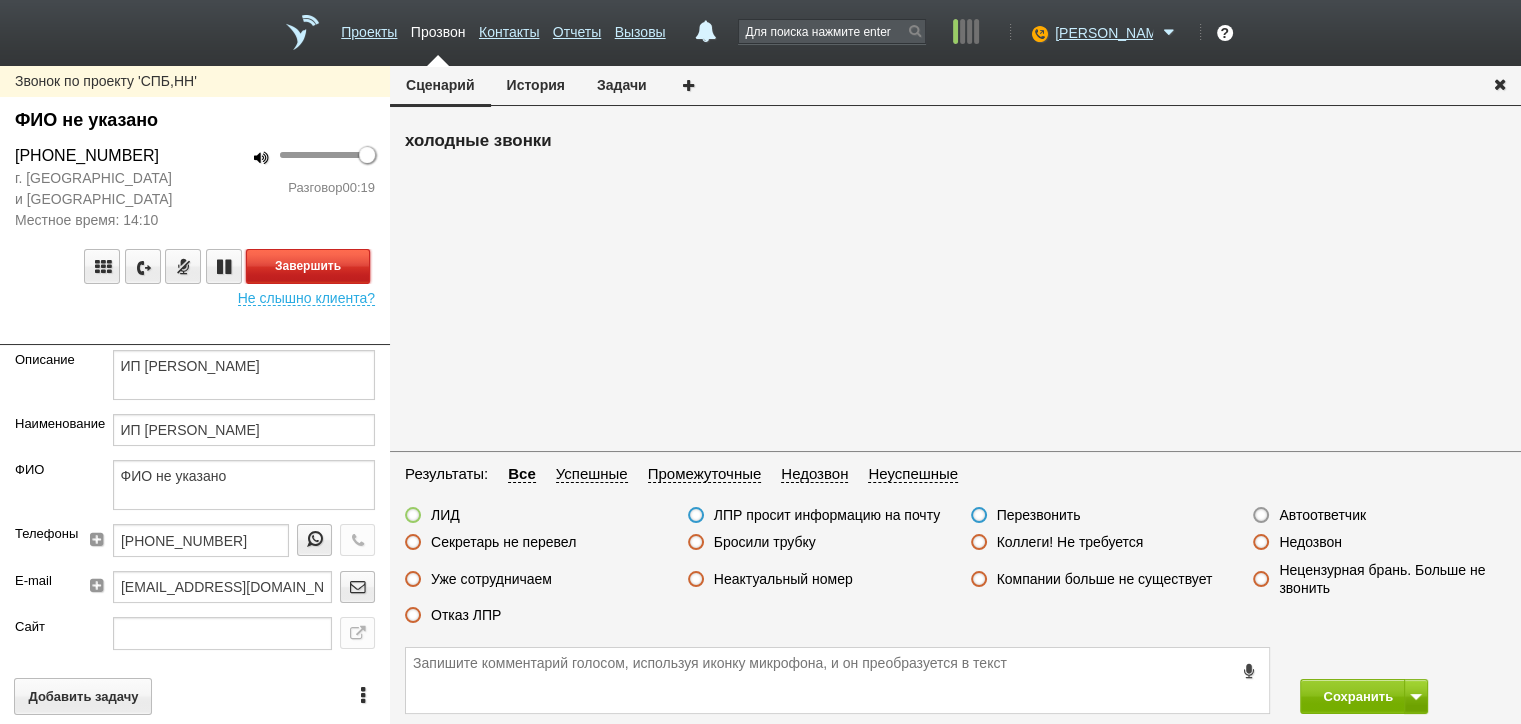 click on "Завершить" at bounding box center (308, 266) 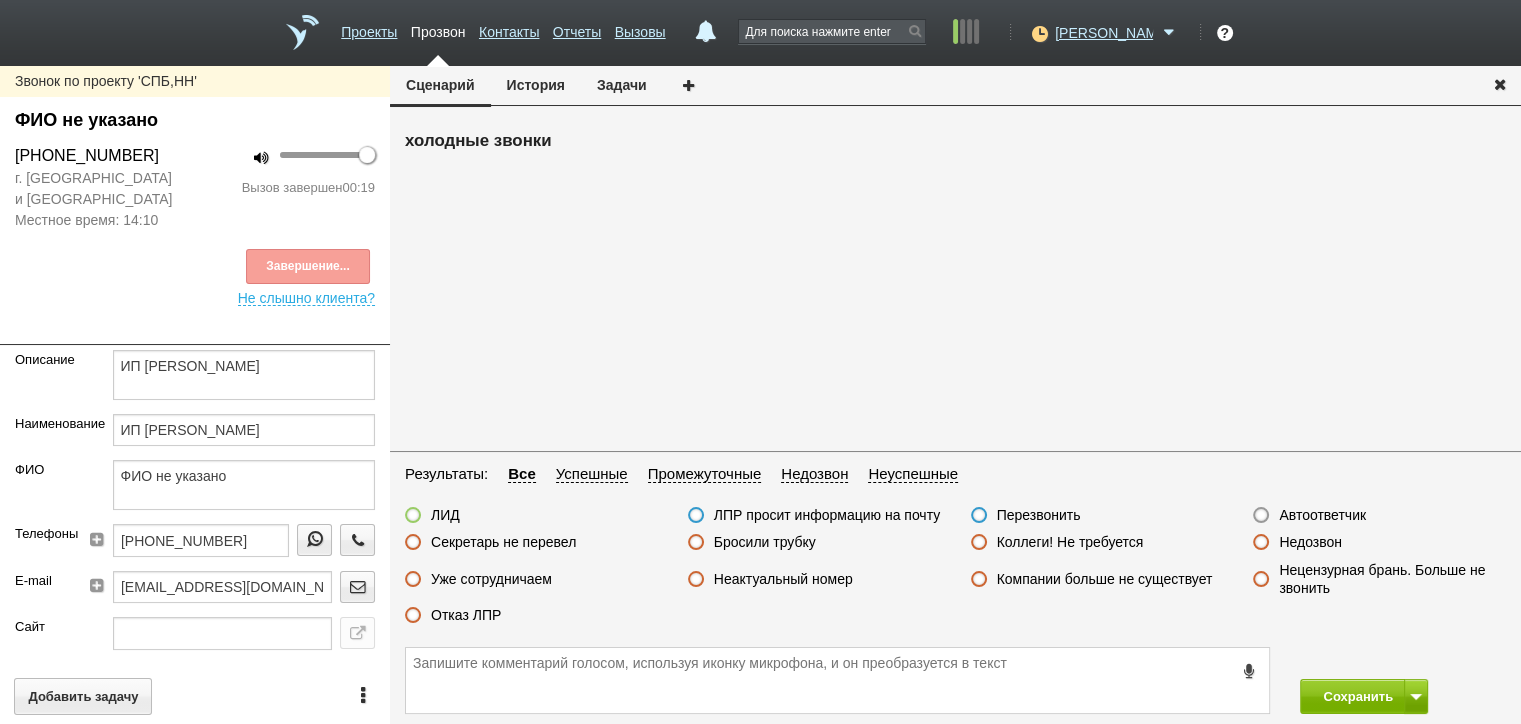 click on "Отказ ЛПР" at bounding box center (466, 615) 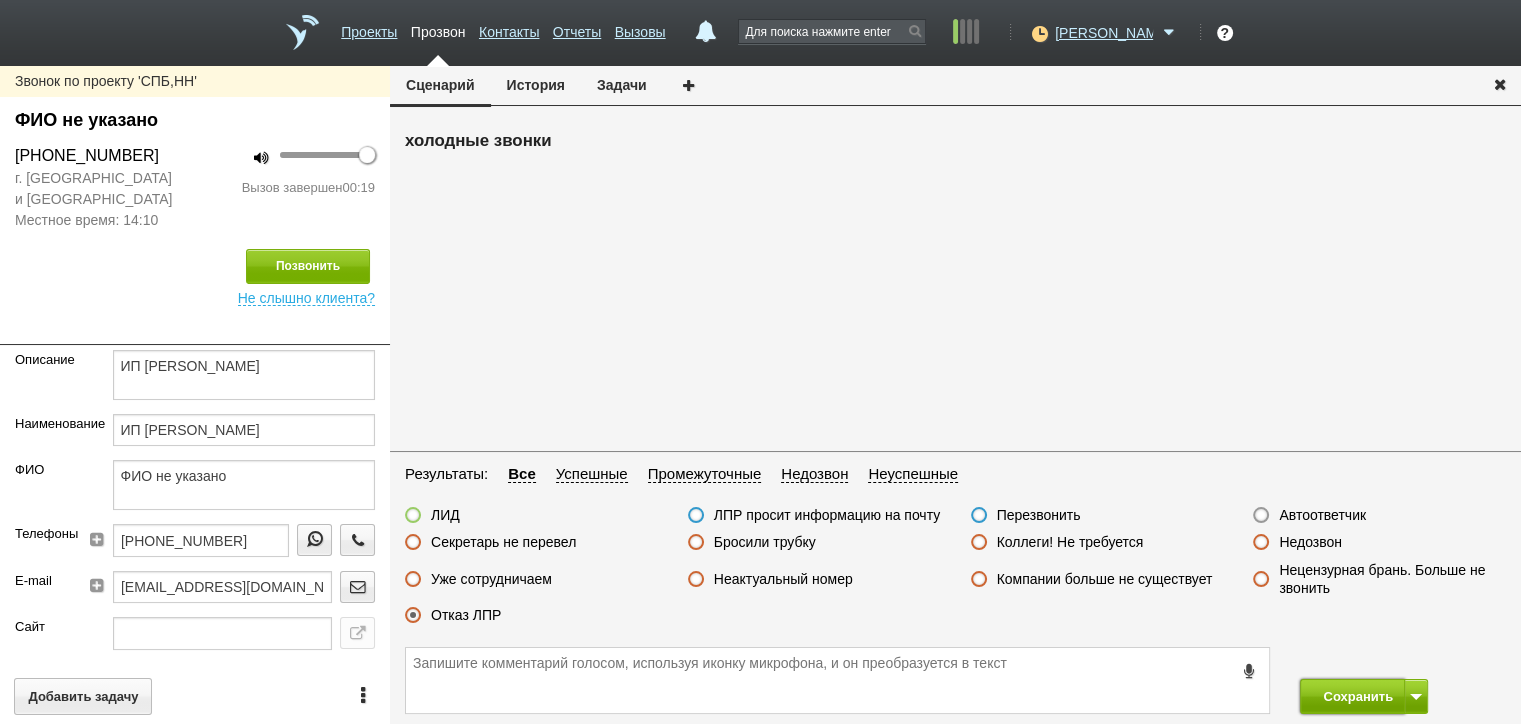 click on "Сохранить" at bounding box center (1352, 696) 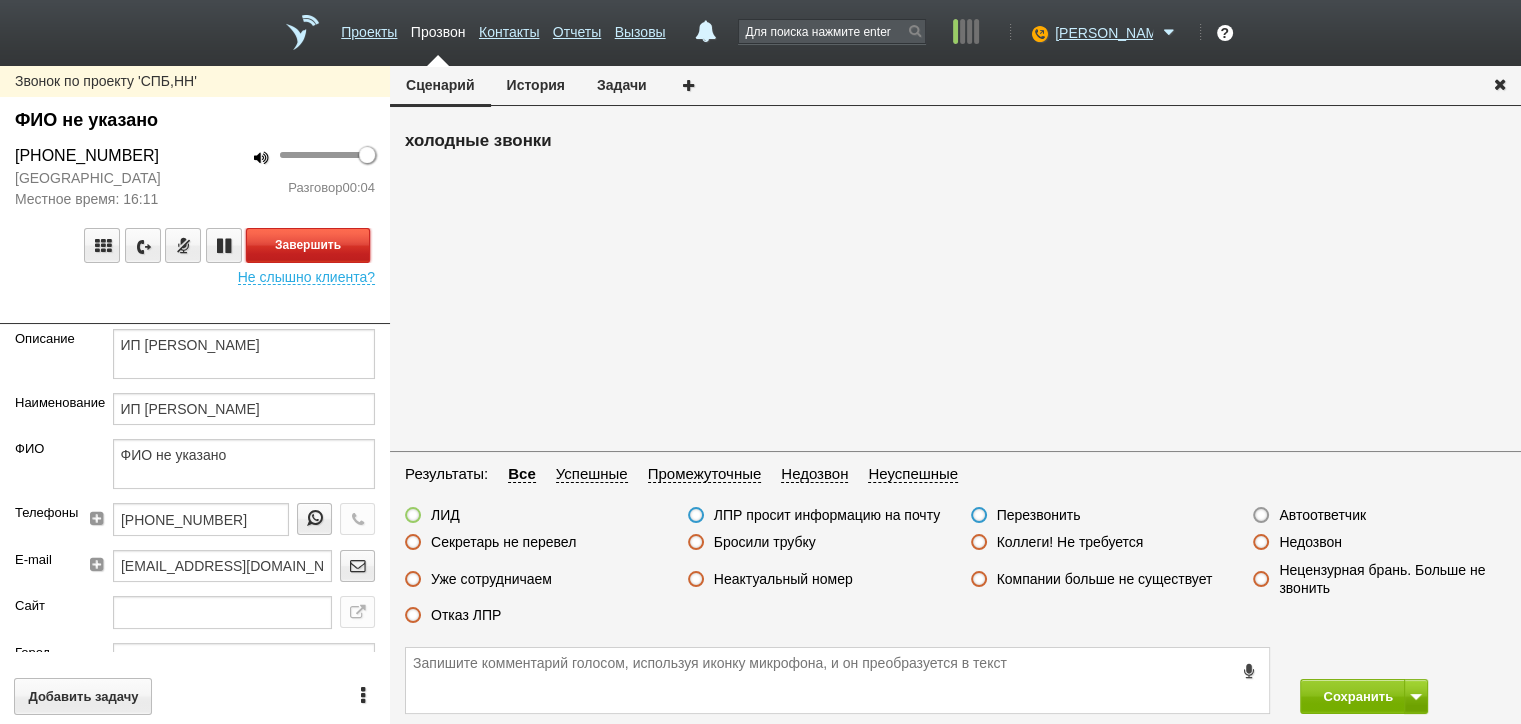 click on "Завершить" at bounding box center (308, 245) 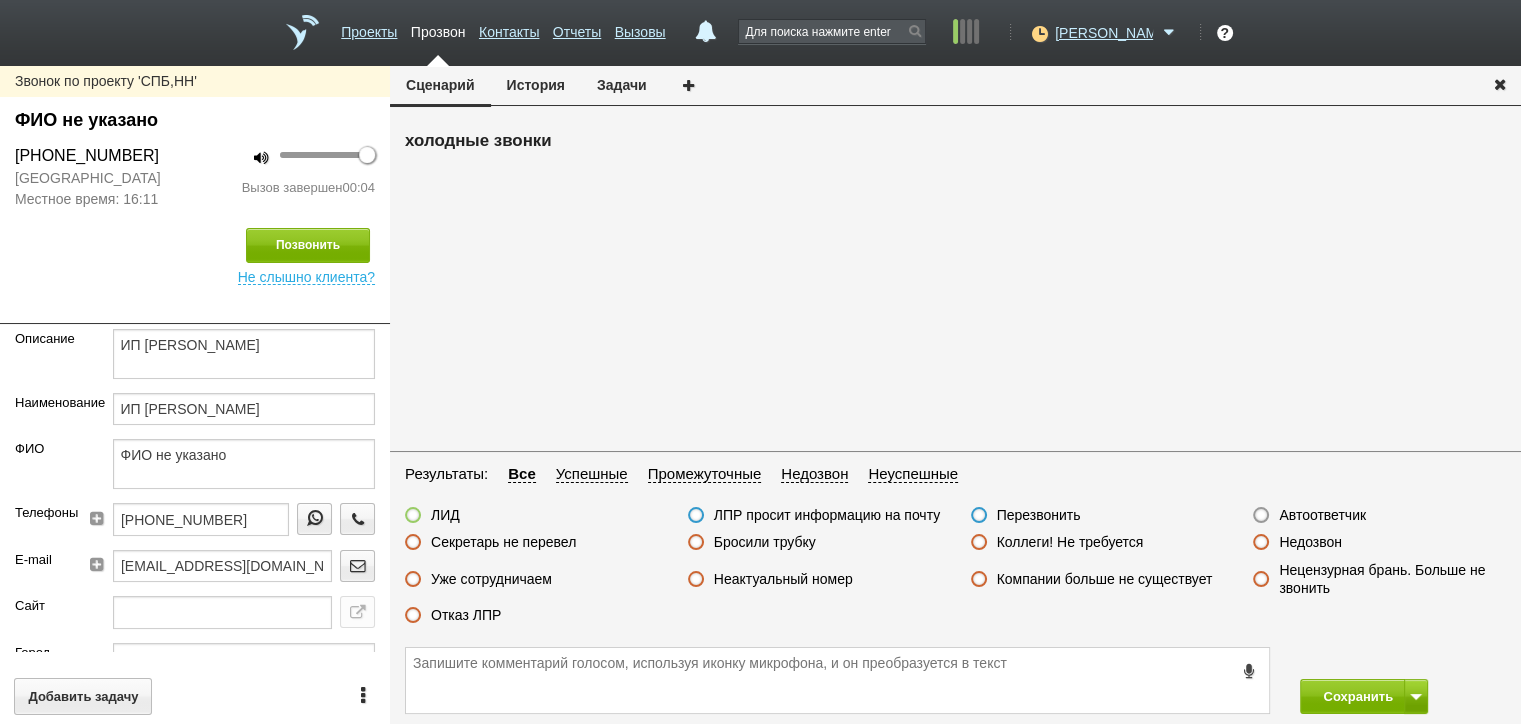 click on "Автоответчик" at bounding box center [1322, 515] 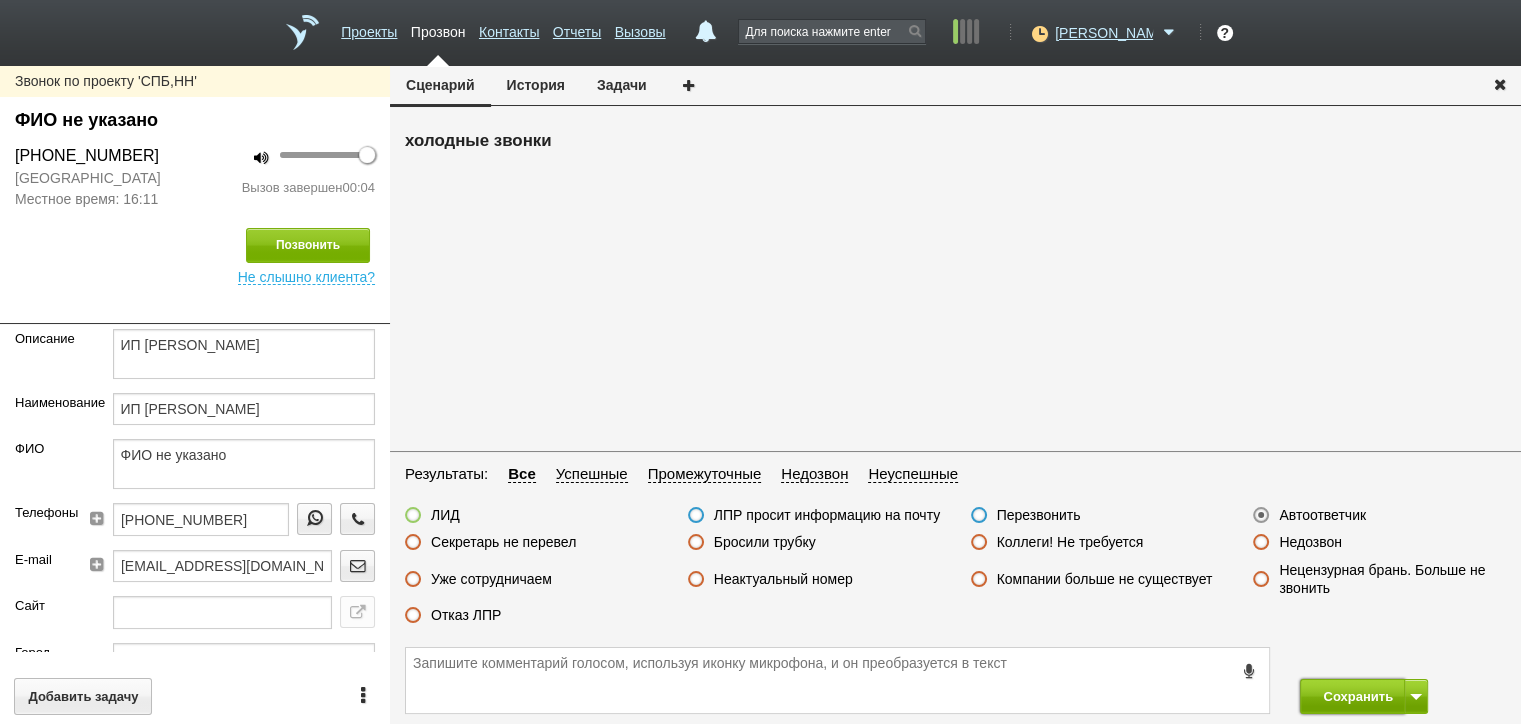 click on "Сохранить" at bounding box center (1352, 696) 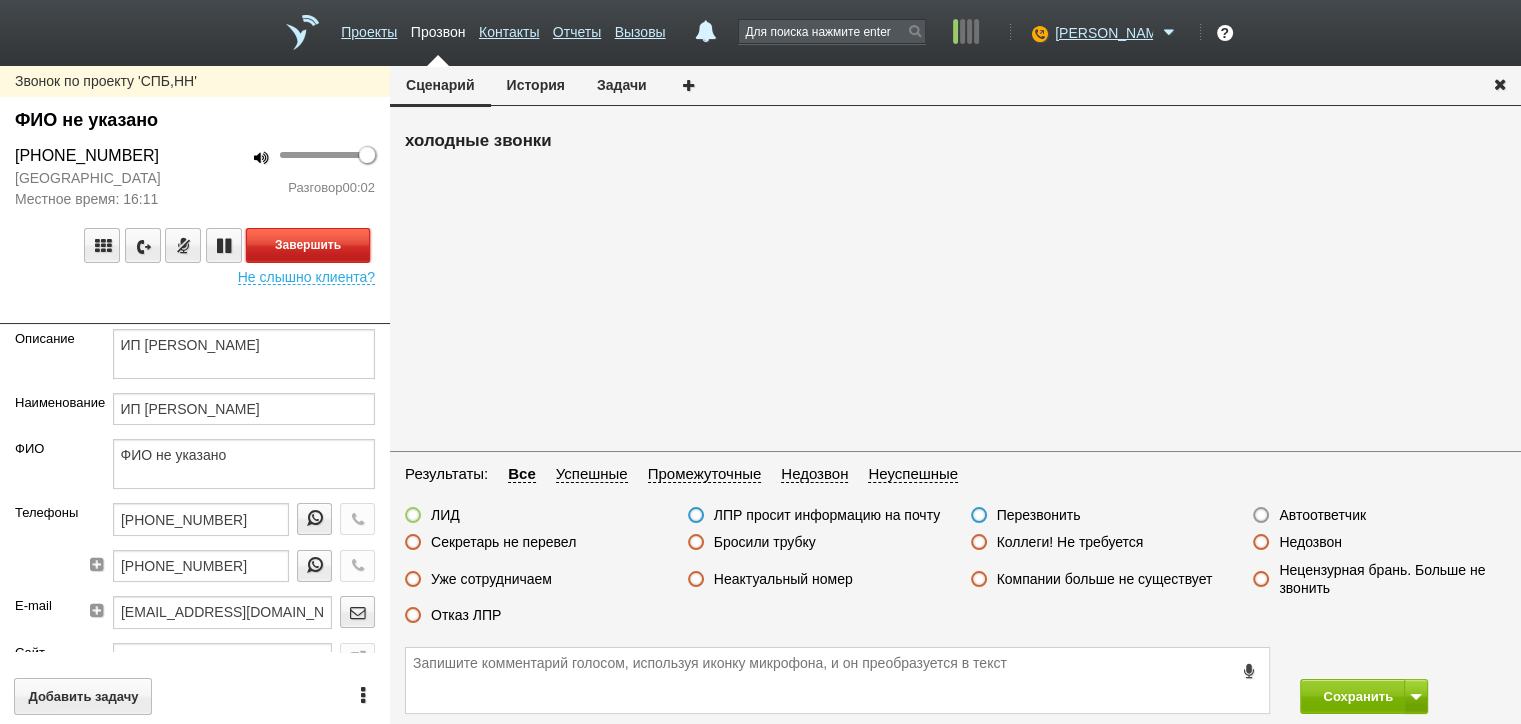 drag, startPoint x: 327, startPoint y: 248, endPoint x: 608, endPoint y: 357, distance: 301.40005 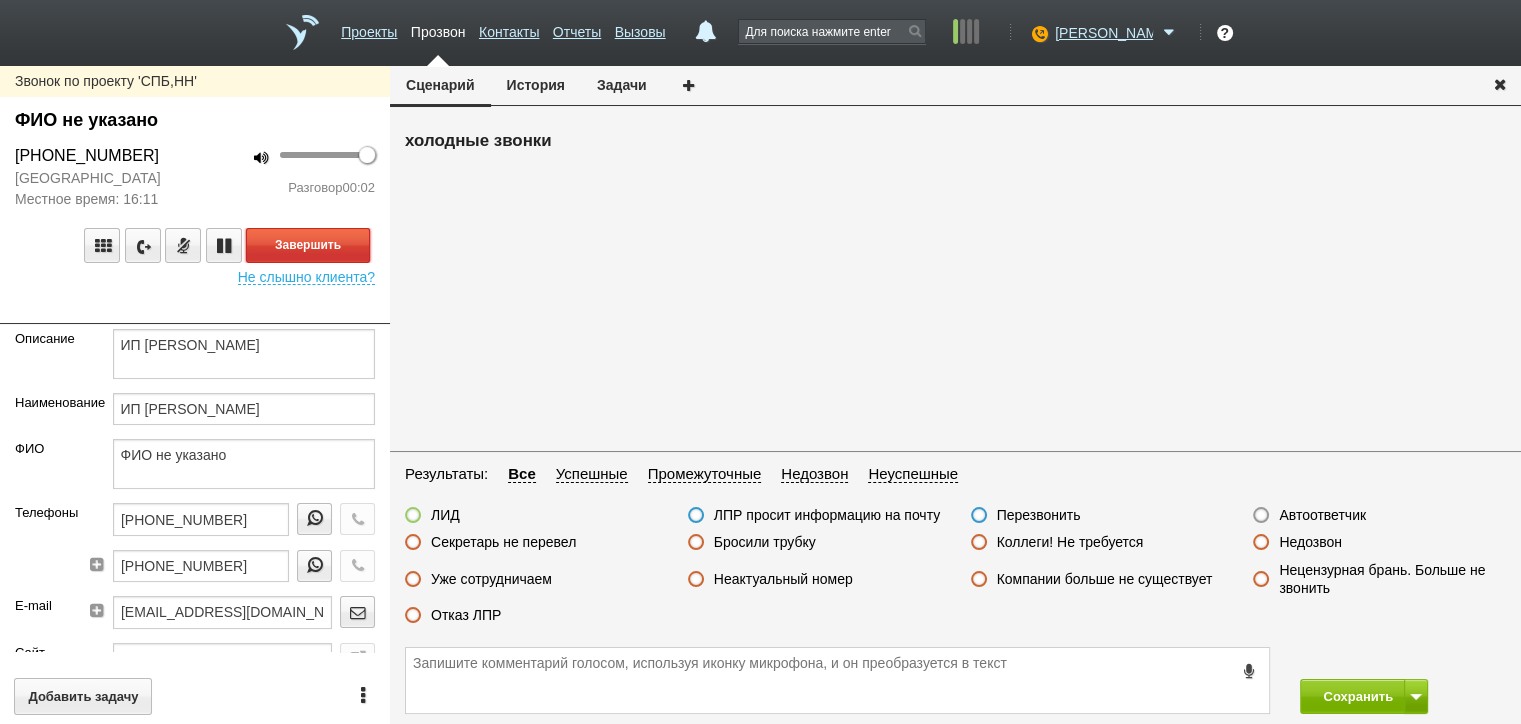 click on "Завершить" at bounding box center (308, 245) 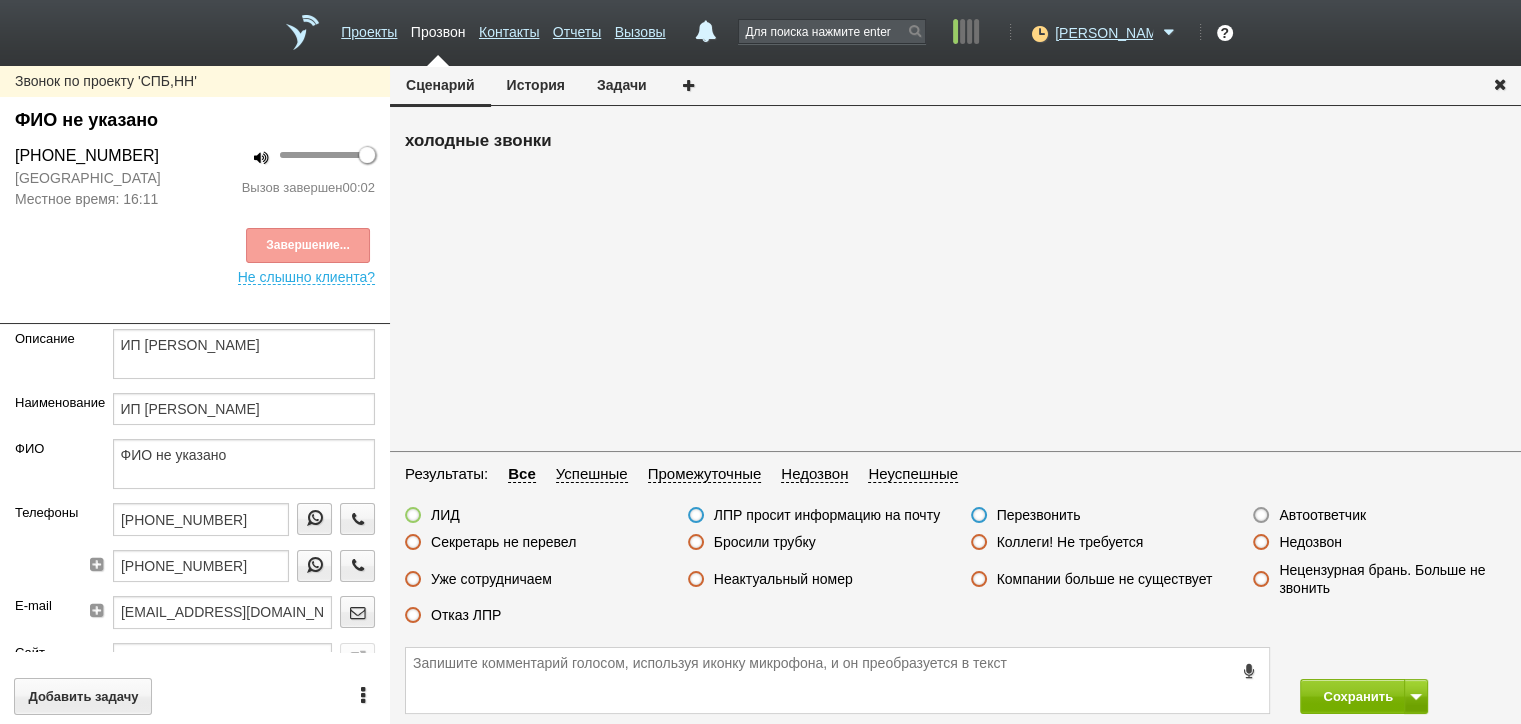 click on "Автоответчик" at bounding box center [1322, 515] 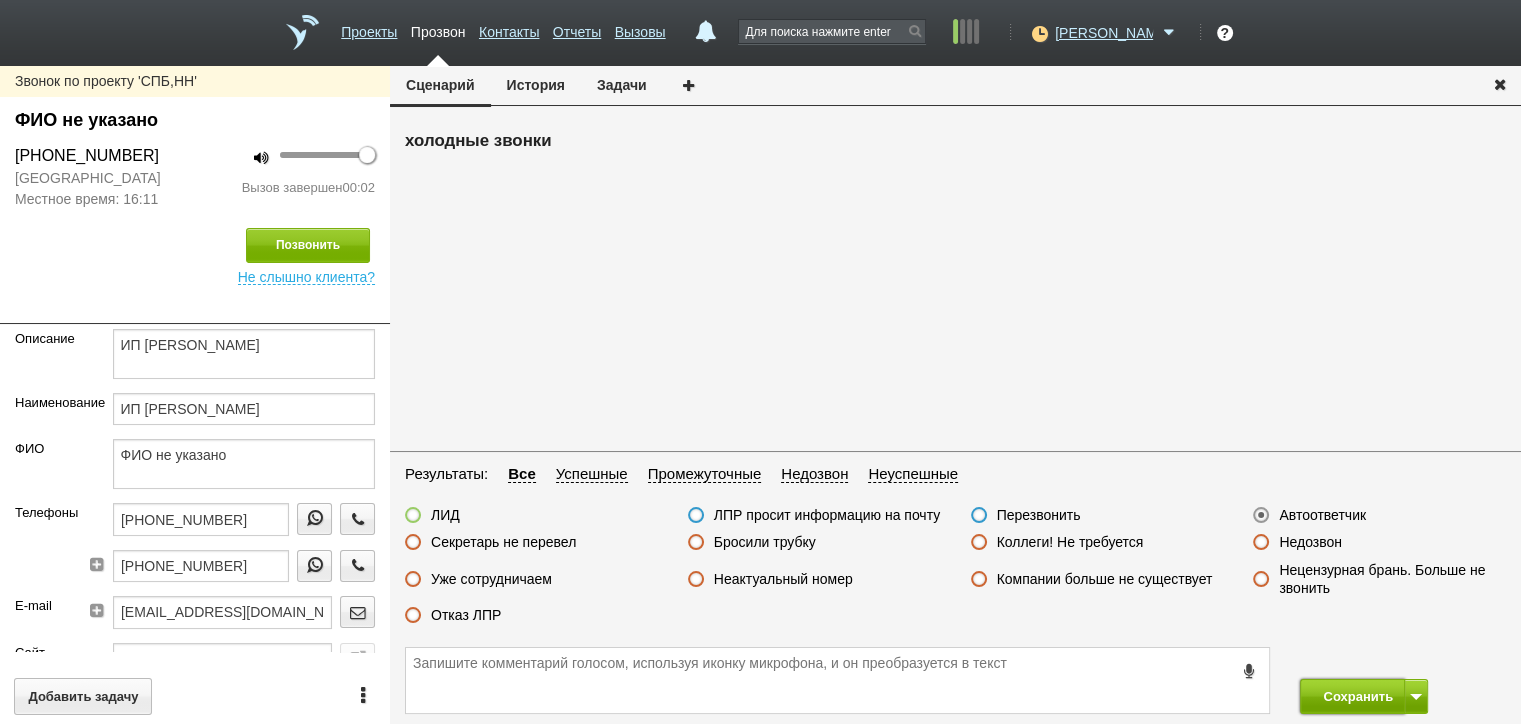 click on "Сохранить" at bounding box center [1352, 696] 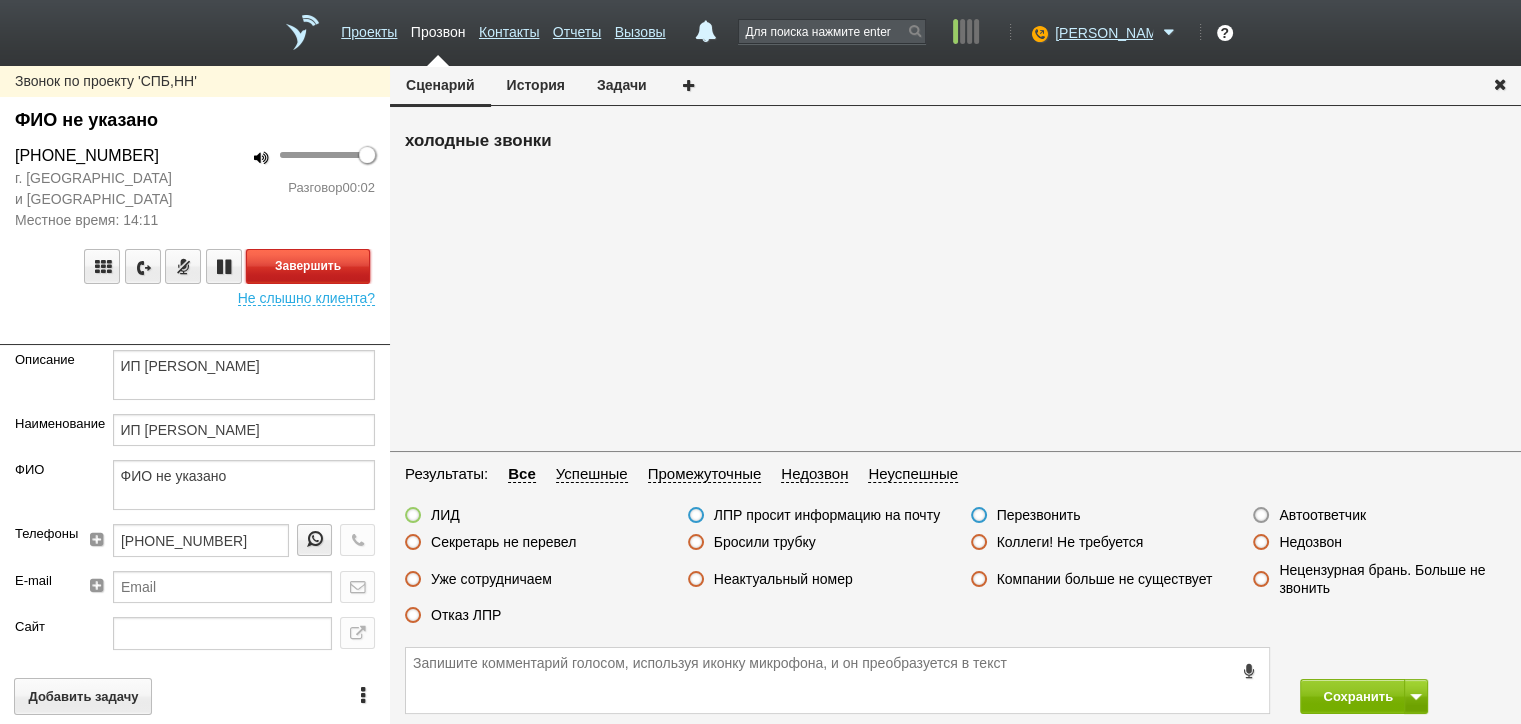 click on "Завершить" at bounding box center [308, 266] 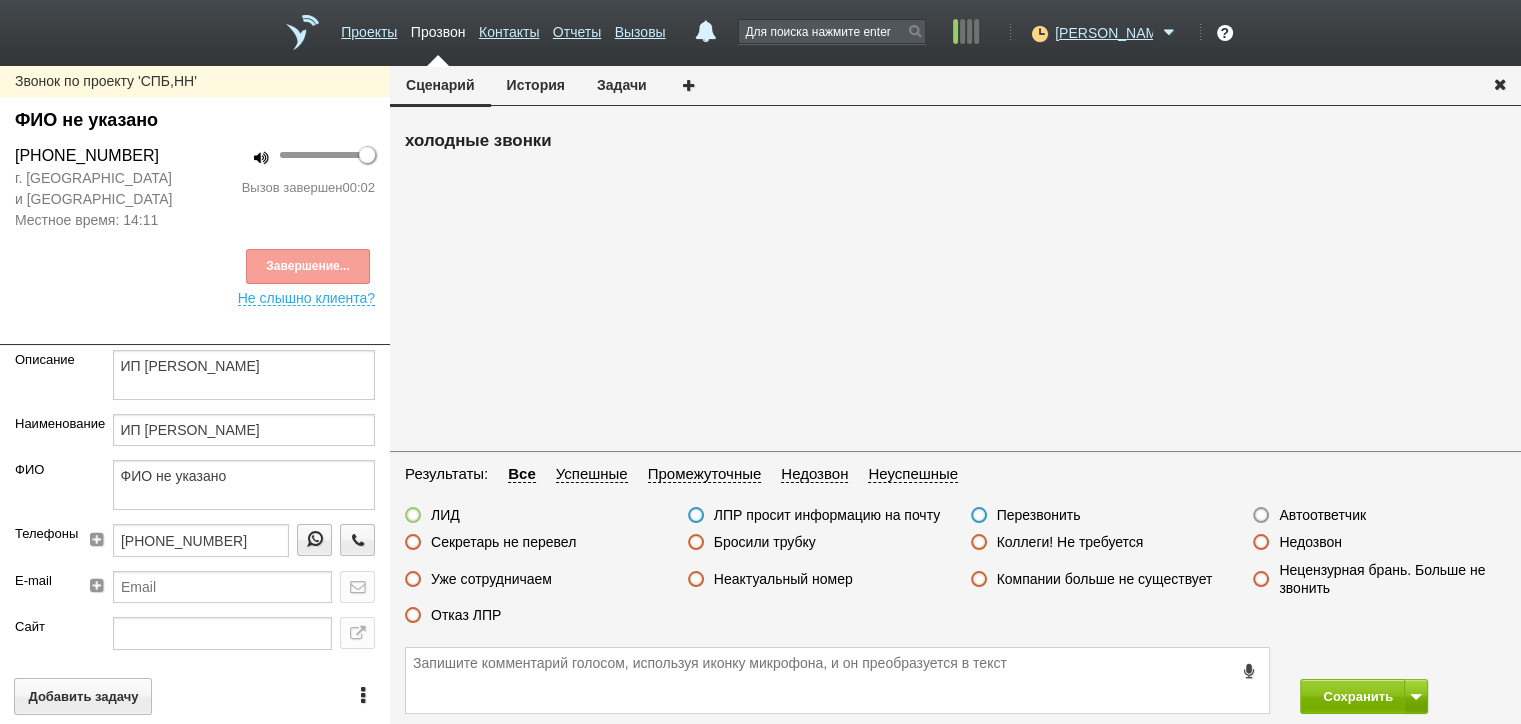 click on "Автоответчик" at bounding box center [1322, 515] 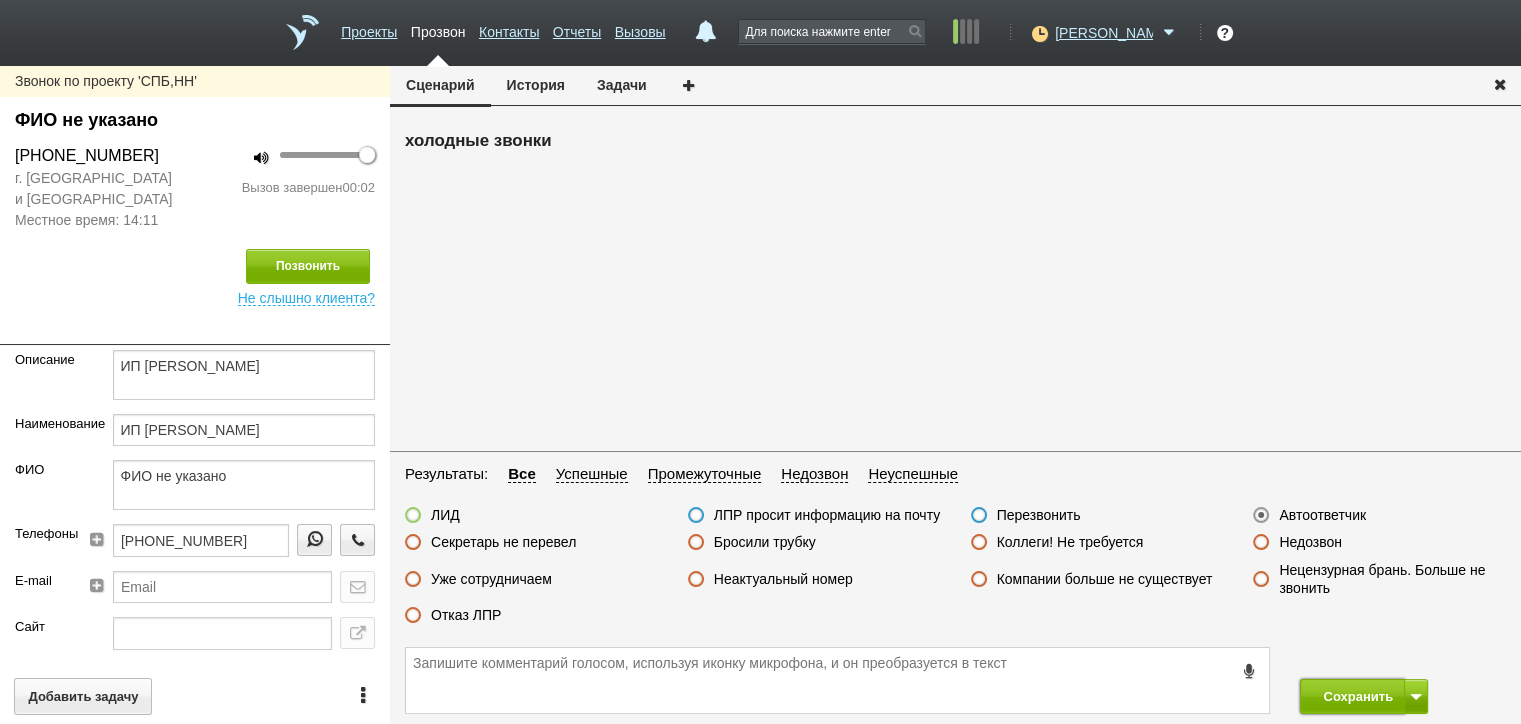 drag, startPoint x: 1312, startPoint y: 693, endPoint x: 1123, endPoint y: 393, distance: 354.57156 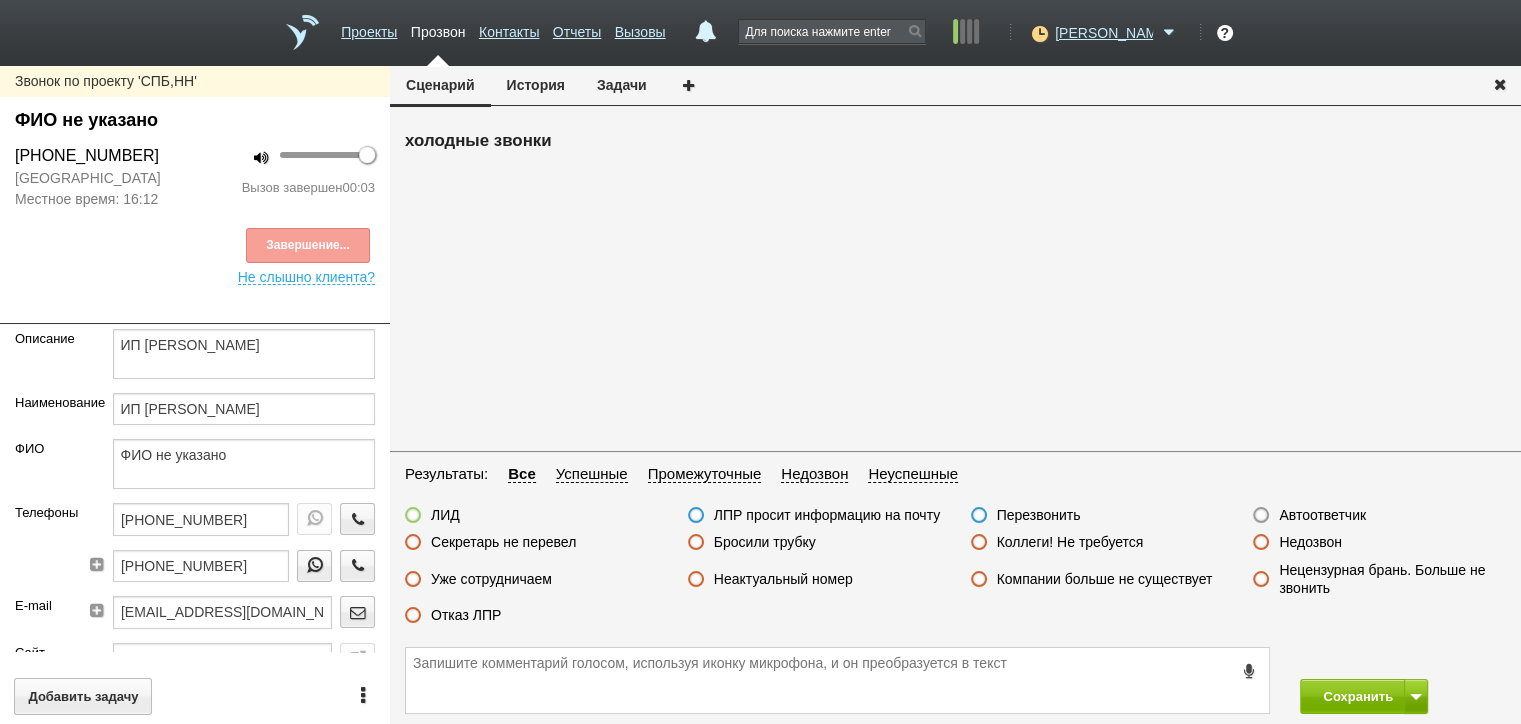 click on "Бросили трубку" at bounding box center (765, 542) 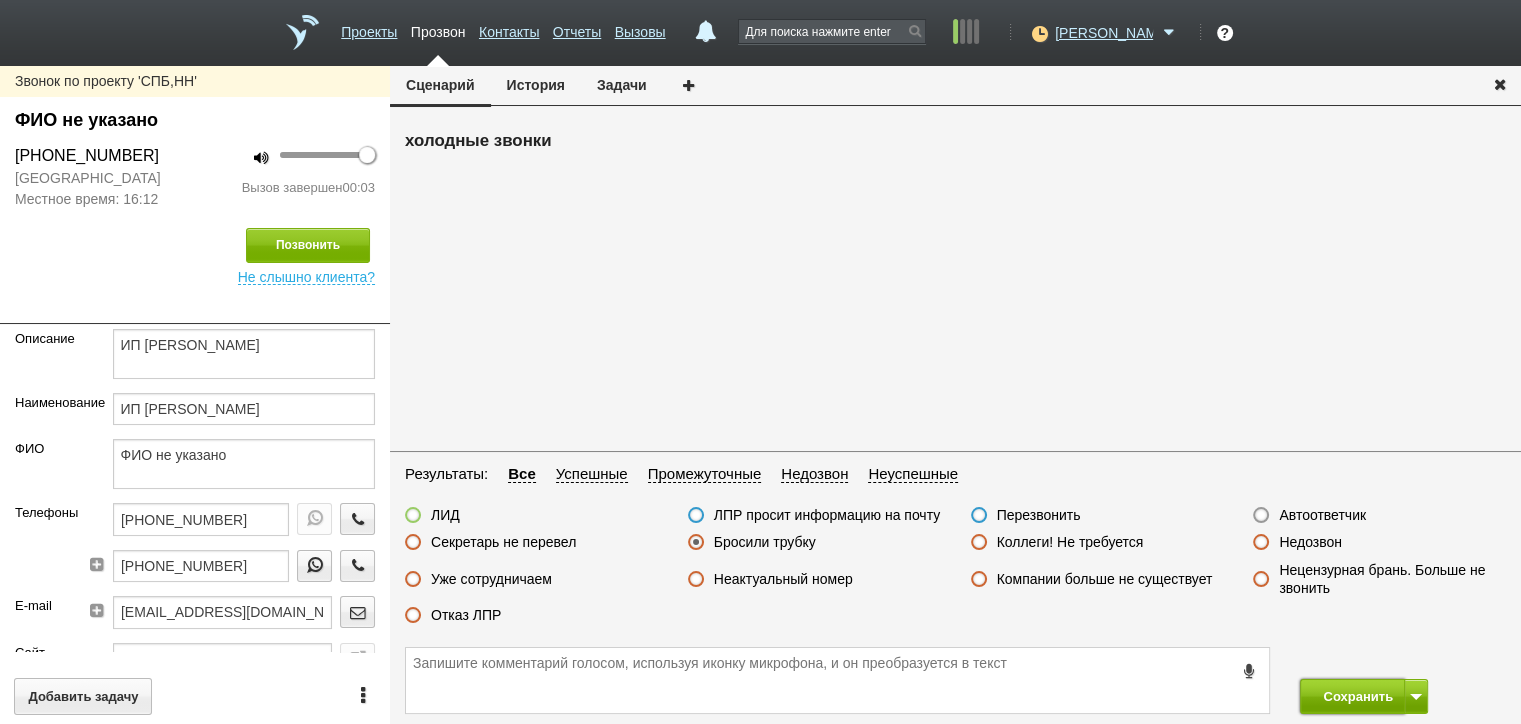 drag, startPoint x: 1347, startPoint y: 704, endPoint x: 1323, endPoint y: 685, distance: 30.610456 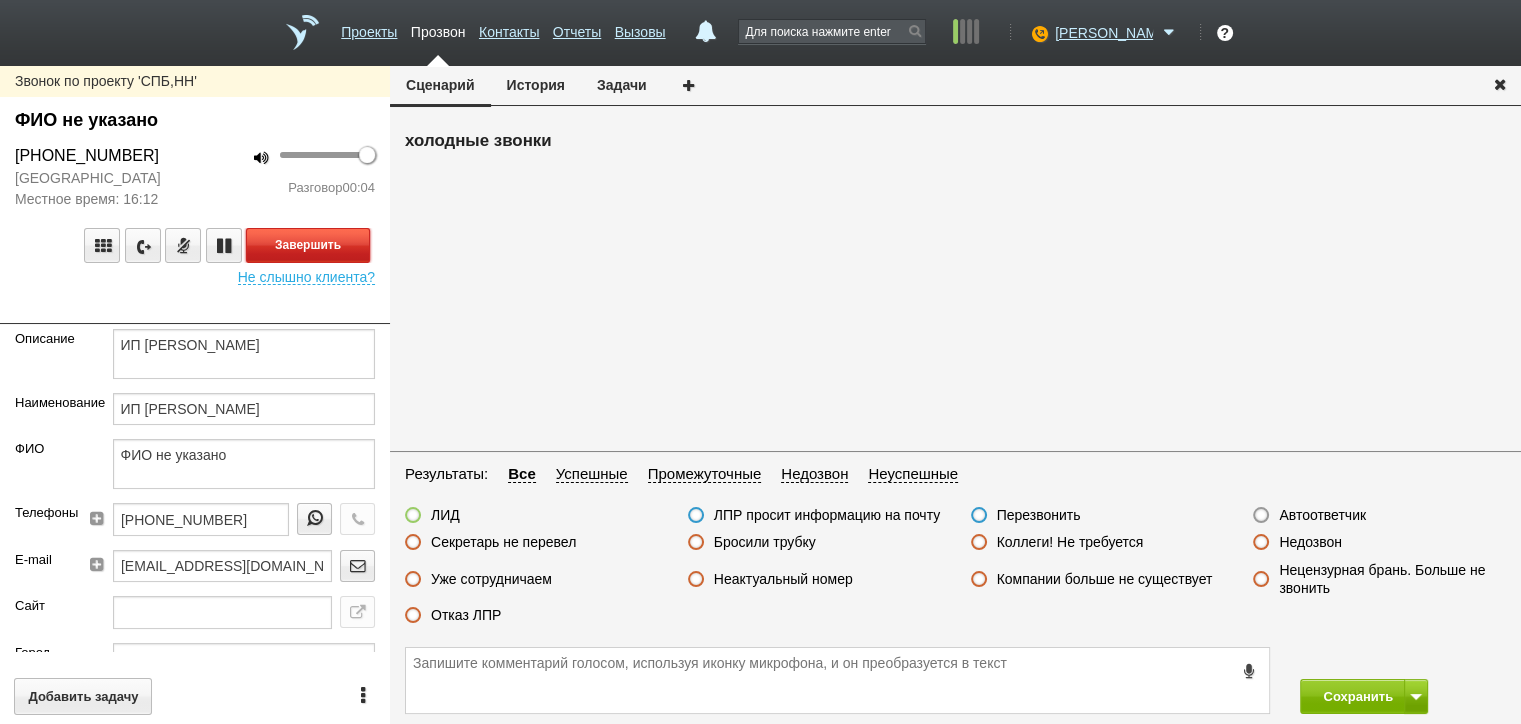 click on "Завершить" at bounding box center (308, 245) 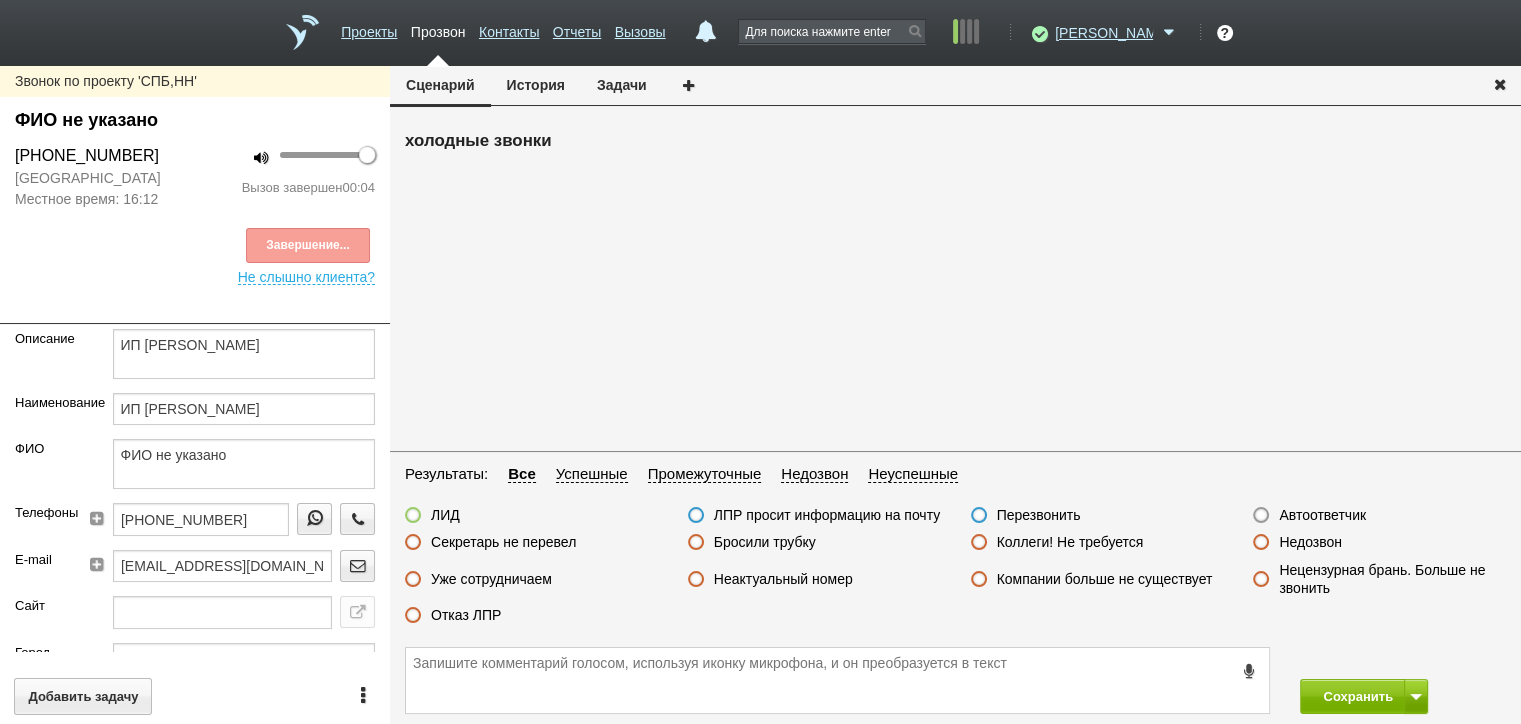 drag, startPoint x: 1315, startPoint y: 513, endPoint x: 1327, endPoint y: 534, distance: 24.186773 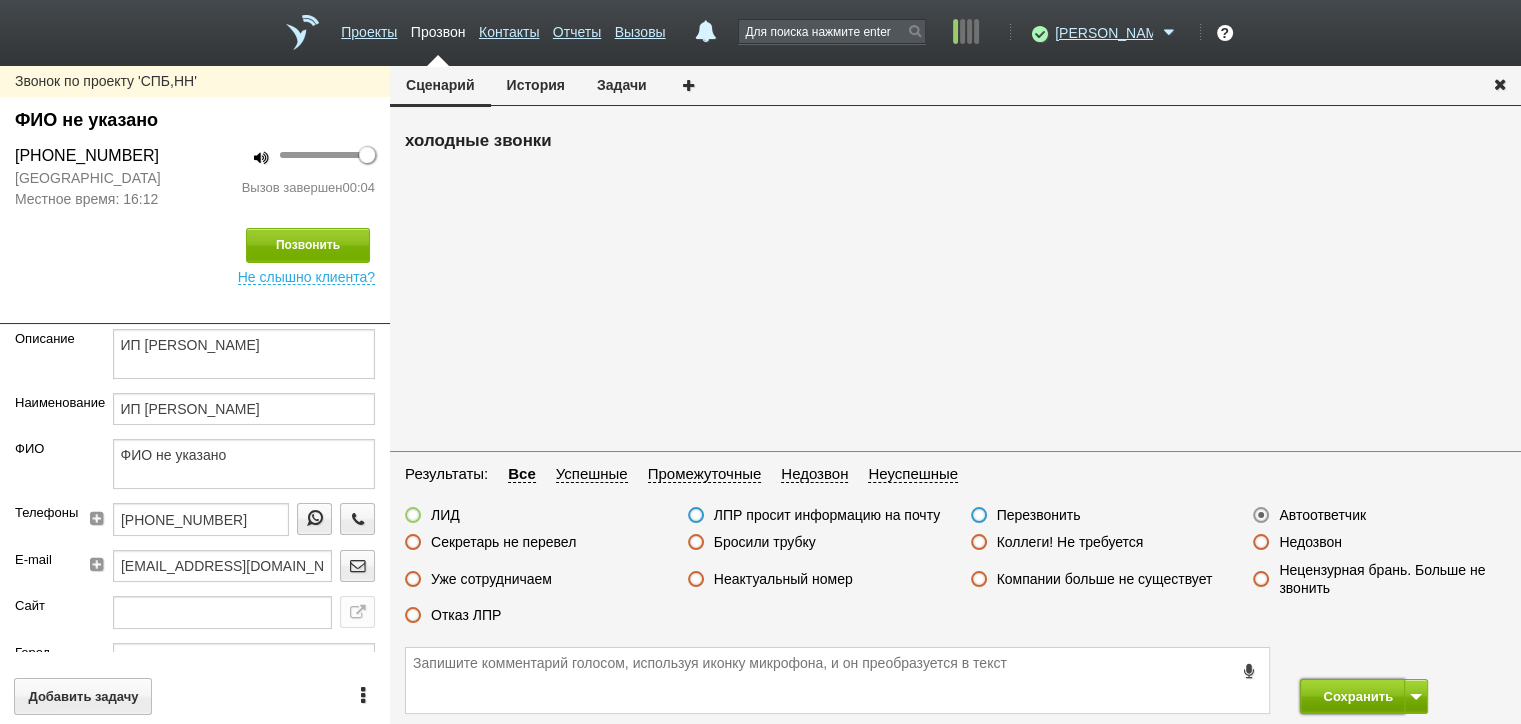 click on "Сохранить" at bounding box center [1352, 696] 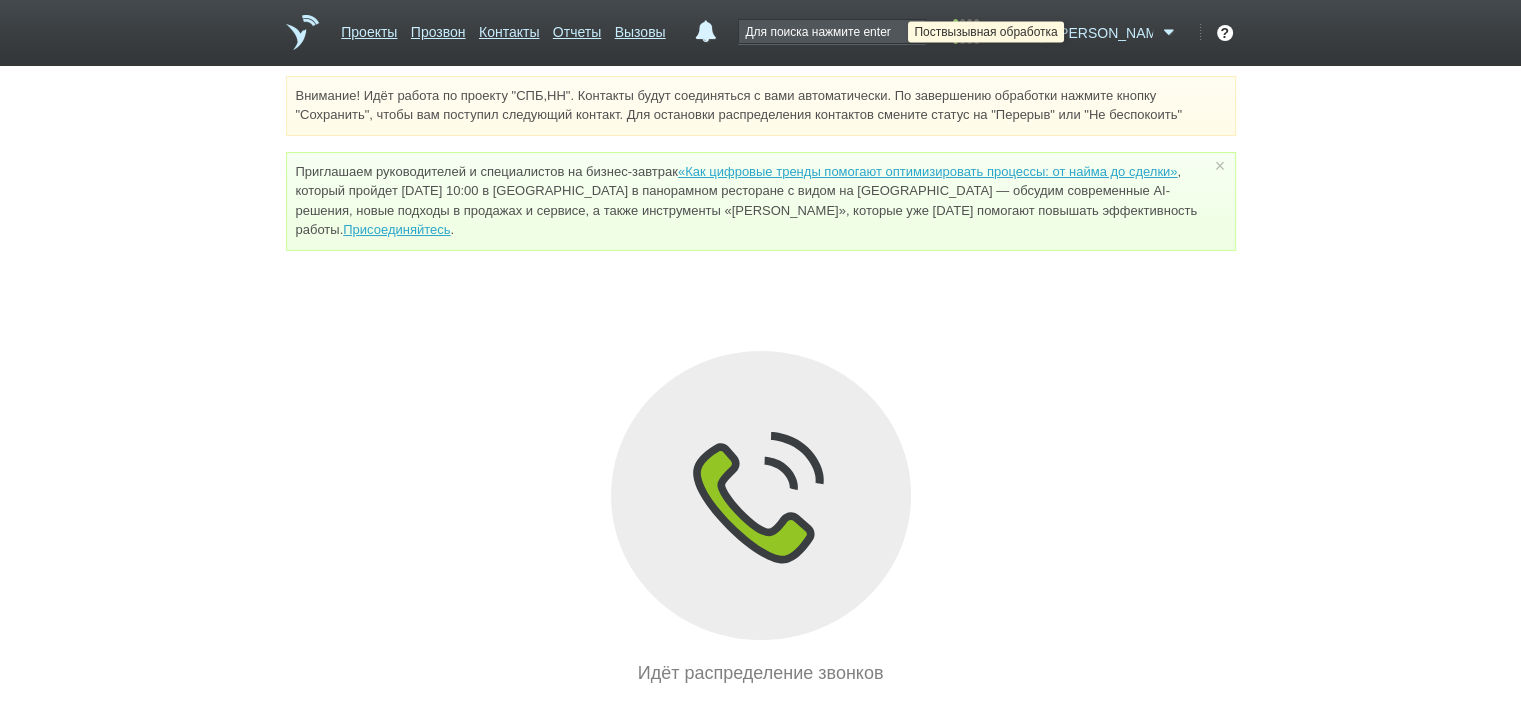click at bounding box center (1037, 33) 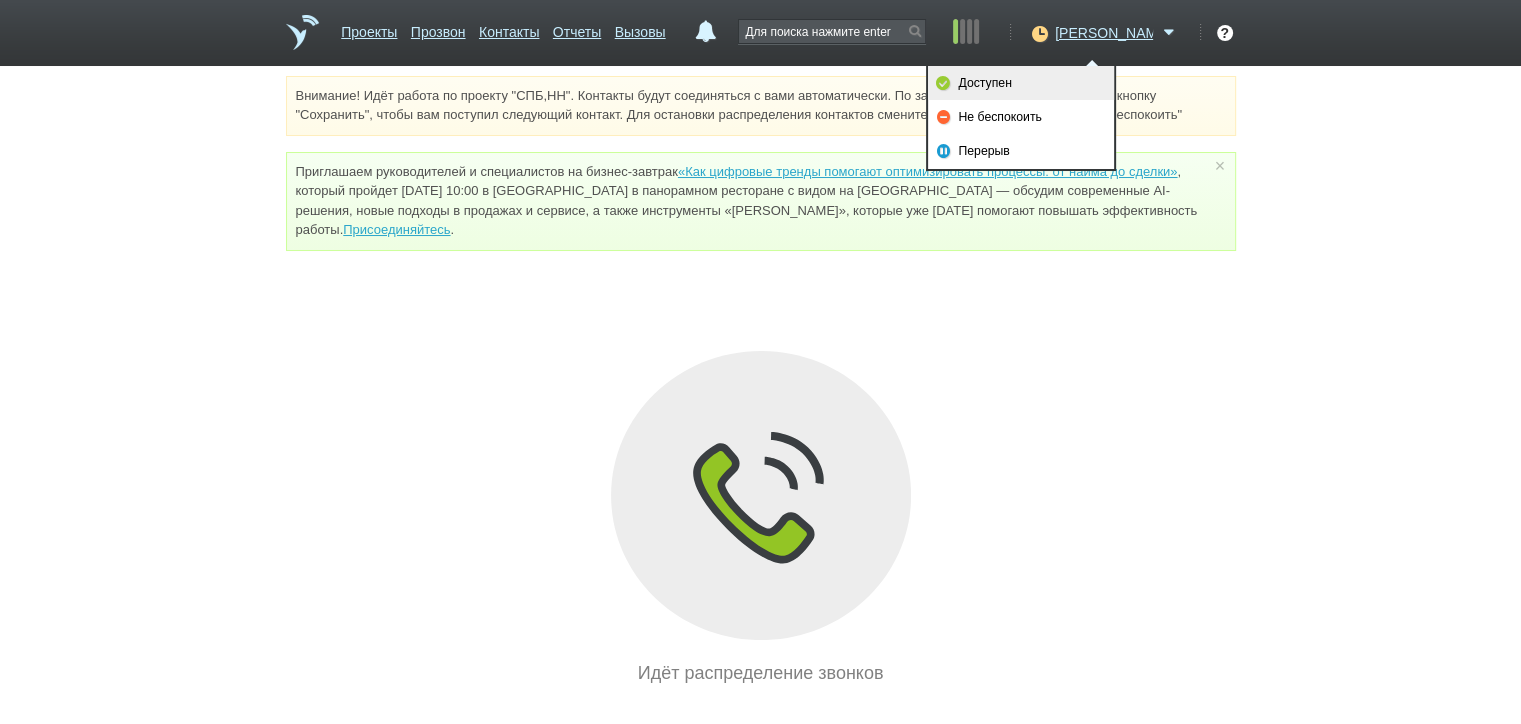 click on "Доступен" at bounding box center [1021, 83] 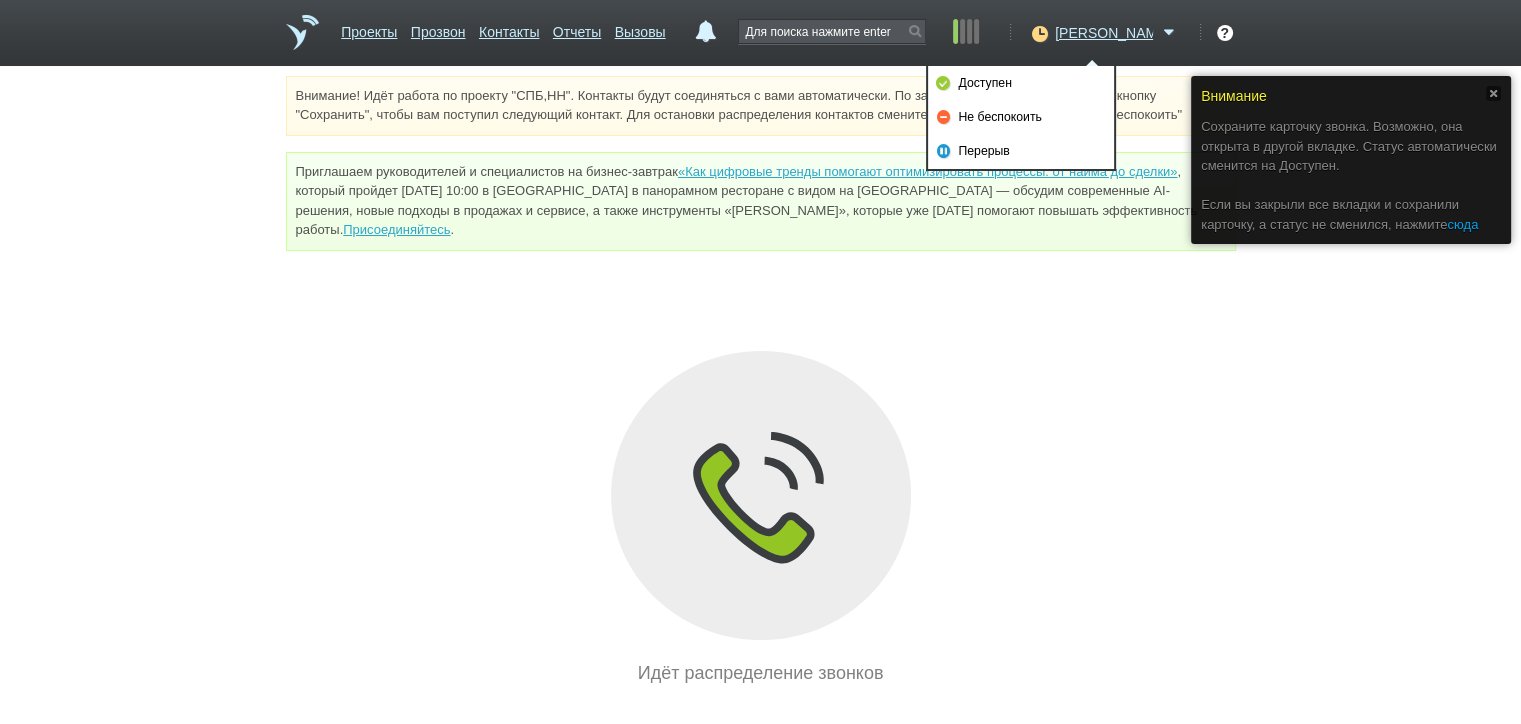 click on "сюда" at bounding box center (1462, 224) 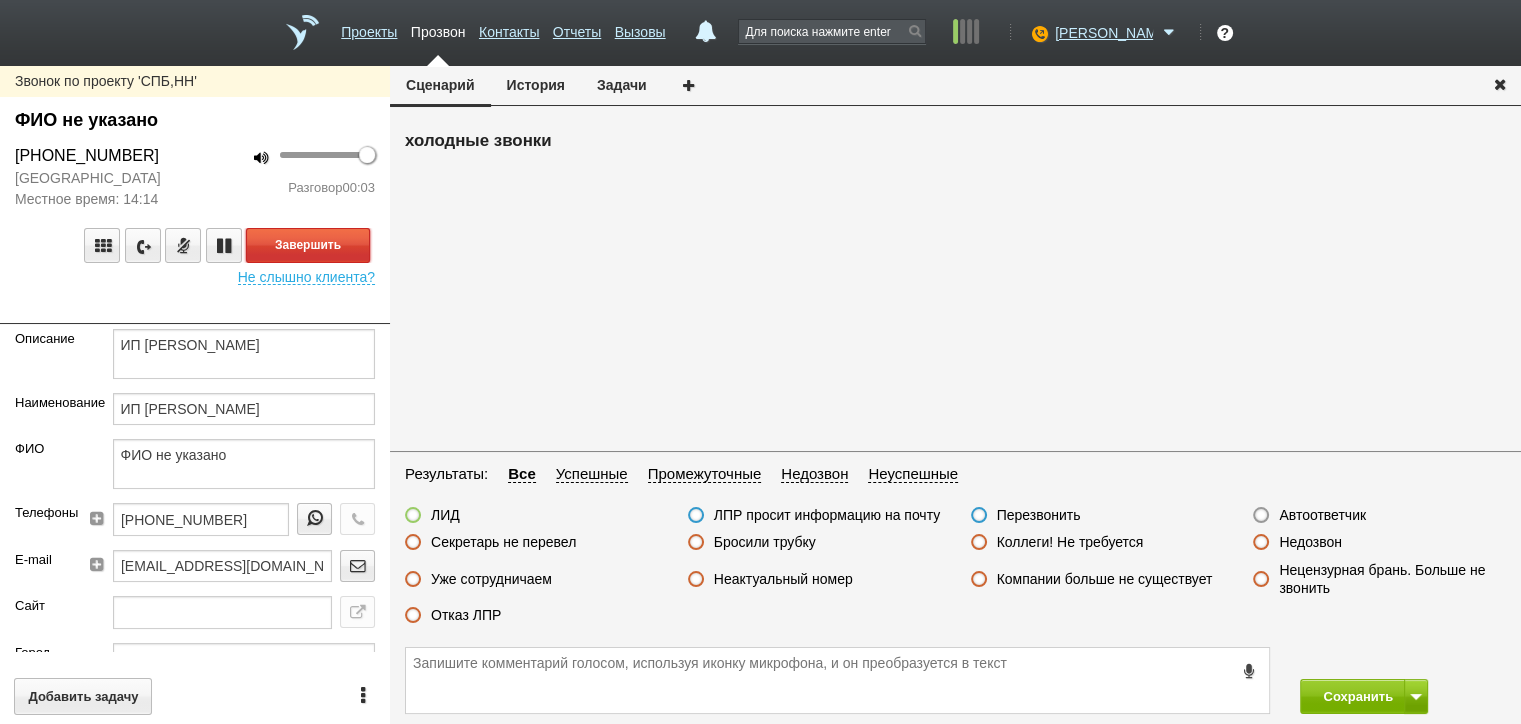 drag, startPoint x: 315, startPoint y: 246, endPoint x: 673, endPoint y: 388, distance: 385.13373 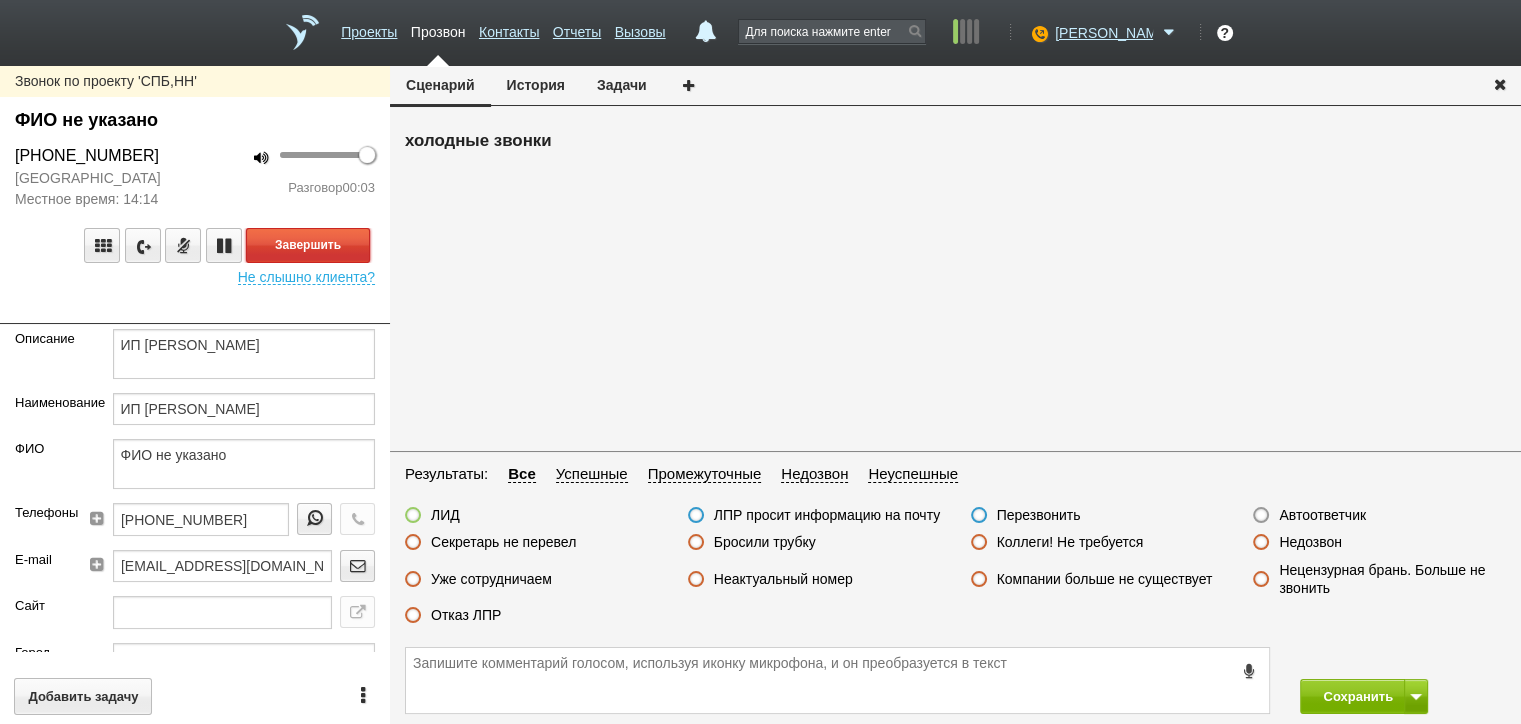 click on "Завершить" at bounding box center (308, 245) 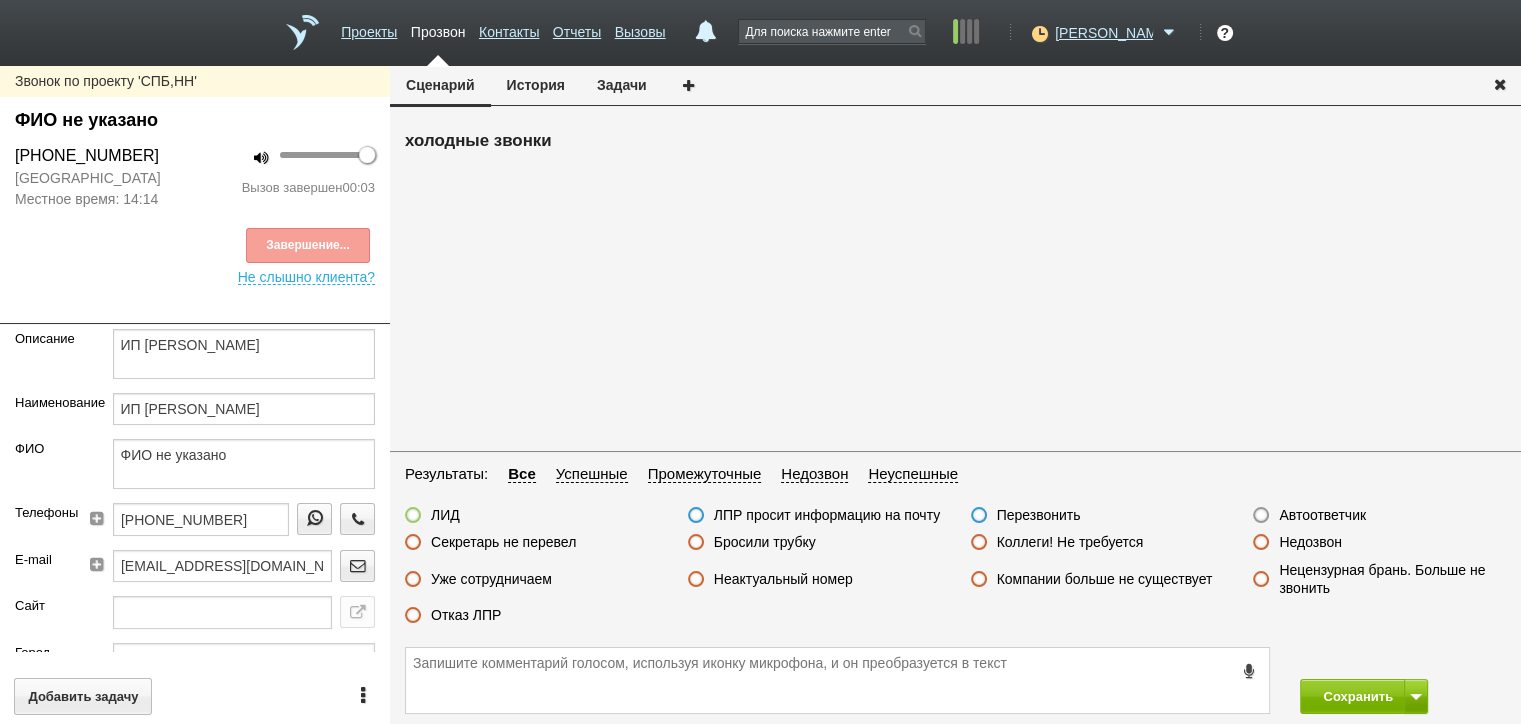 click on "Автоответчик" at bounding box center (1322, 515) 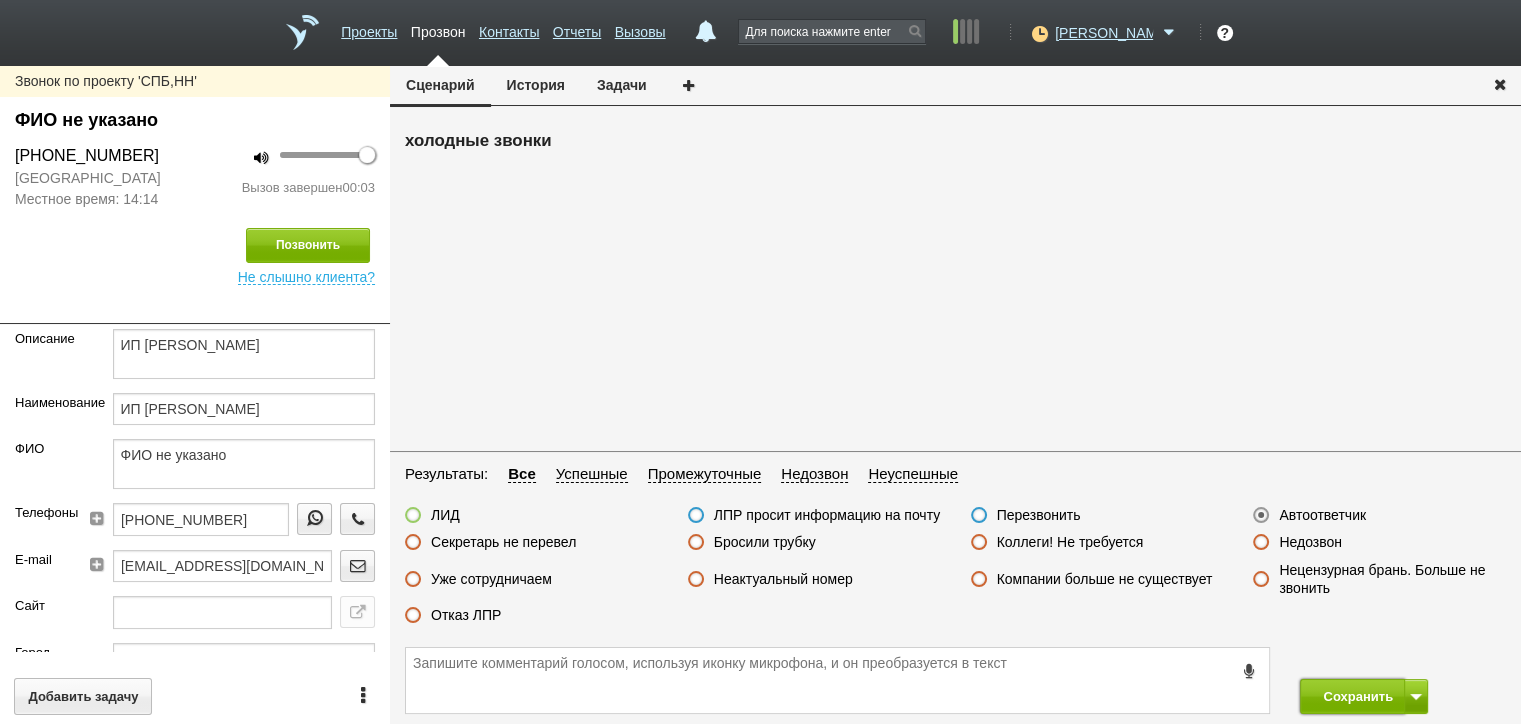 drag, startPoint x: 1341, startPoint y: 687, endPoint x: 1329, endPoint y: 673, distance: 18.439089 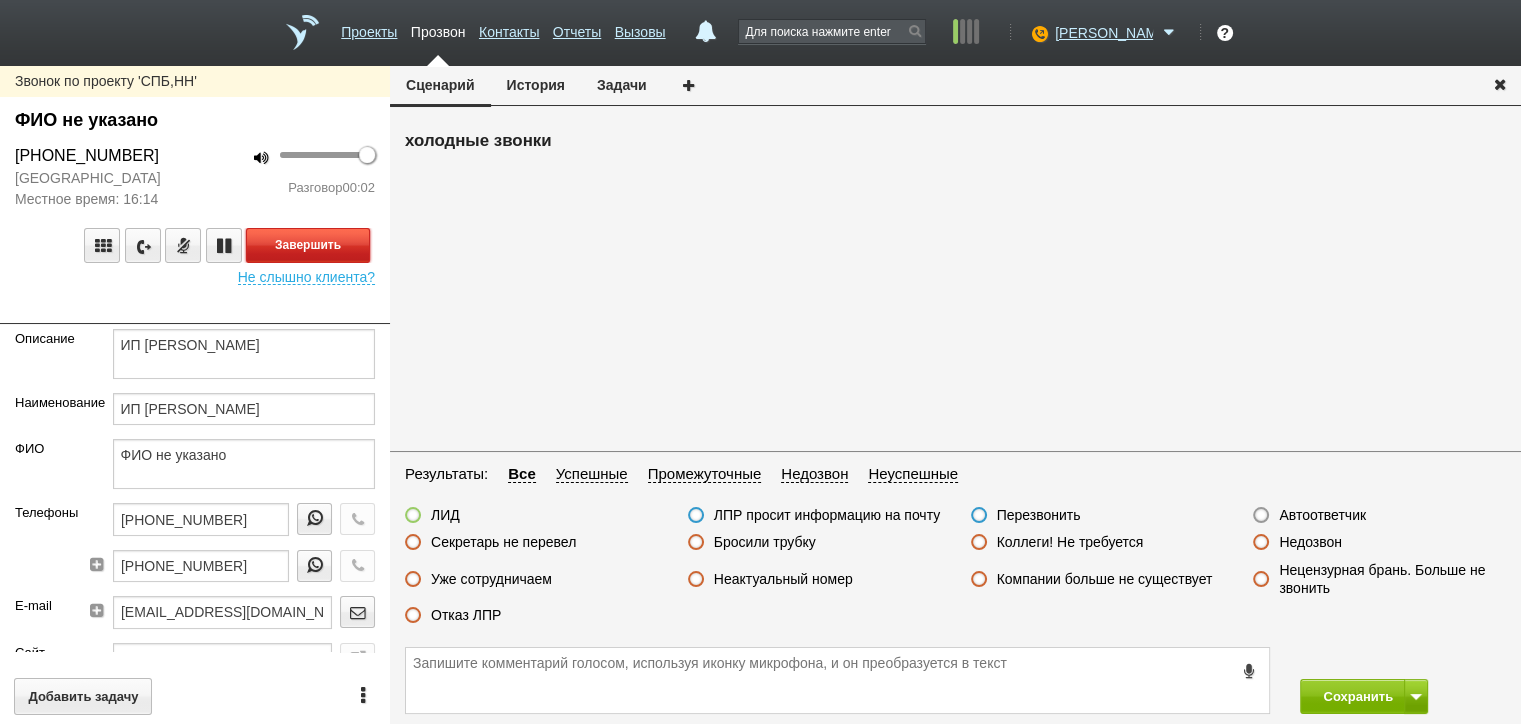 click on "Завершить" at bounding box center (308, 245) 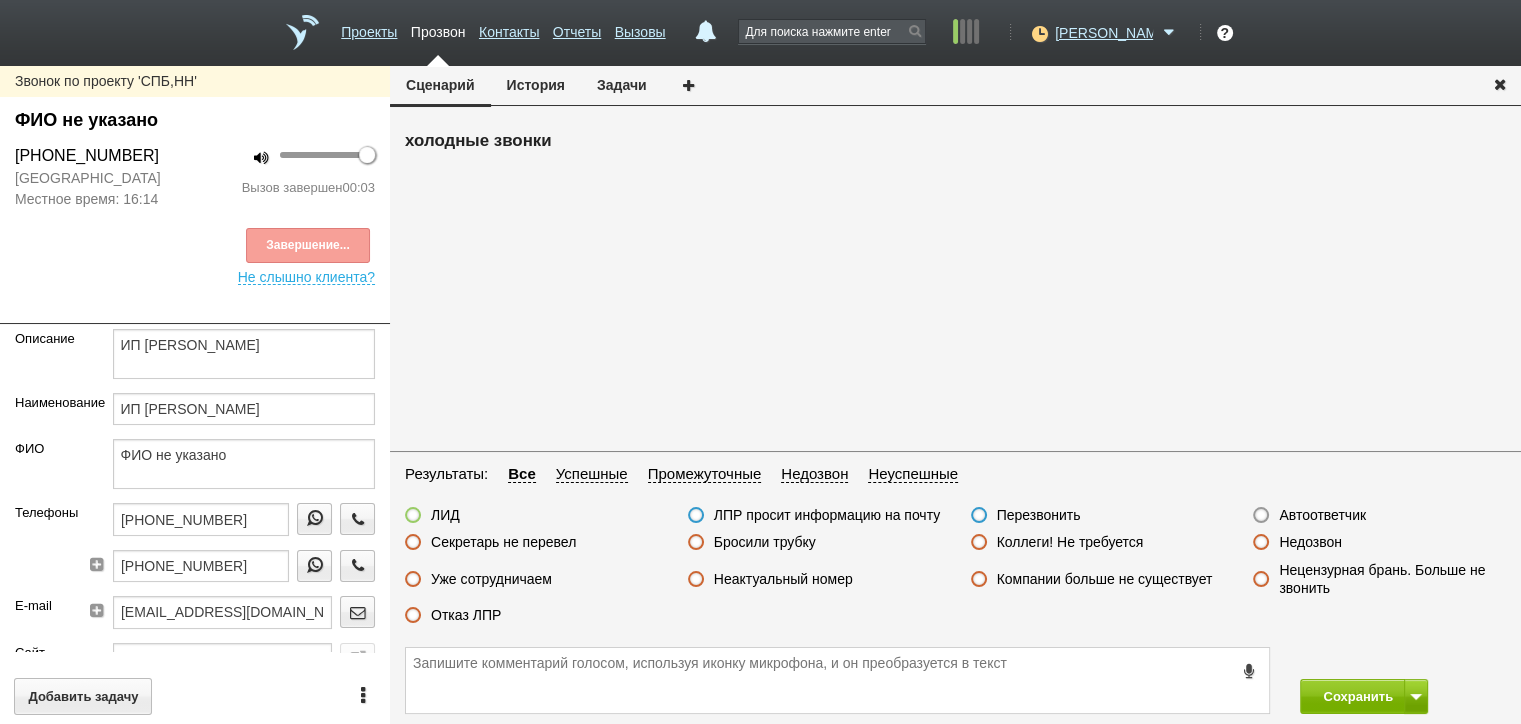 click on "Автоответчик" at bounding box center [1322, 515] 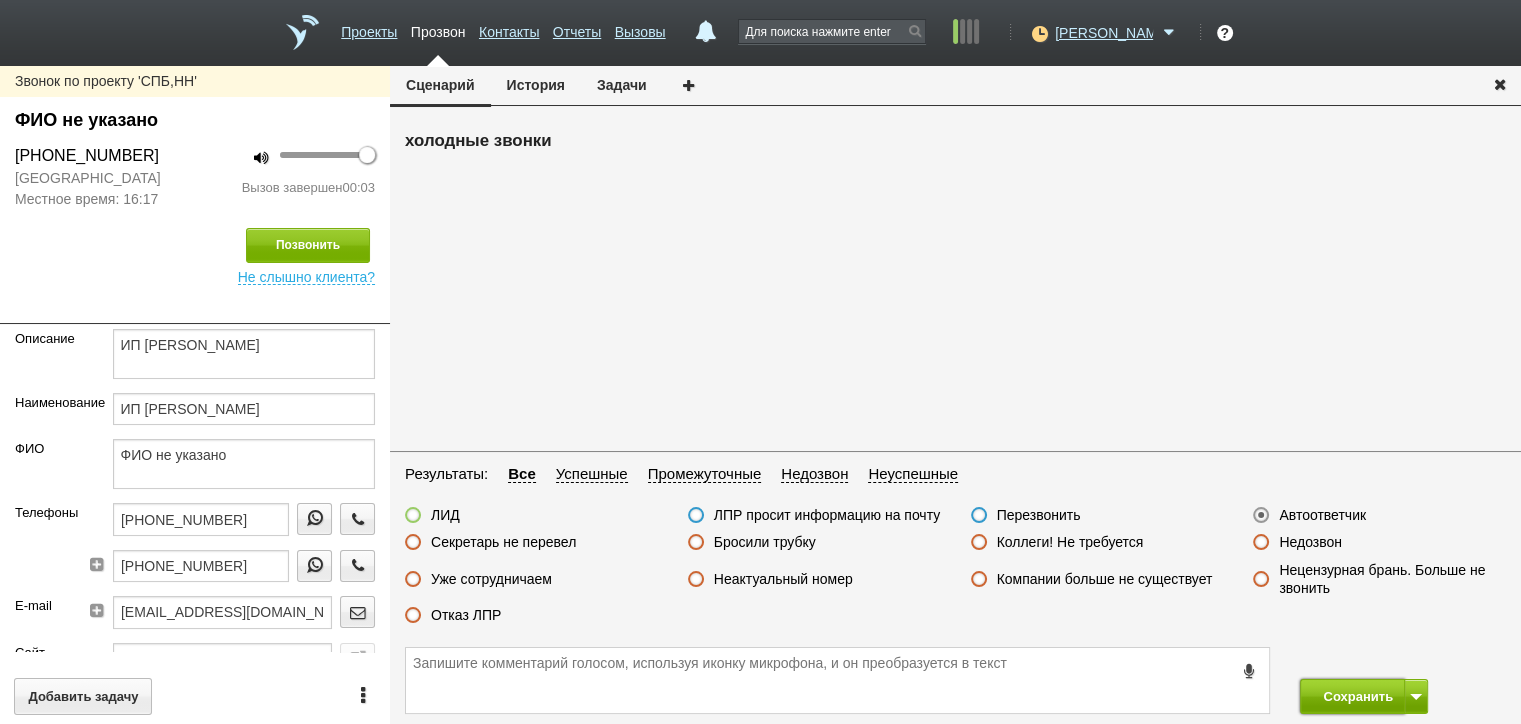 click on "Сохранить" at bounding box center [1352, 696] 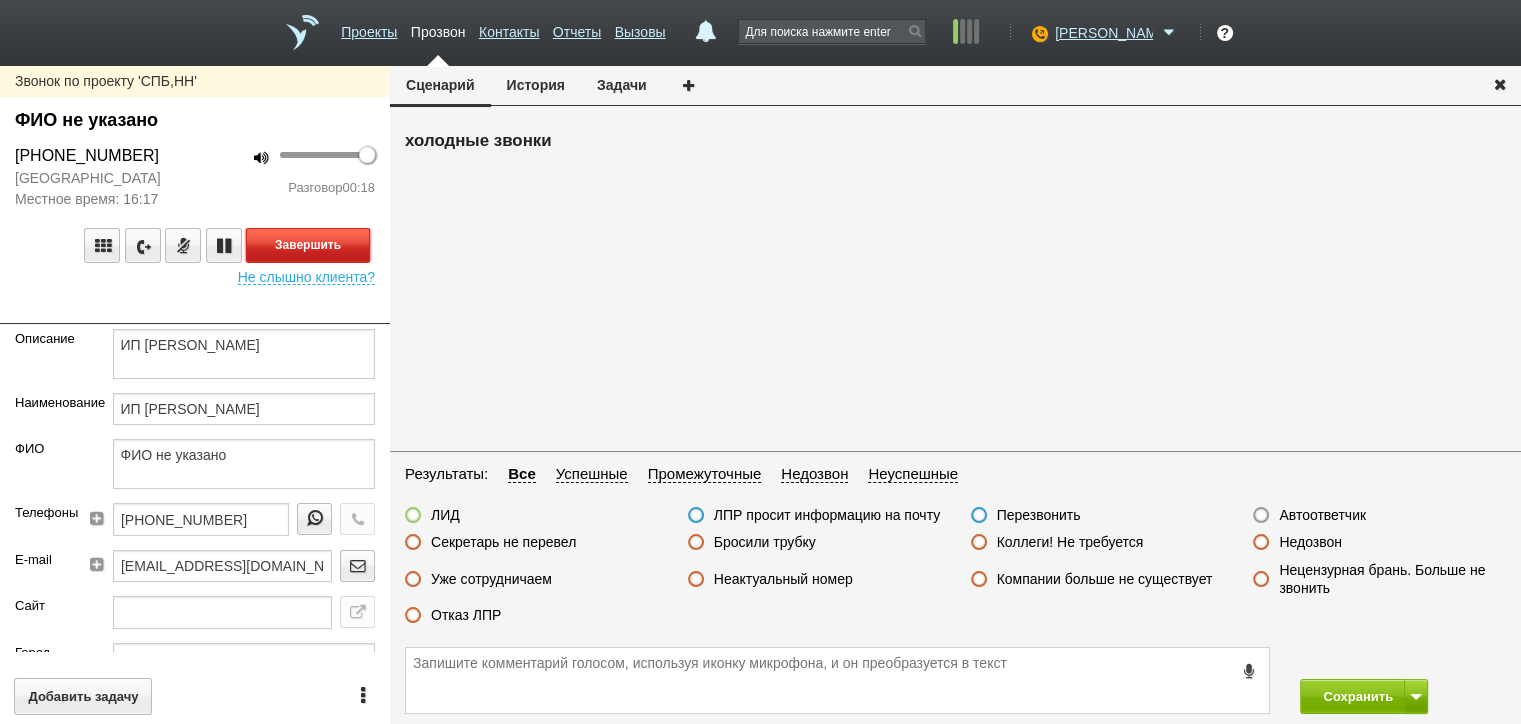 click on "Завершить" at bounding box center [308, 245] 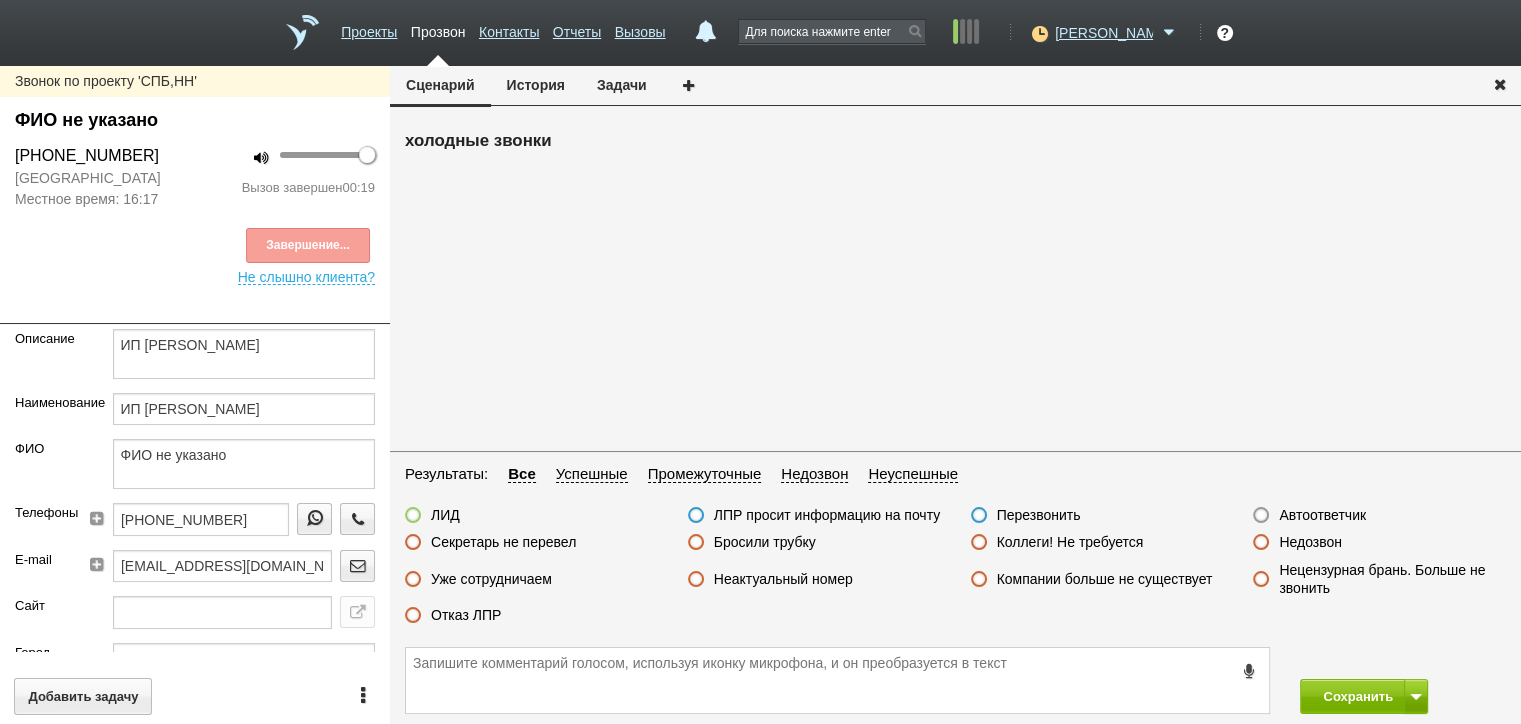 click on "Отказ ЛПР" at bounding box center (466, 615) 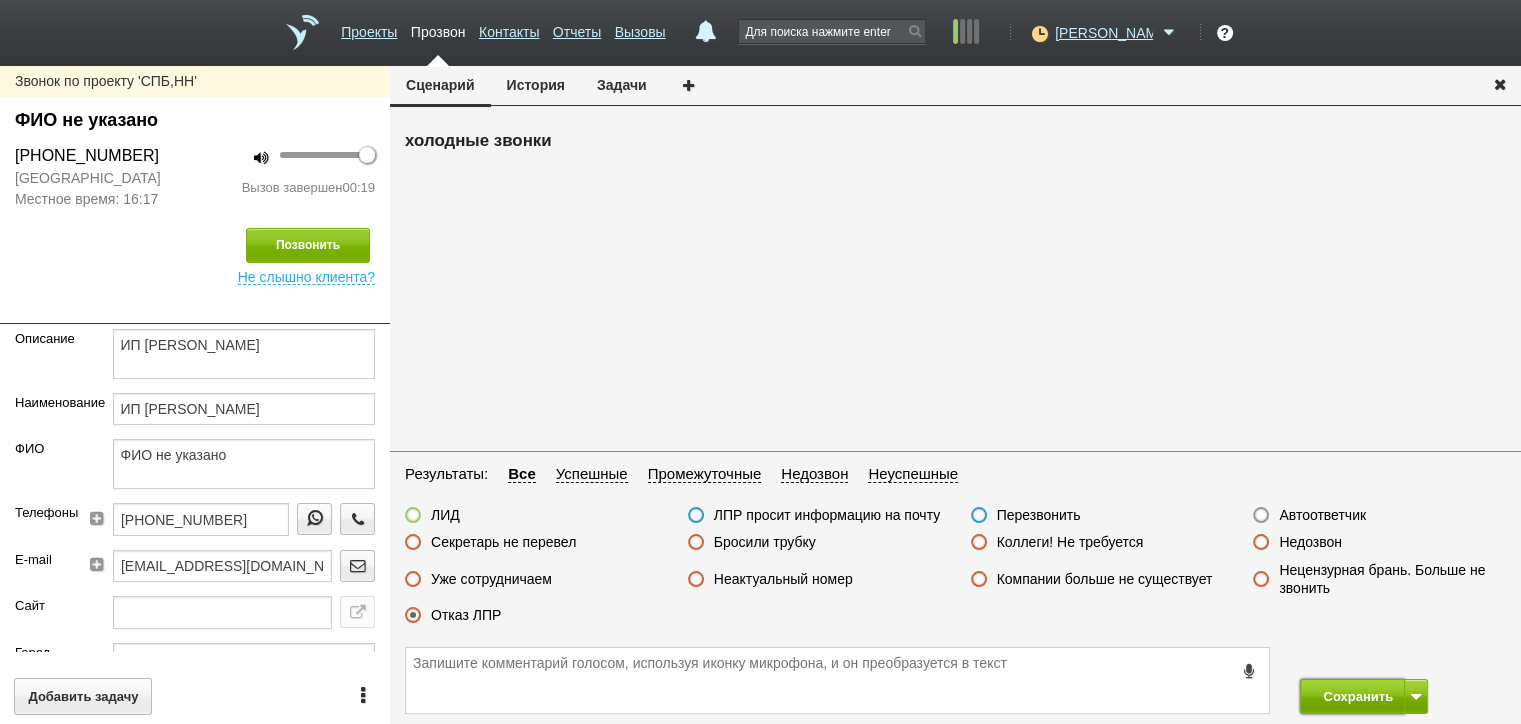 click on "Сохранить" at bounding box center [1352, 696] 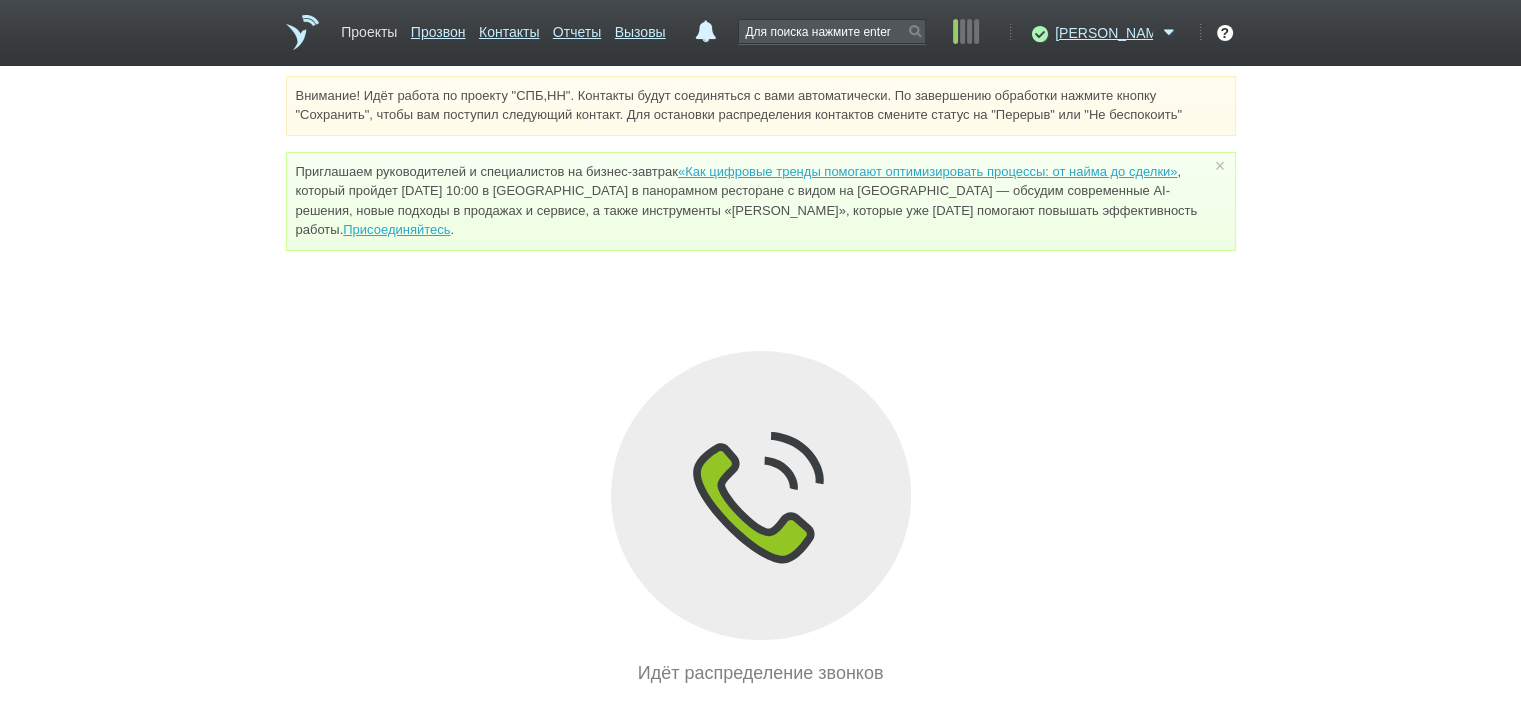 click on "Проекты" at bounding box center (369, 28) 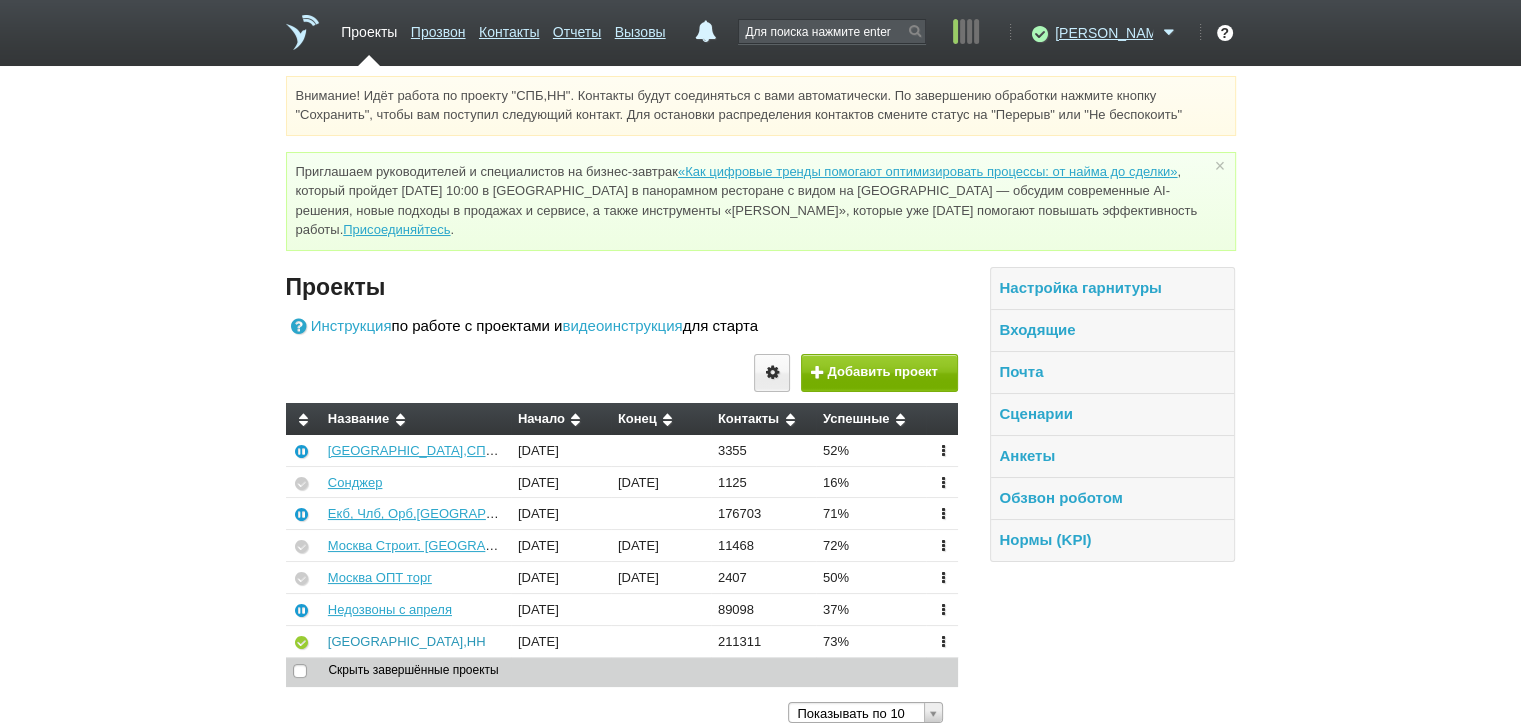 click on "[GEOGRAPHIC_DATA],НН" at bounding box center (407, 641) 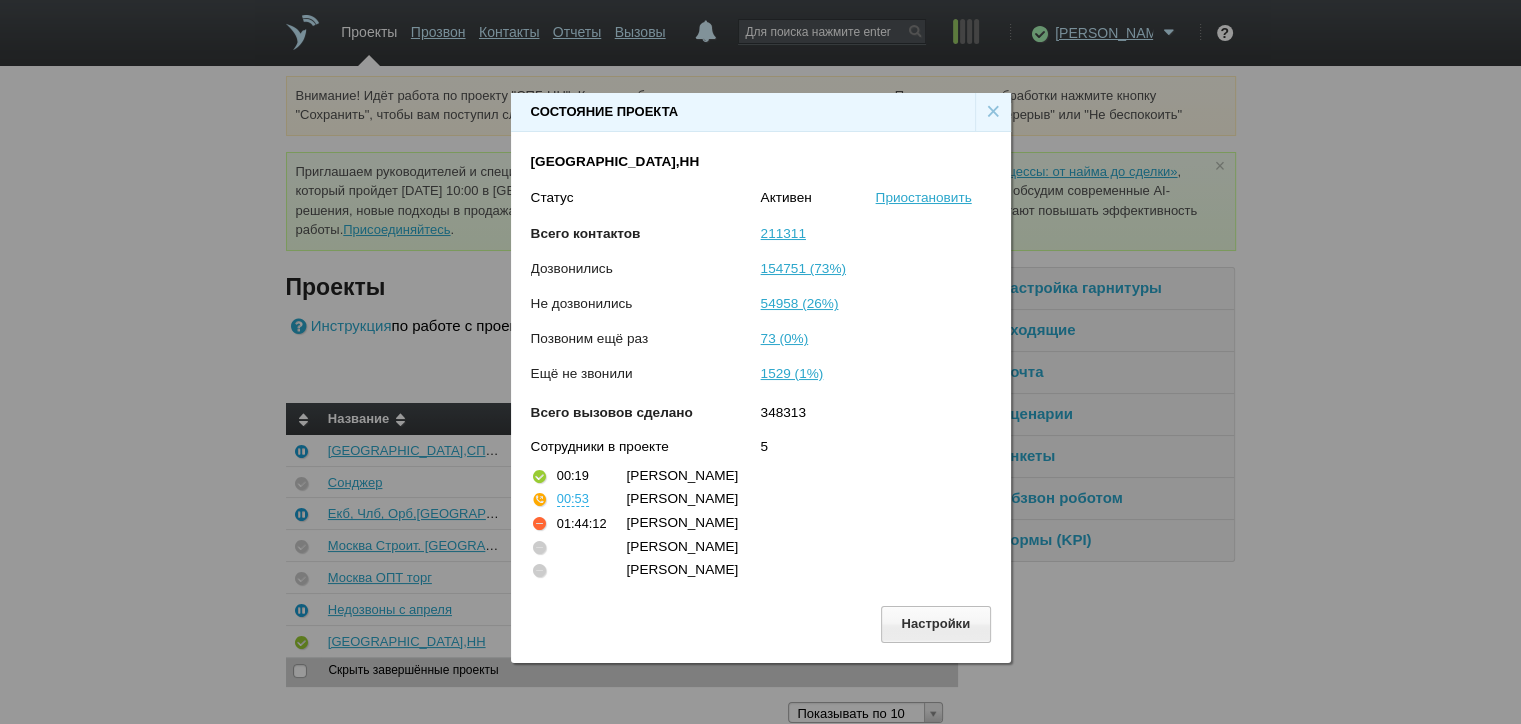 click on "×" at bounding box center [993, 112] 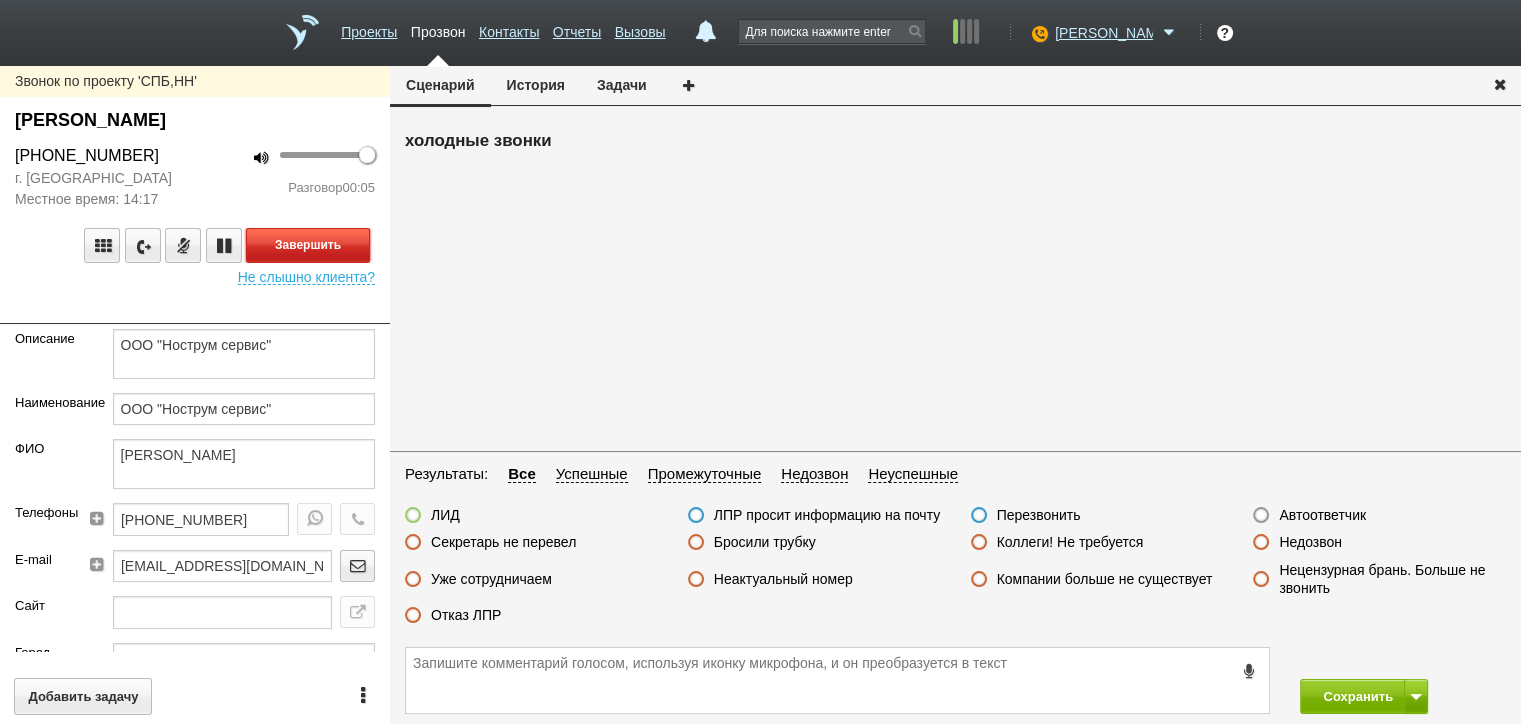 click on "Завершить" at bounding box center [308, 245] 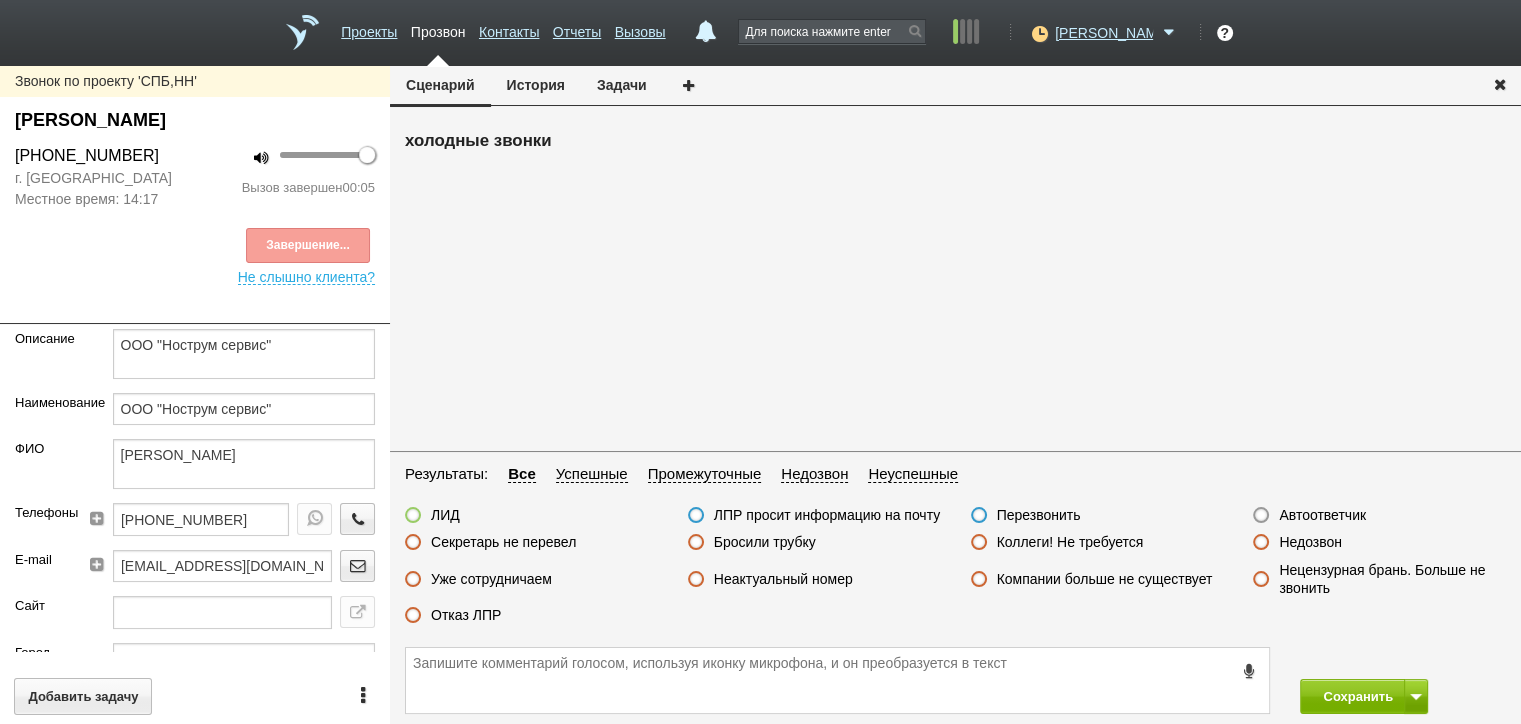click on "Автоответчик" at bounding box center [1322, 515] 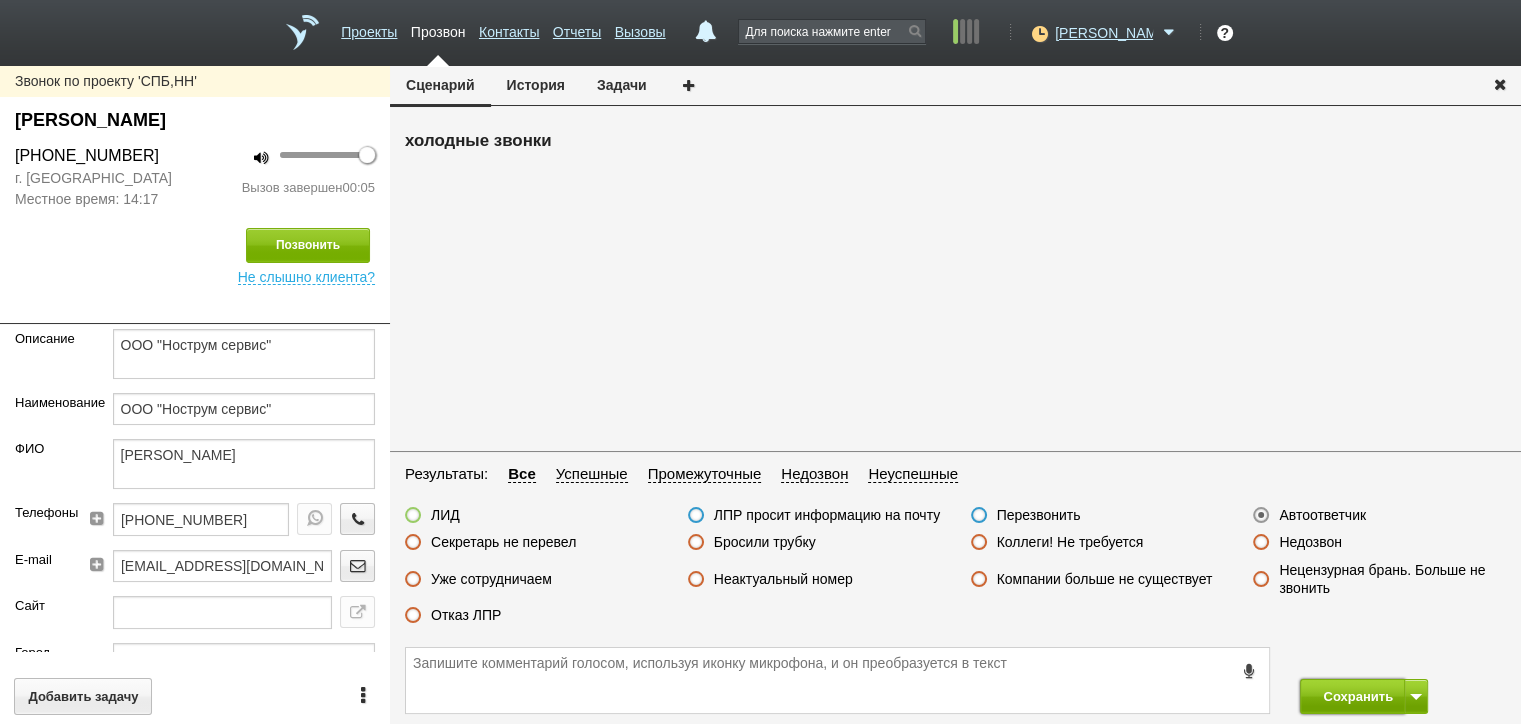 click on "Сохранить" at bounding box center (1352, 696) 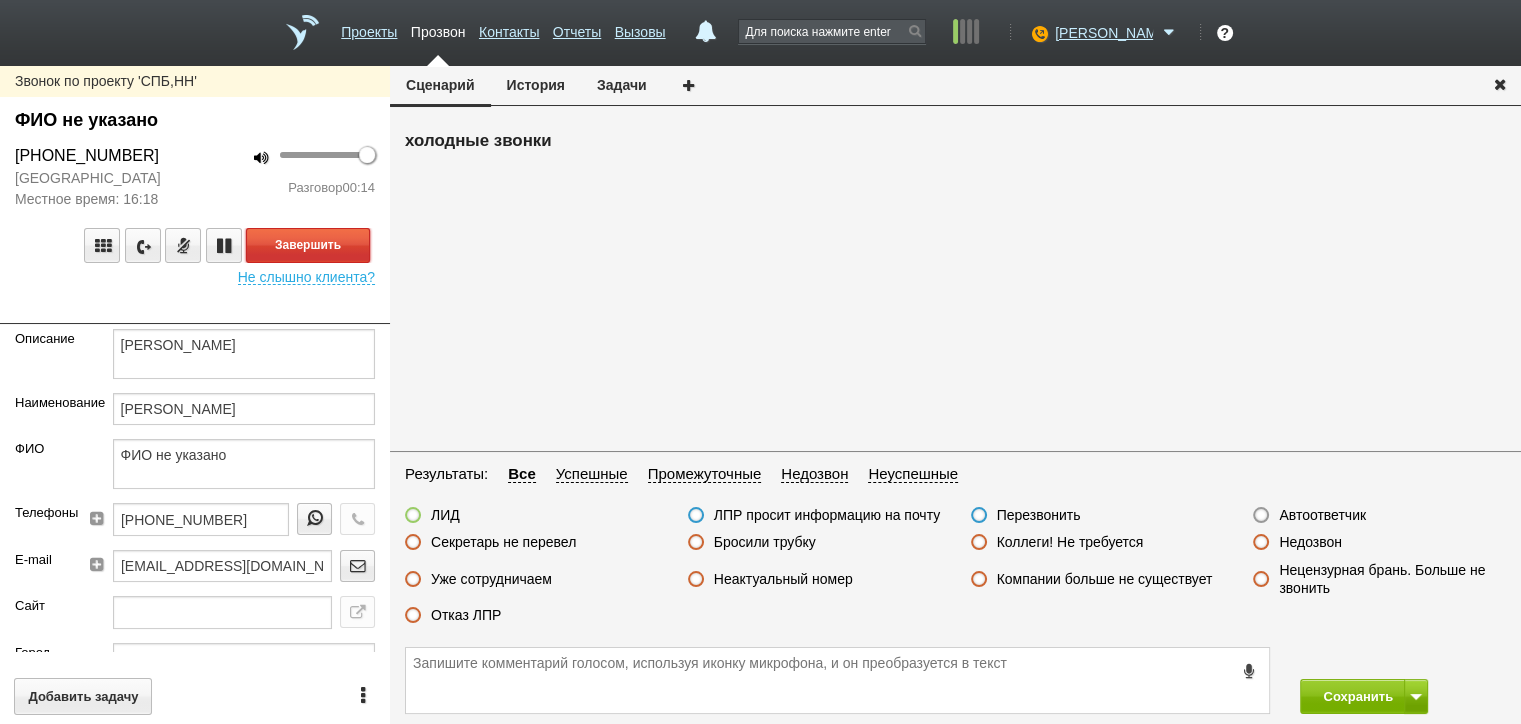 drag, startPoint x: 336, startPoint y: 242, endPoint x: 348, endPoint y: 236, distance: 13.416408 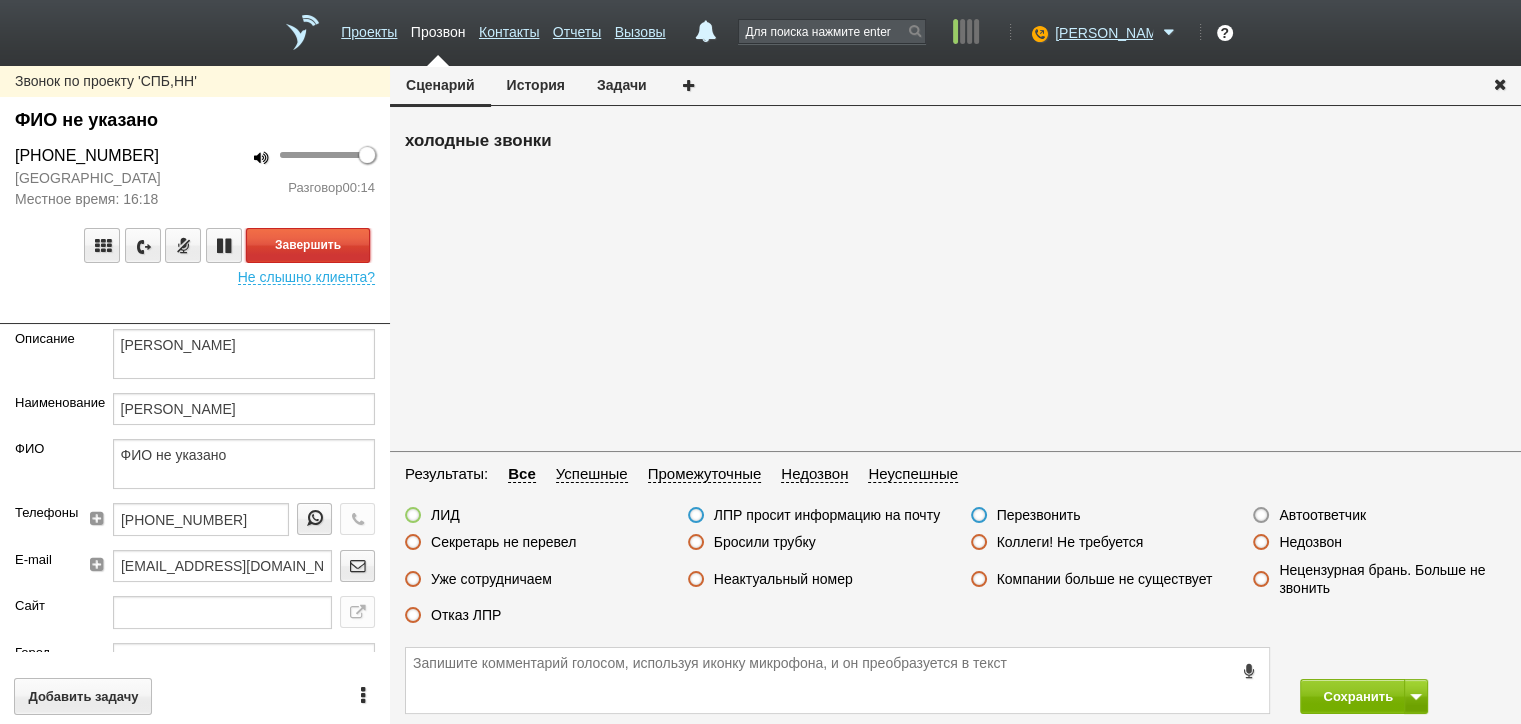 click on "Завершить" at bounding box center (308, 245) 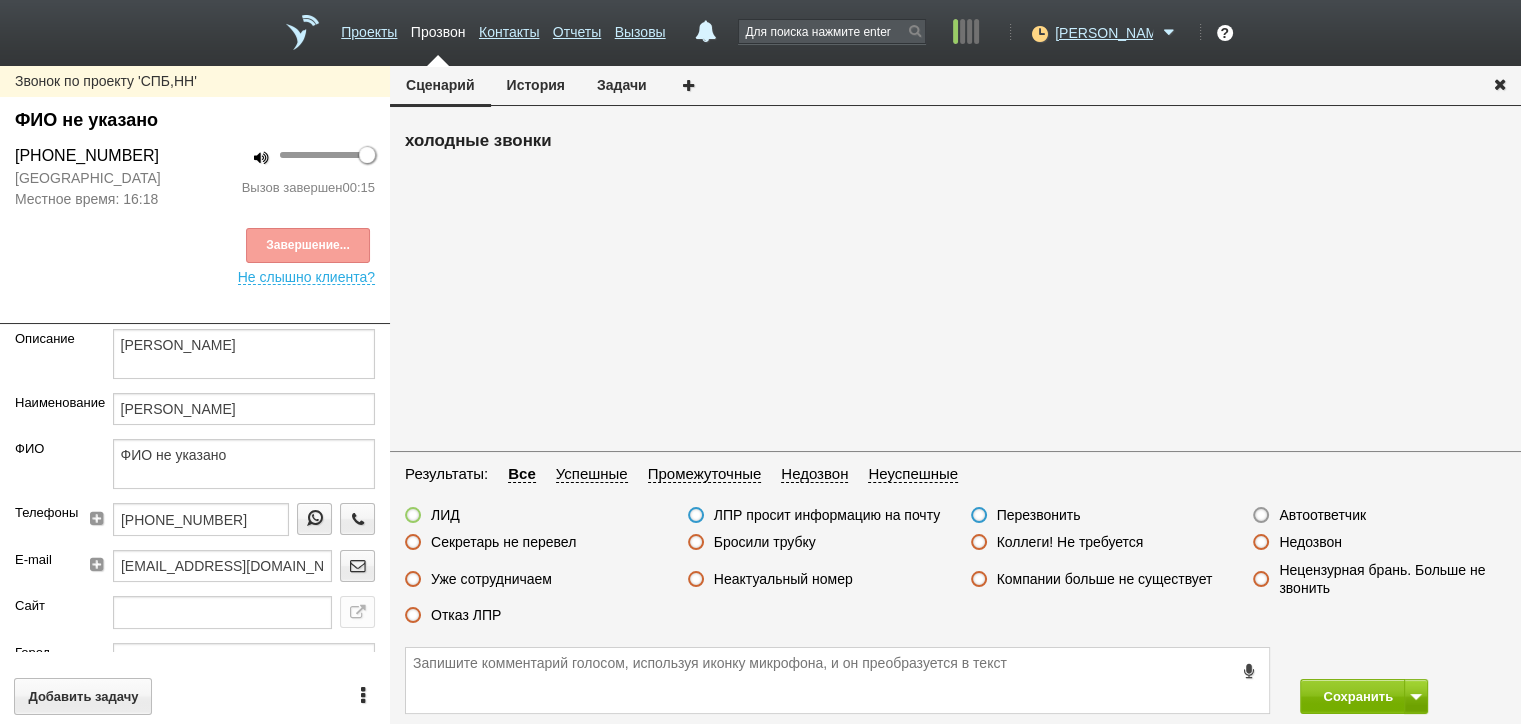 click on "Отказ ЛПР" at bounding box center [466, 615] 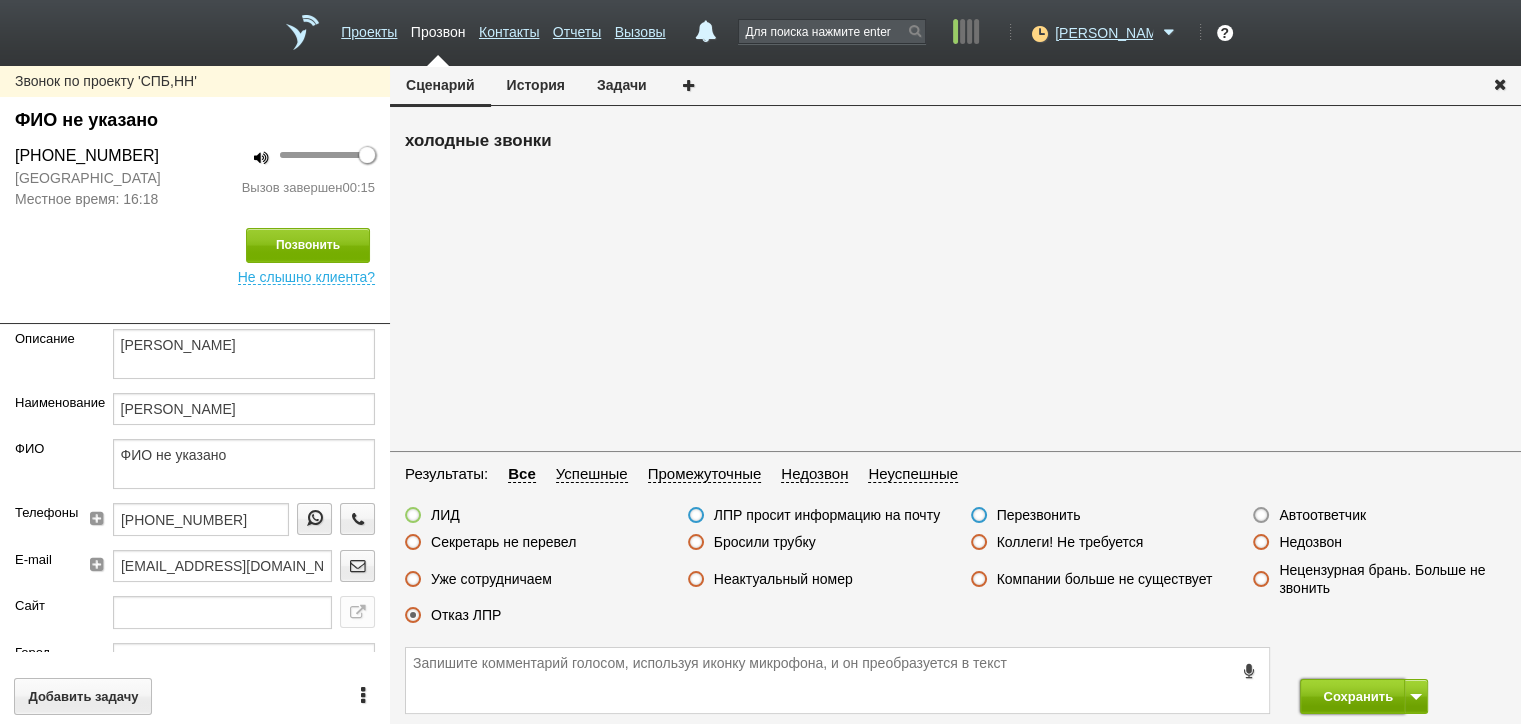 drag, startPoint x: 1324, startPoint y: 702, endPoint x: 1289, endPoint y: 638, distance: 72.94518 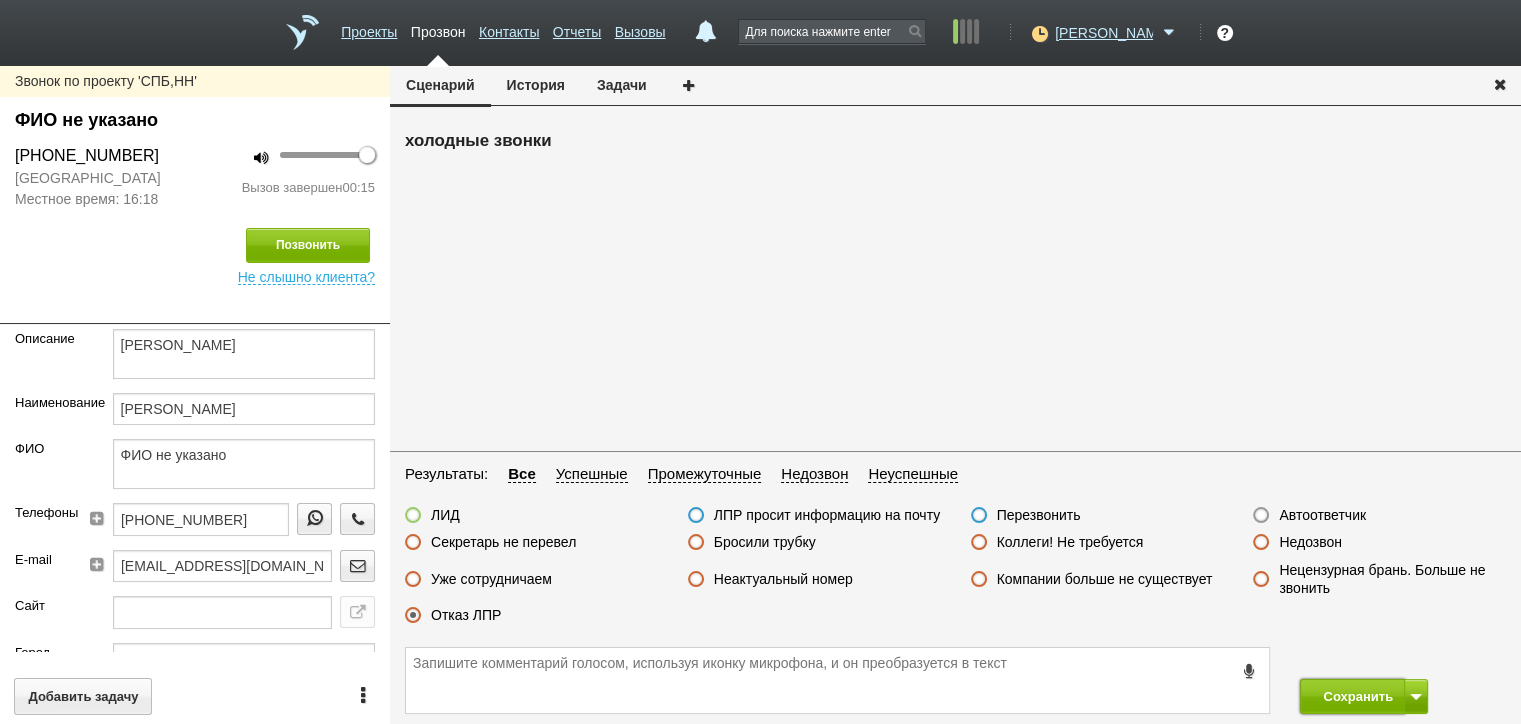 click on "Сохранить" at bounding box center (1352, 696) 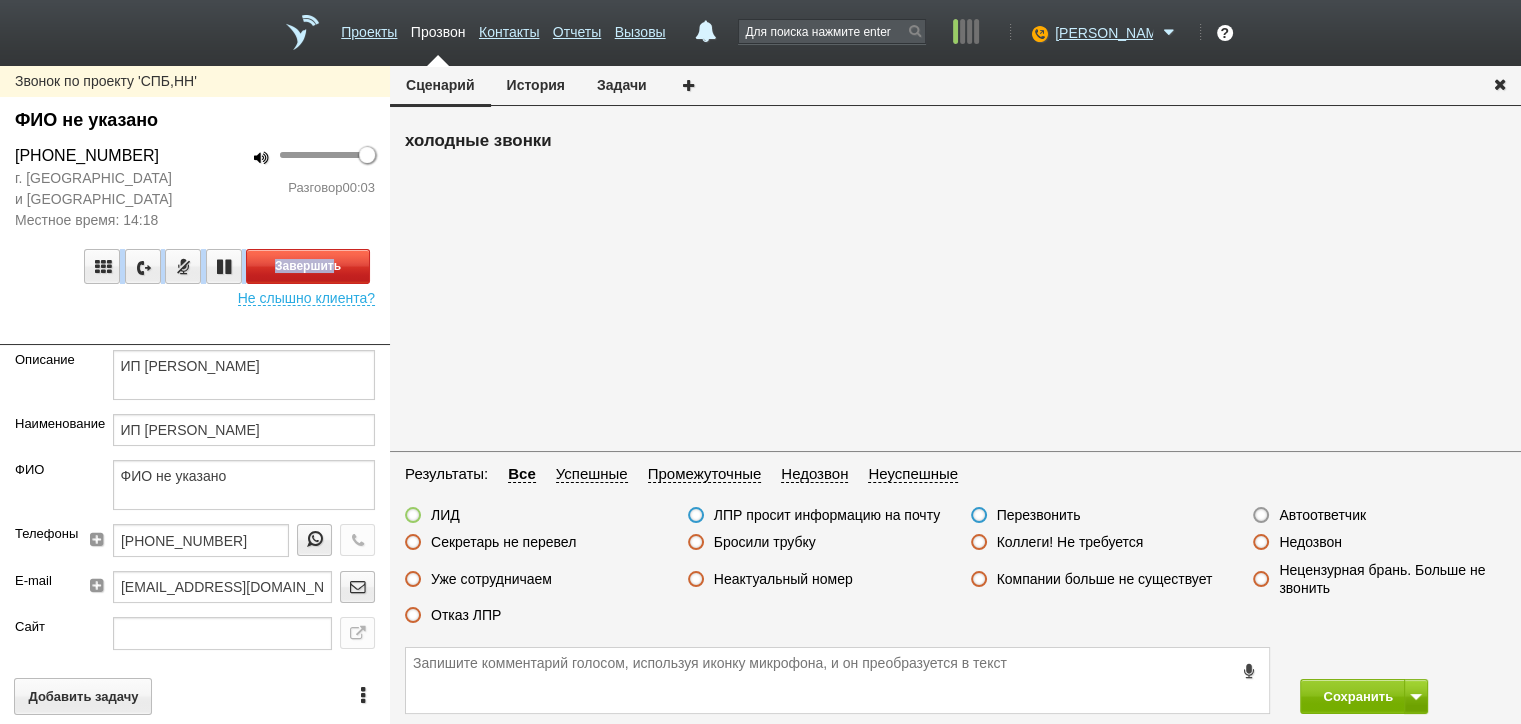 click on "Завершить Не слышно клиента?" at bounding box center (195, 268) 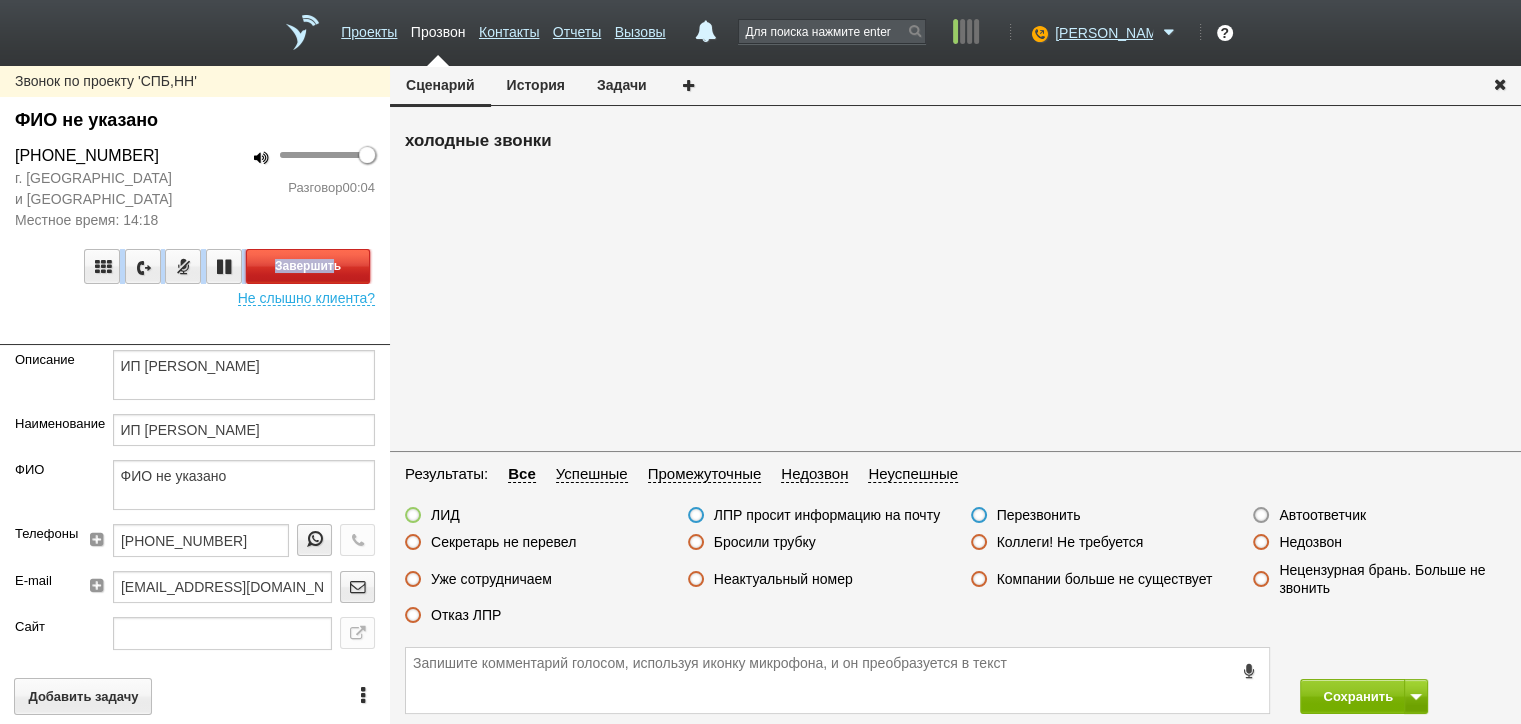 click on "Завершить" at bounding box center (308, 266) 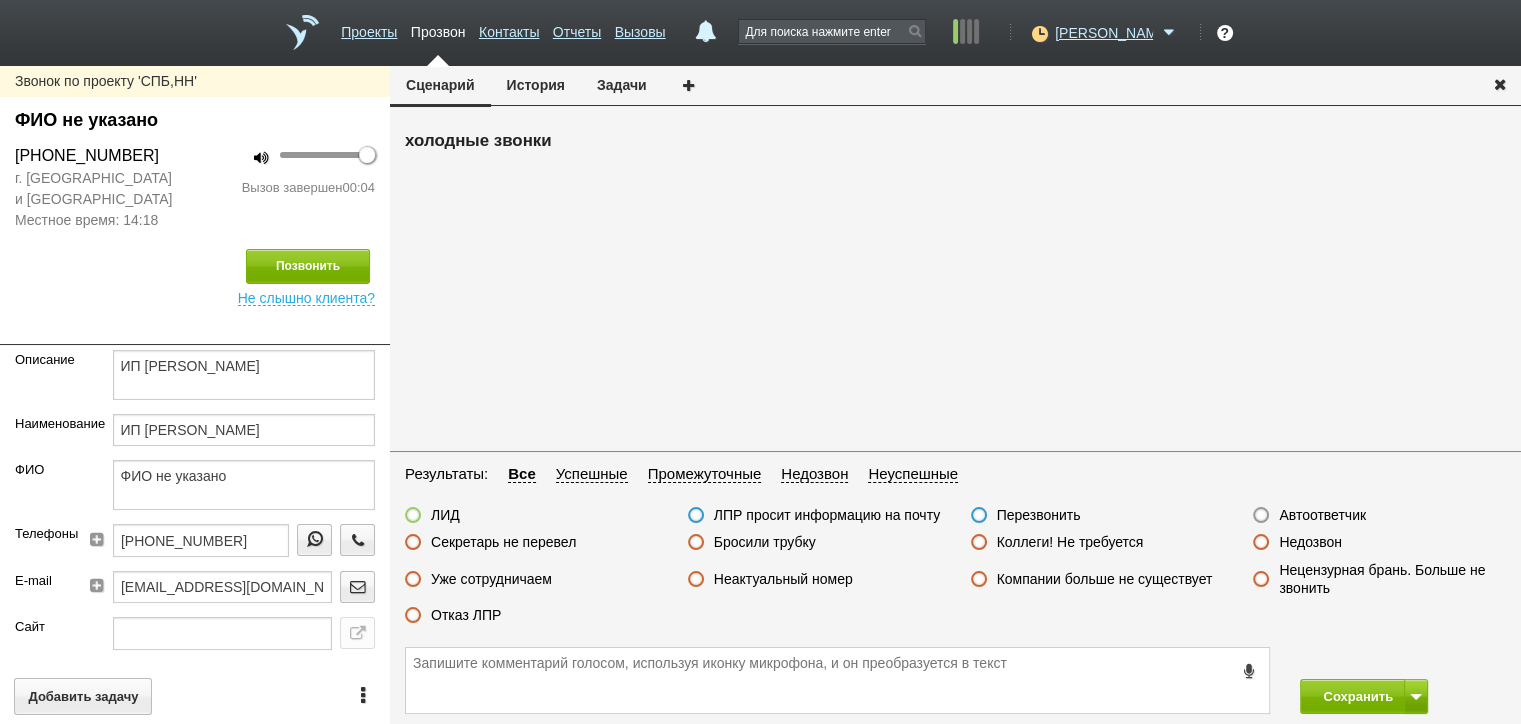 click on "Автоответчик" at bounding box center (1322, 515) 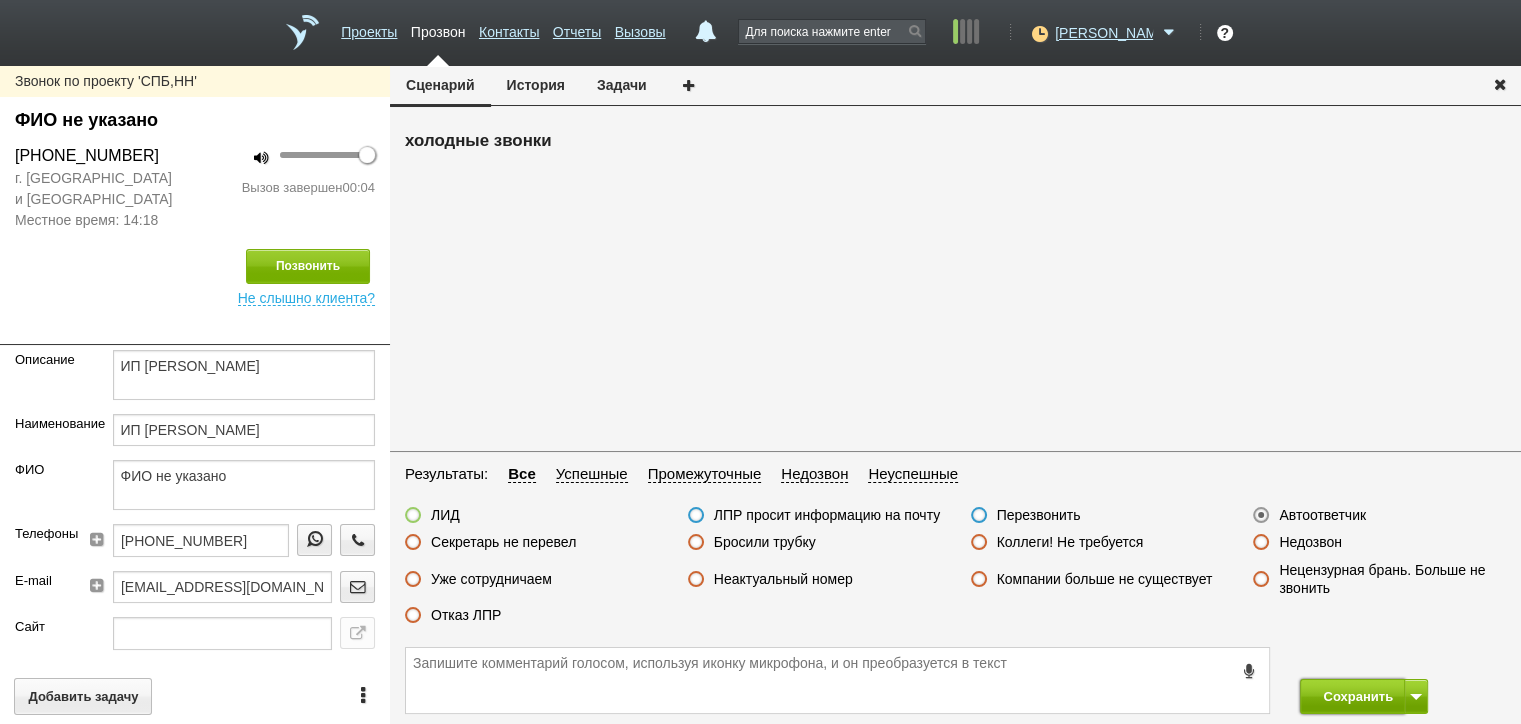 click on "Сохранить" at bounding box center (1352, 696) 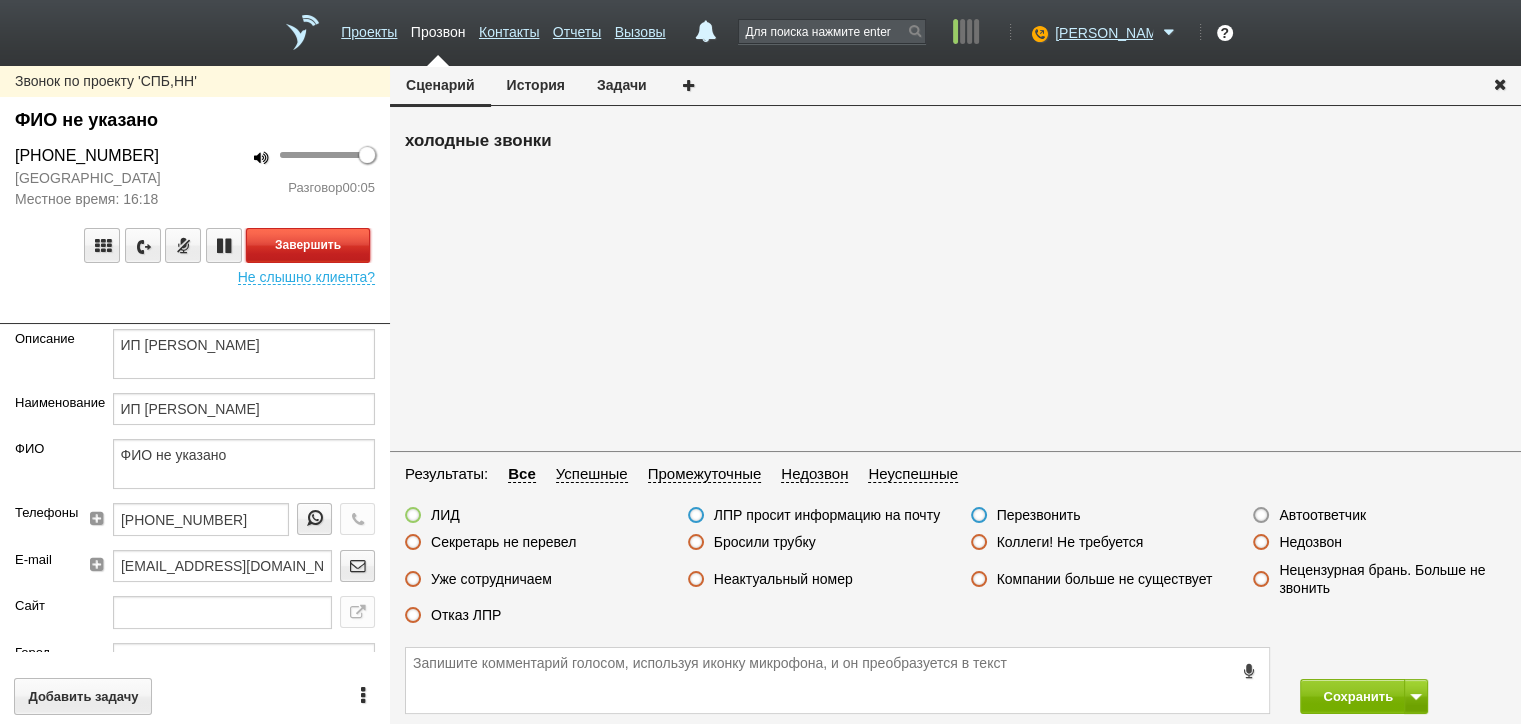 click on "Завершить" at bounding box center [308, 245] 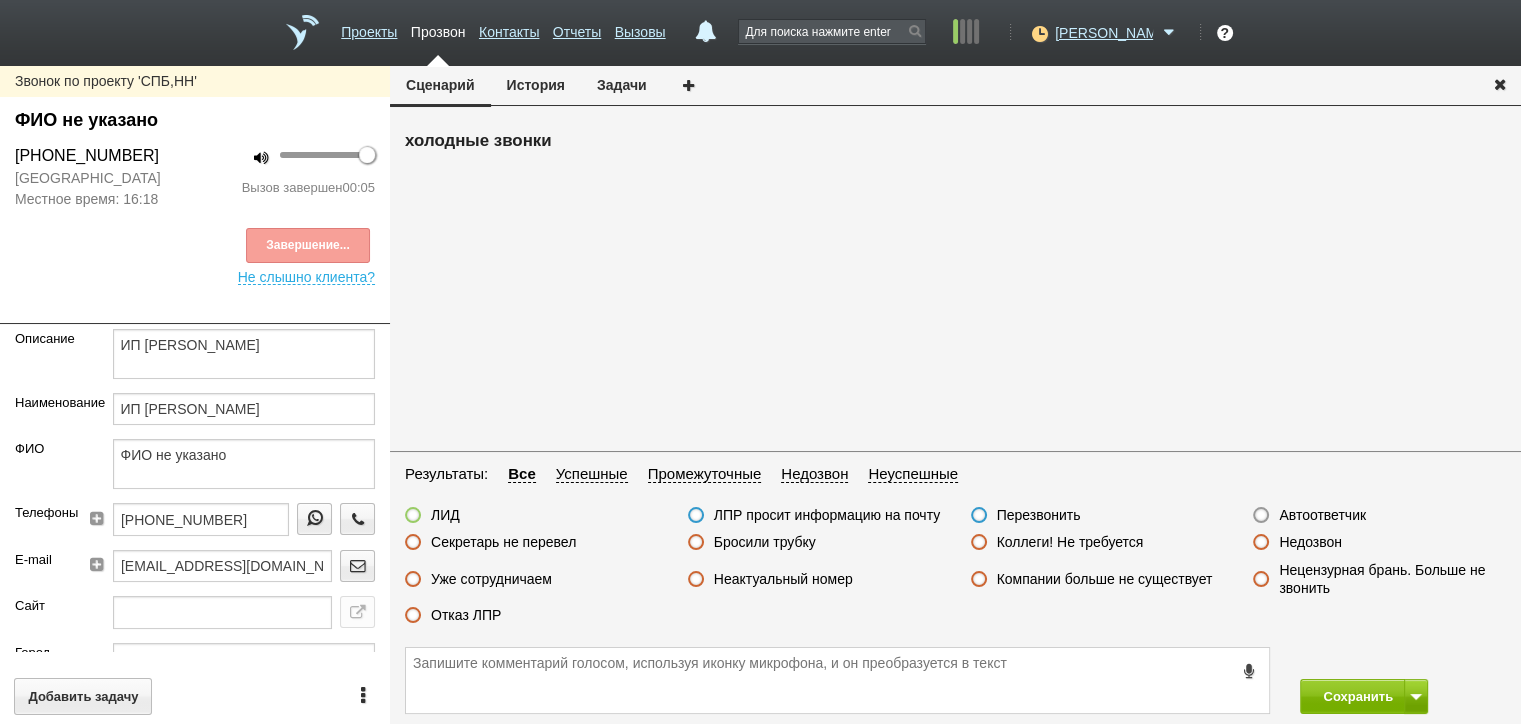click on "Автоответчик" at bounding box center [1322, 515] 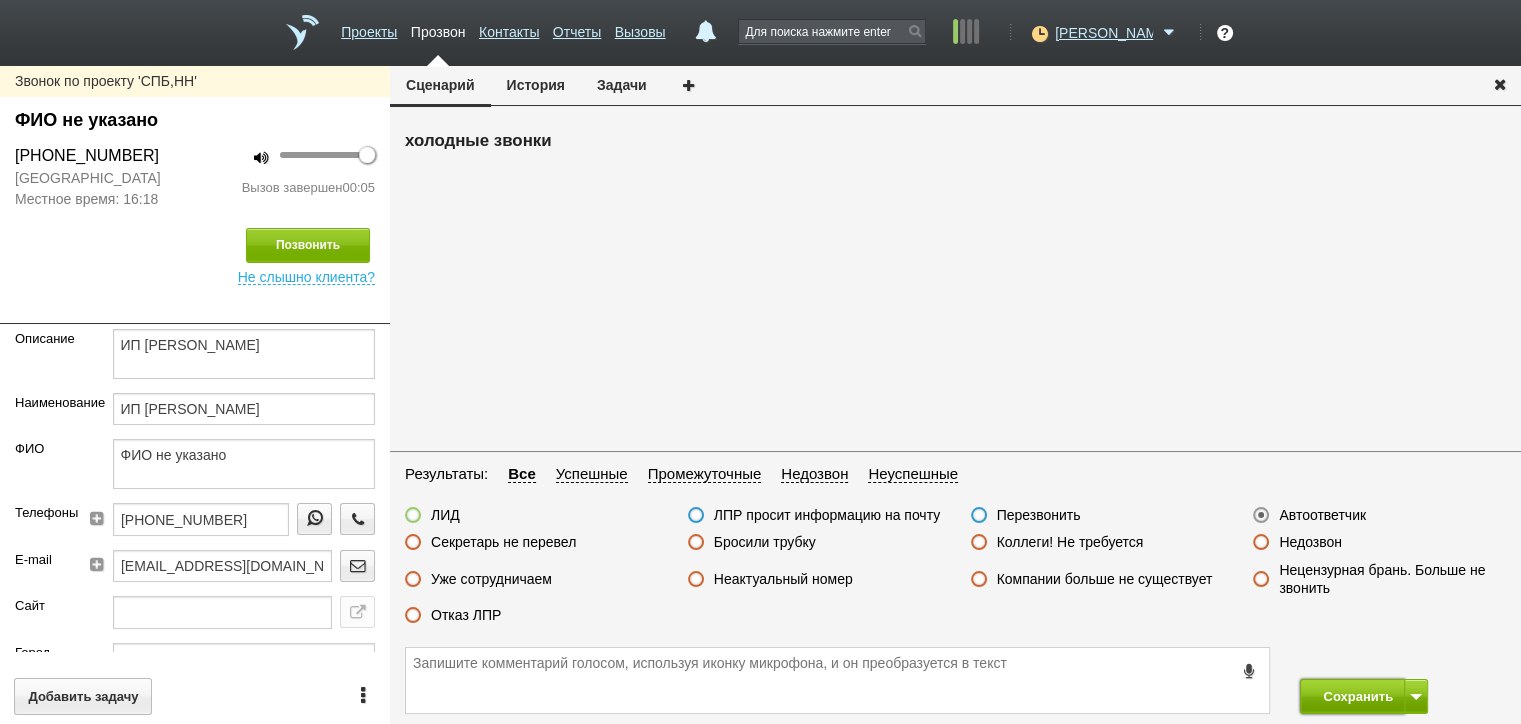 click on "Сохранить" at bounding box center (1352, 696) 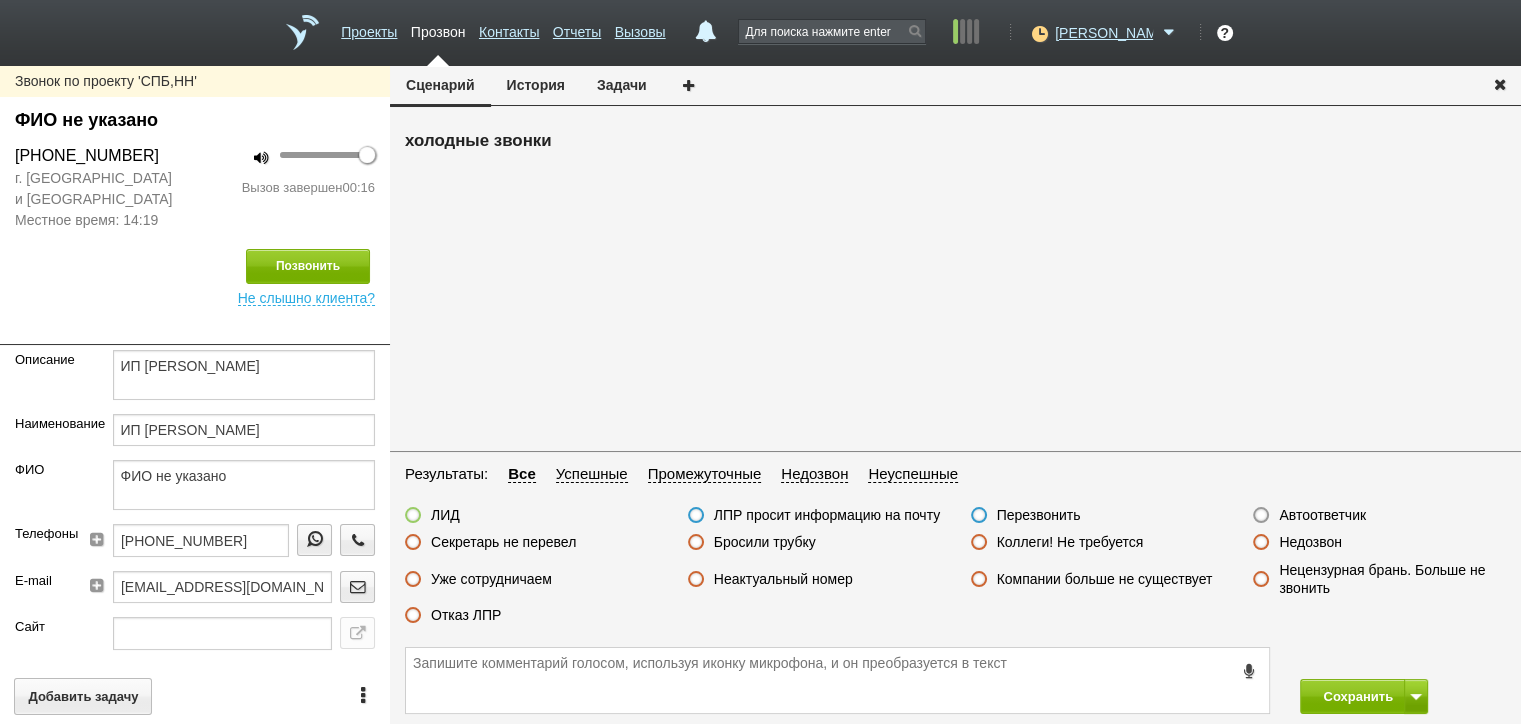 click on "Отказ ЛПР" at bounding box center [466, 615] 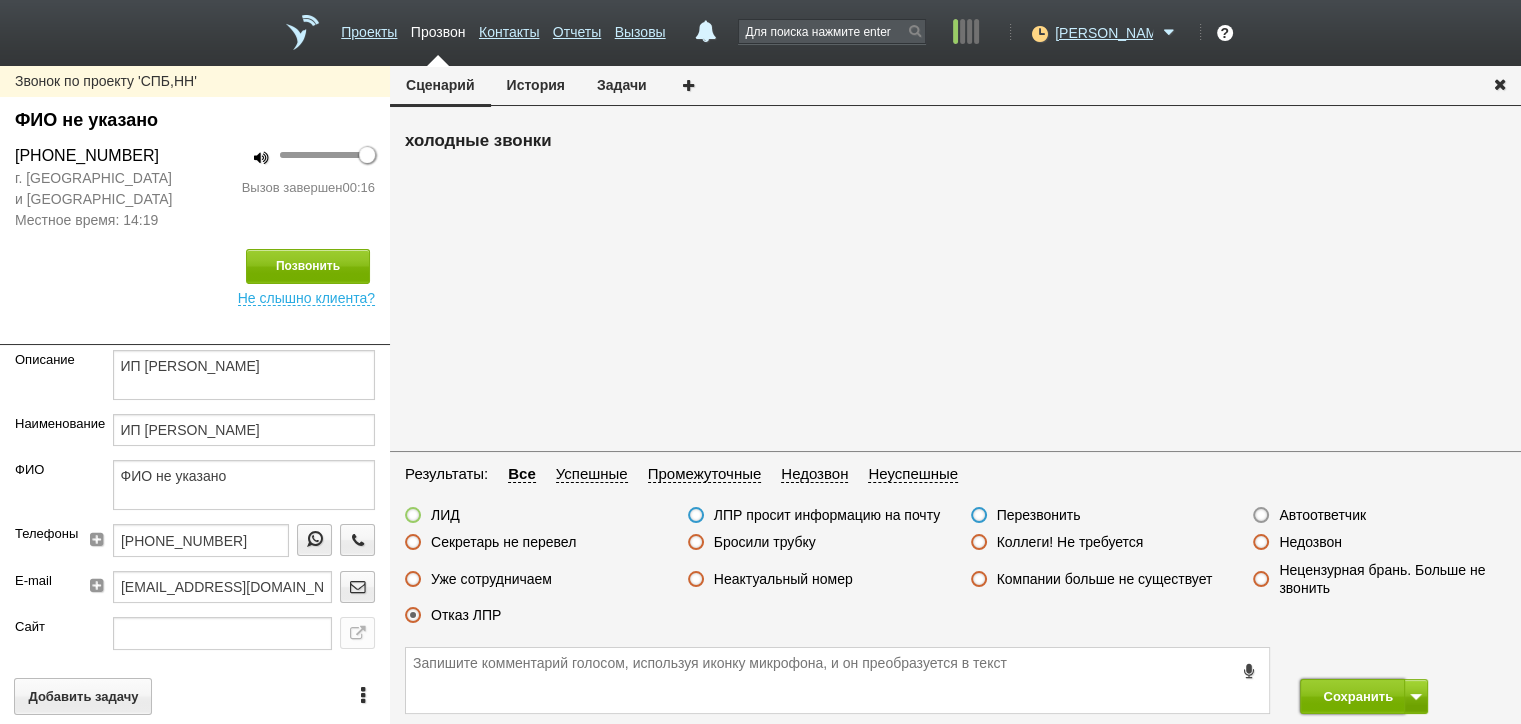drag, startPoint x: 1311, startPoint y: 697, endPoint x: 1293, endPoint y: 691, distance: 18.973665 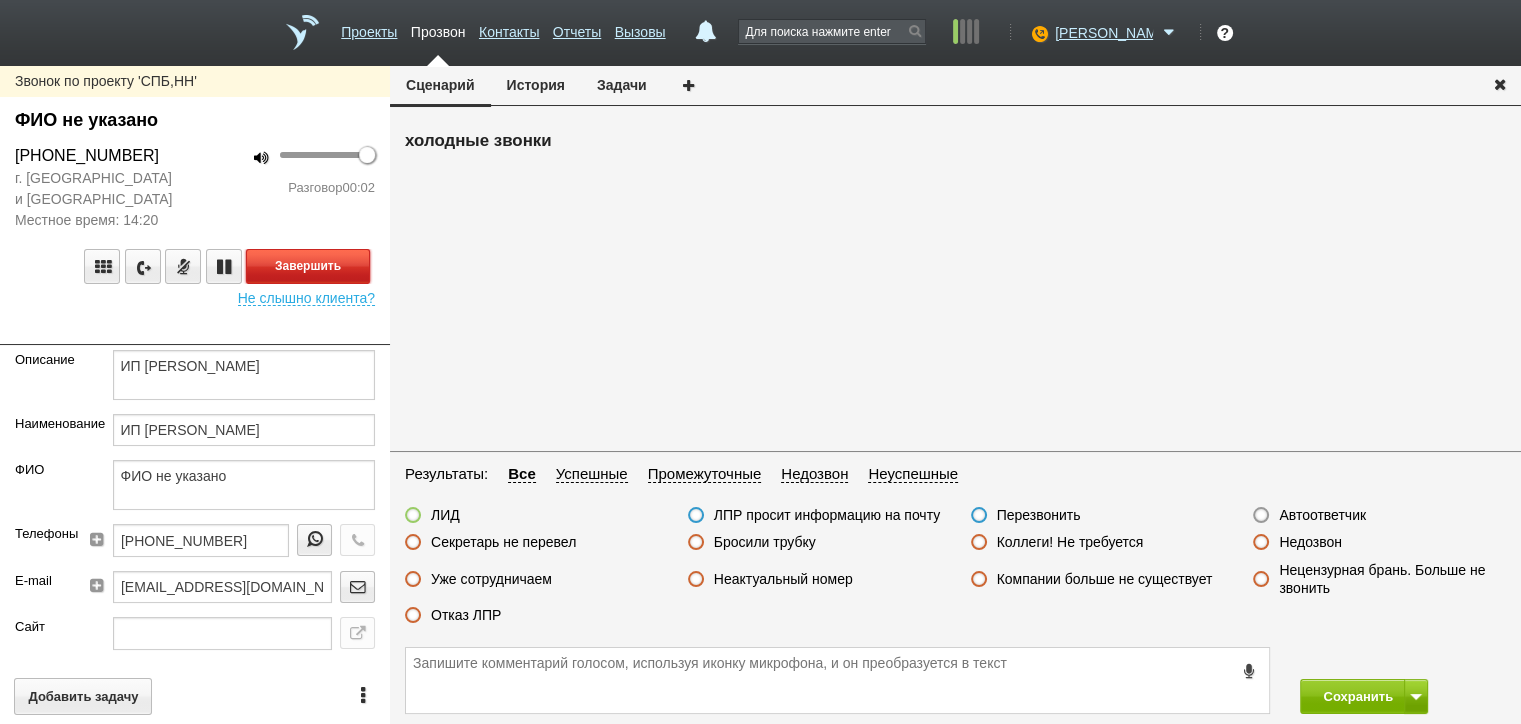 drag, startPoint x: 327, startPoint y: 269, endPoint x: 525, endPoint y: 325, distance: 205.76686 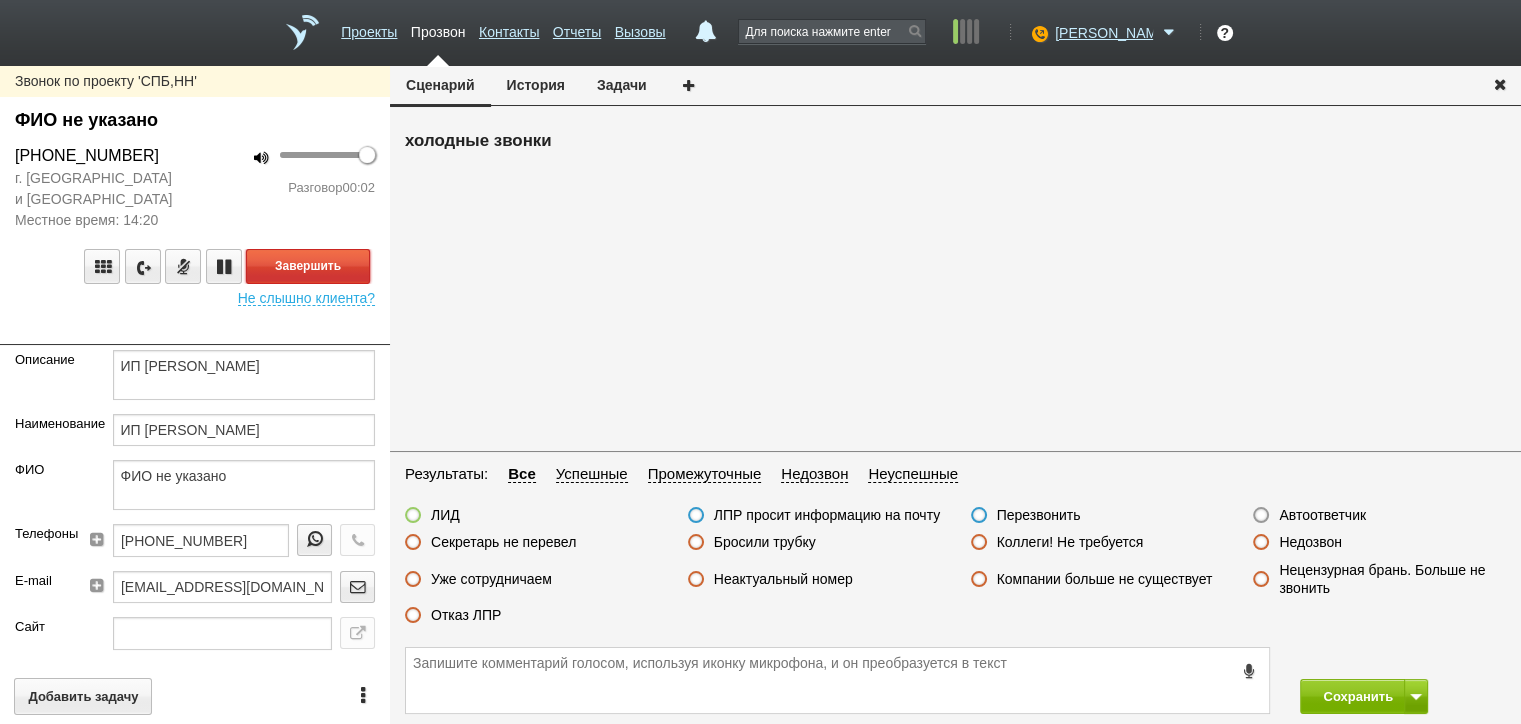 click on "Завершить" at bounding box center (308, 266) 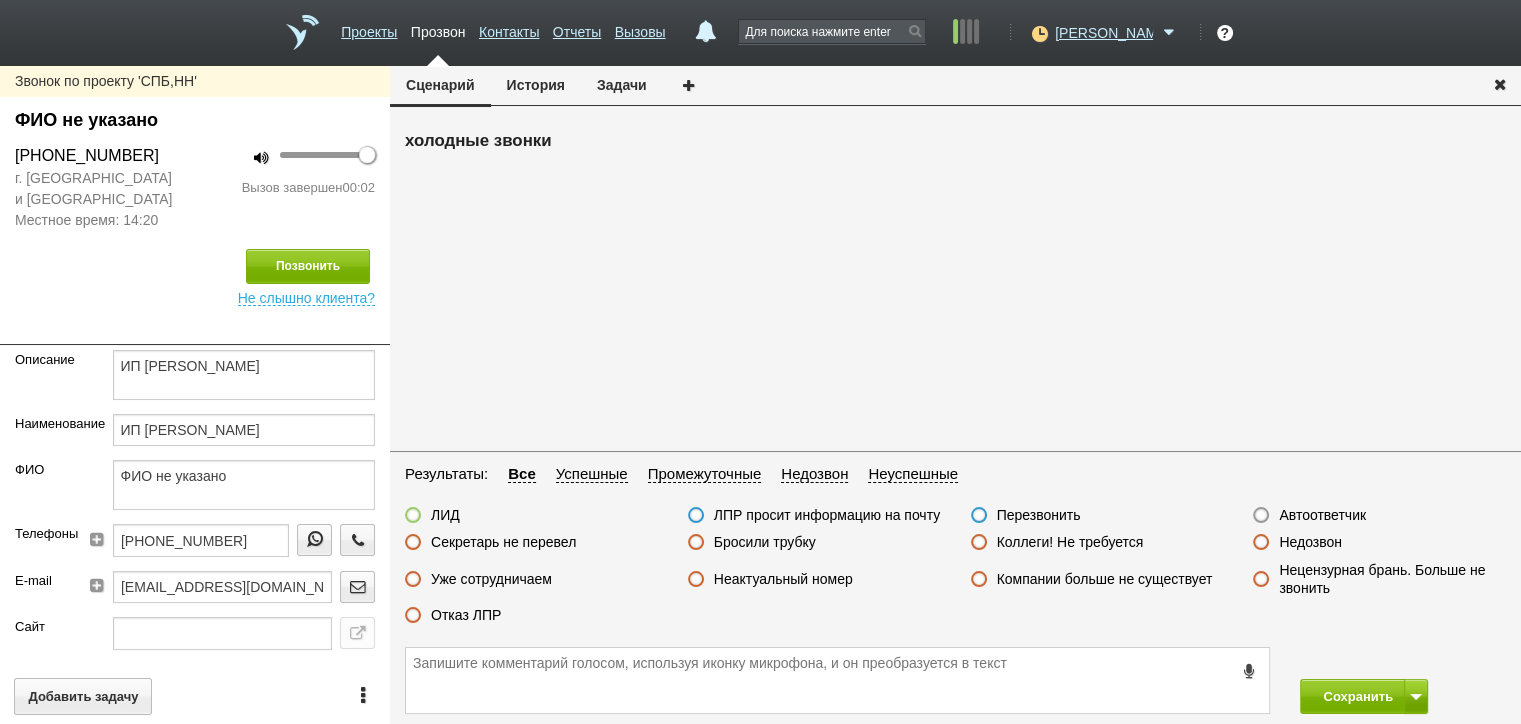 click on "Автоответчик" at bounding box center (1322, 515) 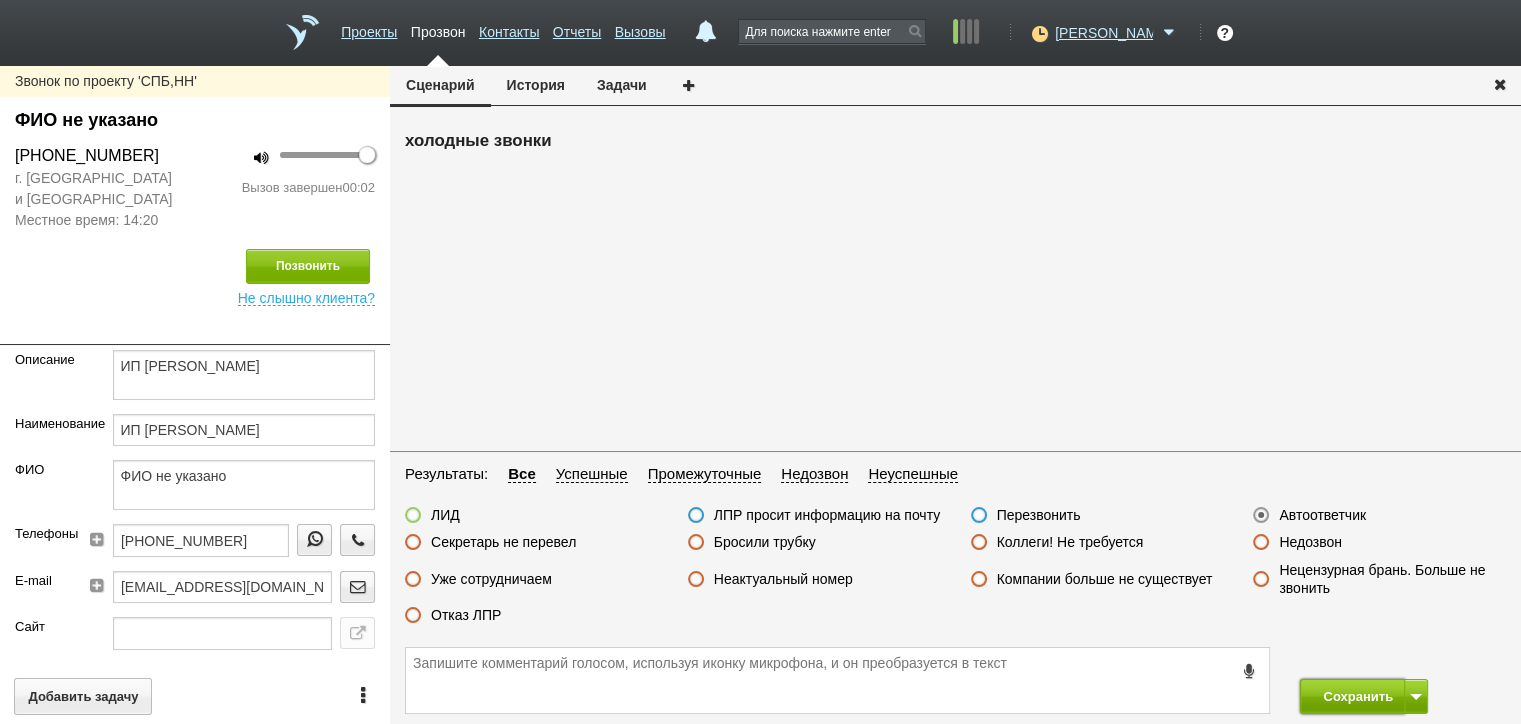 click on "Сохранить" at bounding box center [1352, 696] 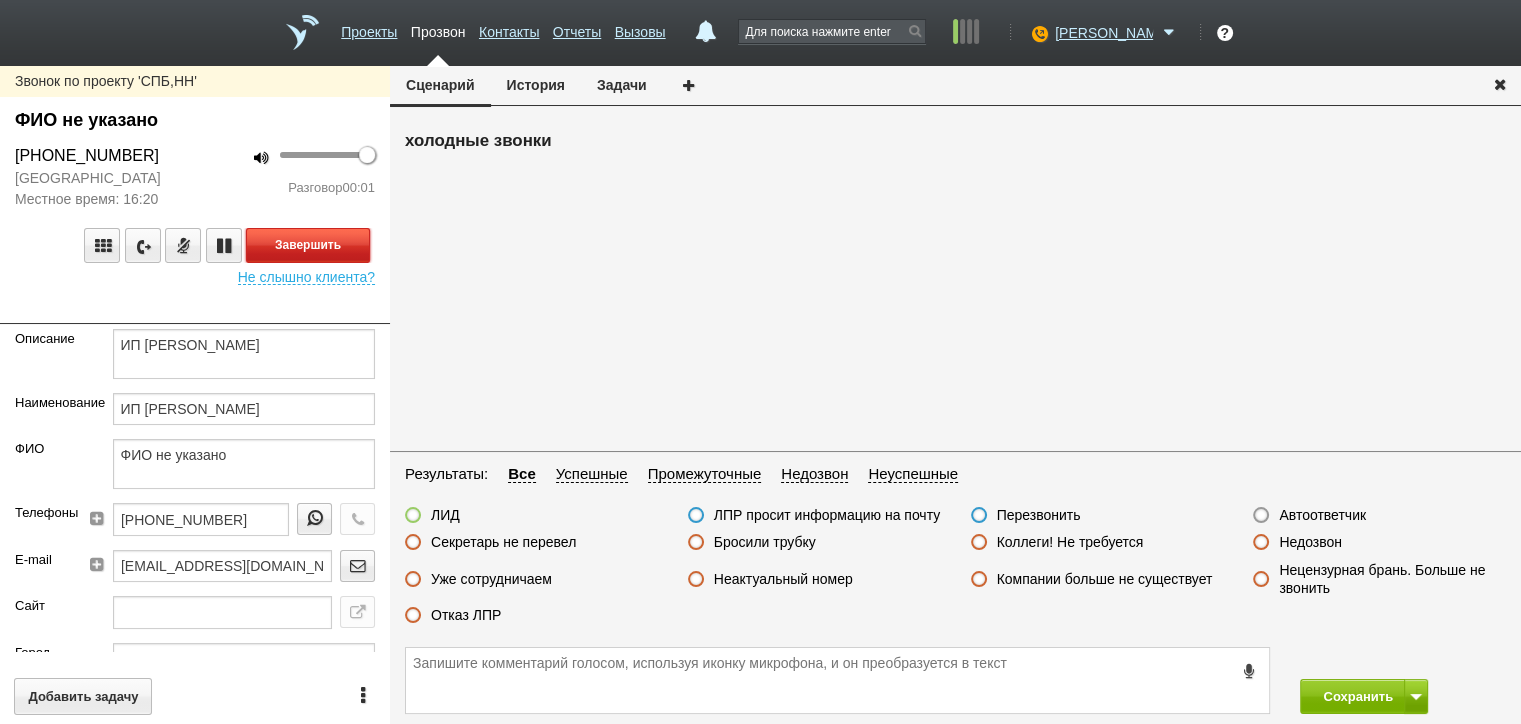 click on "Завершить" at bounding box center (308, 245) 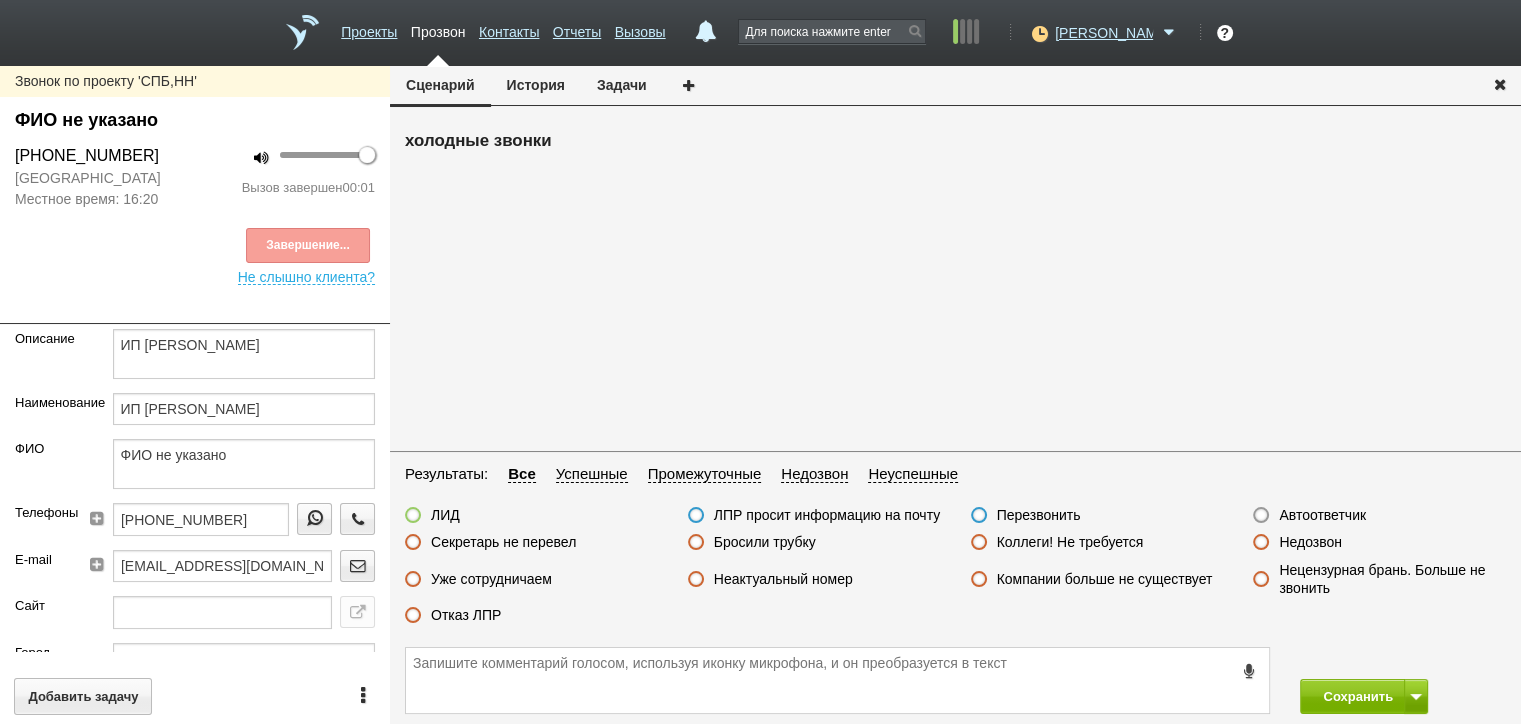 click on "Автоответчик" at bounding box center [1322, 515] 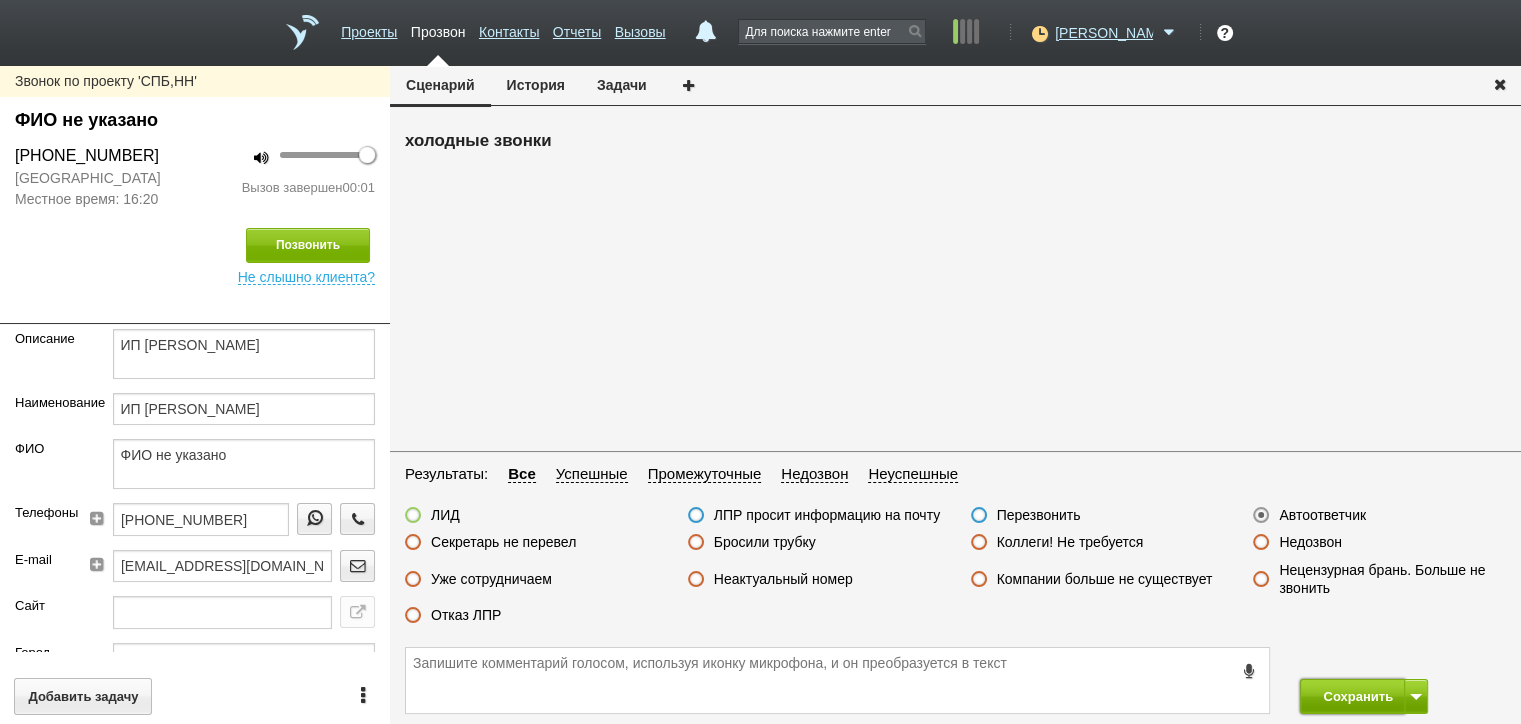 click on "Сохранить" at bounding box center [1352, 696] 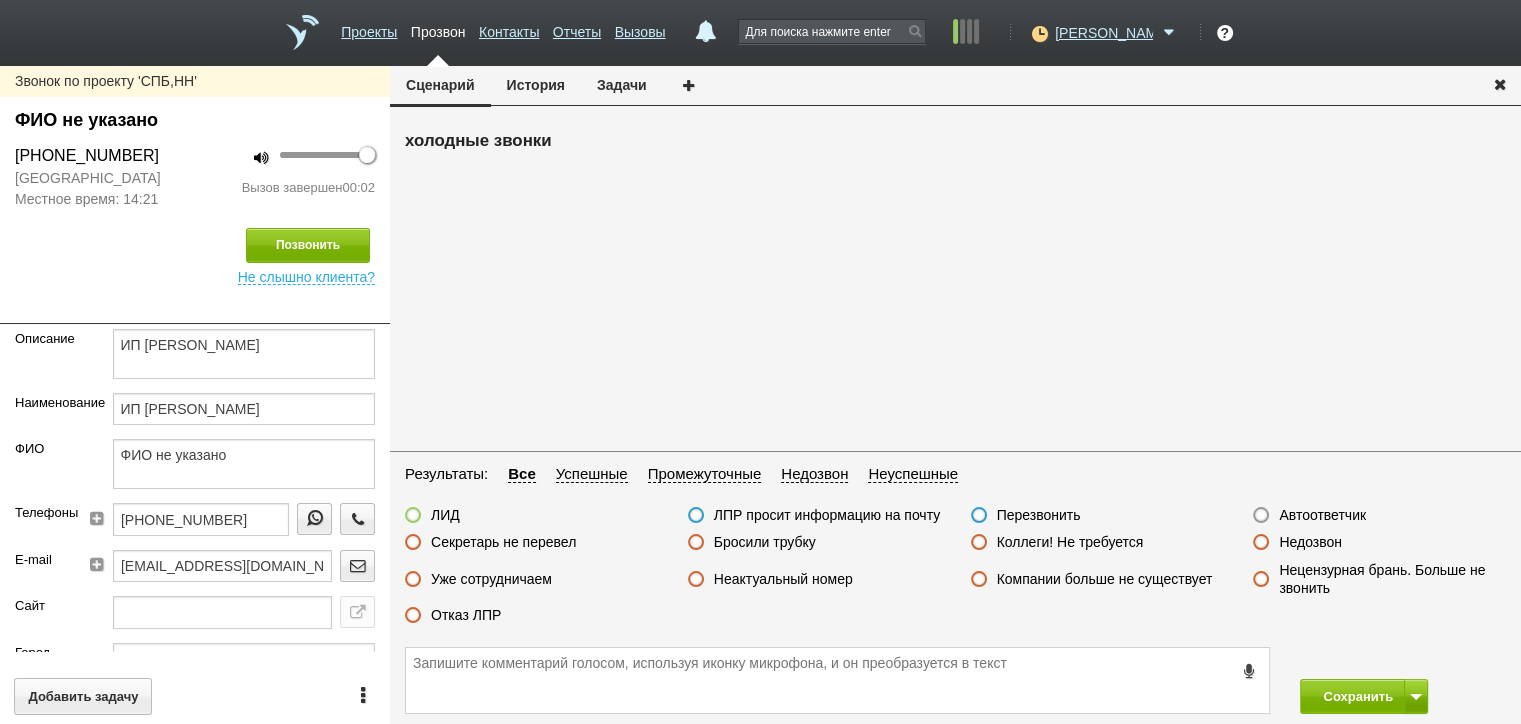 click on "Бросили трубку" at bounding box center (765, 542) 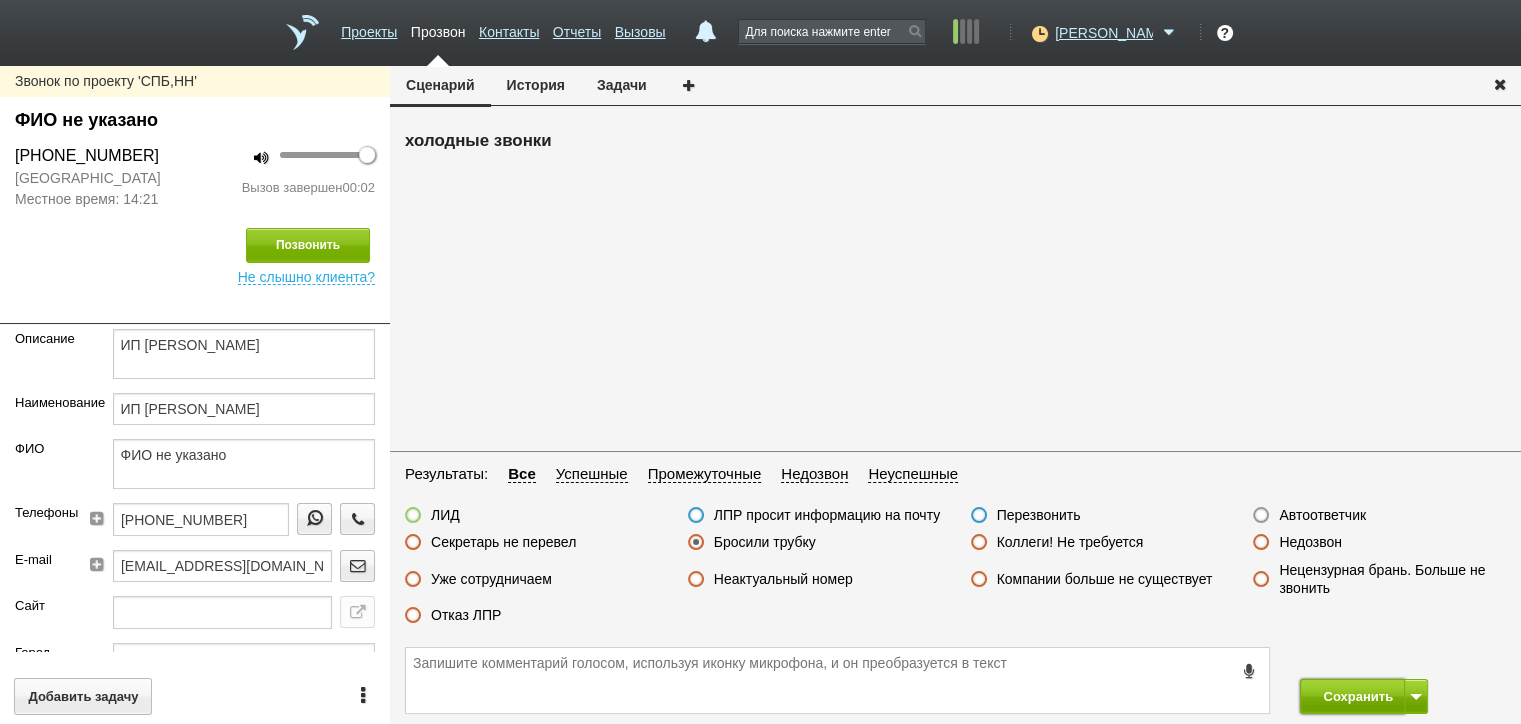 drag, startPoint x: 1316, startPoint y: 692, endPoint x: 1304, endPoint y: 680, distance: 16.970562 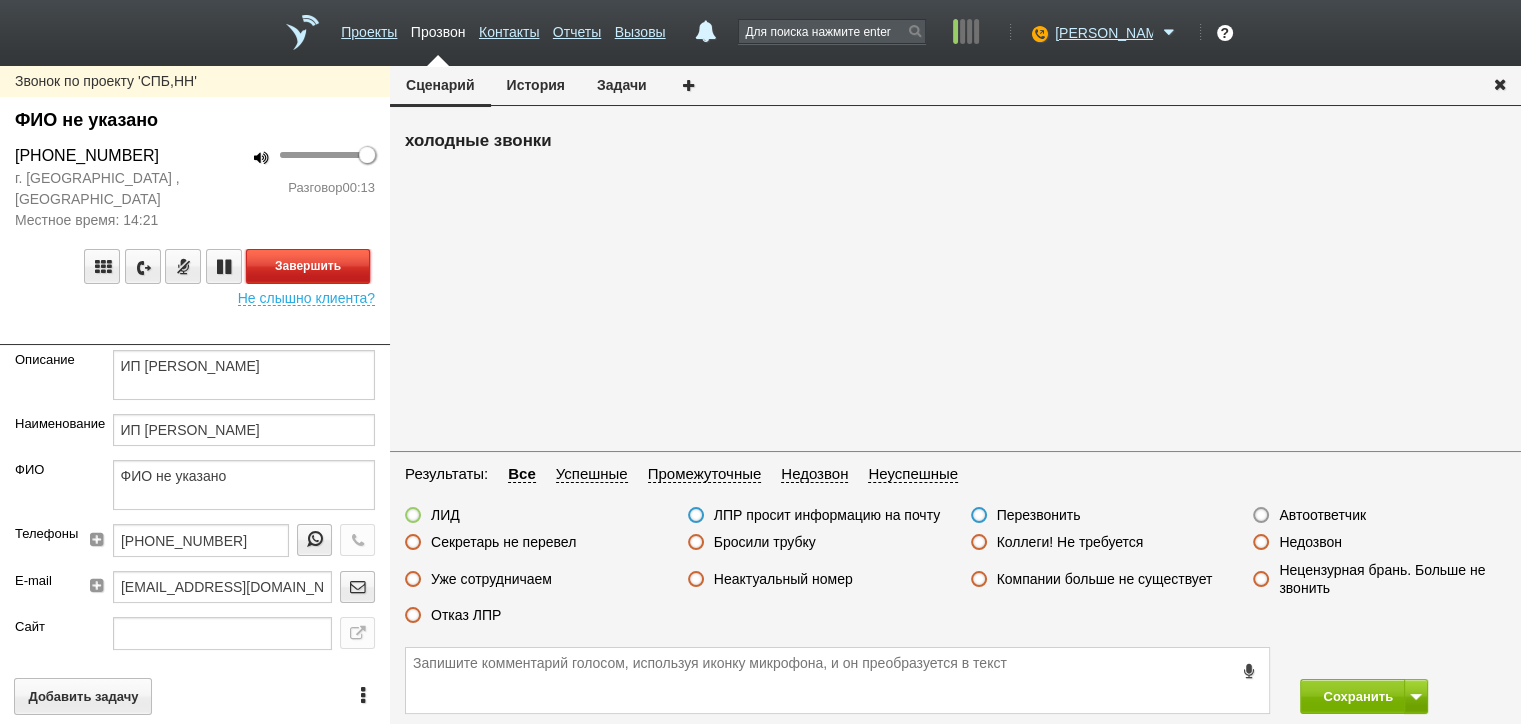 click on "Завершить" at bounding box center [308, 266] 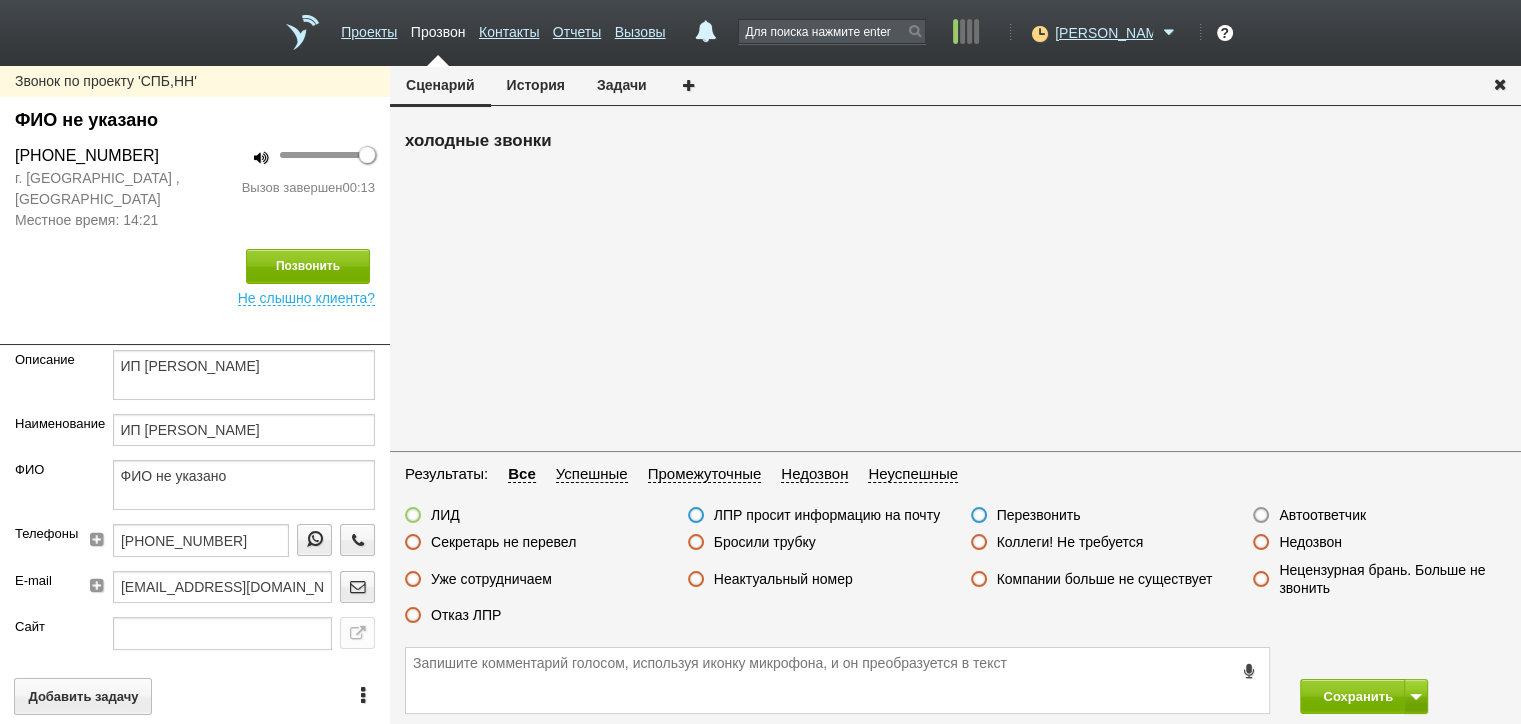click on "Отказ ЛПР" at bounding box center [466, 615] 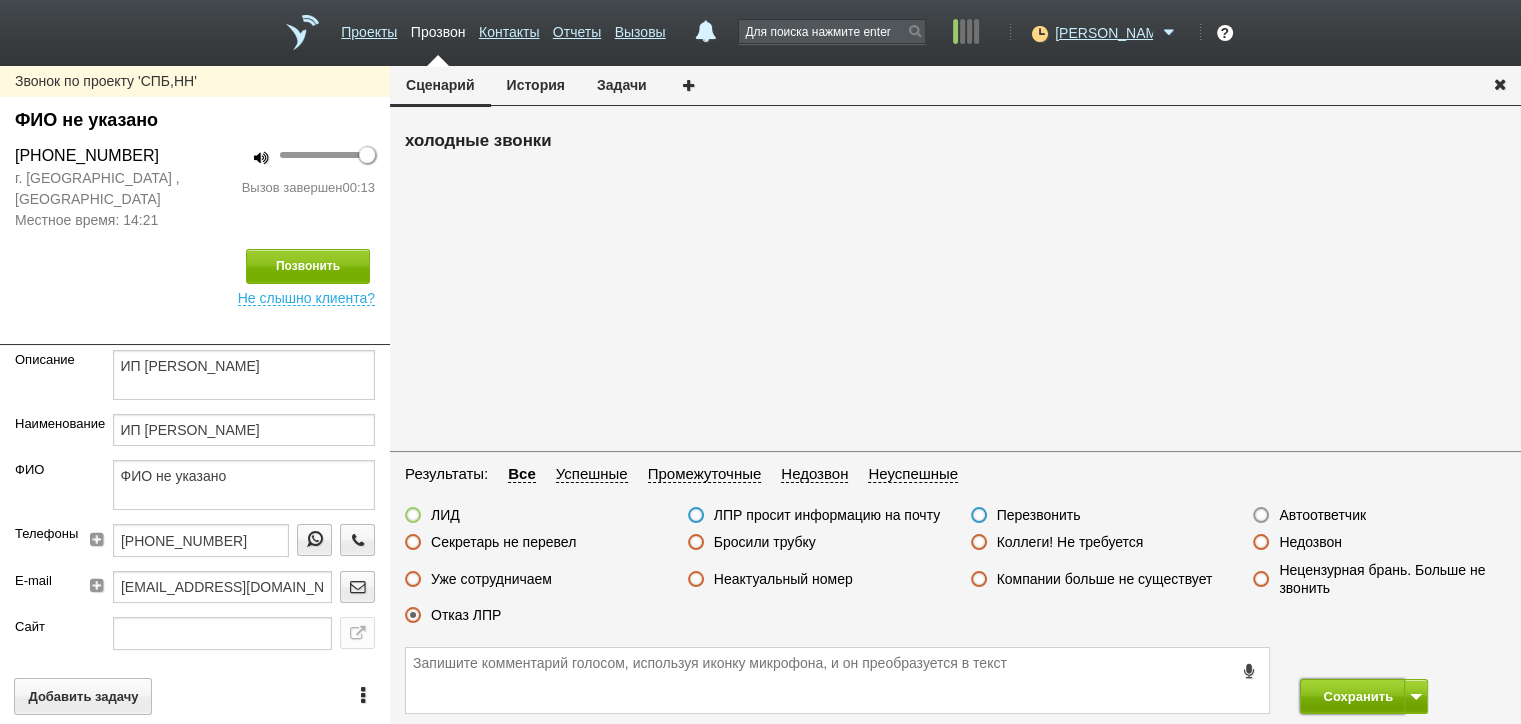 click on "Сохранить" at bounding box center (1352, 696) 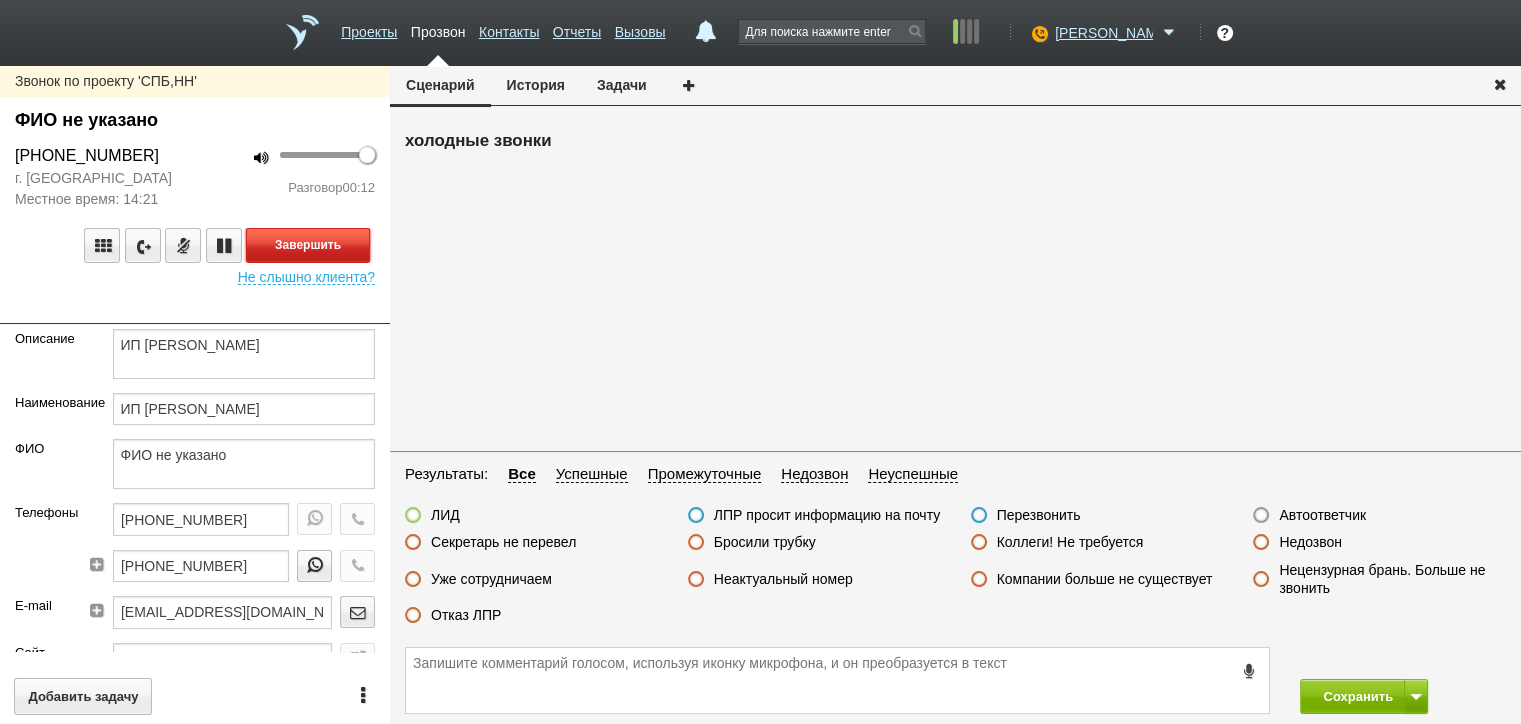 click on "Завершить" at bounding box center (308, 245) 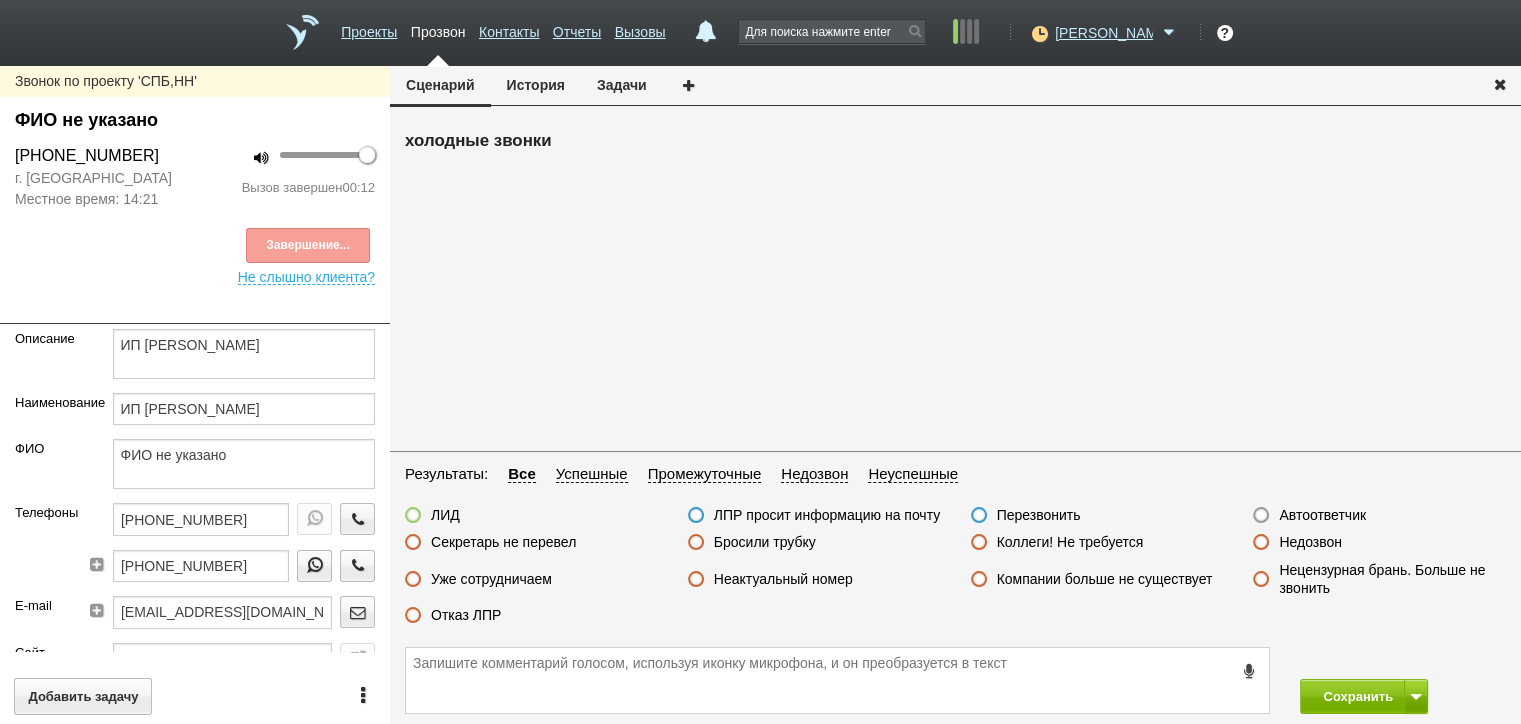 drag, startPoint x: 469, startPoint y: 610, endPoint x: 498, endPoint y: 610, distance: 29 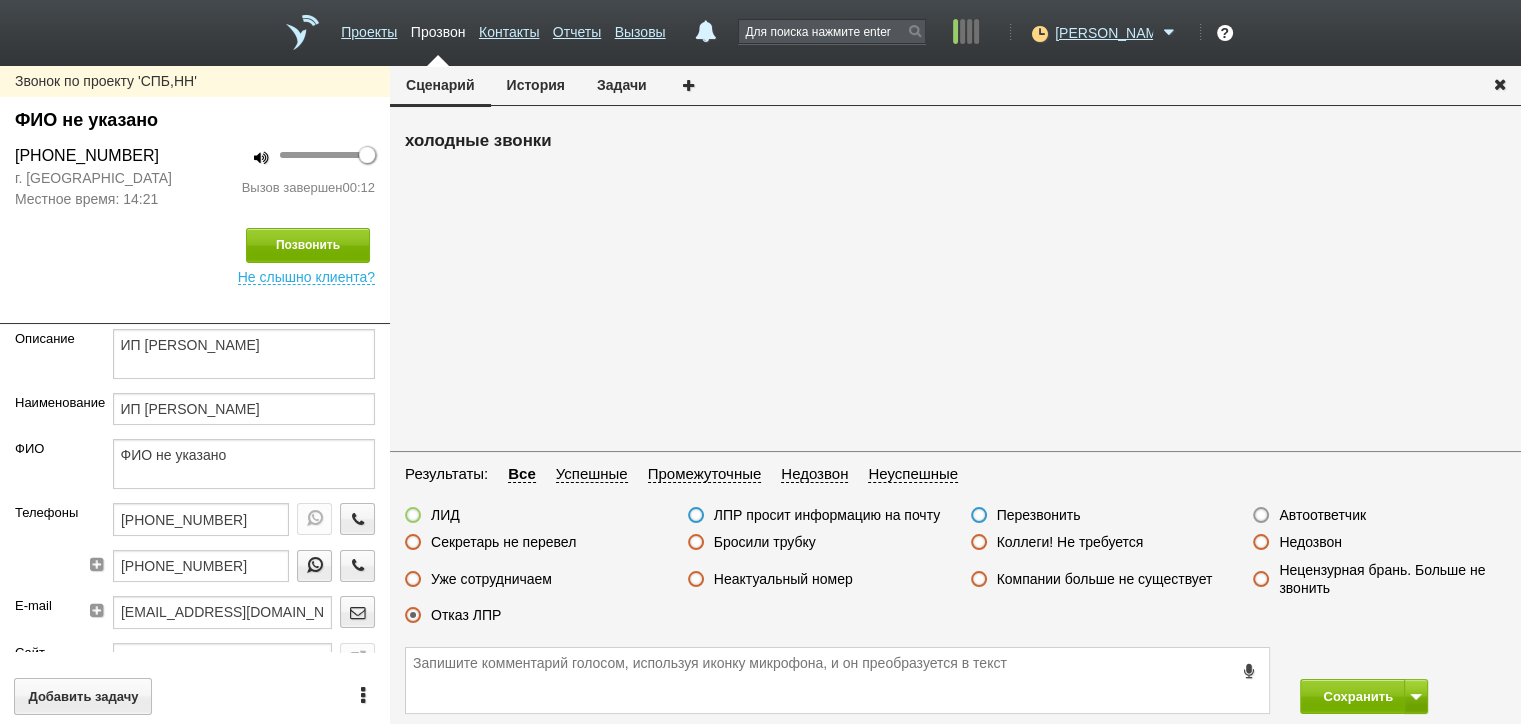 click on "Сохранить" at bounding box center (1403, 696) 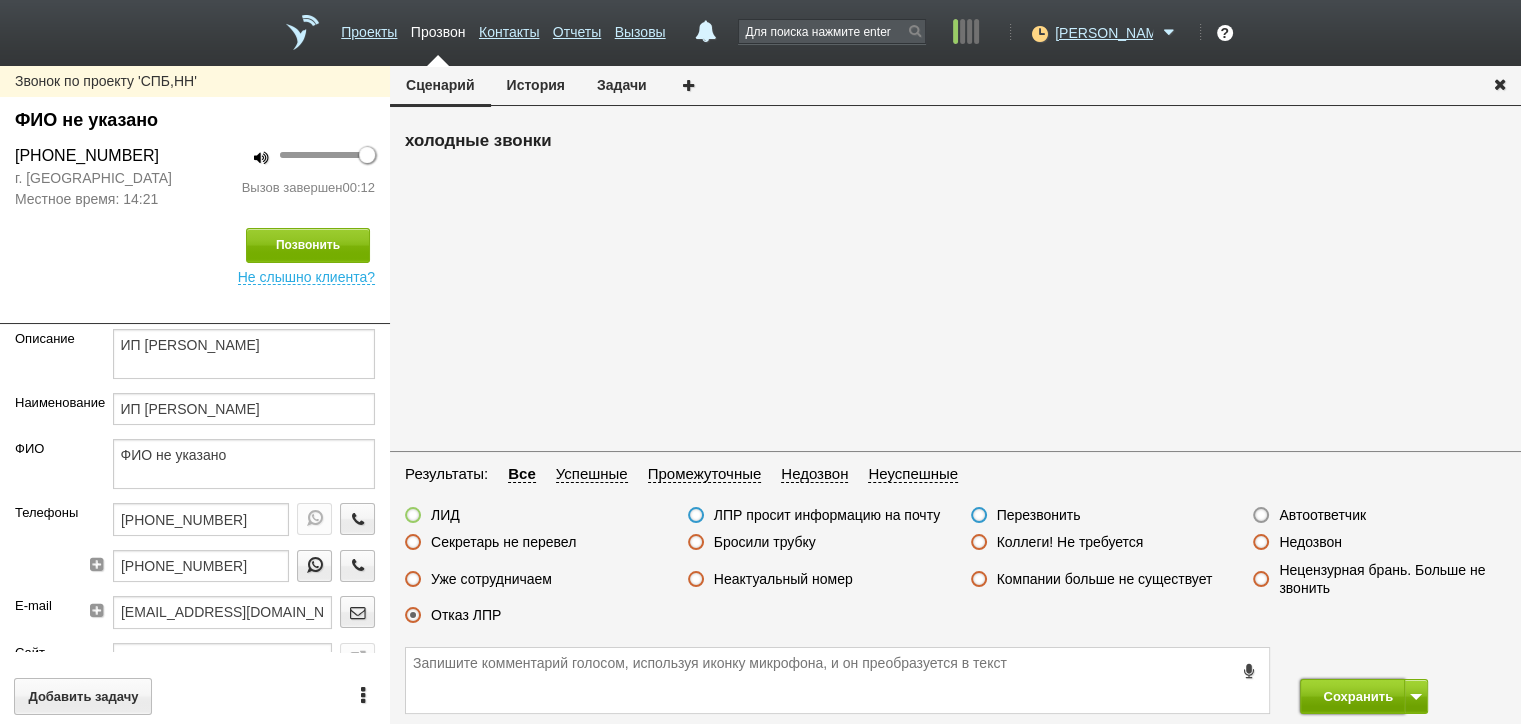 click on "Сохранить" at bounding box center [1352, 696] 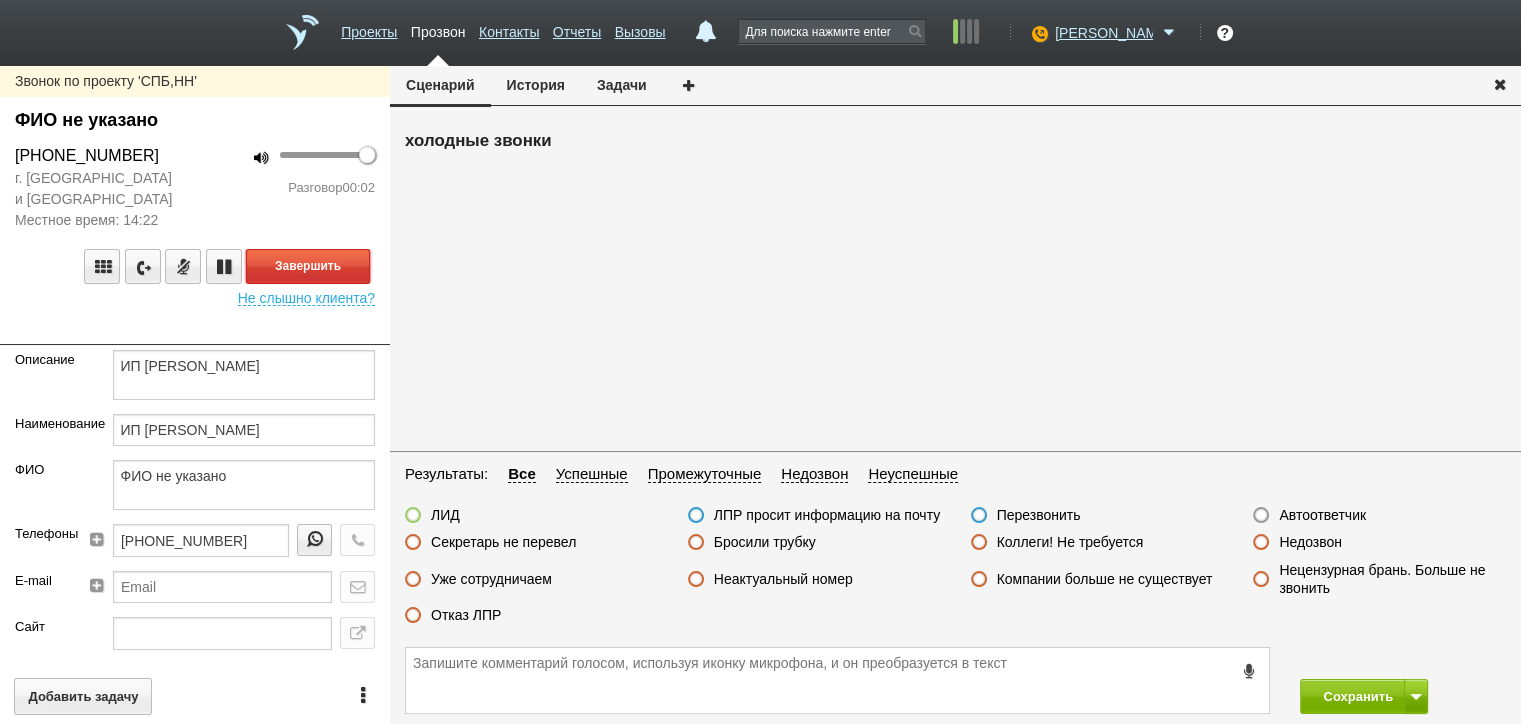 drag, startPoint x: 344, startPoint y: 271, endPoint x: 359, endPoint y: 276, distance: 15.811388 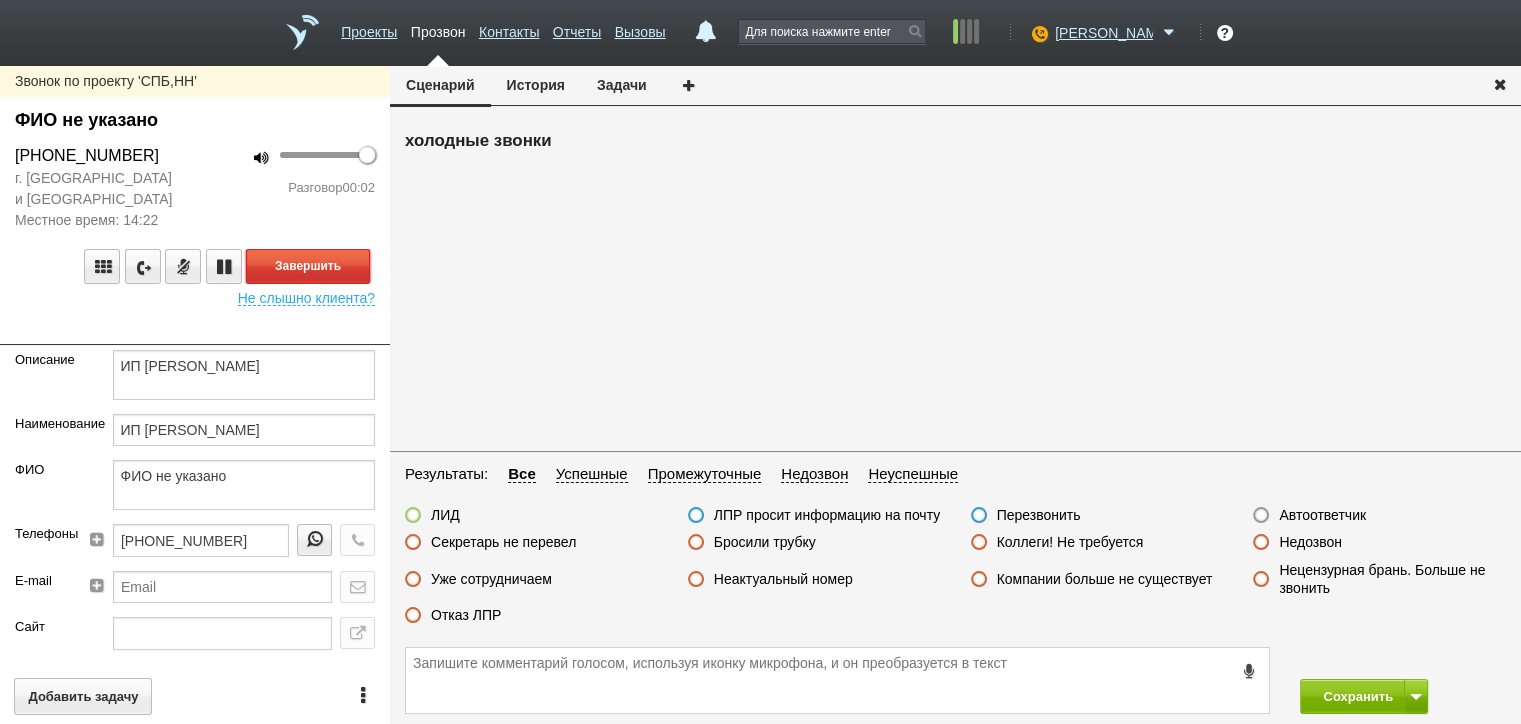 click on "Завершить" at bounding box center [308, 266] 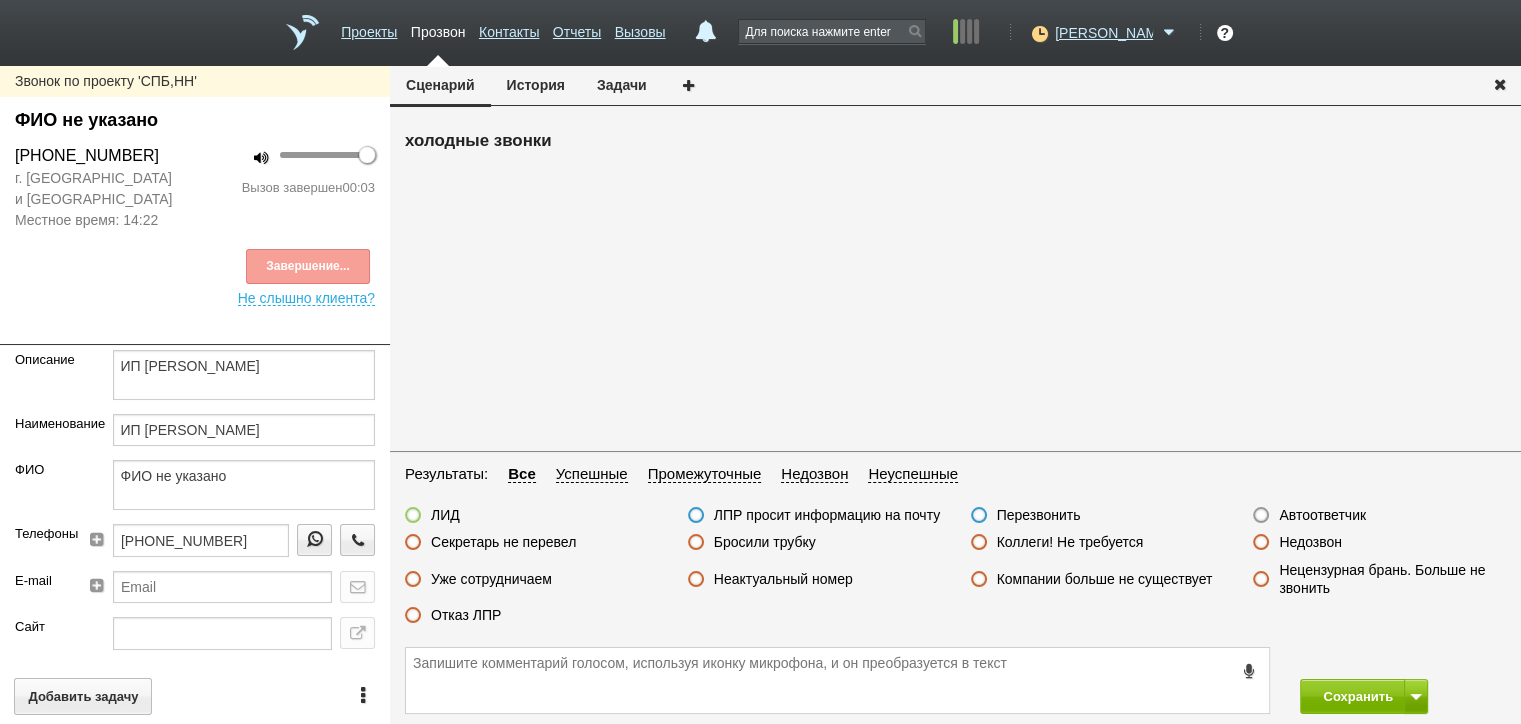 drag, startPoint x: 1328, startPoint y: 507, endPoint x: 1328, endPoint y: 522, distance: 15 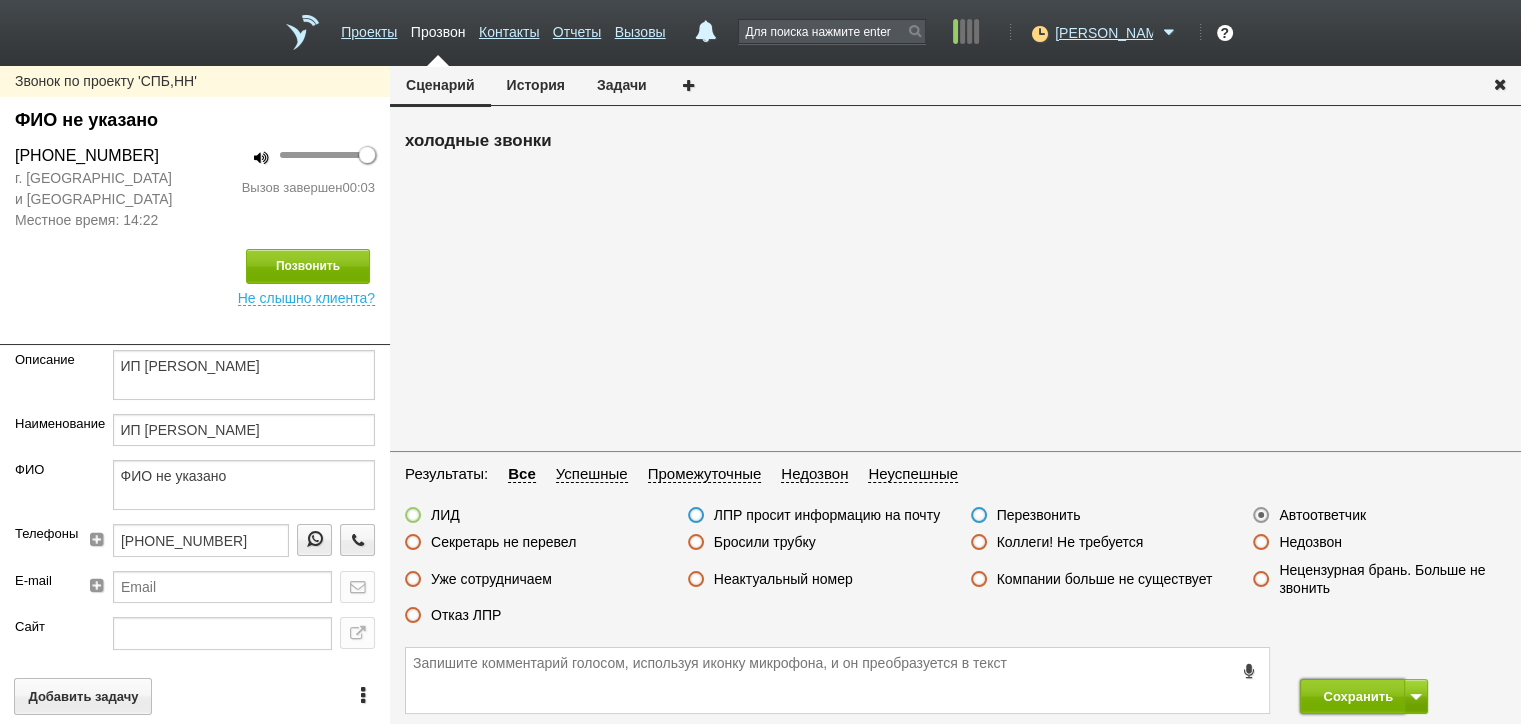 drag, startPoint x: 1334, startPoint y: 702, endPoint x: 1288, endPoint y: 640, distance: 77.201035 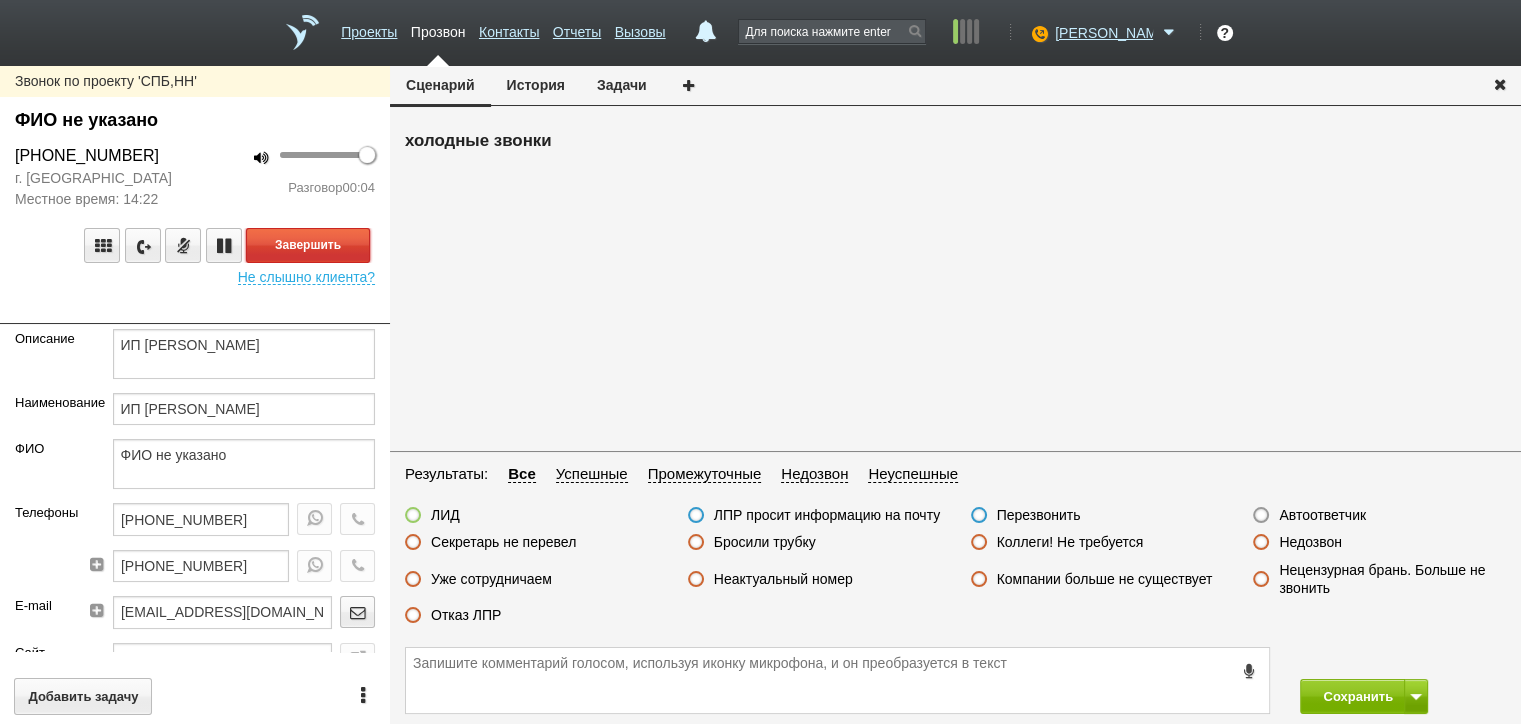 drag, startPoint x: 348, startPoint y: 248, endPoint x: 499, endPoint y: 296, distance: 158.44557 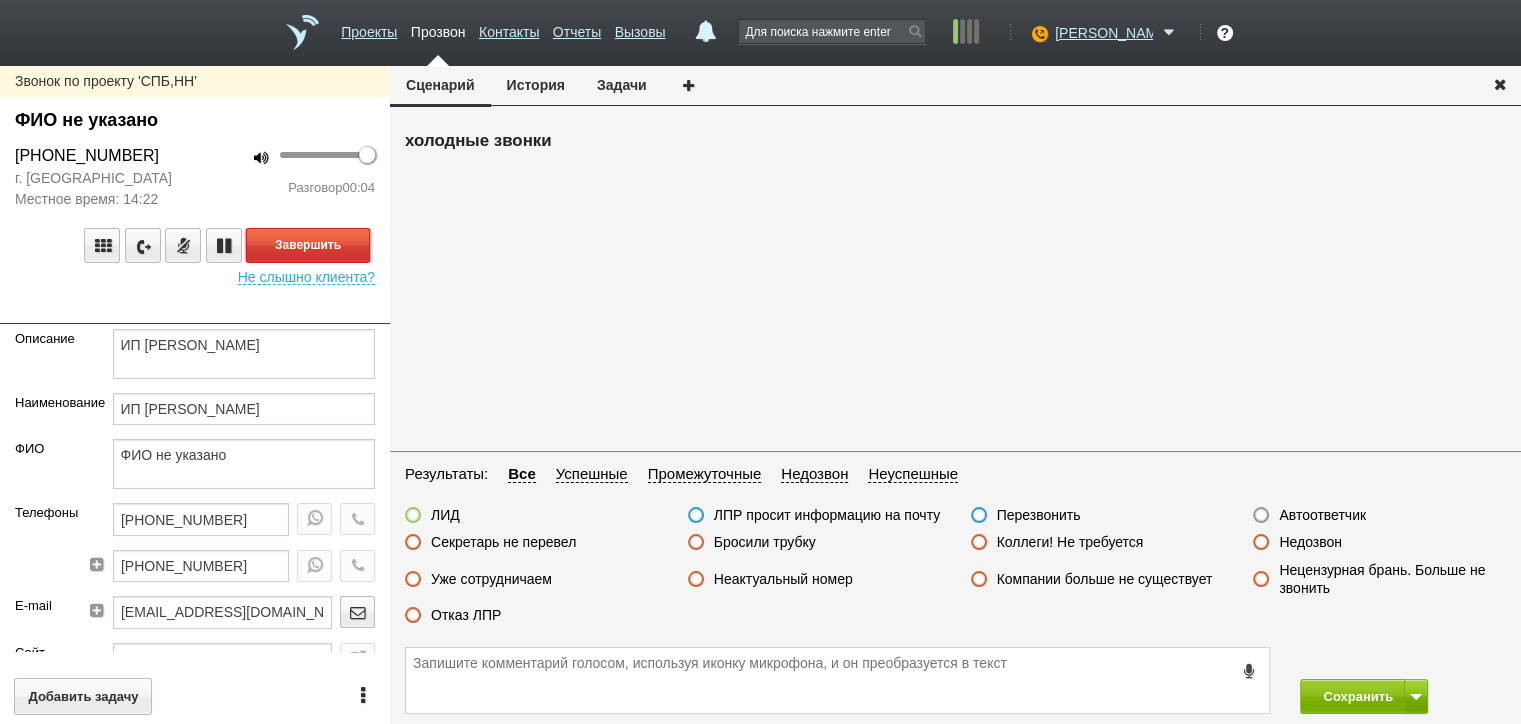 click on "Завершить" at bounding box center (308, 245) 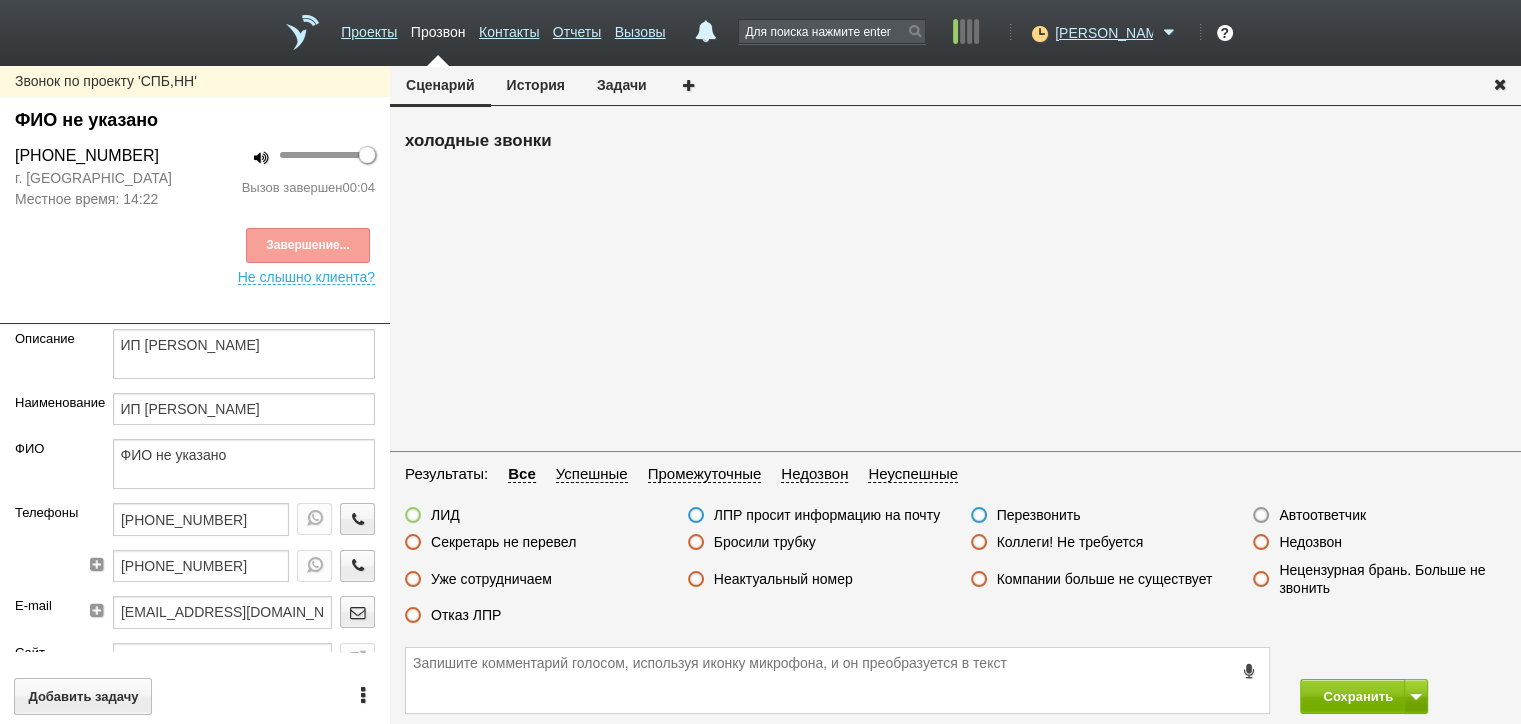 click on "Автоответчик" at bounding box center [1322, 515] 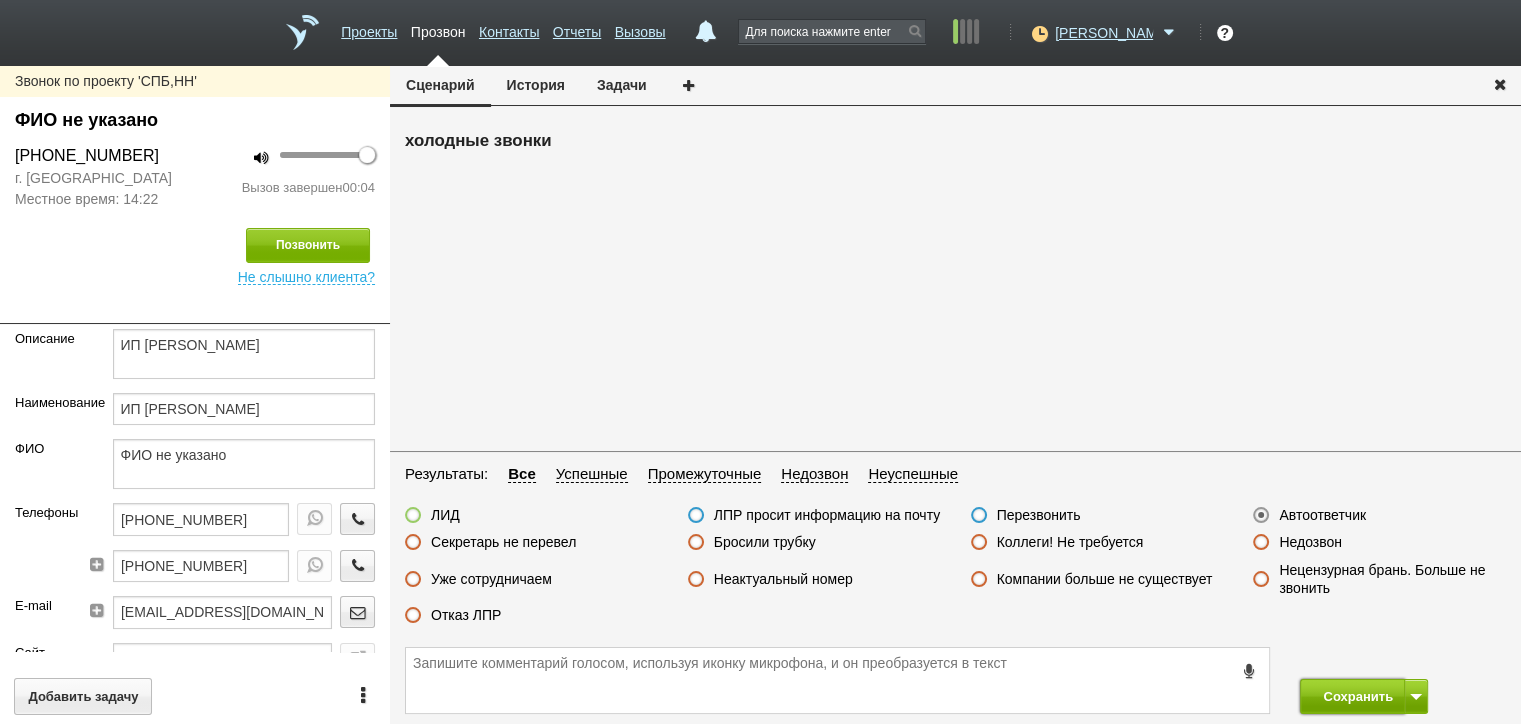 drag, startPoint x: 1344, startPoint y: 690, endPoint x: 1329, endPoint y: 689, distance: 15.033297 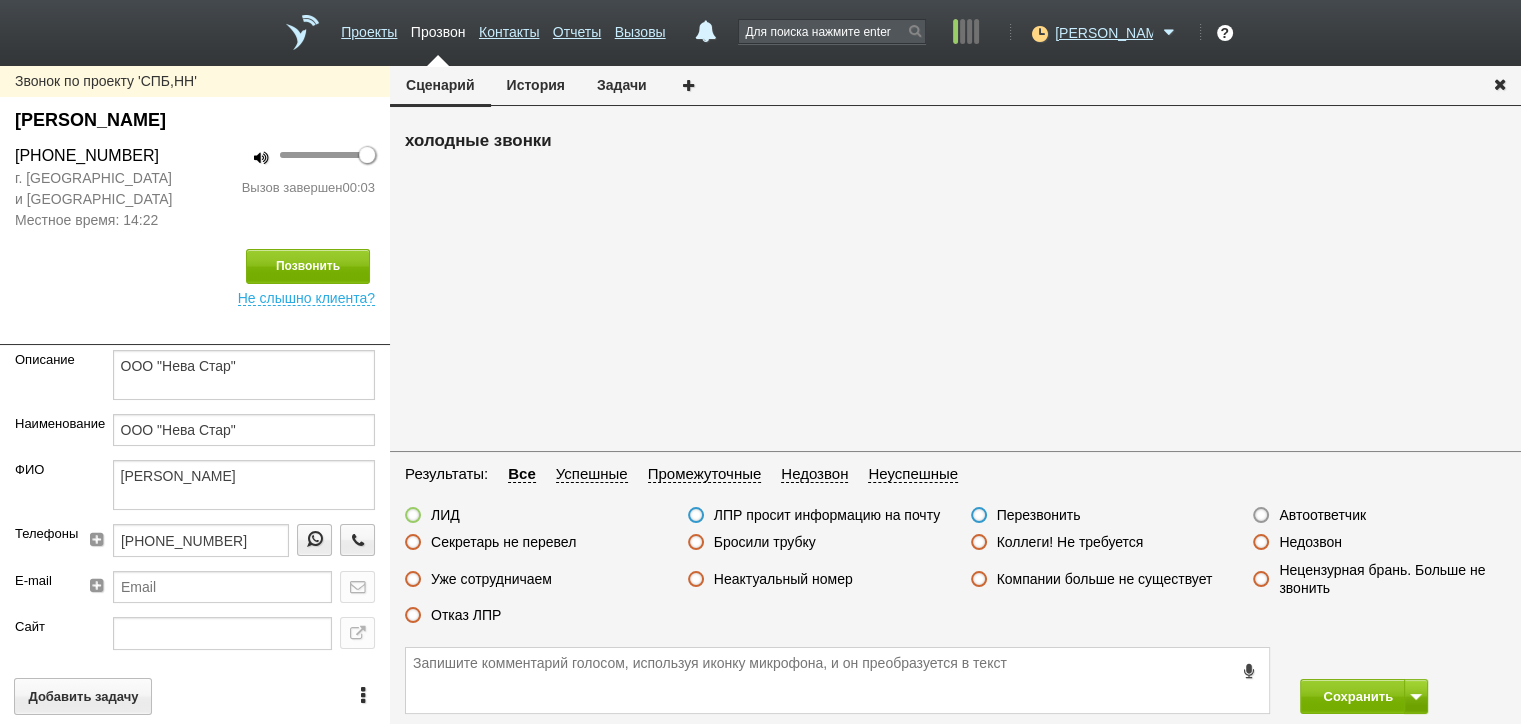 click on "Автоответчик" at bounding box center (1322, 515) 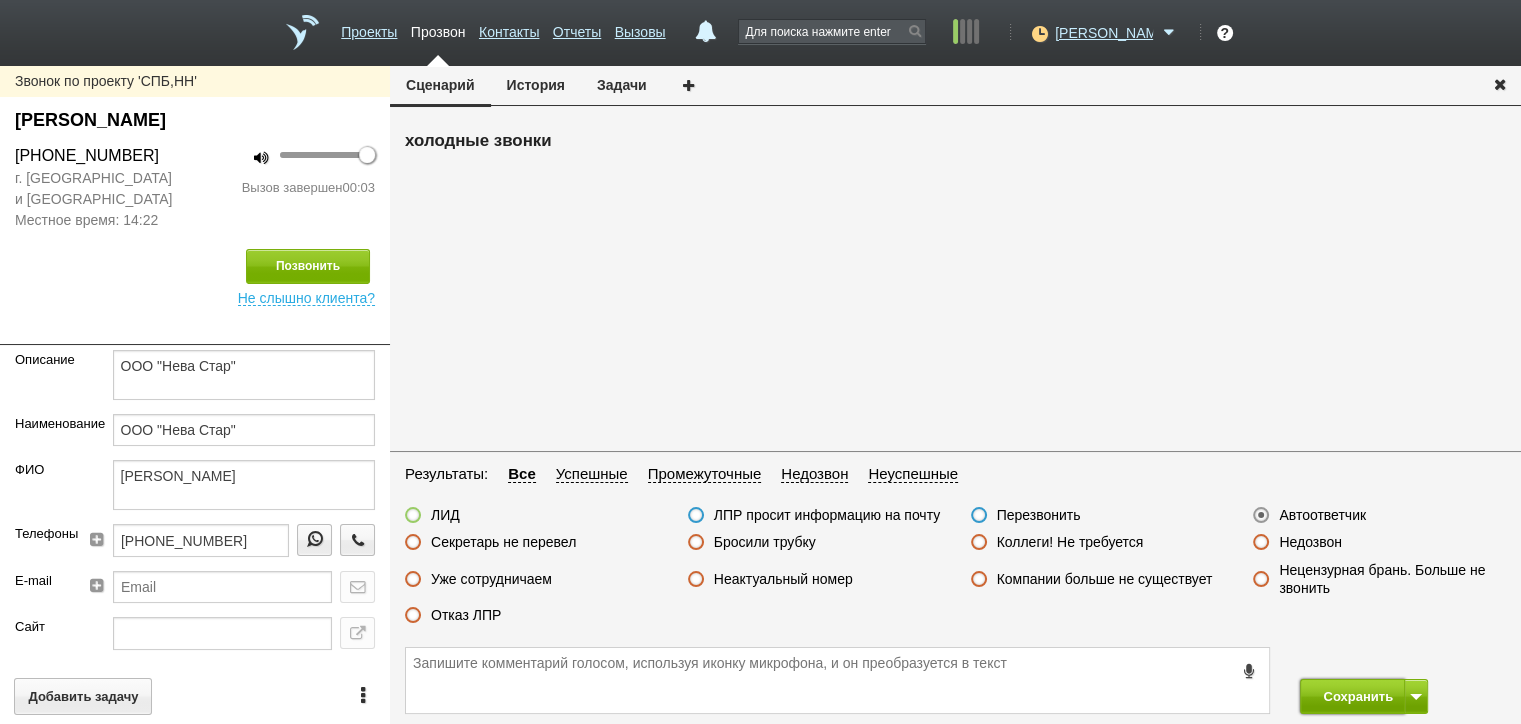click on "Сохранить" at bounding box center [1352, 696] 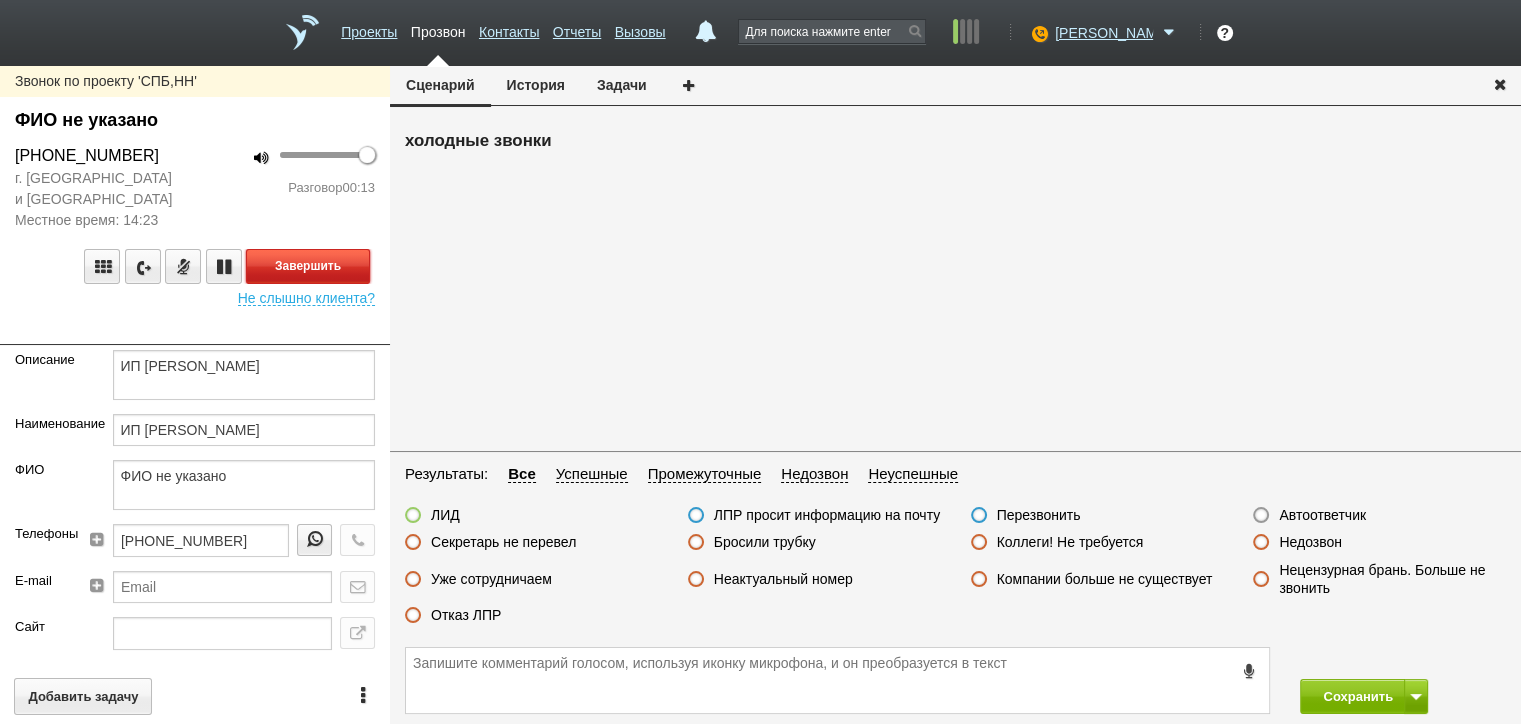 click on "Завершить" at bounding box center (308, 266) 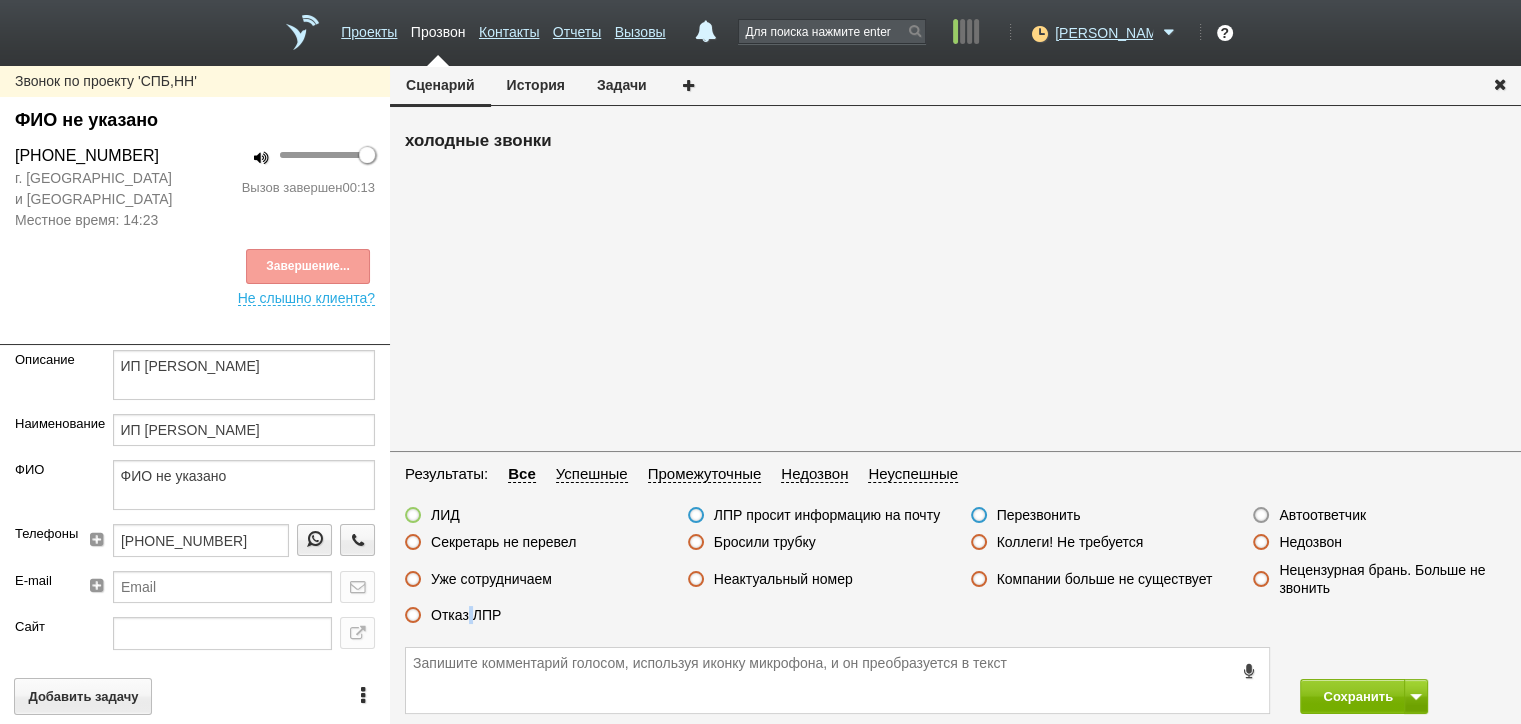 click on "Отказ ЛПР" at bounding box center [466, 615] 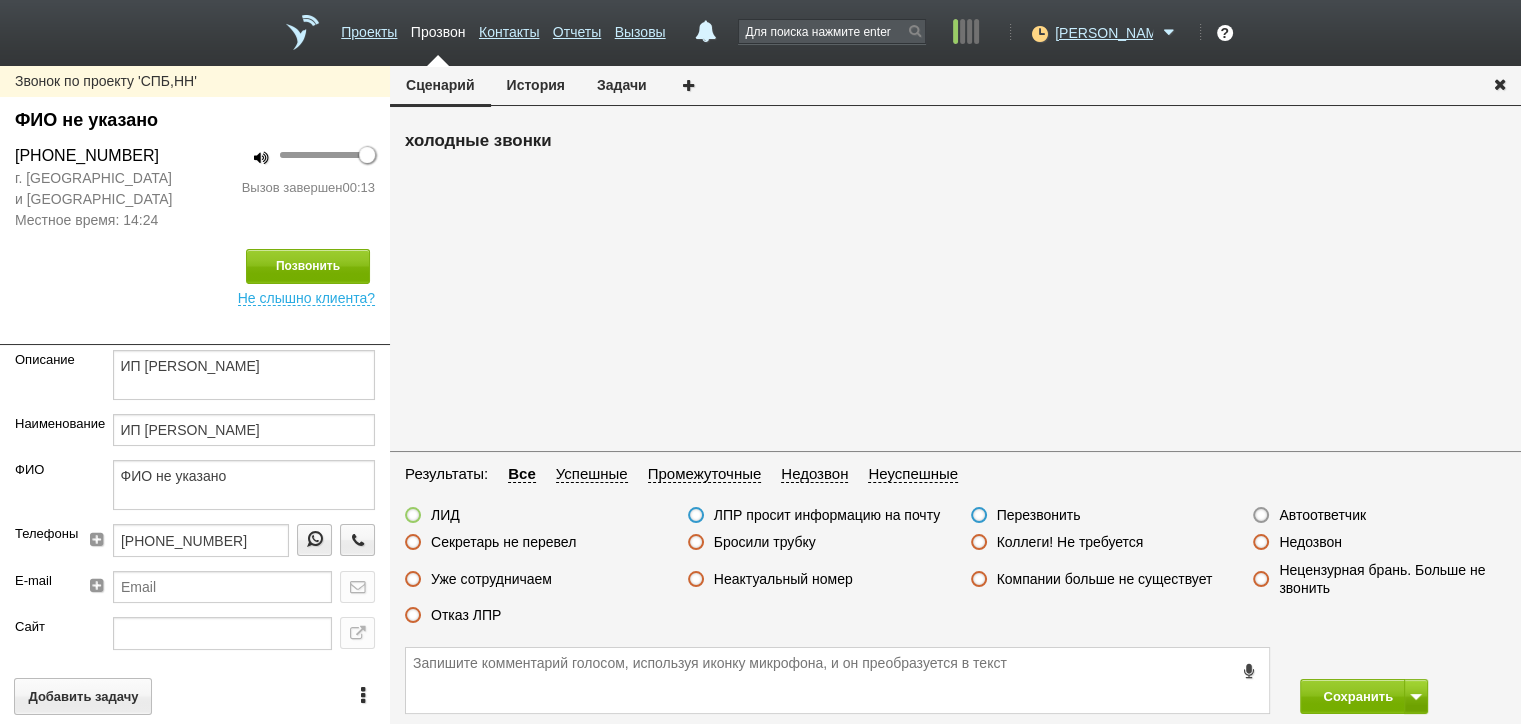 click on "Отказ ЛПР" at bounding box center [466, 615] 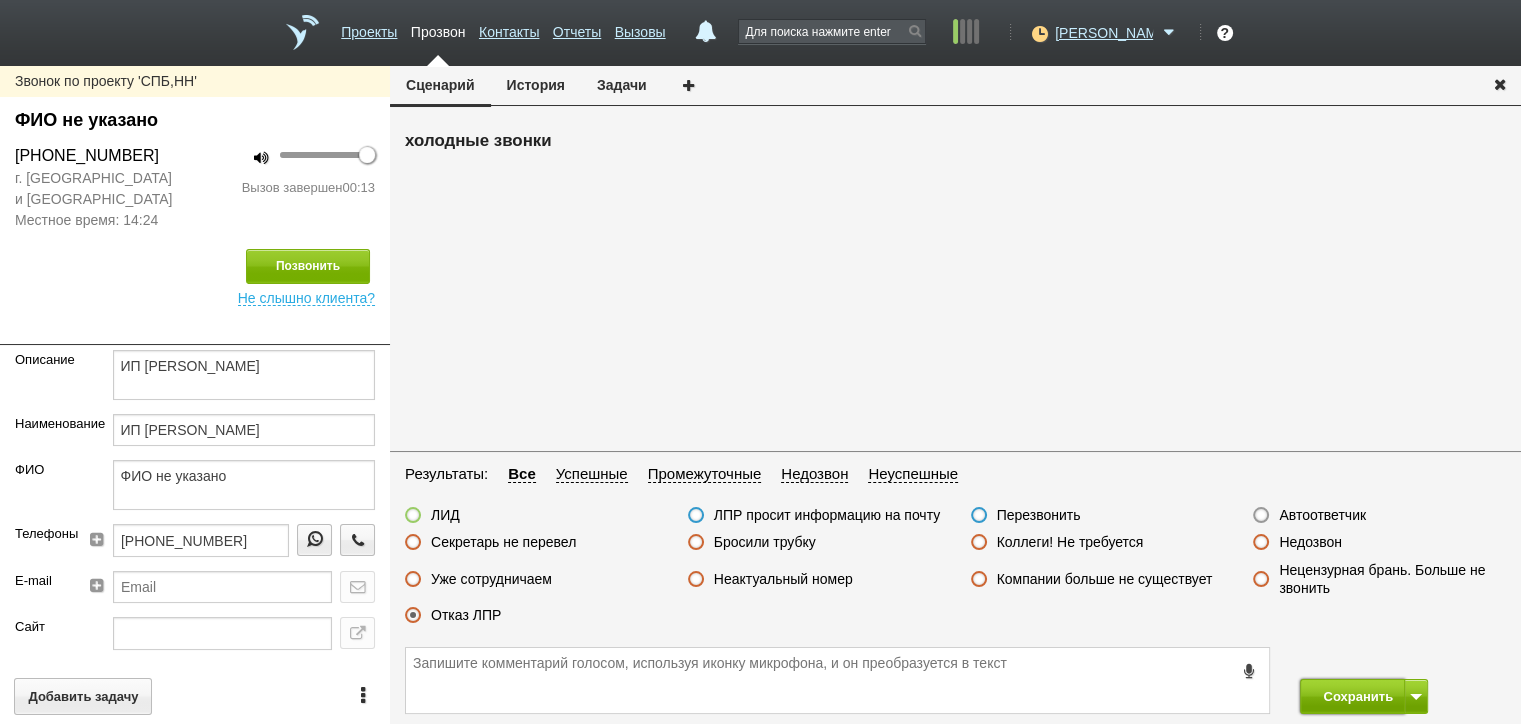click on "Сохранить" at bounding box center (1352, 696) 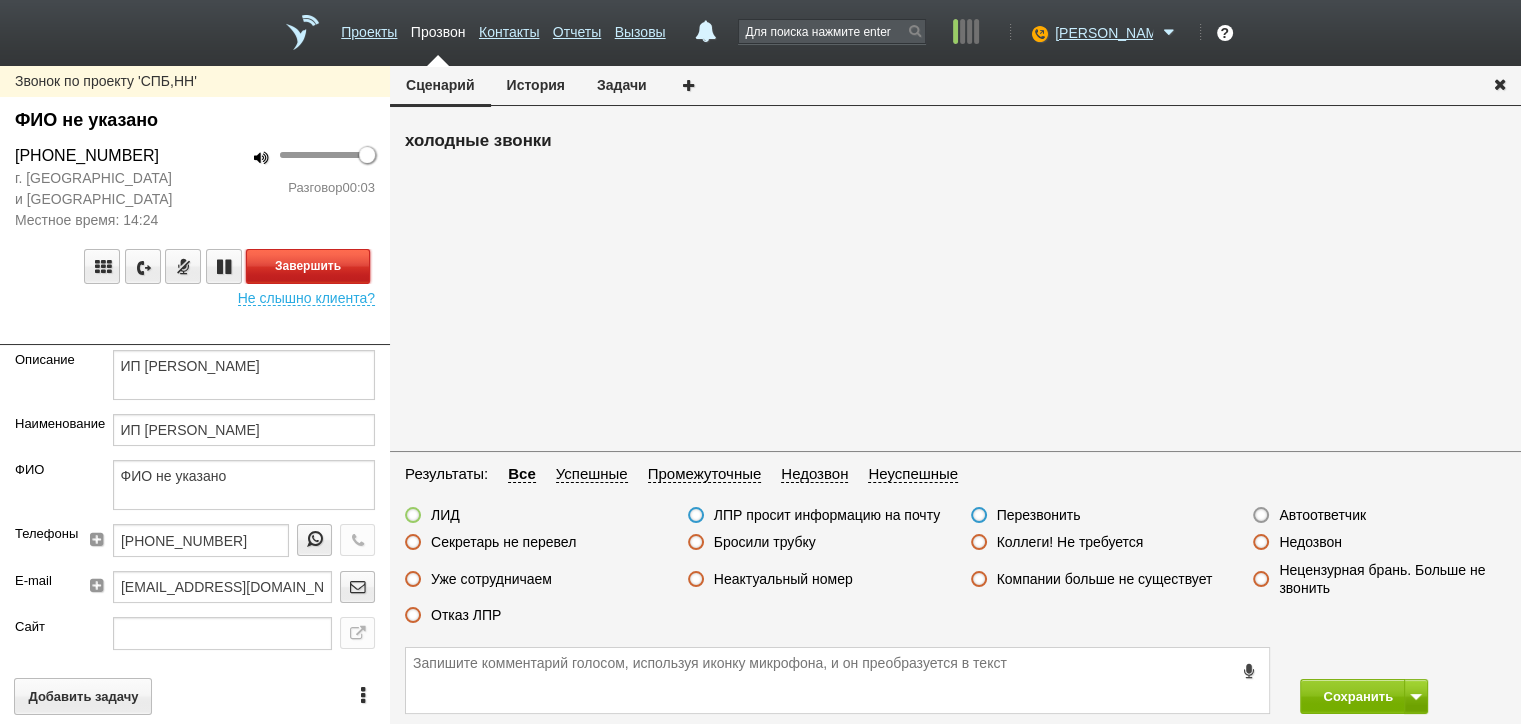 click on "Завершить" at bounding box center (308, 266) 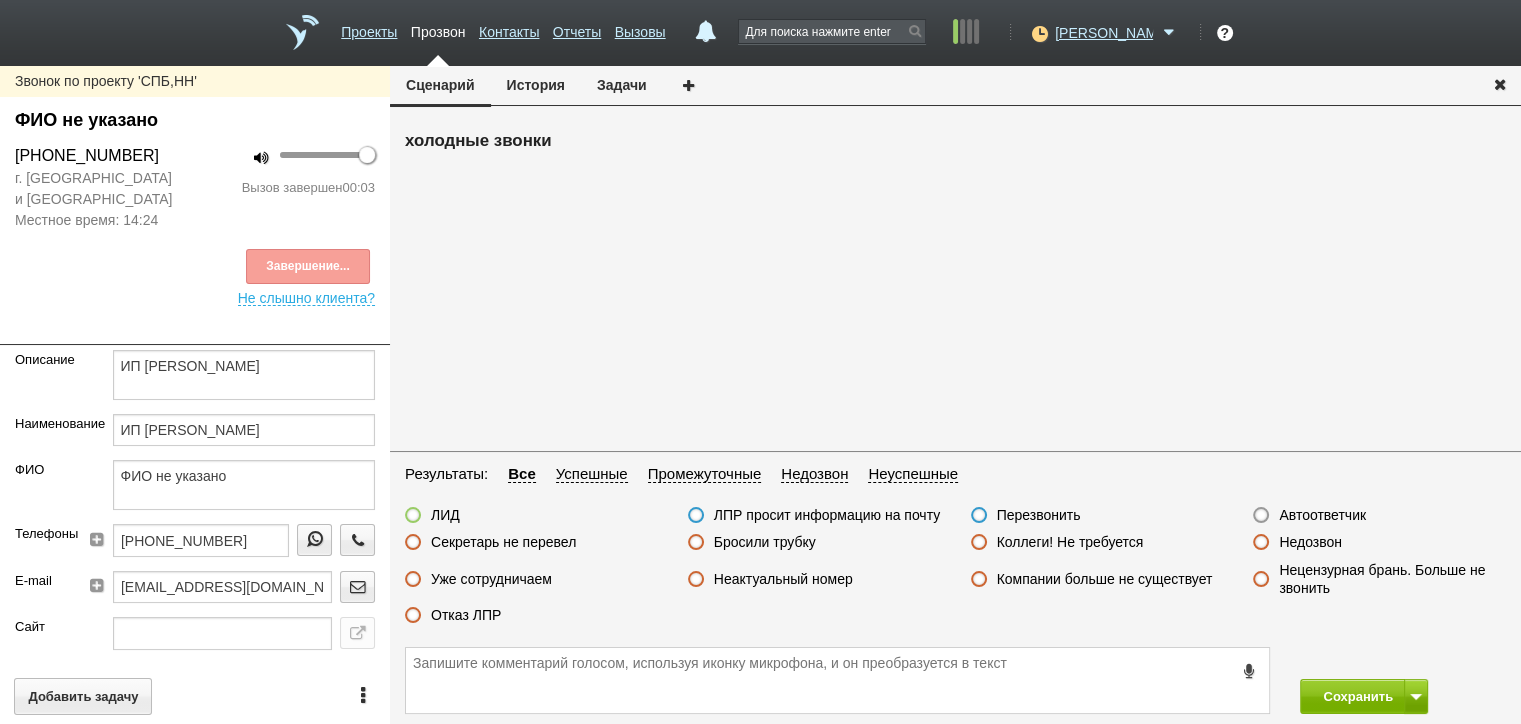 click on "Автоответчик" at bounding box center (1322, 515) 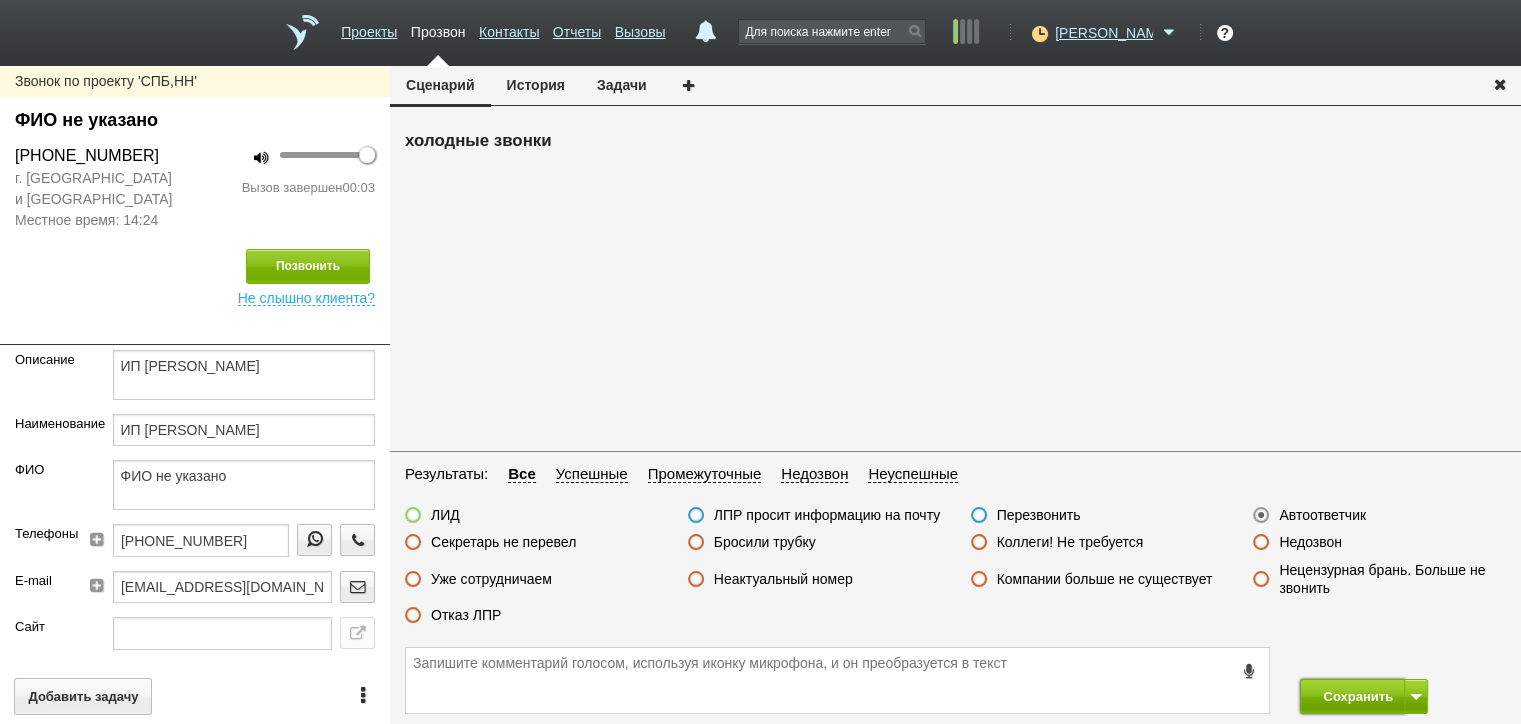 drag, startPoint x: 1327, startPoint y: 689, endPoint x: 1091, endPoint y: 299, distance: 455.84647 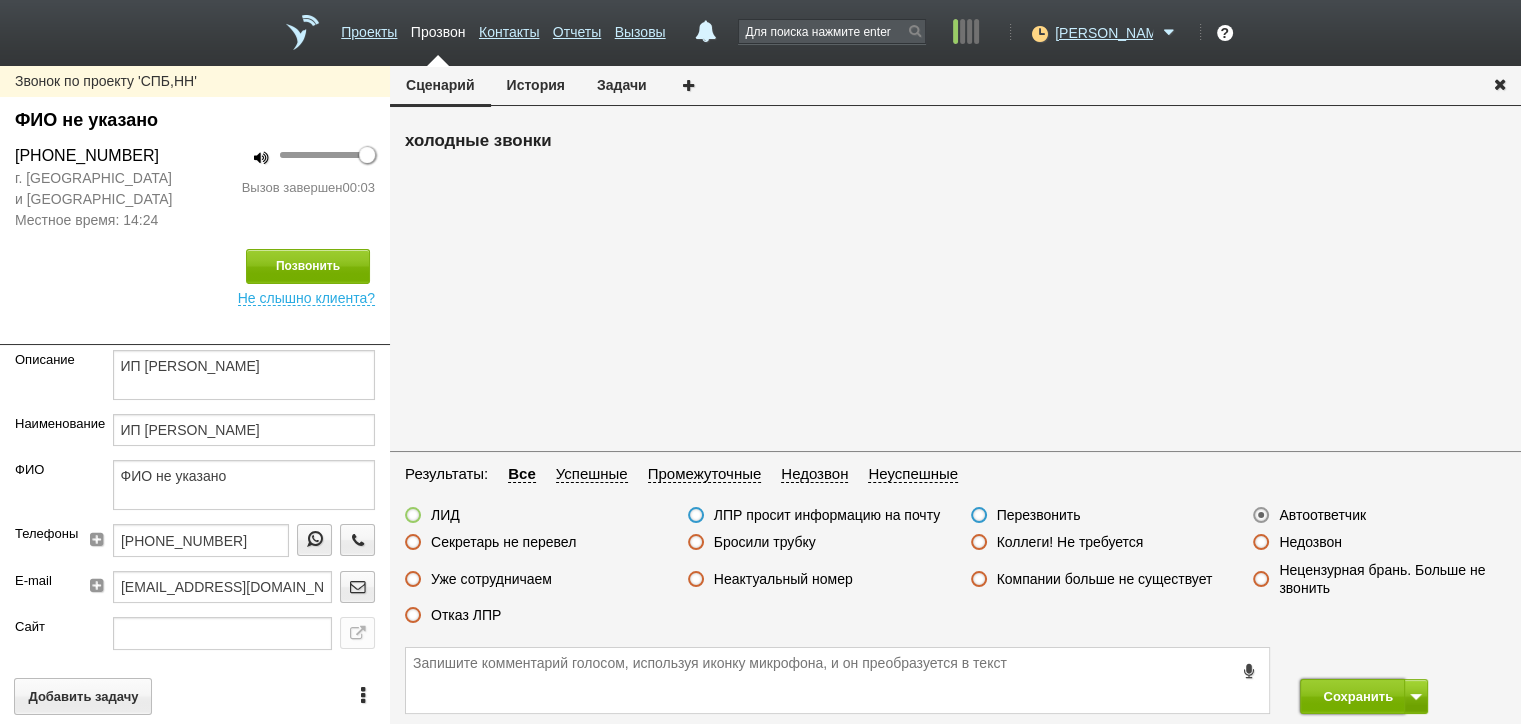 click on "Сохранить" at bounding box center (1352, 696) 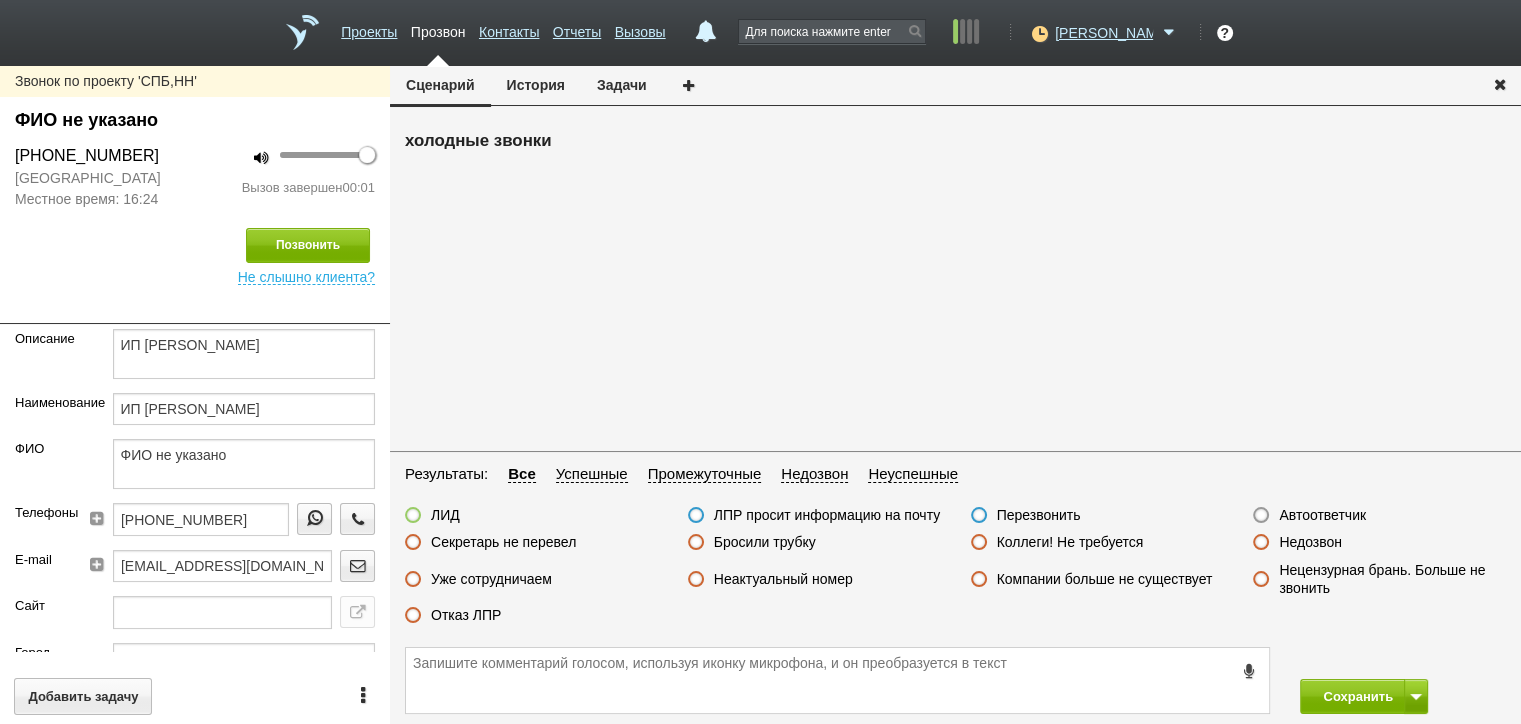click on "Недозвон" at bounding box center [1310, 542] 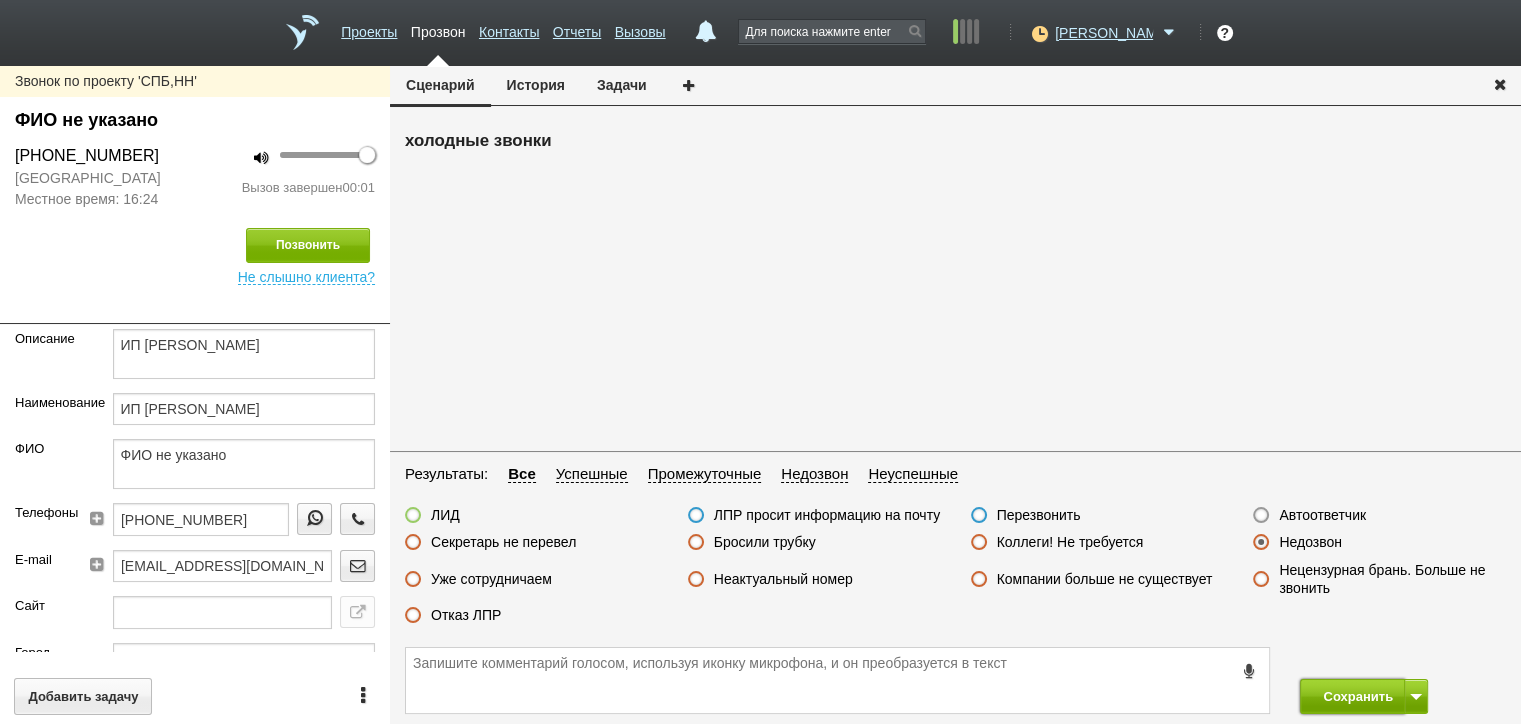 click on "Сохранить" at bounding box center (1352, 696) 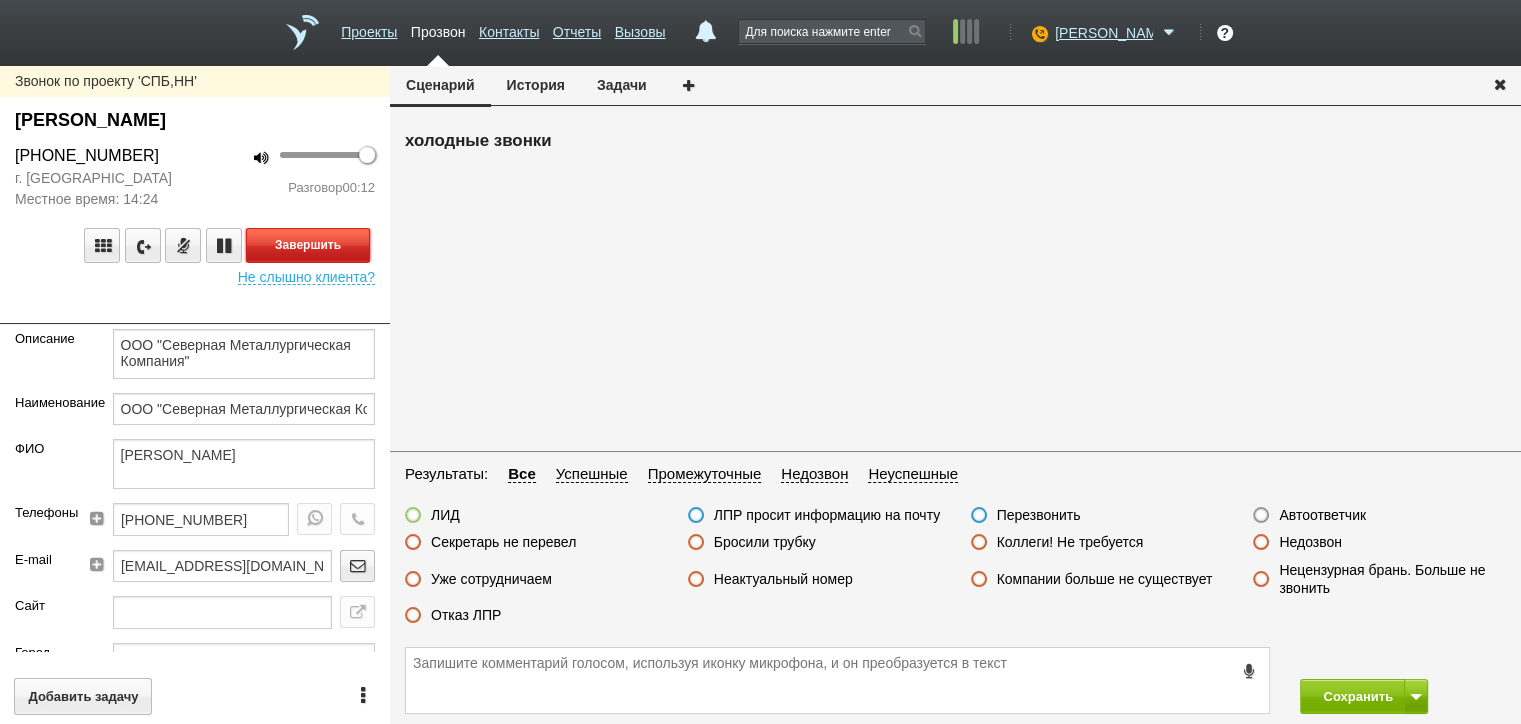 click on "Завершить" at bounding box center (308, 245) 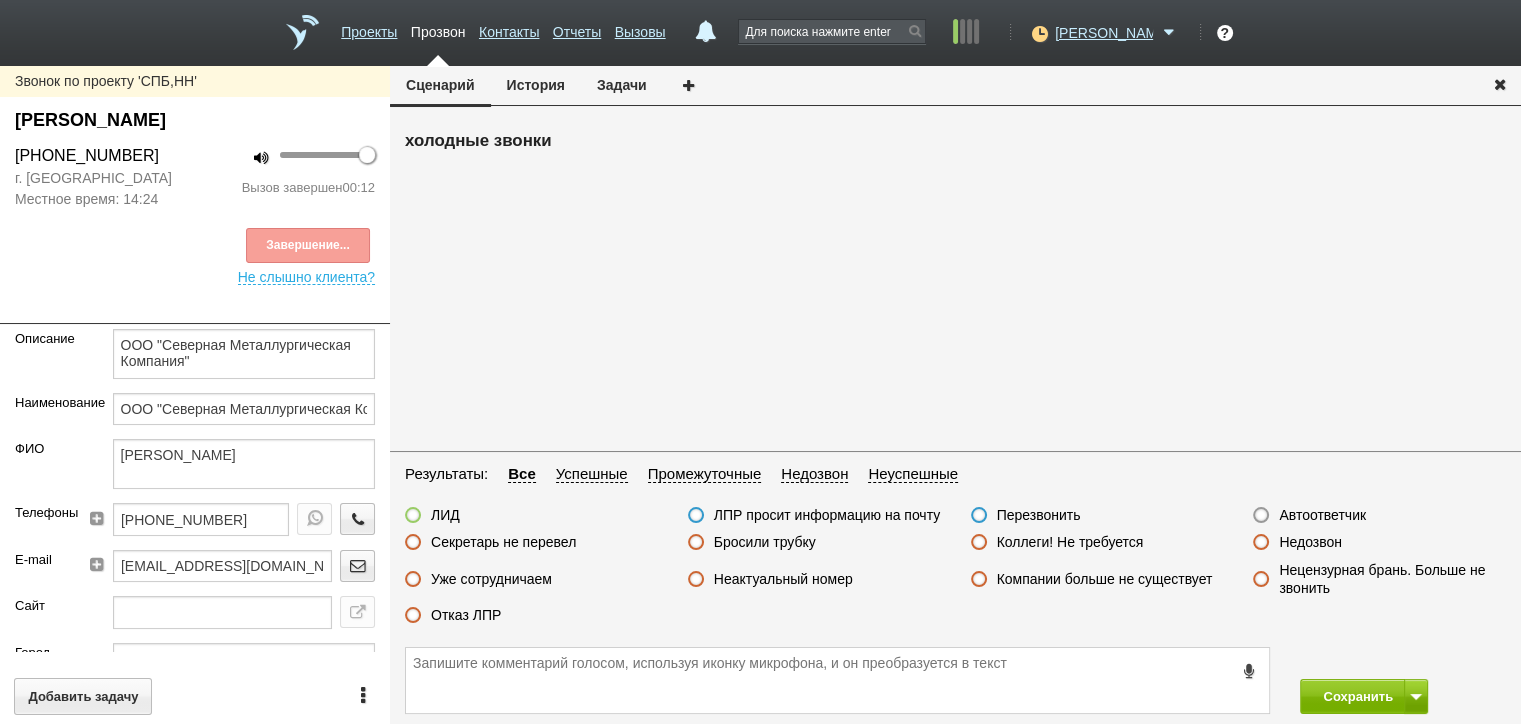 click on "Отказ ЛПР" at bounding box center (466, 615) 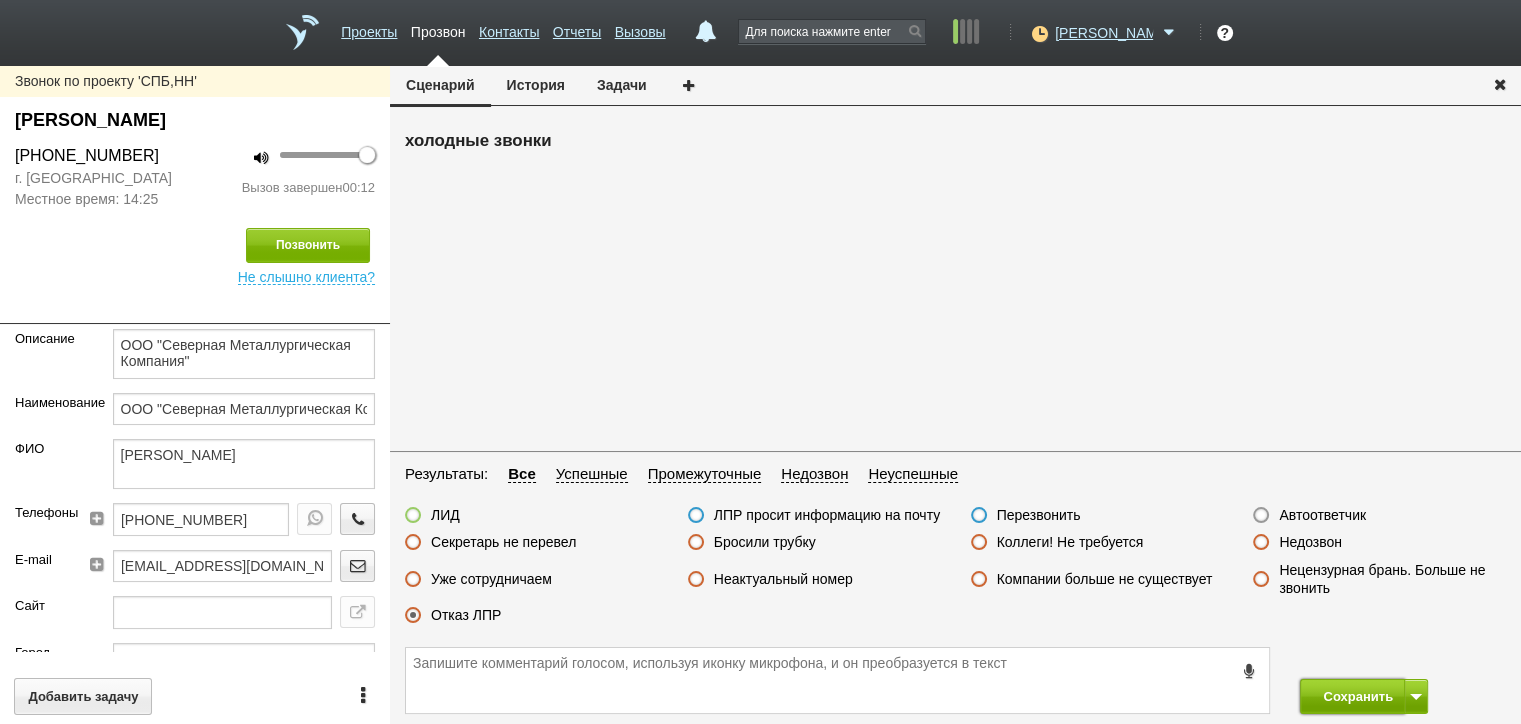 click on "Сохранить" at bounding box center [1352, 696] 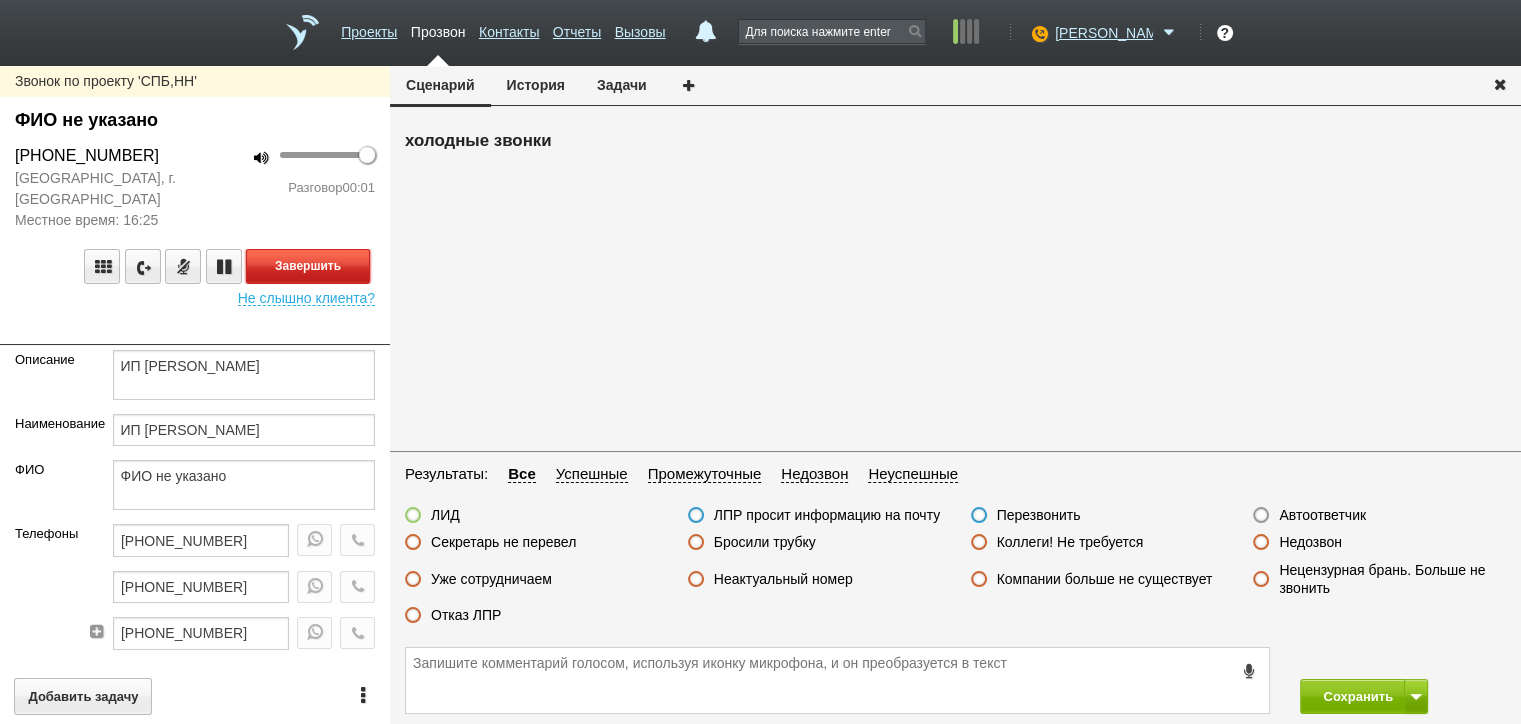 click on "Завершить" at bounding box center (308, 266) 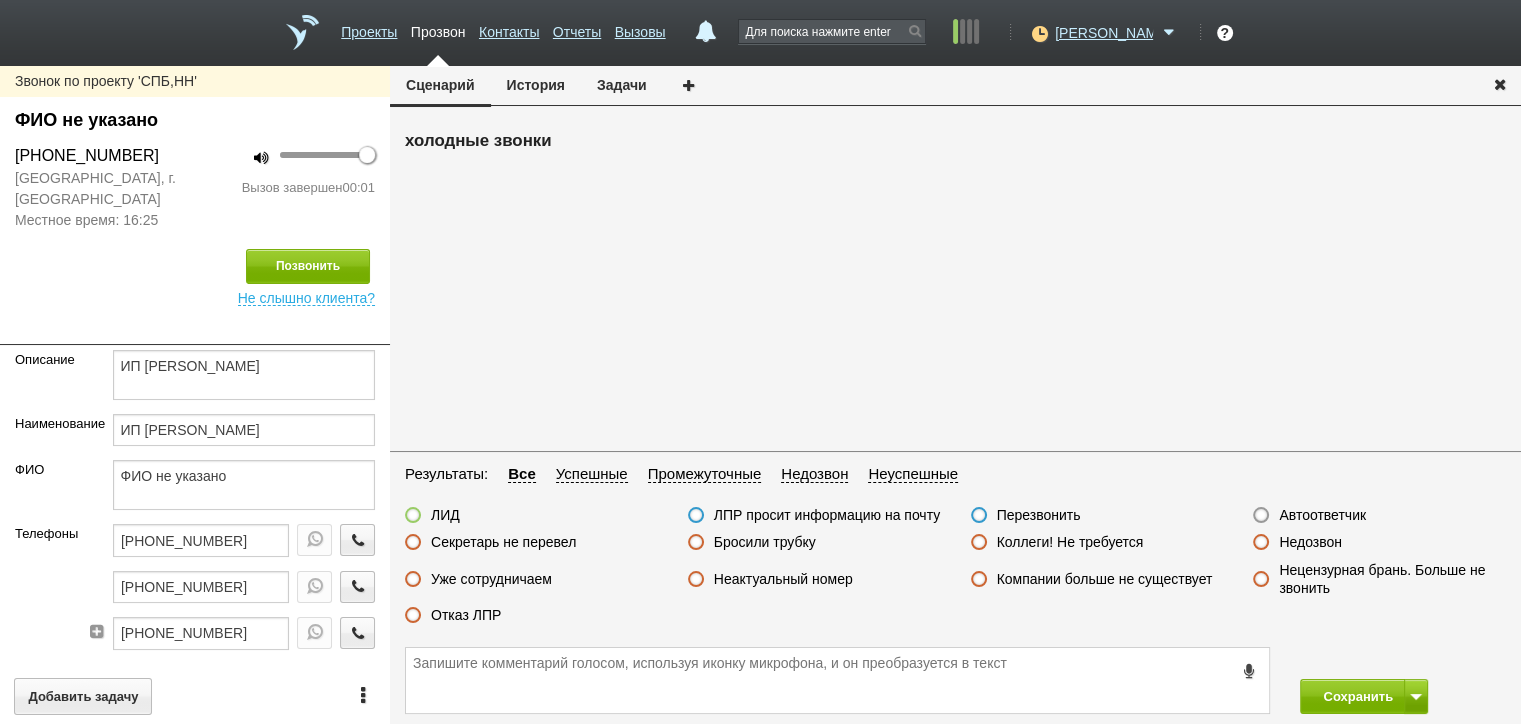 click on "Автоответчик" at bounding box center [1322, 515] 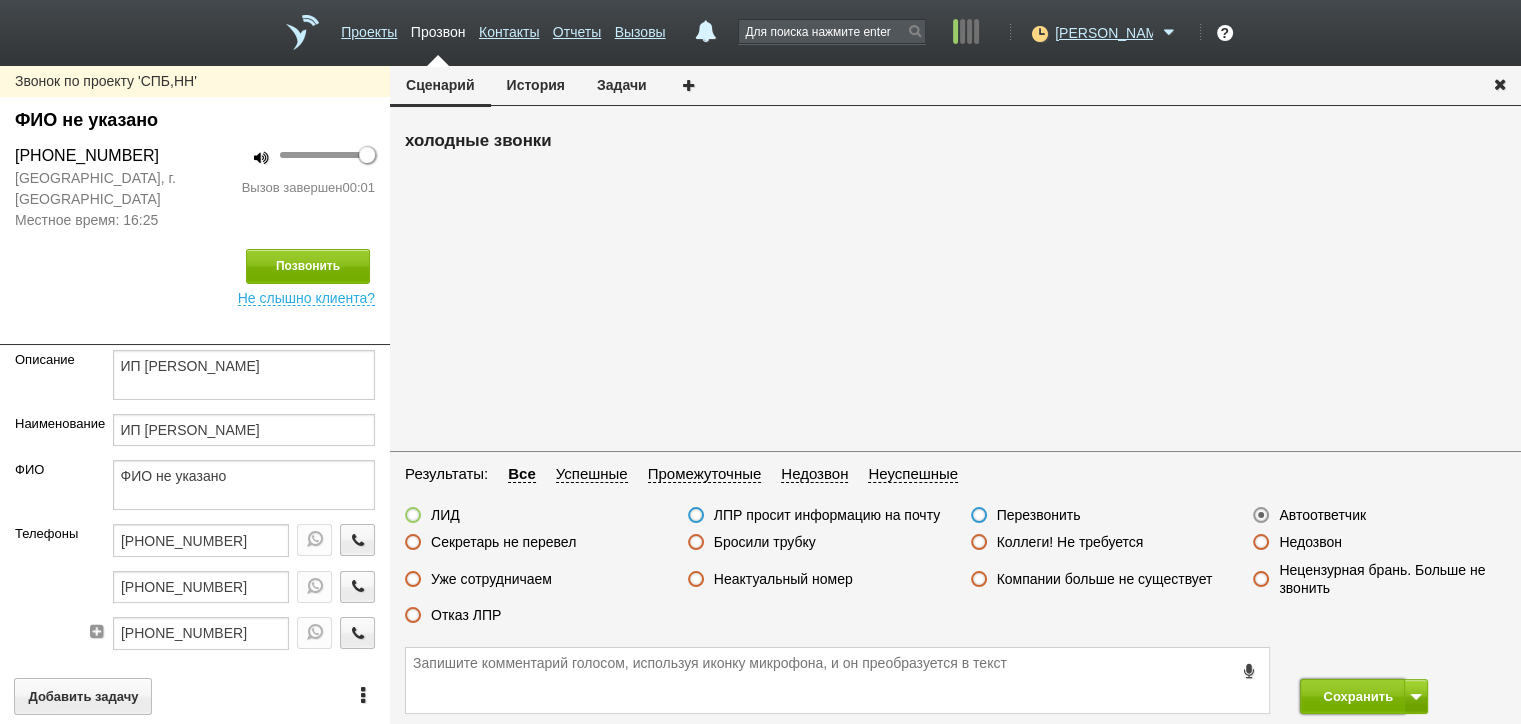 drag, startPoint x: 1352, startPoint y: 700, endPoint x: 1316, endPoint y: 649, distance: 62.425957 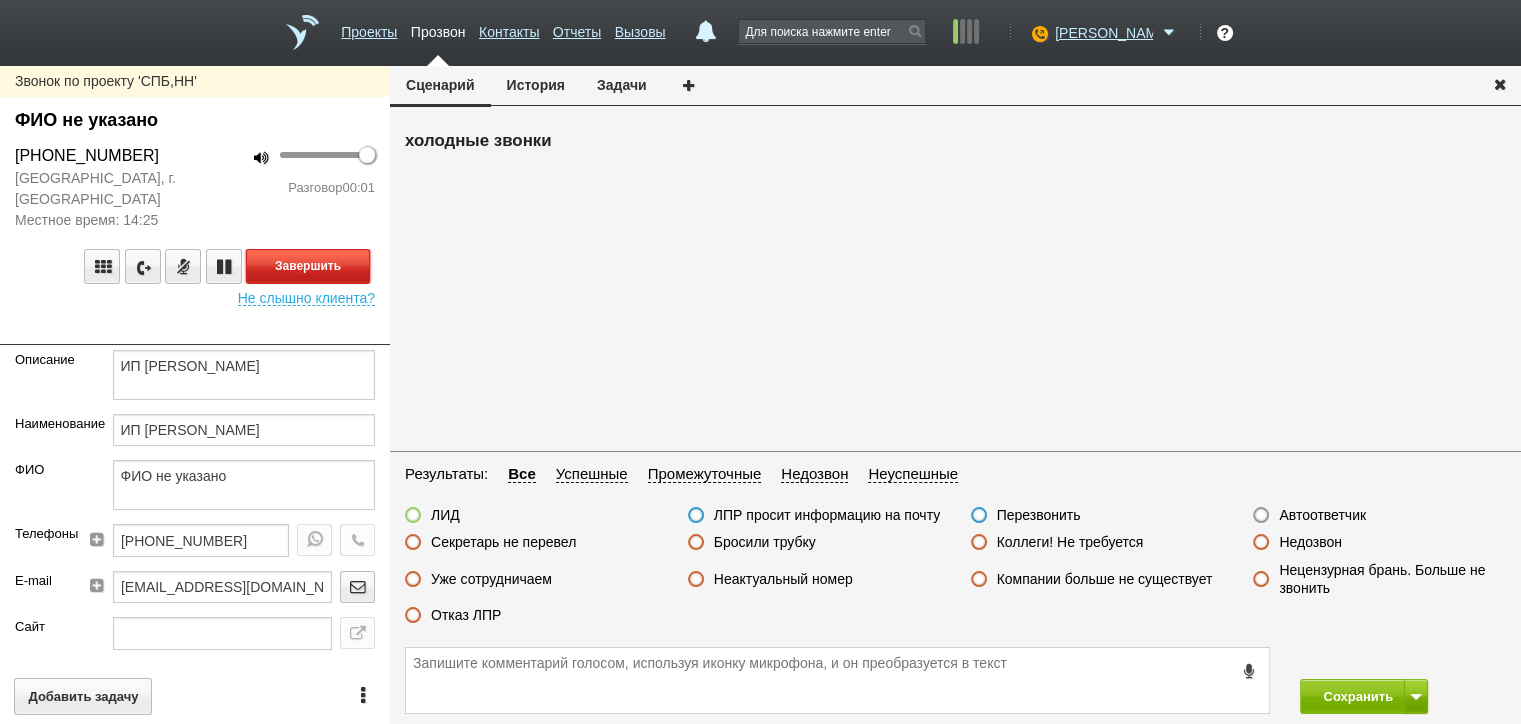 click on "Завершить" at bounding box center [308, 266] 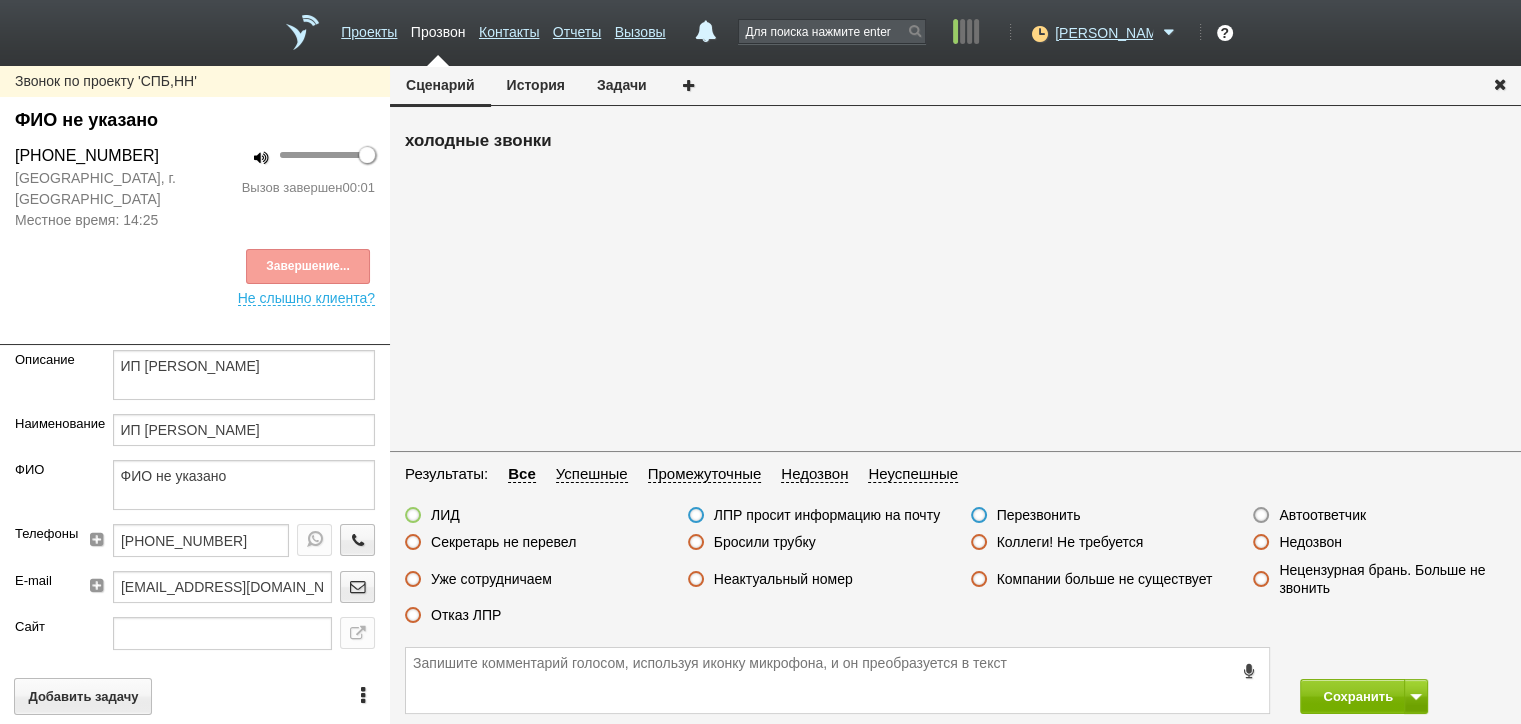click on "Результаты: Все Успешные Промежуточные Недозвон Неуспешные ЛИД ЛПР просит информацию на почту Перезвонить Автоответчик Секретарь не перевел Бросили трубку Коллеги! Не требуется Недозвон Уже сотрудничаем Неактуальный номер Компании больше не существует Нецензурная брань. Больше не звонить Отказ ЛПР" at bounding box center (955, 550) 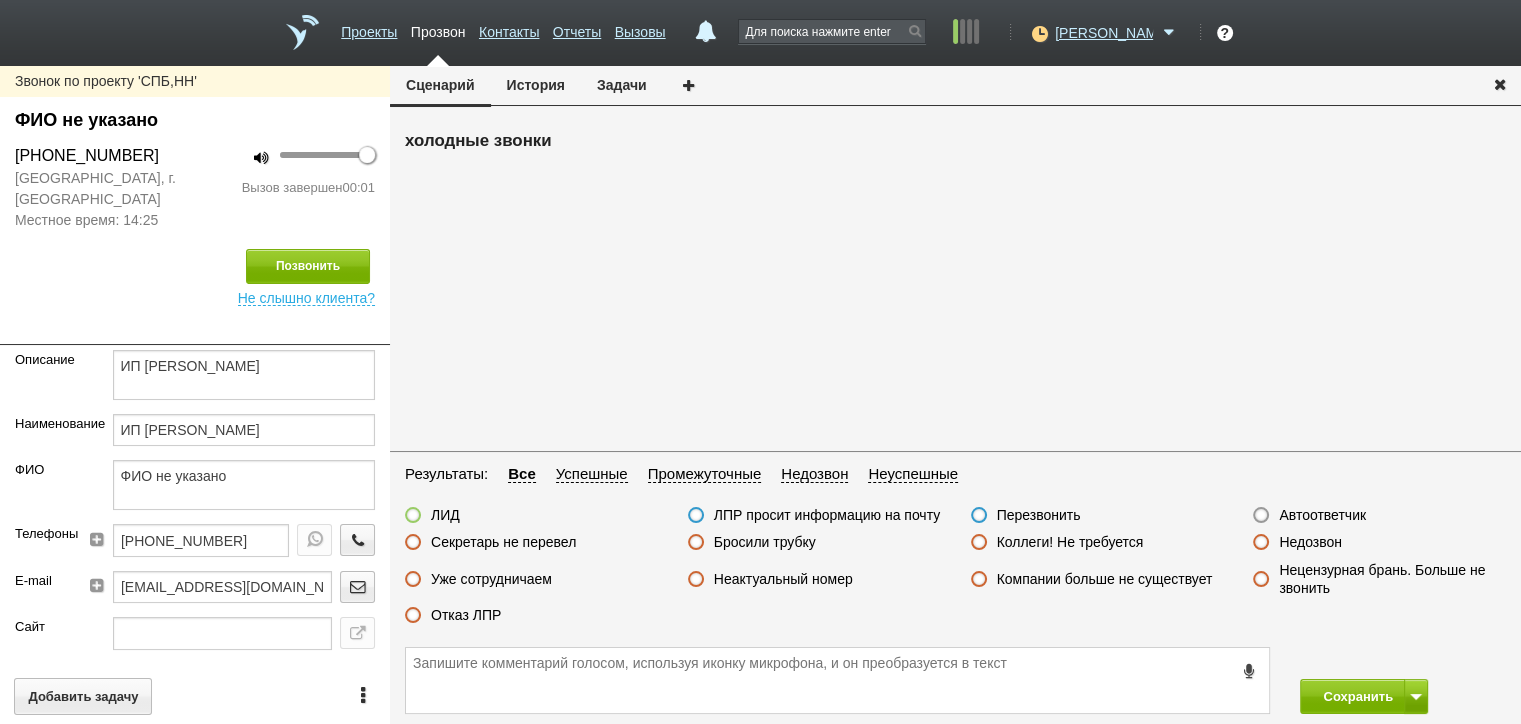 click on "Автоответчик" at bounding box center [1322, 515] 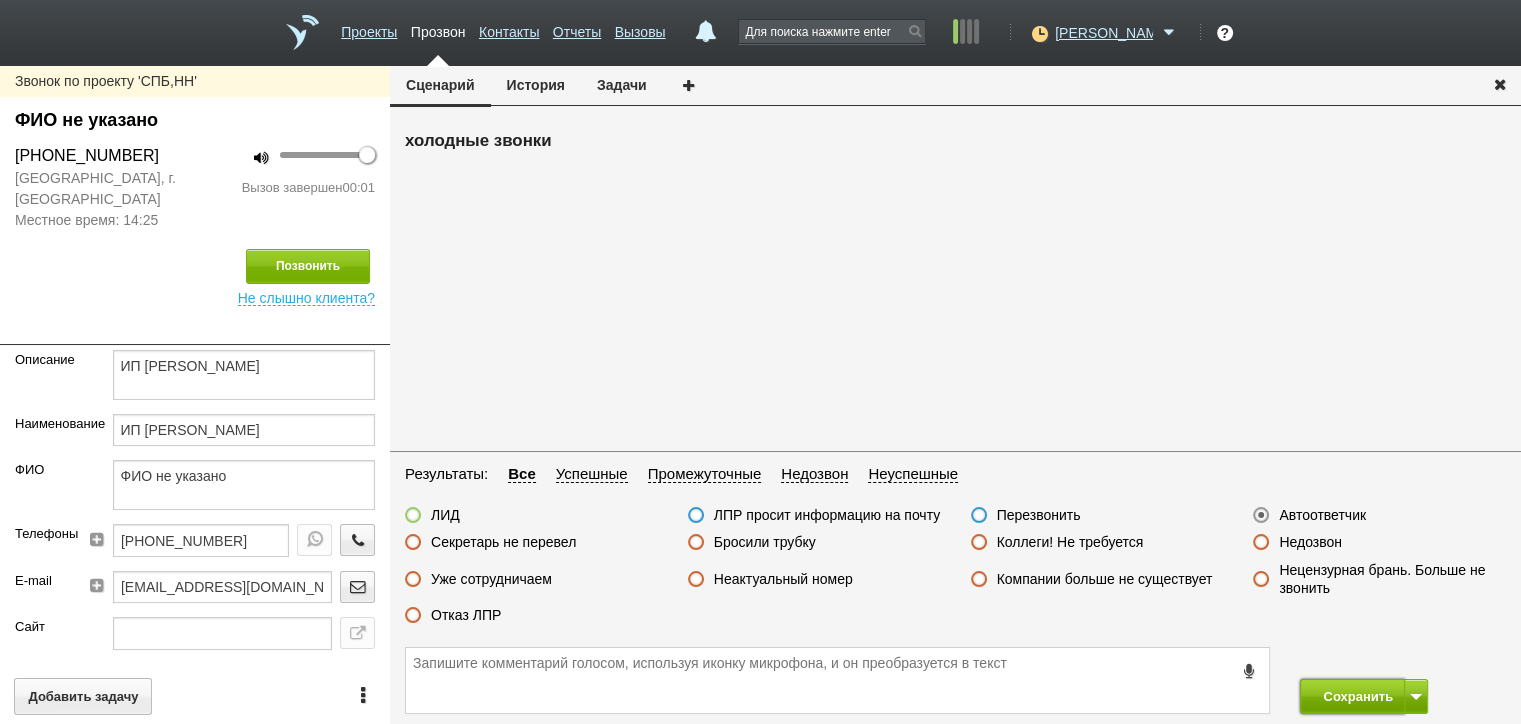 click on "Сохранить" at bounding box center [1352, 696] 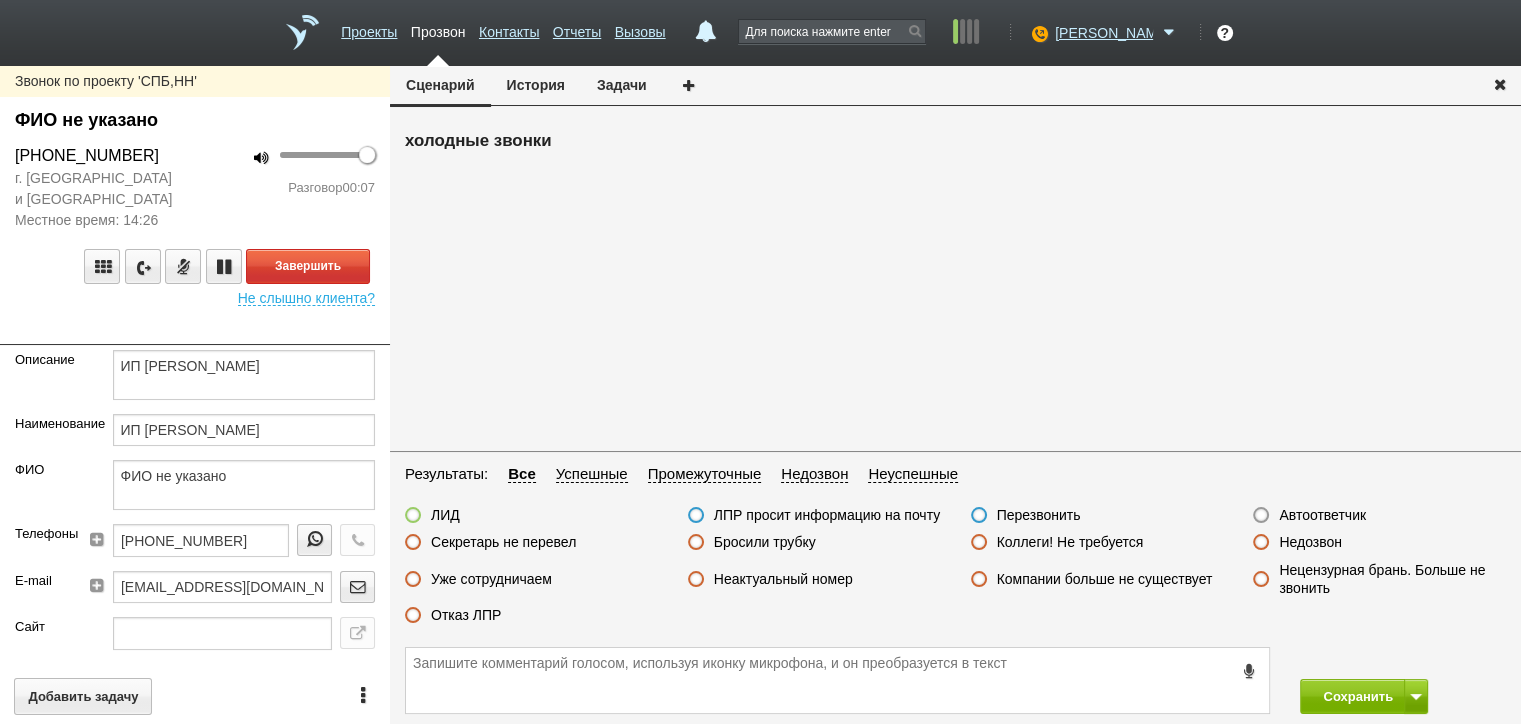 click on "холодные звонки" at bounding box center [955, 286] 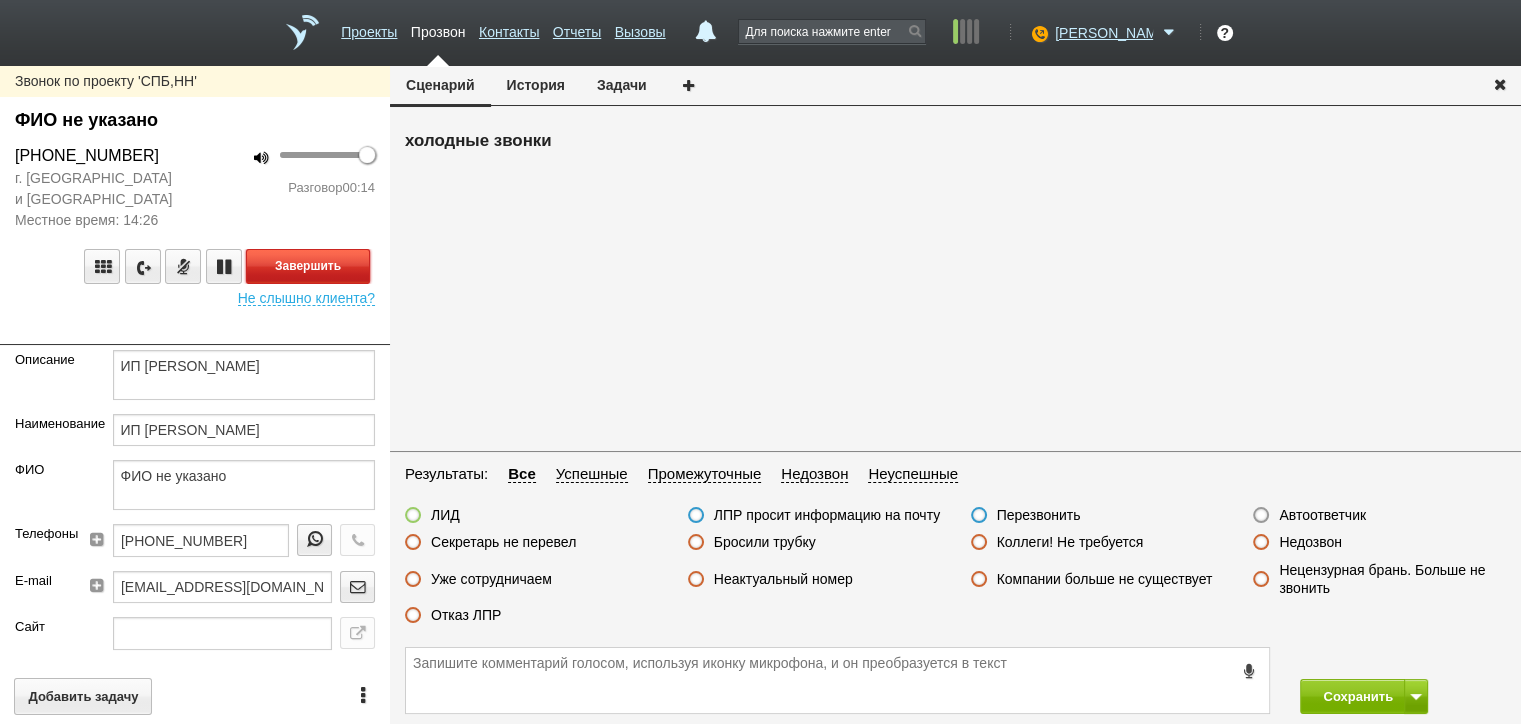 click on "Завершить" at bounding box center [308, 266] 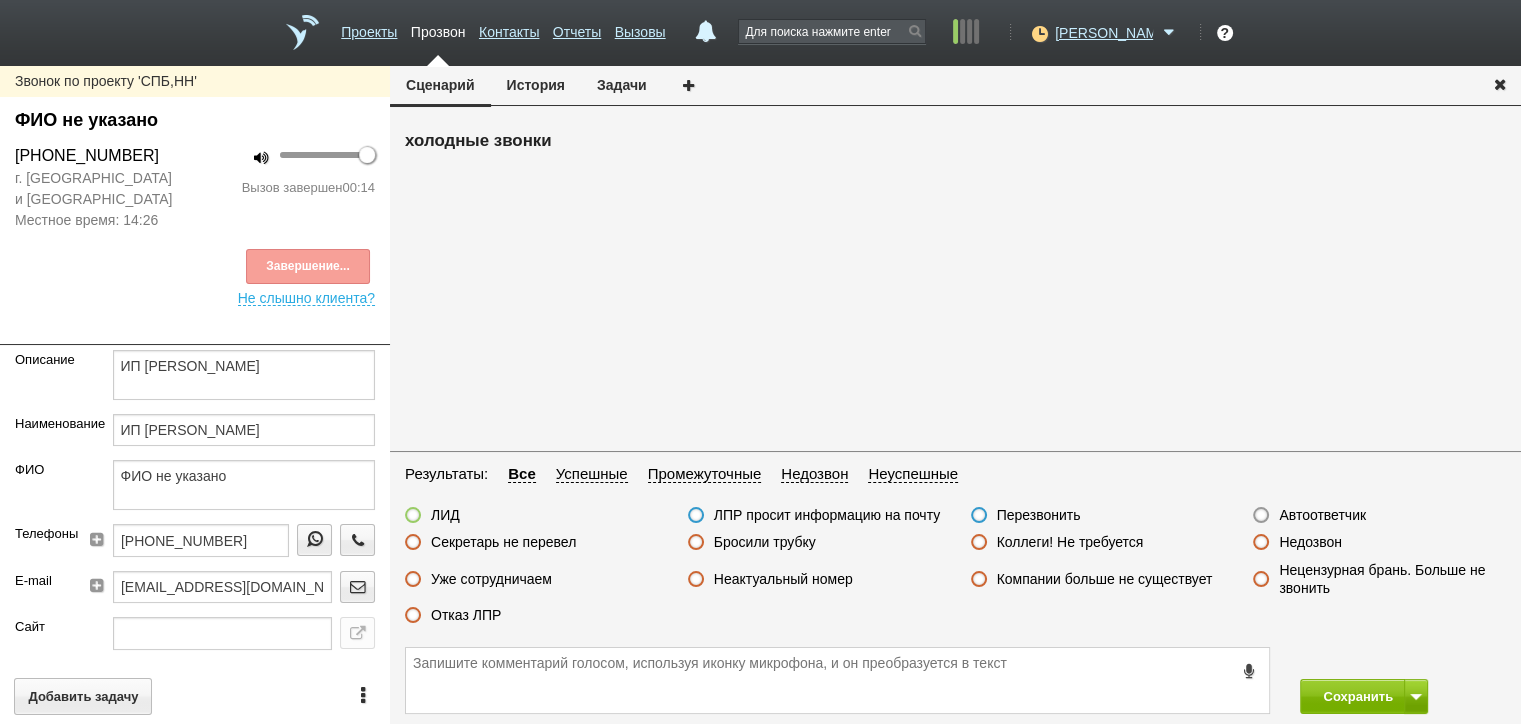 click on "Бросили трубку" at bounding box center [765, 542] 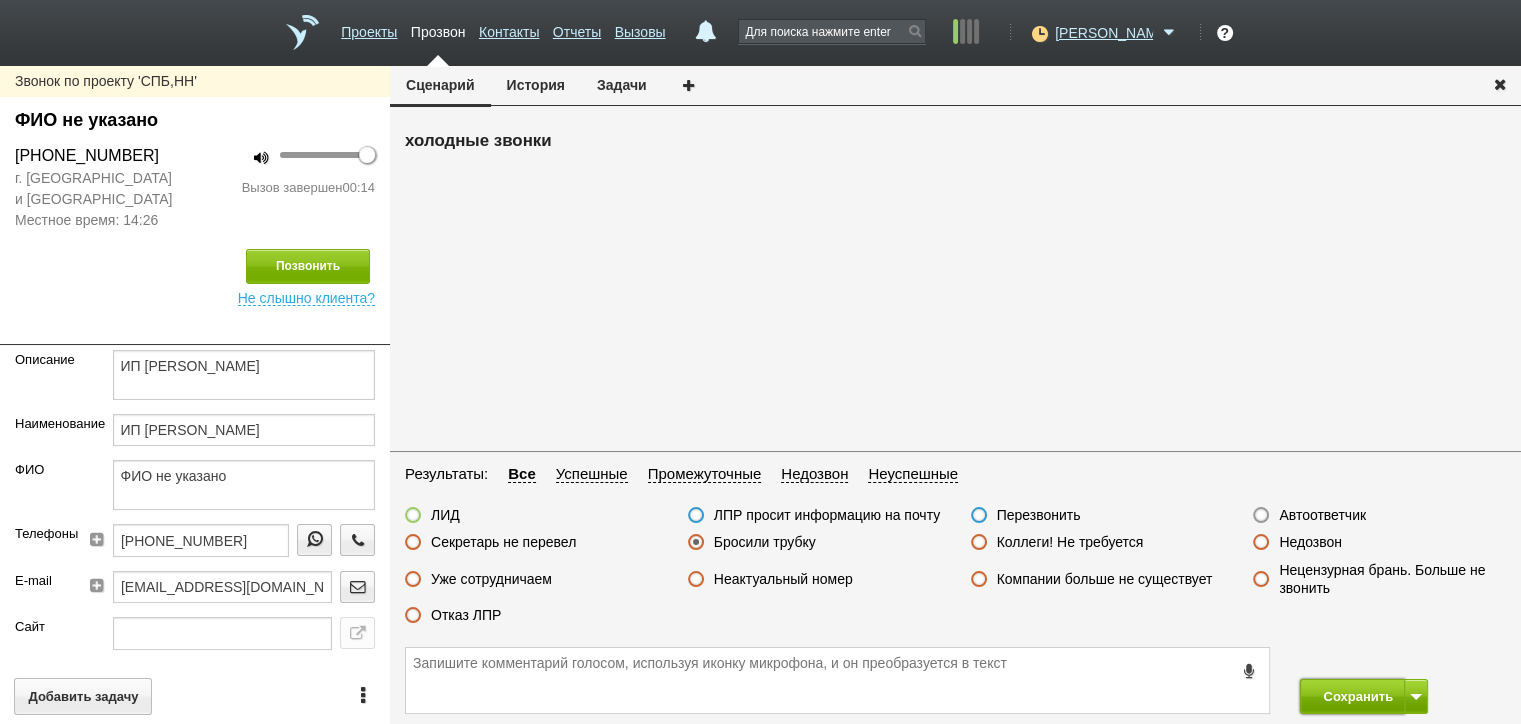 click on "Сохранить" at bounding box center (1352, 696) 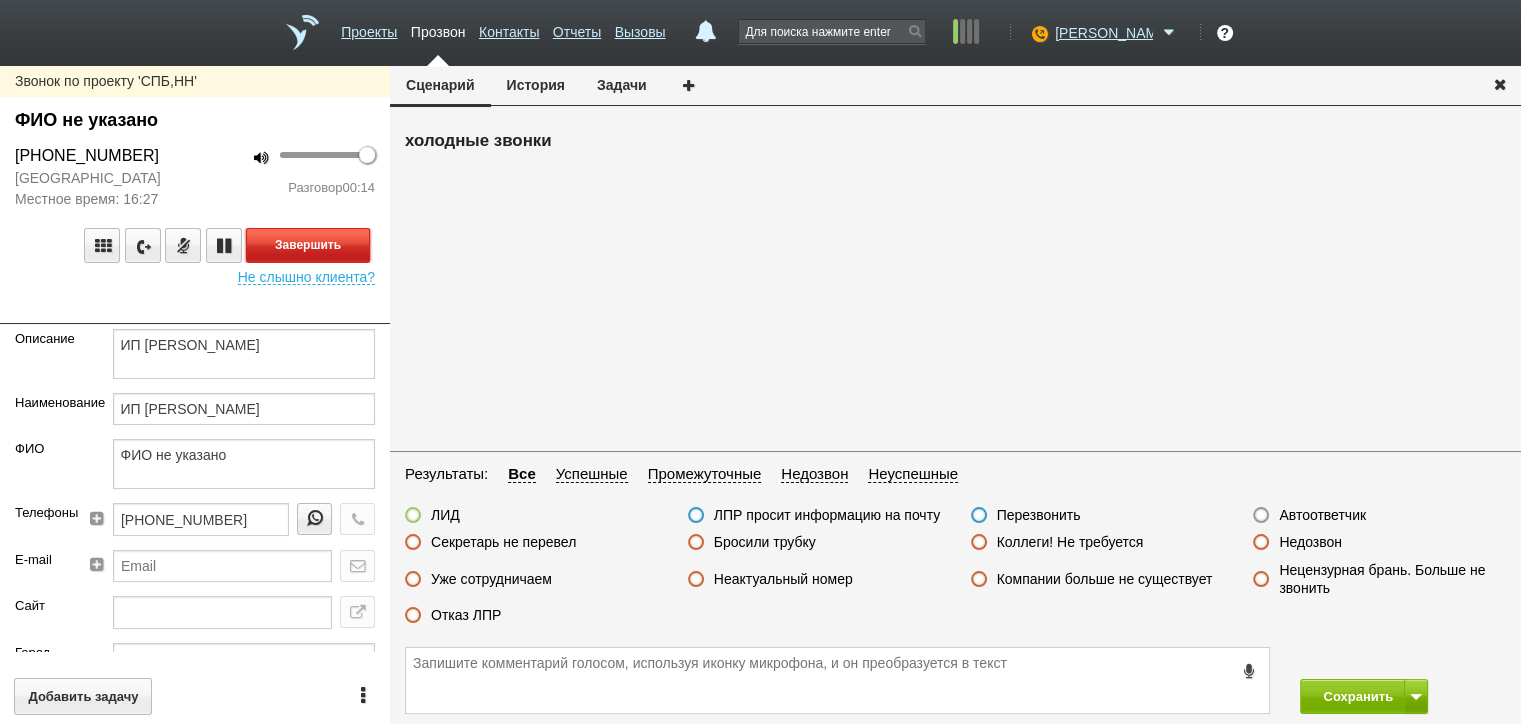 click on "Завершить" at bounding box center [308, 245] 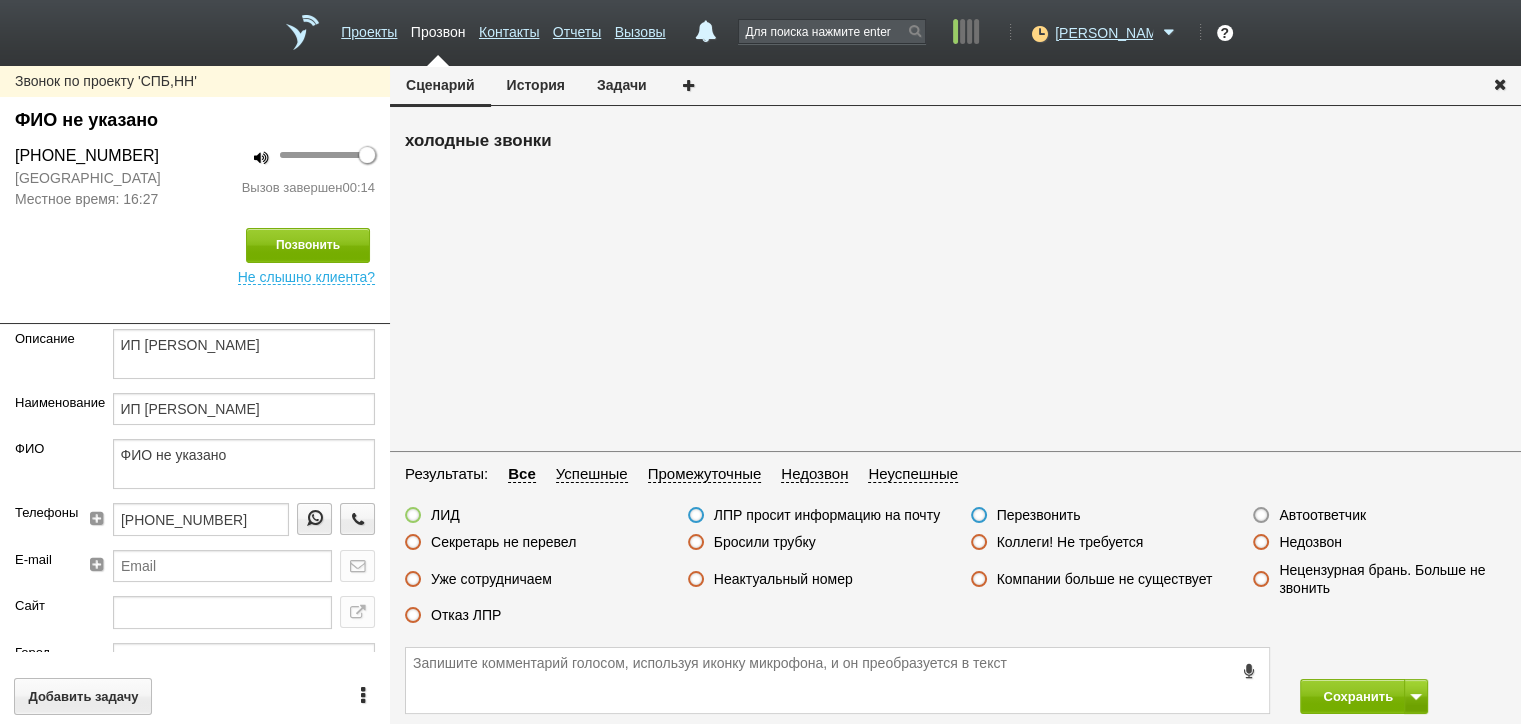 click on "Отказ ЛПР" at bounding box center (466, 615) 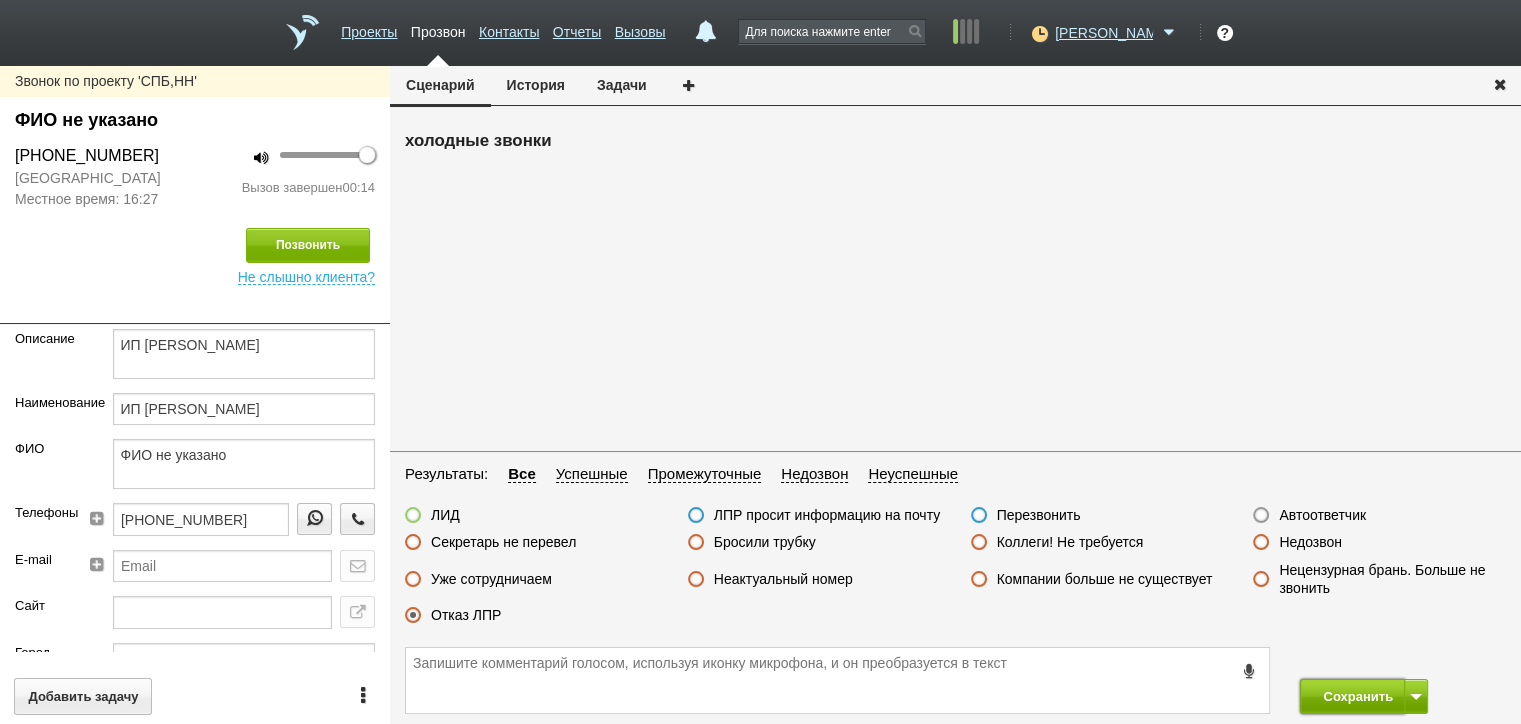 click on "Сохранить" at bounding box center [1352, 696] 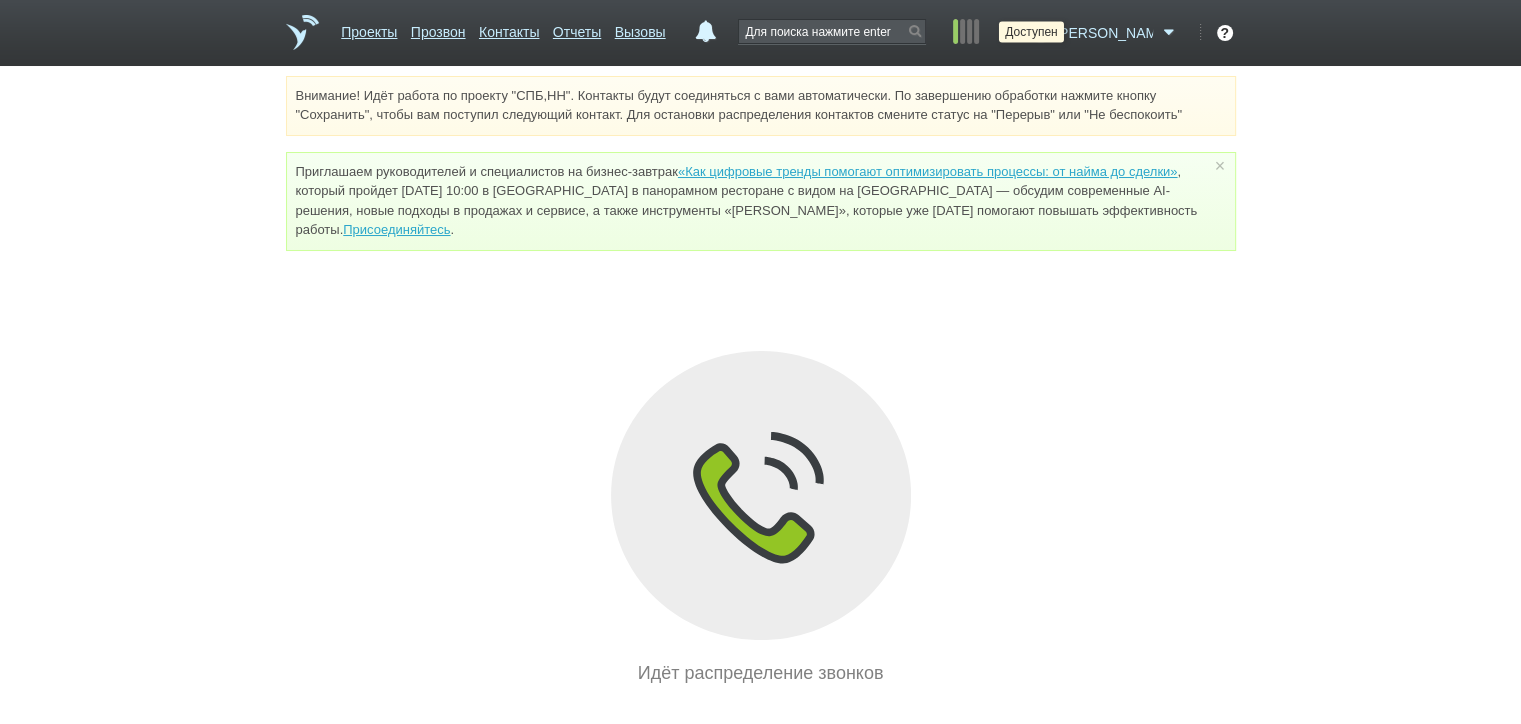 click at bounding box center (1037, 33) 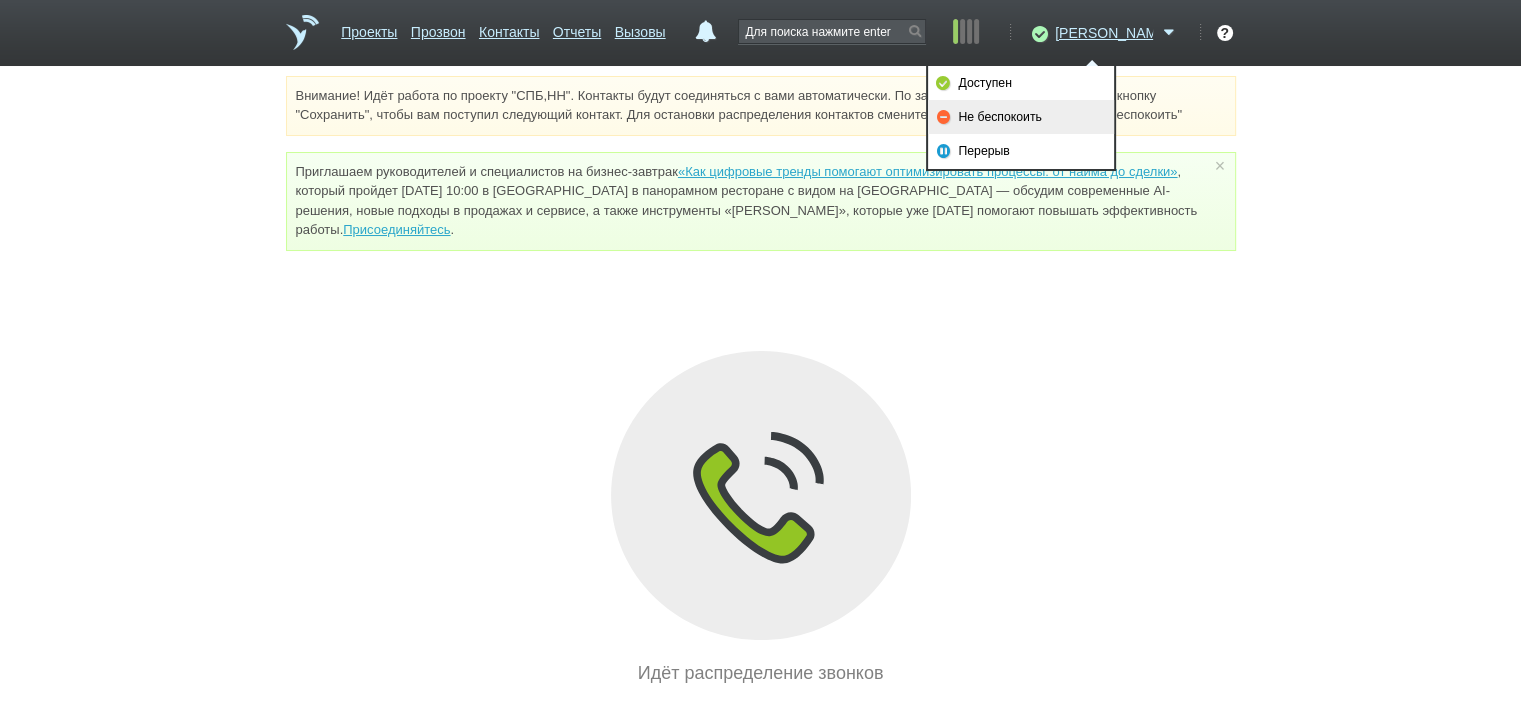click on "Не беспокоить" at bounding box center [1021, 117] 